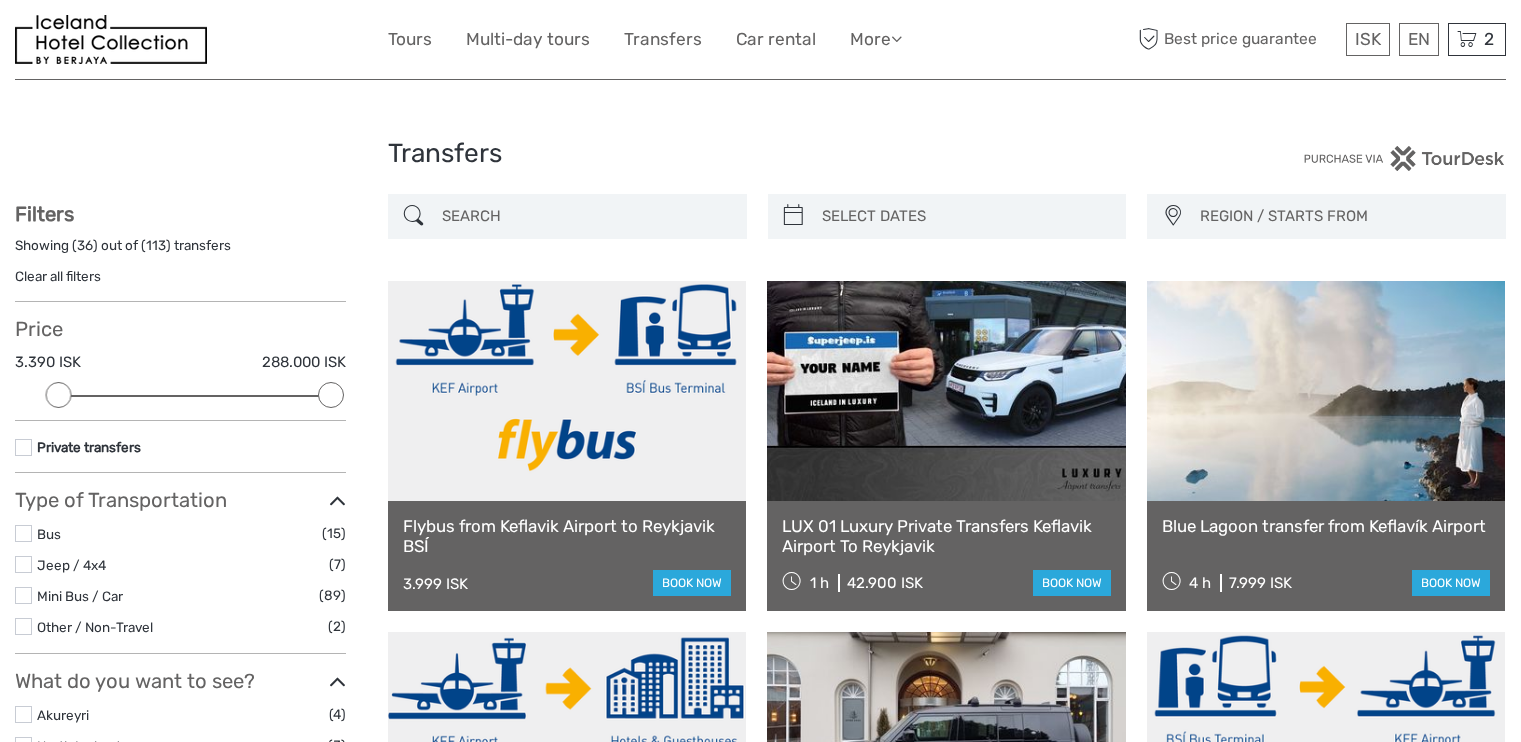 select 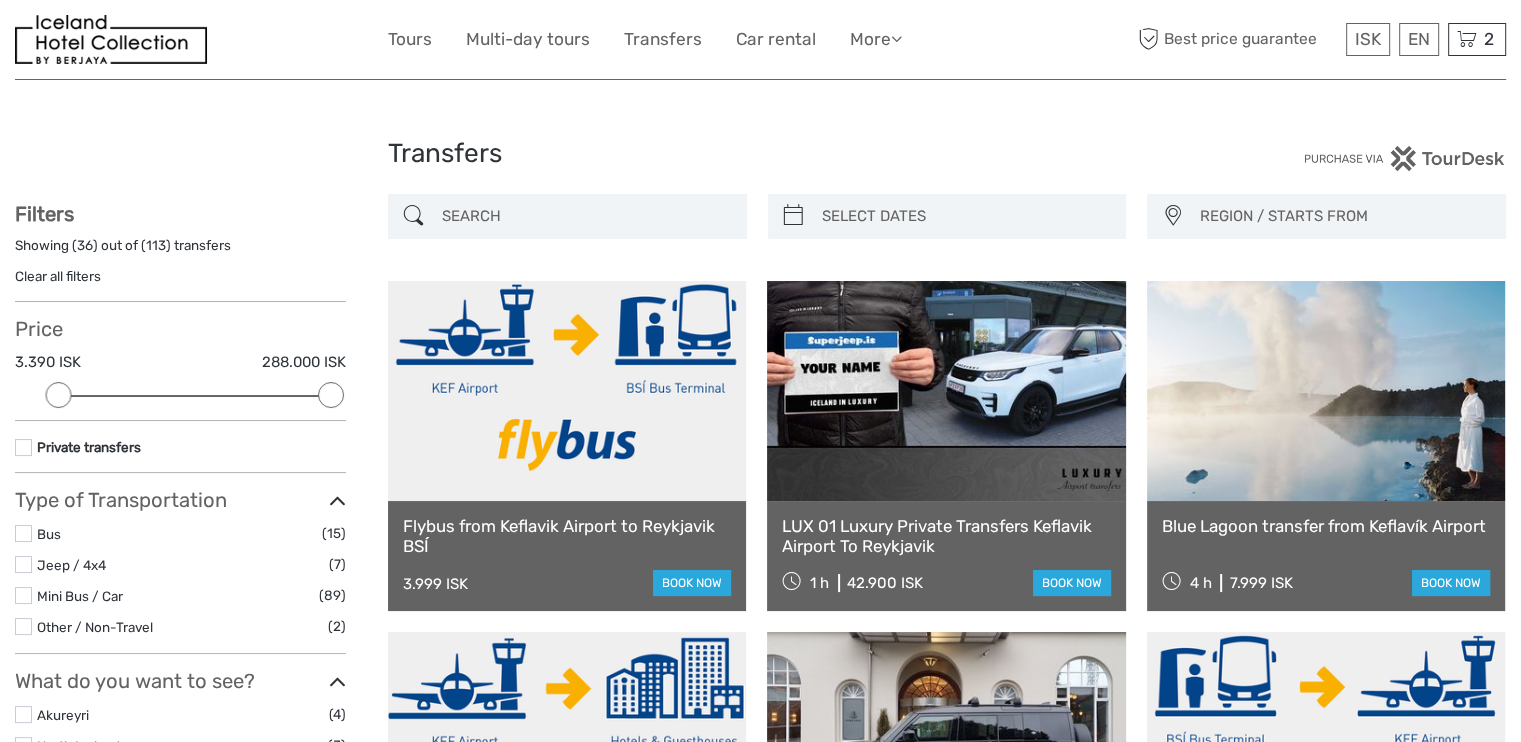 scroll, scrollTop: 0, scrollLeft: 0, axis: both 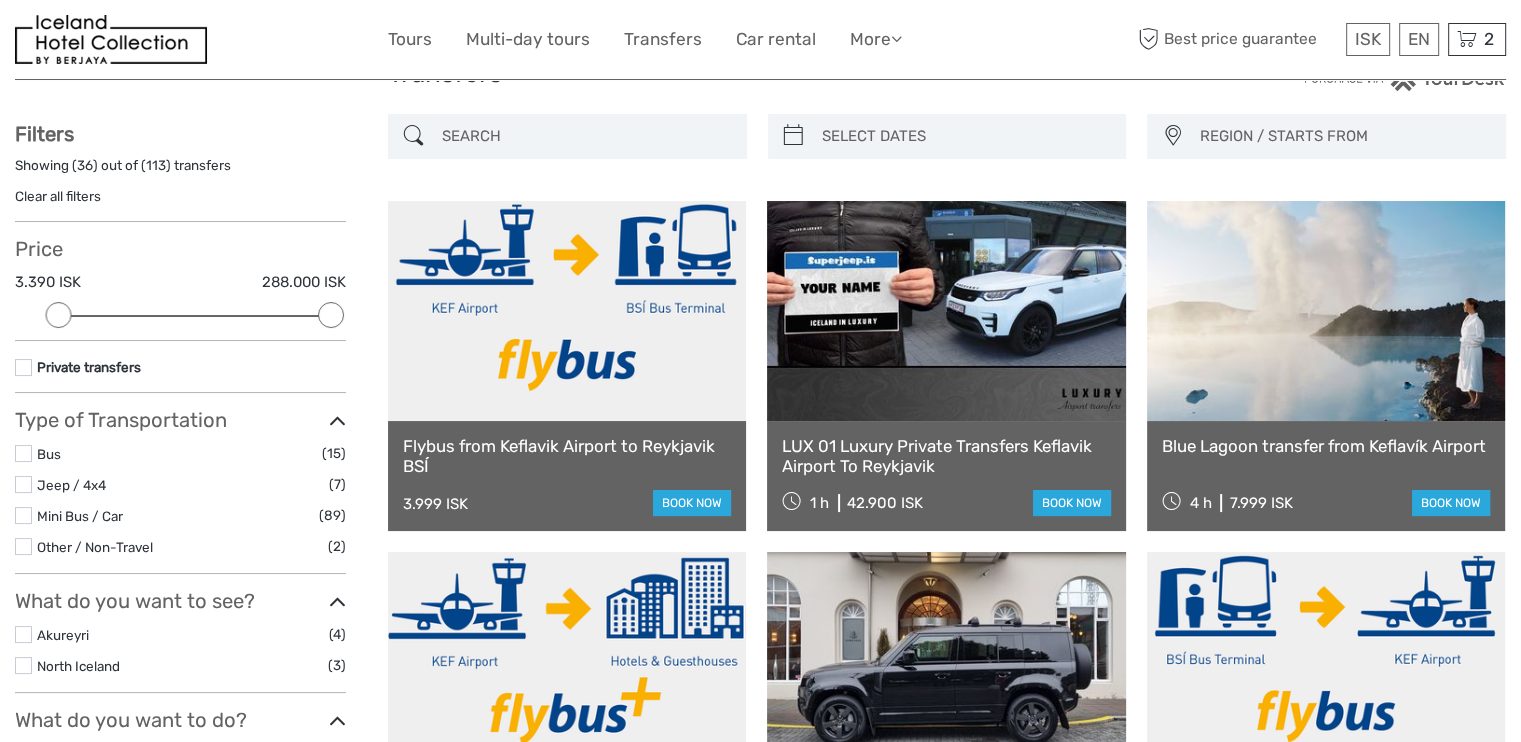 click on "Blue Lagoon transfer from Keflavík Airport" at bounding box center (1326, 446) 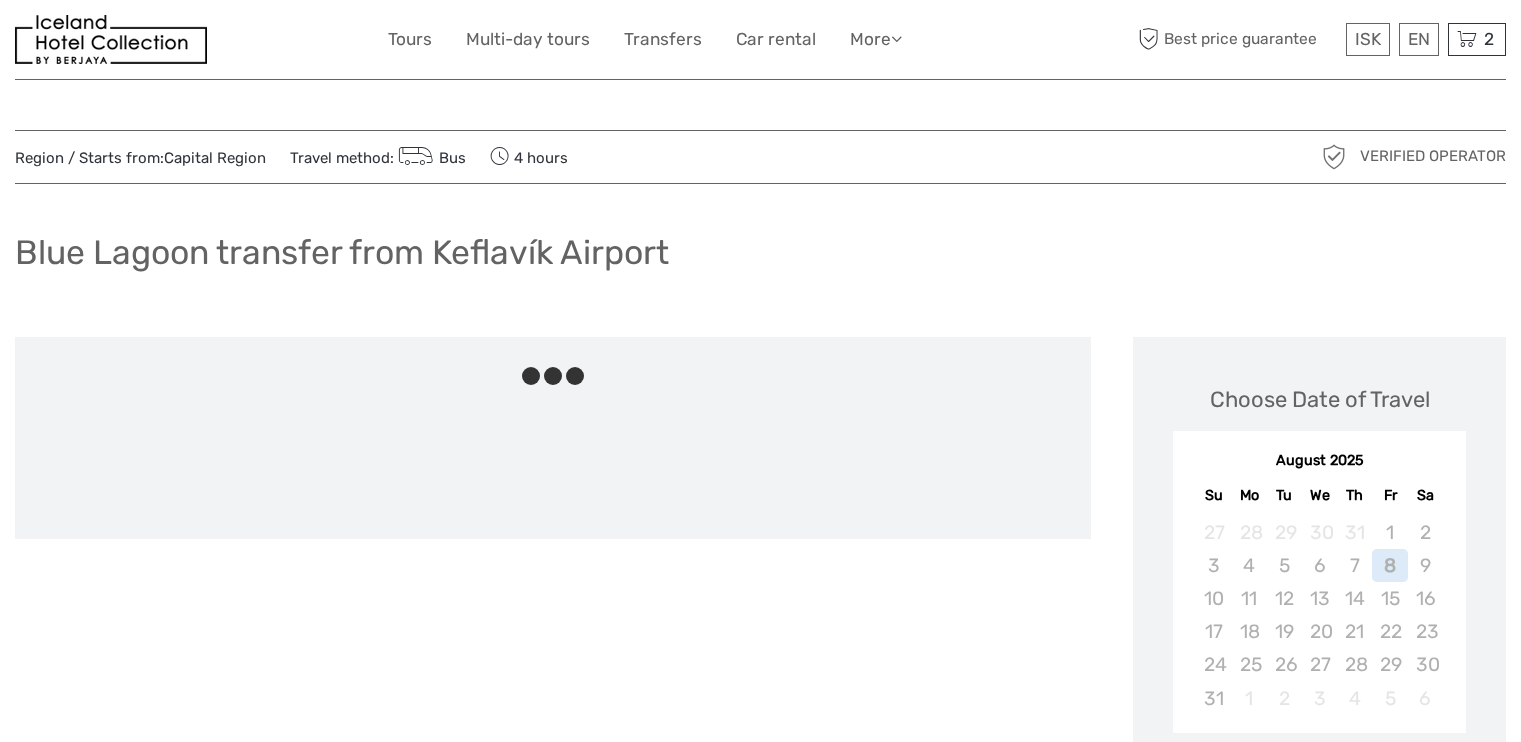 scroll, scrollTop: 0, scrollLeft: 0, axis: both 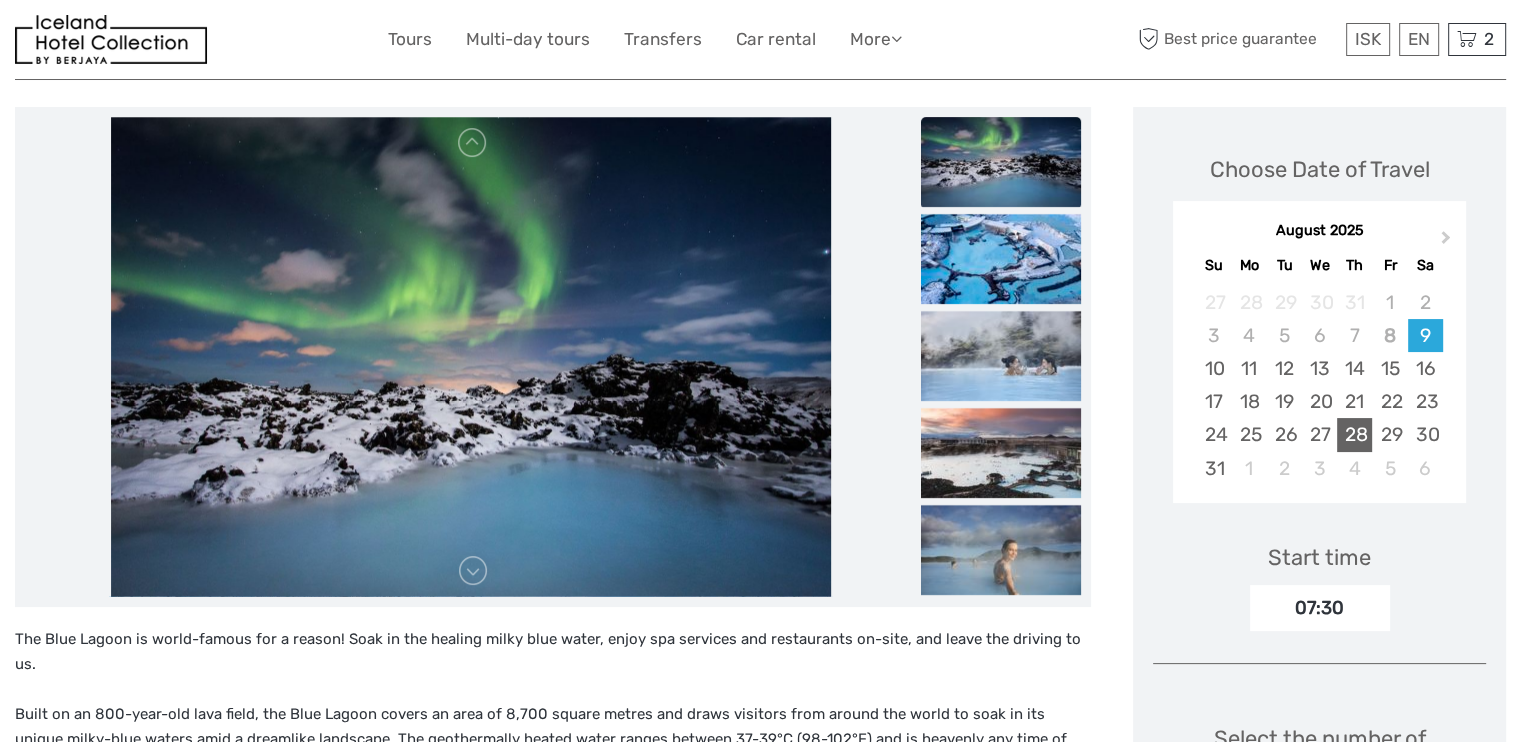 click on "28" at bounding box center (1354, 434) 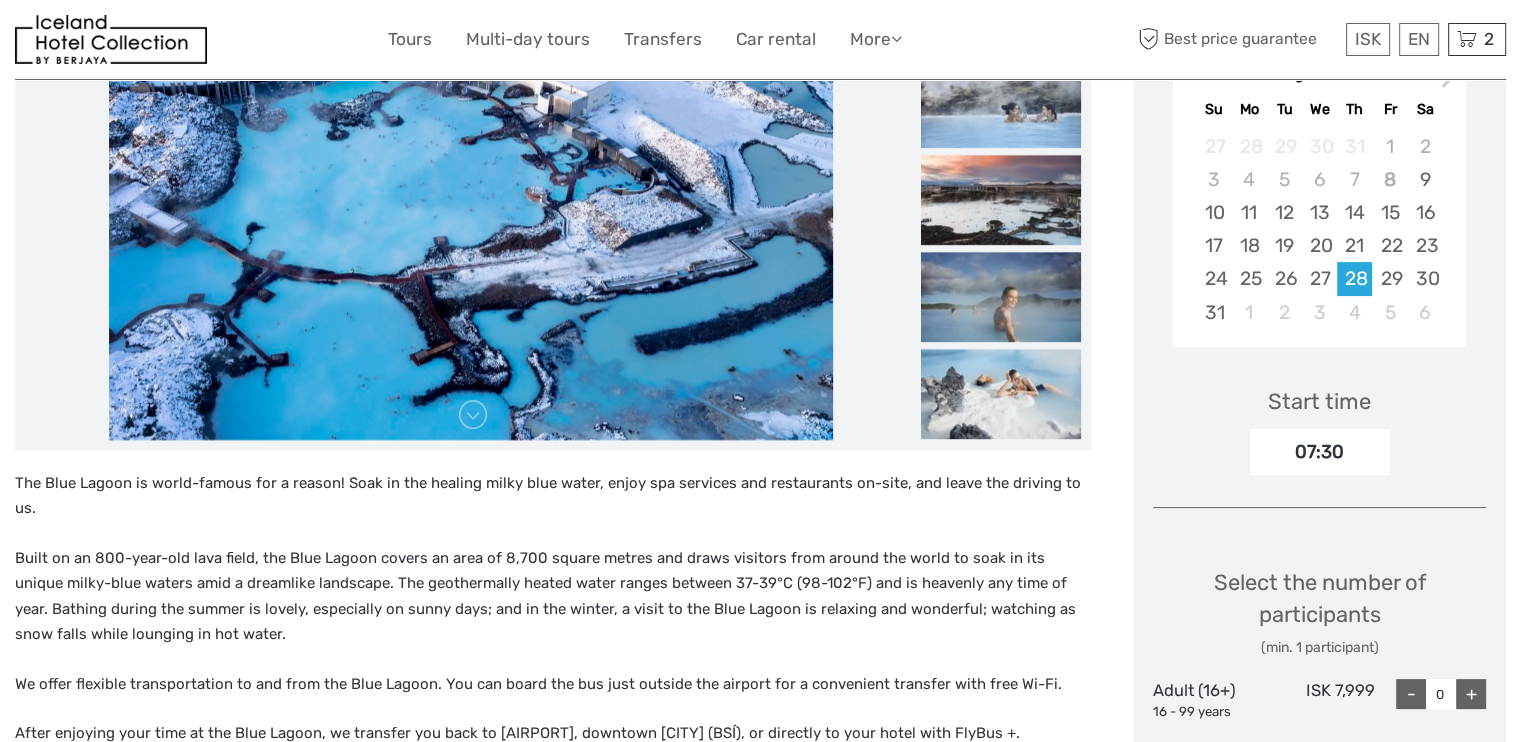 scroll, scrollTop: 484, scrollLeft: 0, axis: vertical 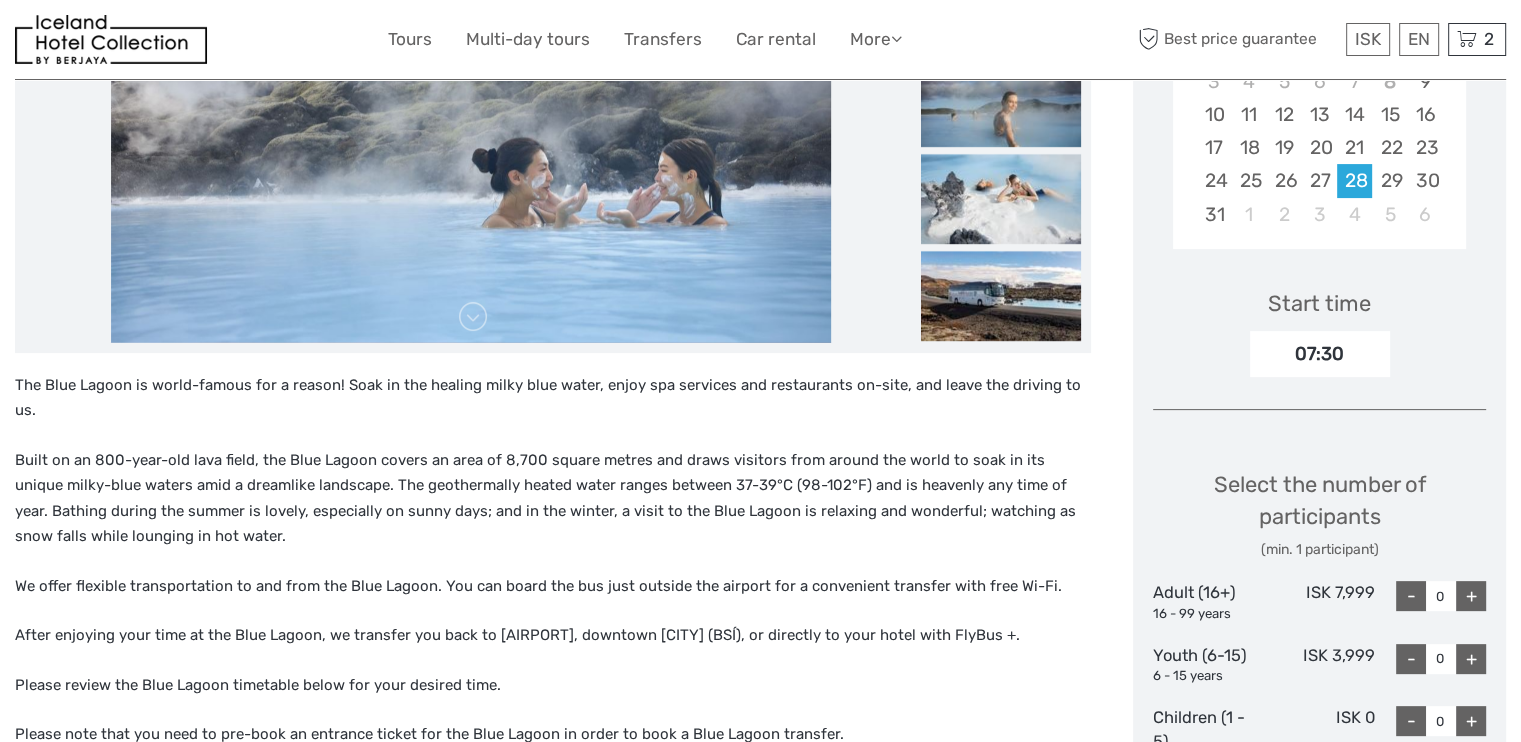 click on "+" at bounding box center [1471, 596] 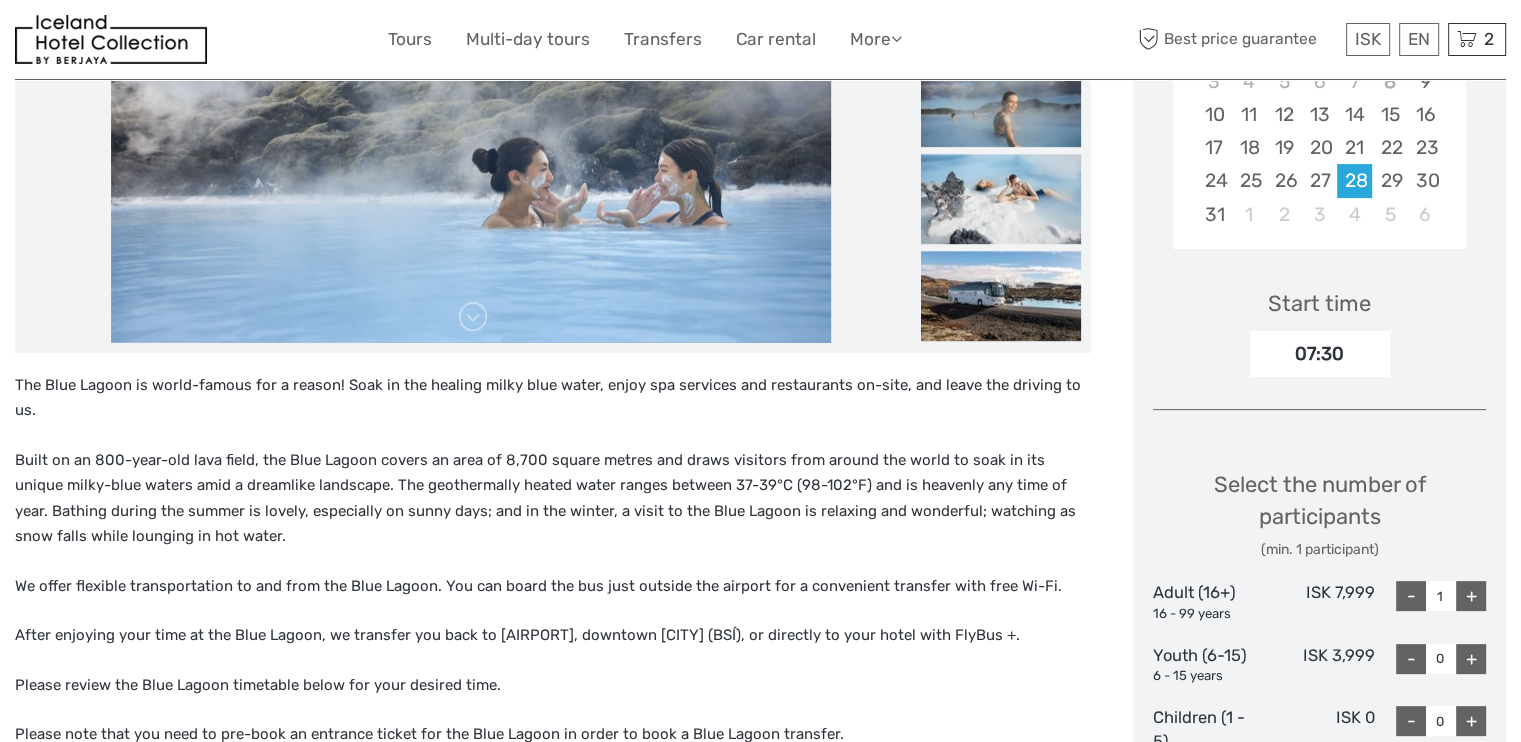 click on "+" at bounding box center [1471, 596] 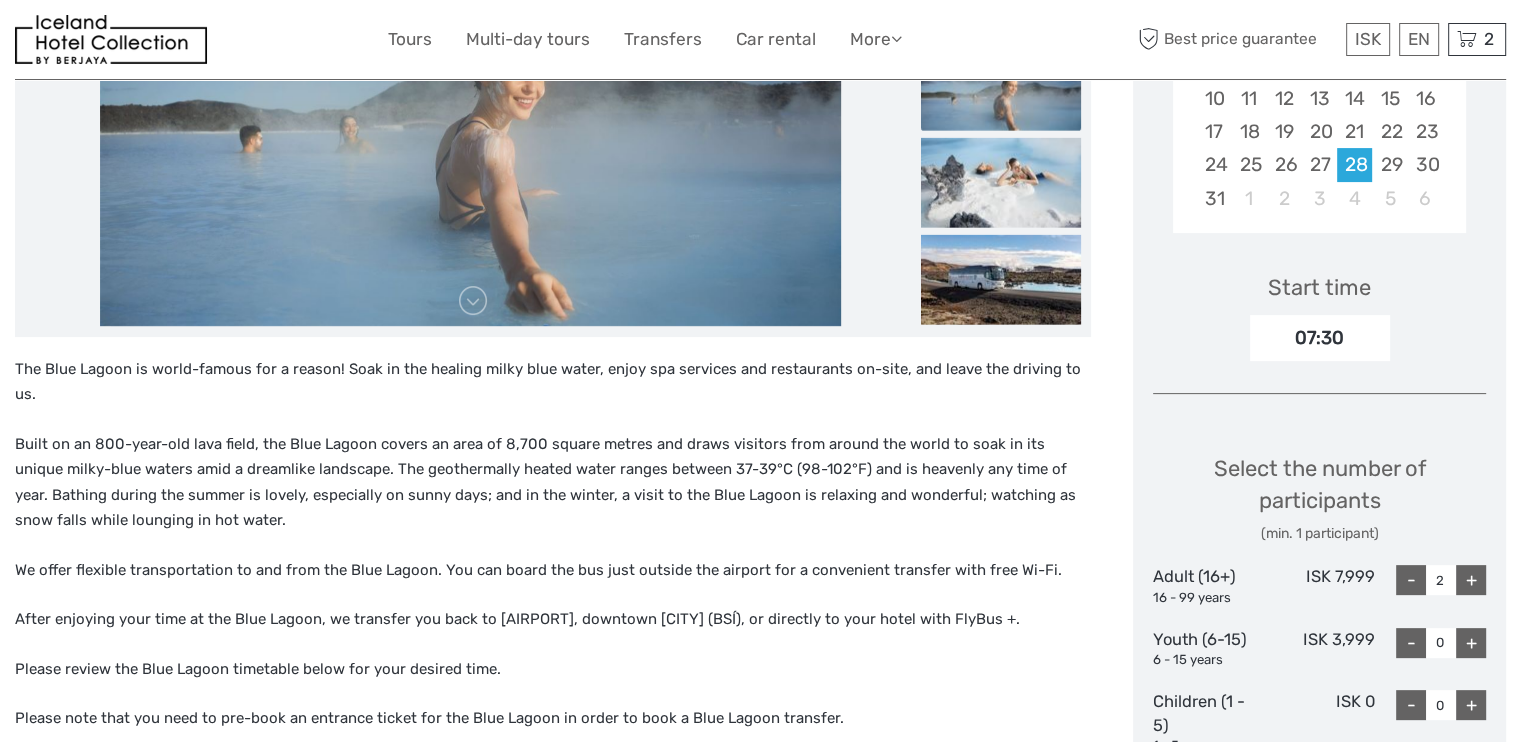 scroll, scrollTop: 506, scrollLeft: 0, axis: vertical 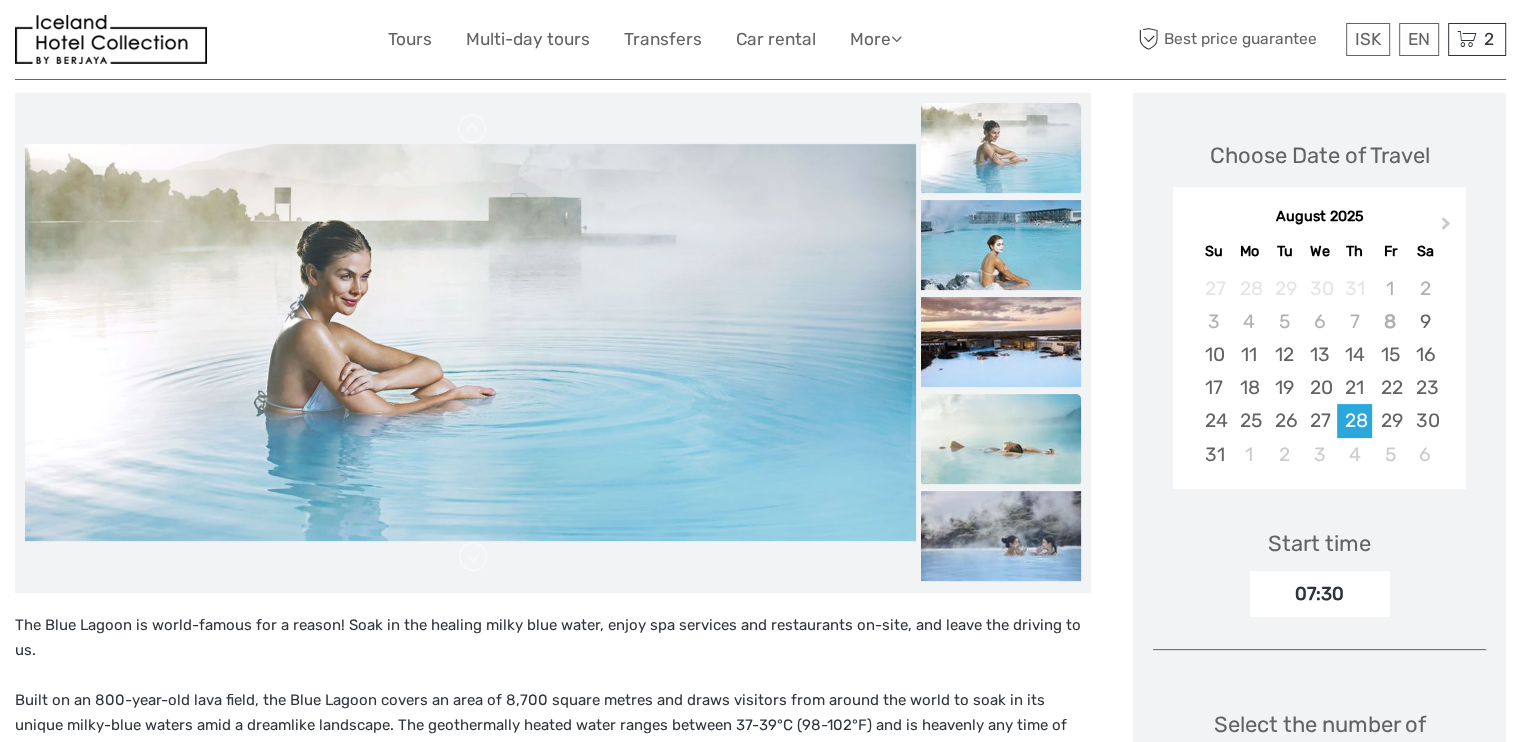 click at bounding box center (1001, 439) 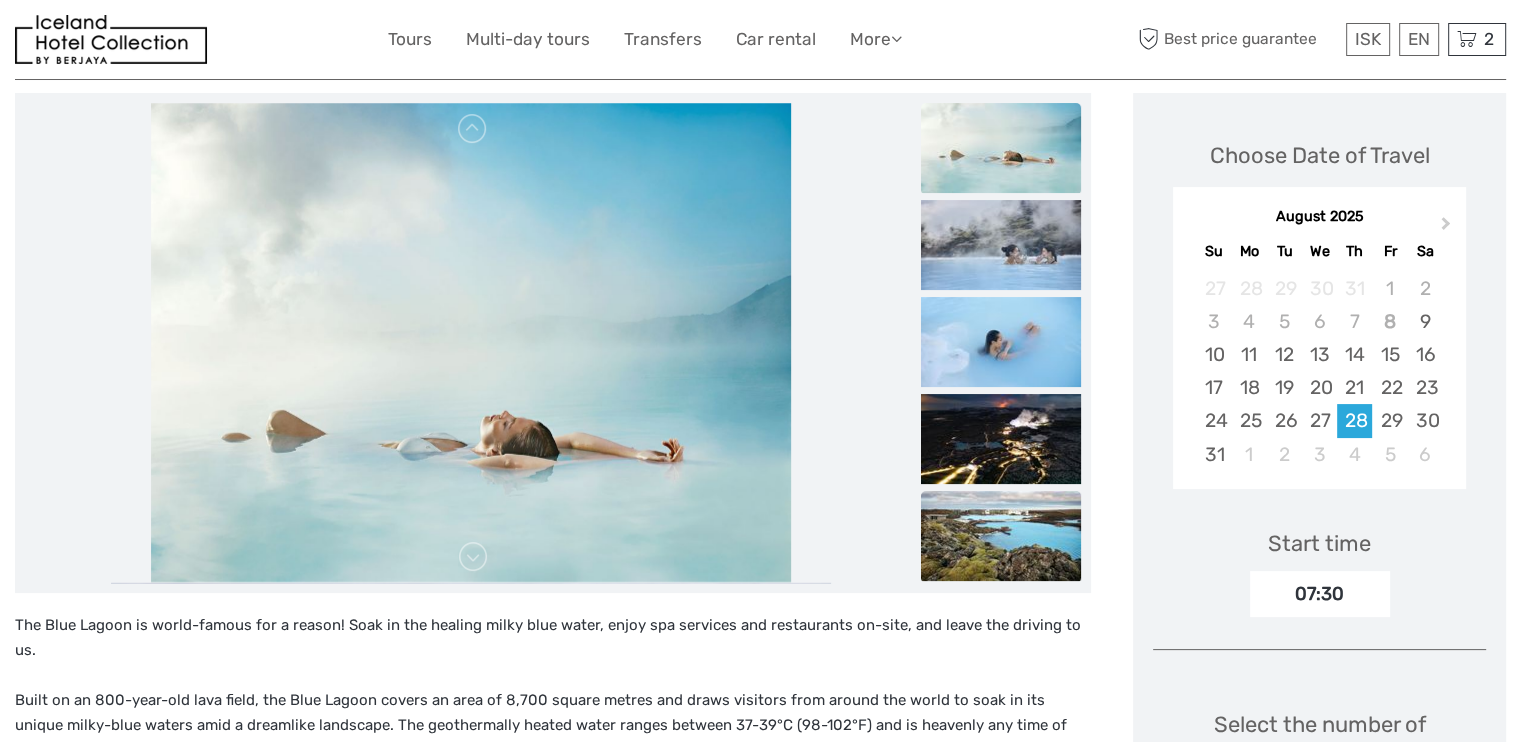 click at bounding box center (1001, 536) 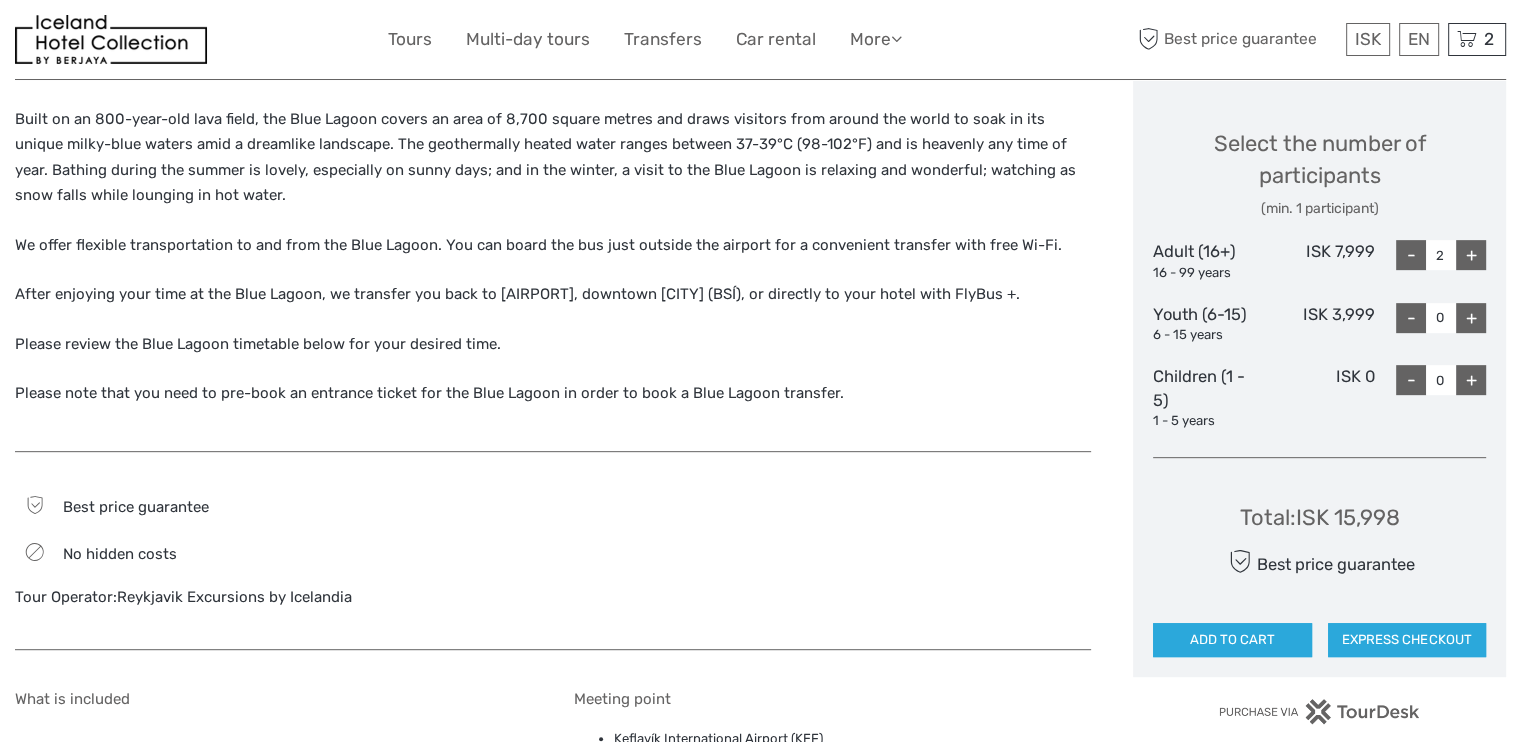 scroll, scrollTop: 856, scrollLeft: 0, axis: vertical 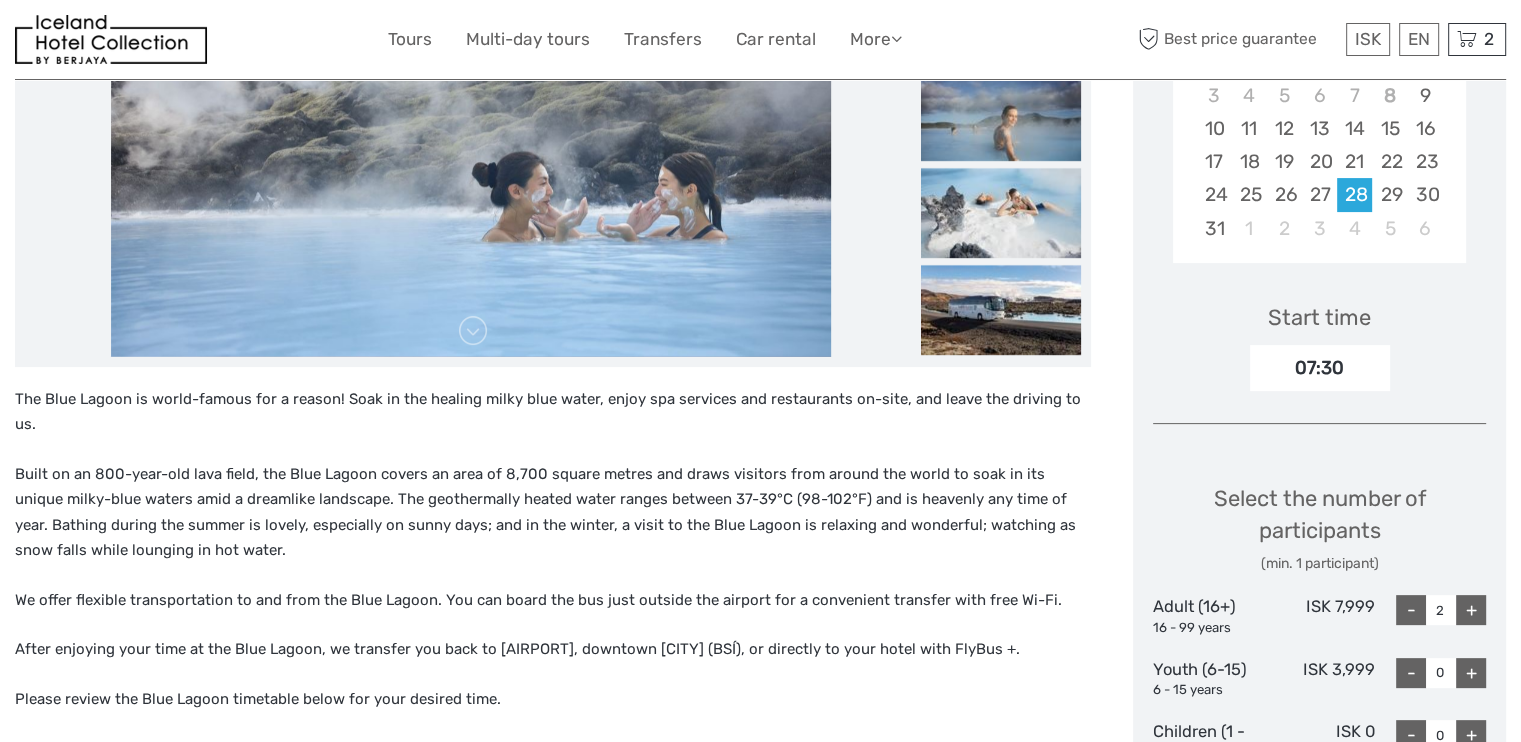 click on "07:30" at bounding box center (1320, 368) 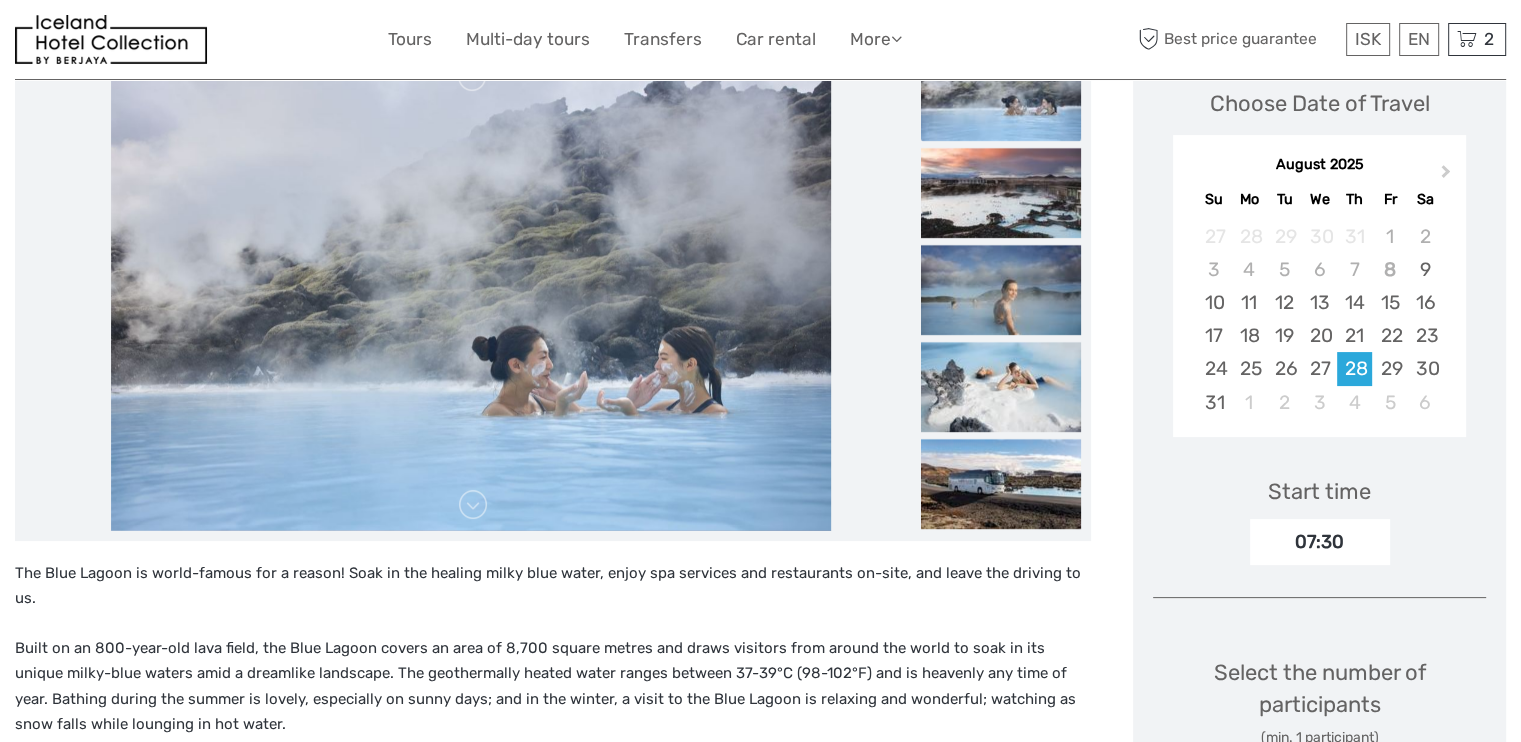 scroll, scrollTop: 296, scrollLeft: 0, axis: vertical 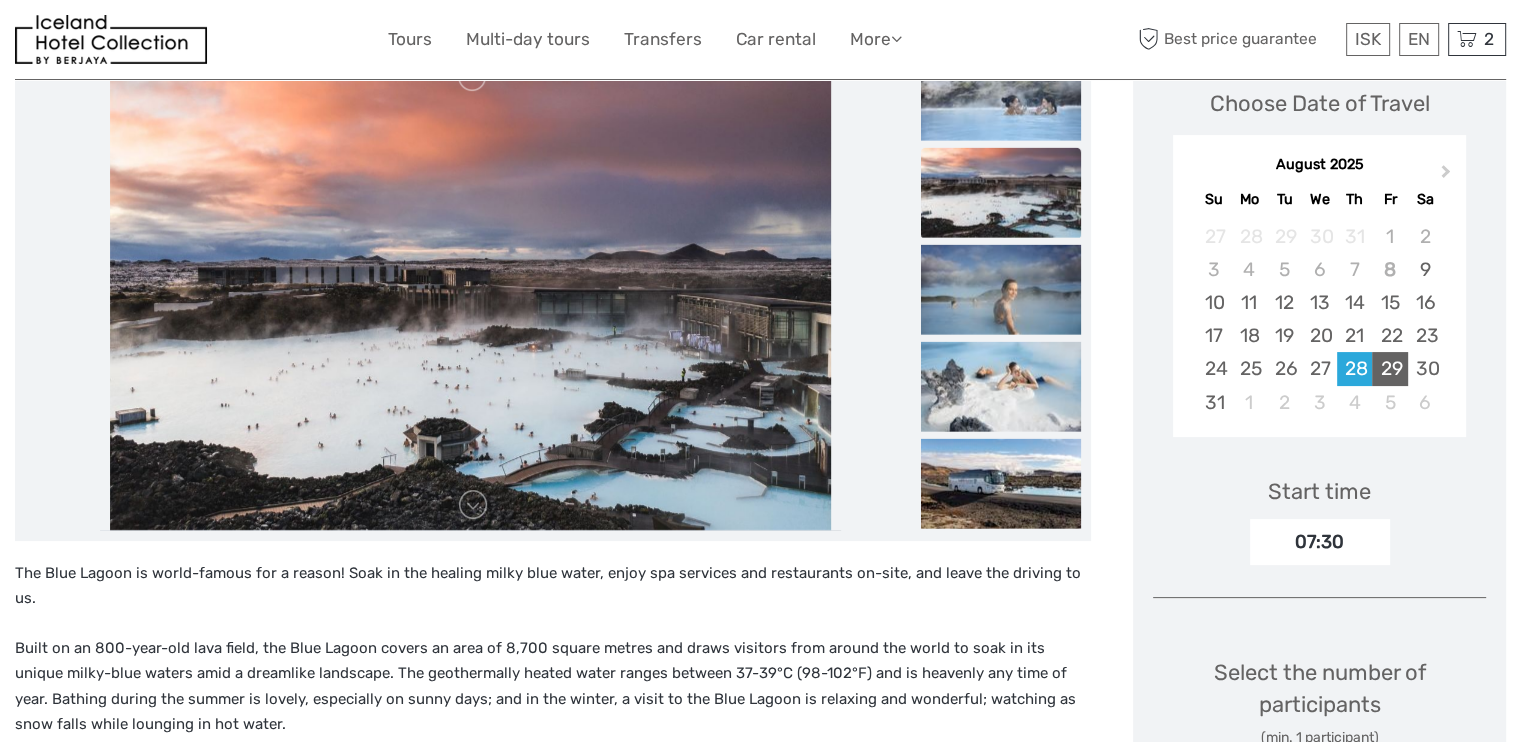 click on "29" at bounding box center (1389, 368) 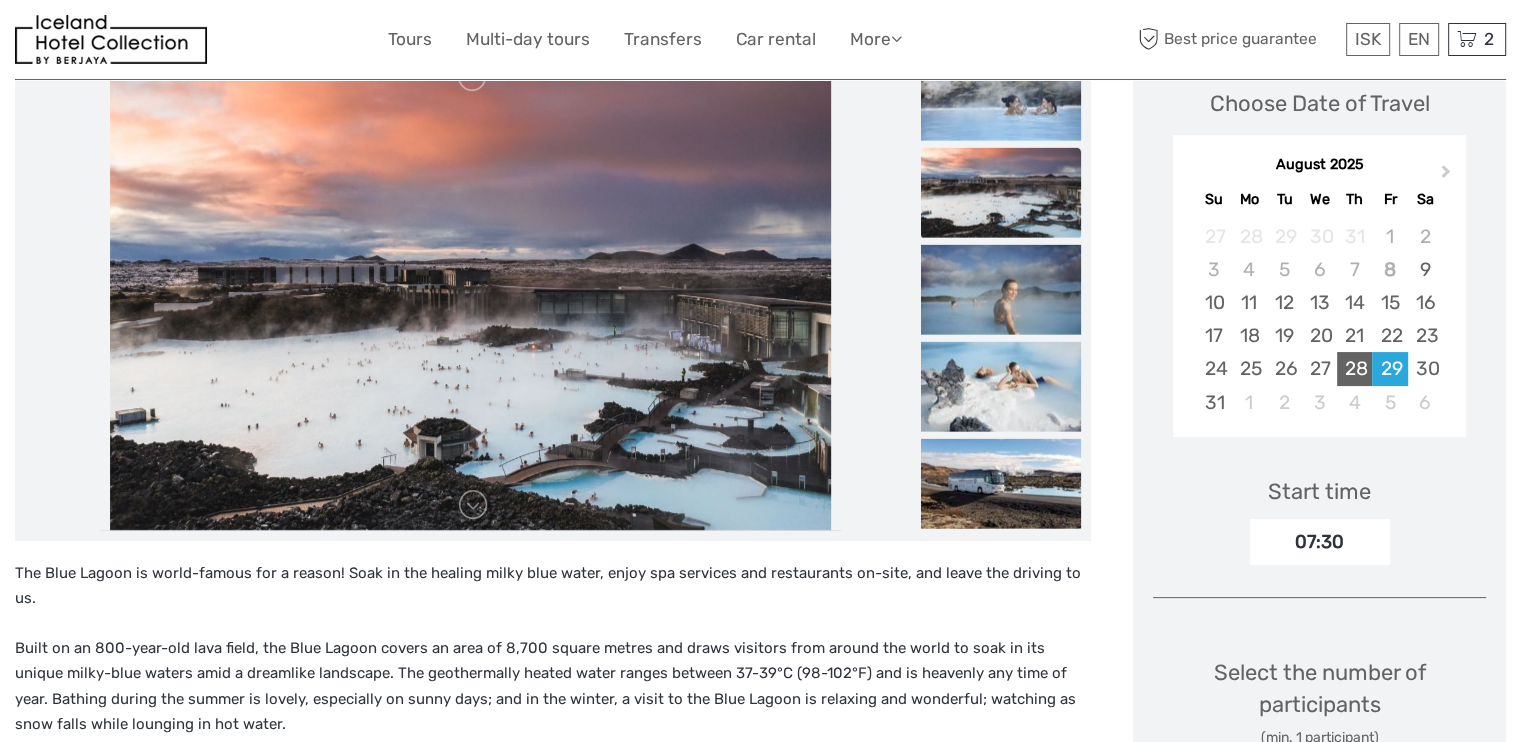 click on "28" at bounding box center (1354, 368) 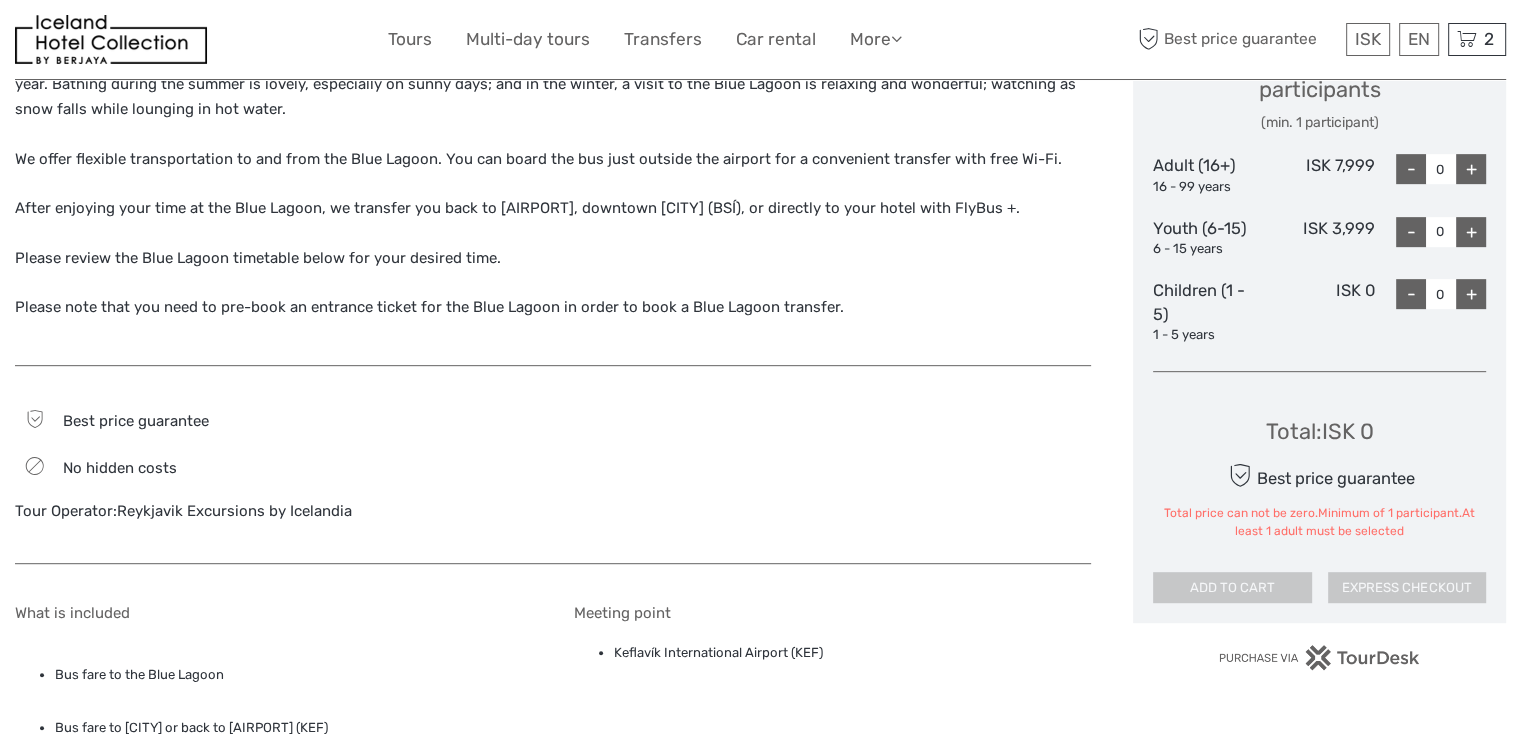 scroll, scrollTop: 764, scrollLeft: 0, axis: vertical 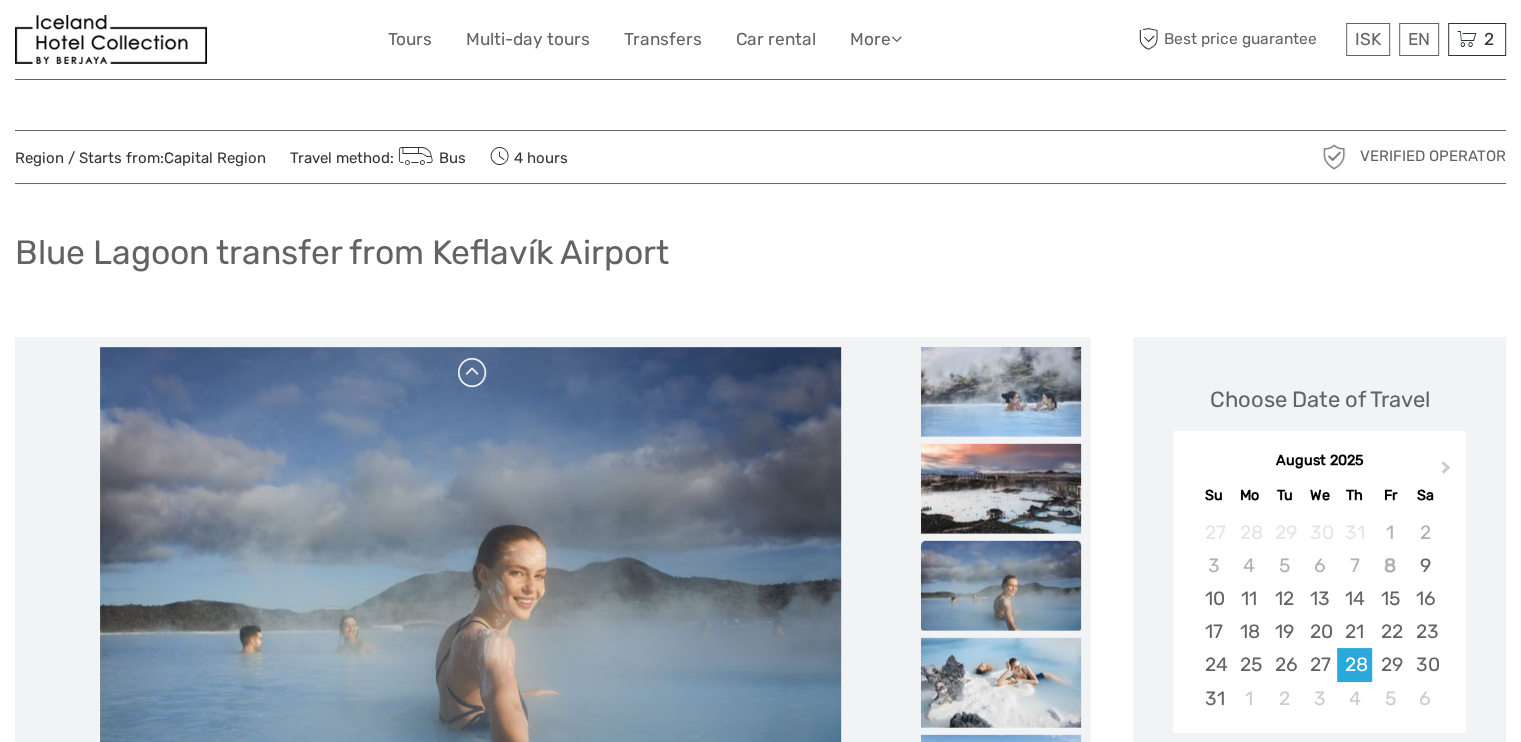 click at bounding box center [473, 373] 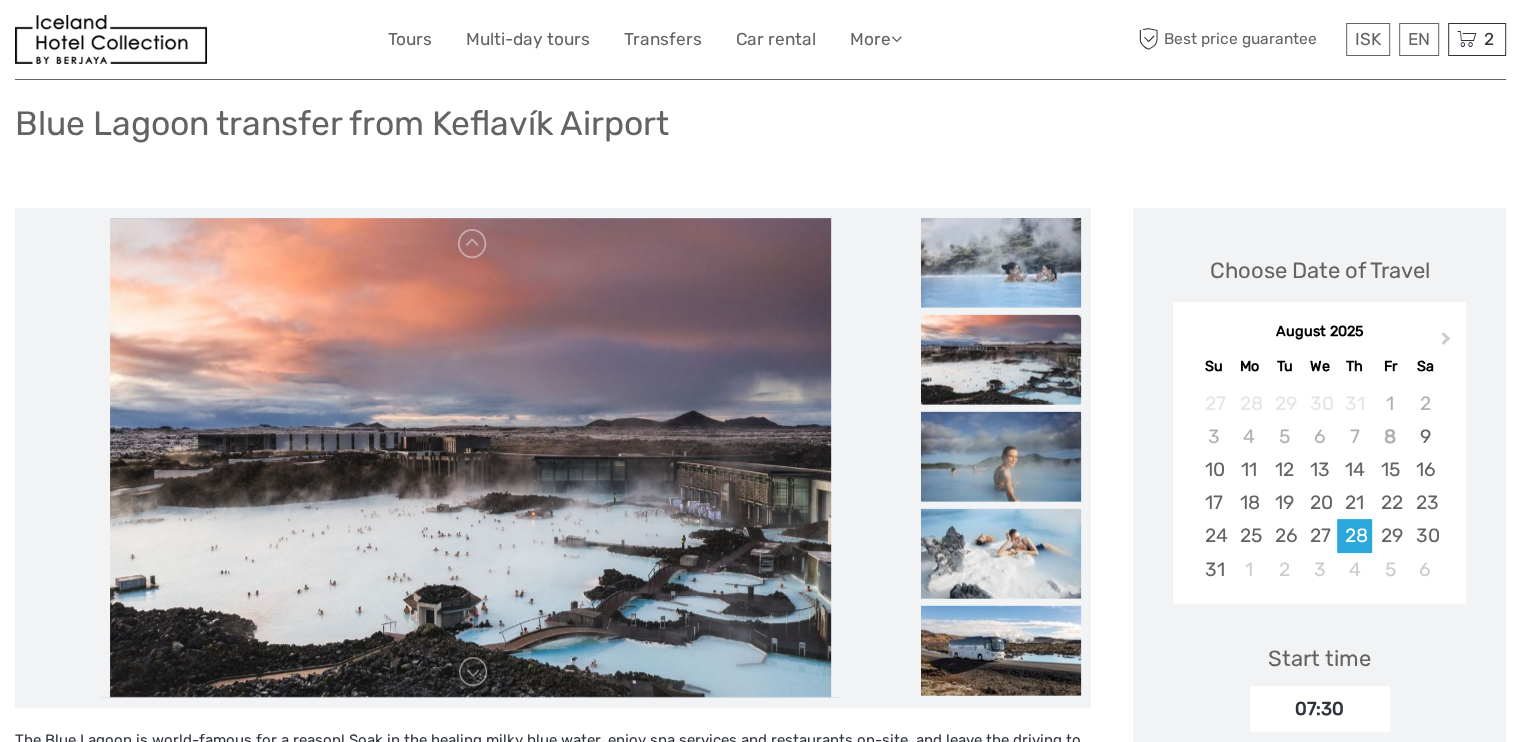 scroll, scrollTop: 132, scrollLeft: 0, axis: vertical 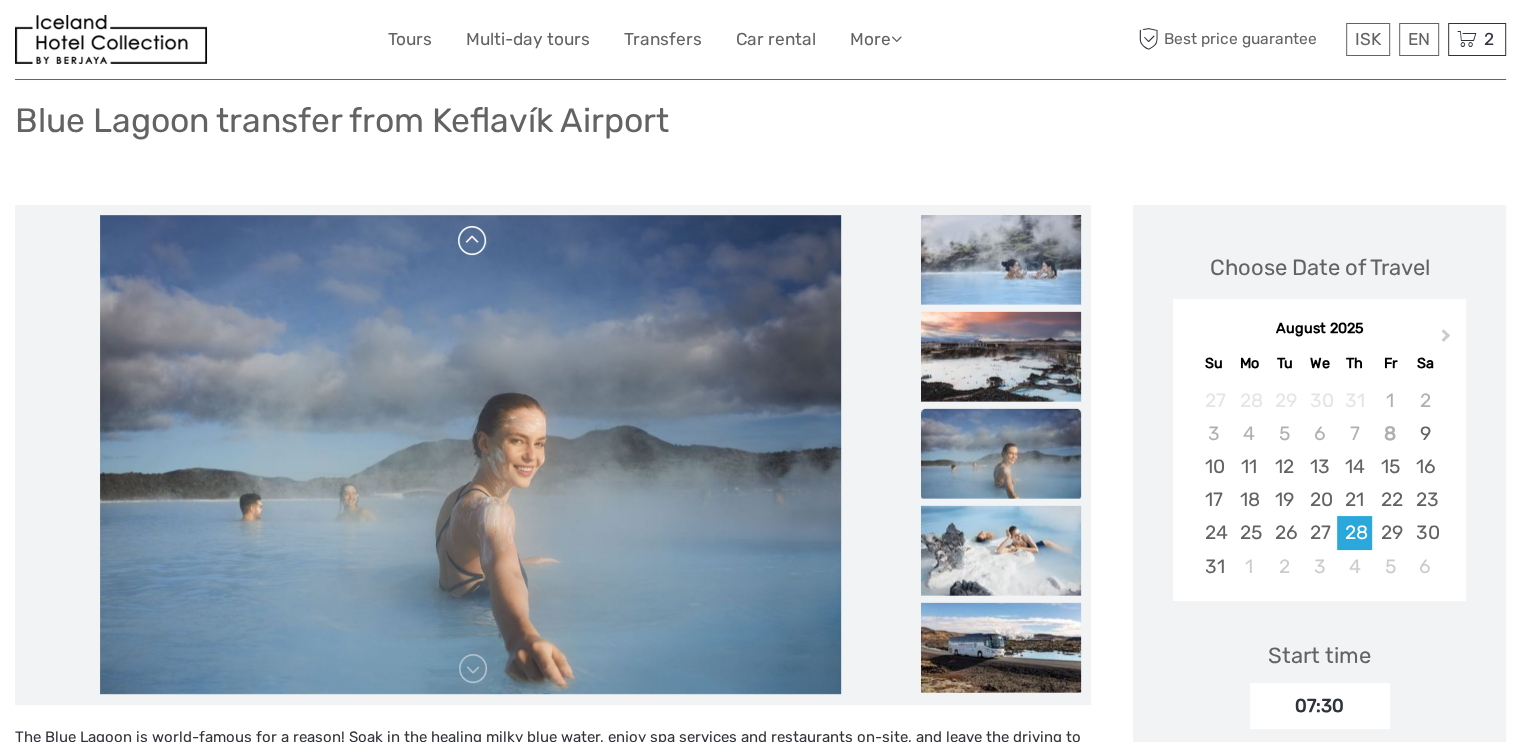 click at bounding box center (473, 241) 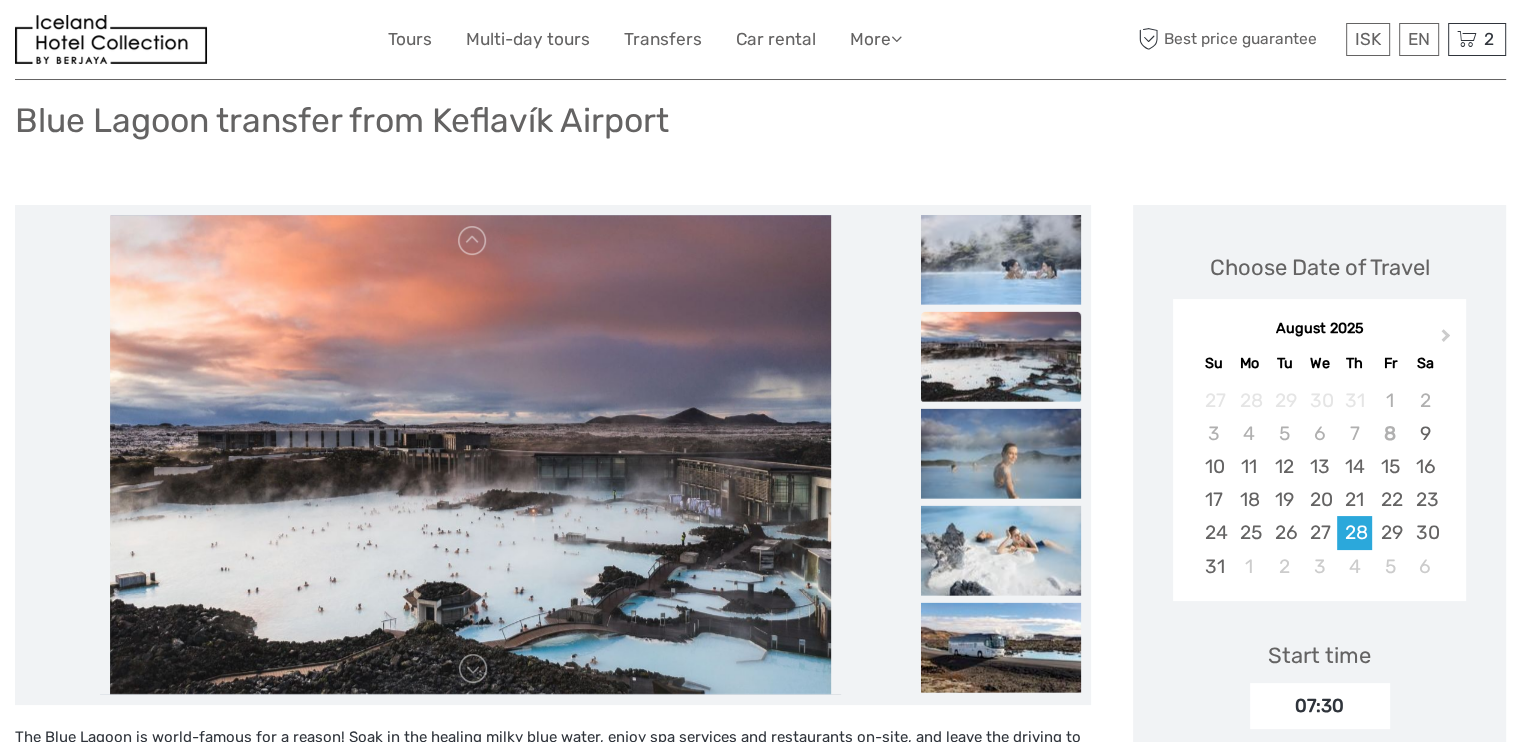 scroll, scrollTop: 132, scrollLeft: 0, axis: vertical 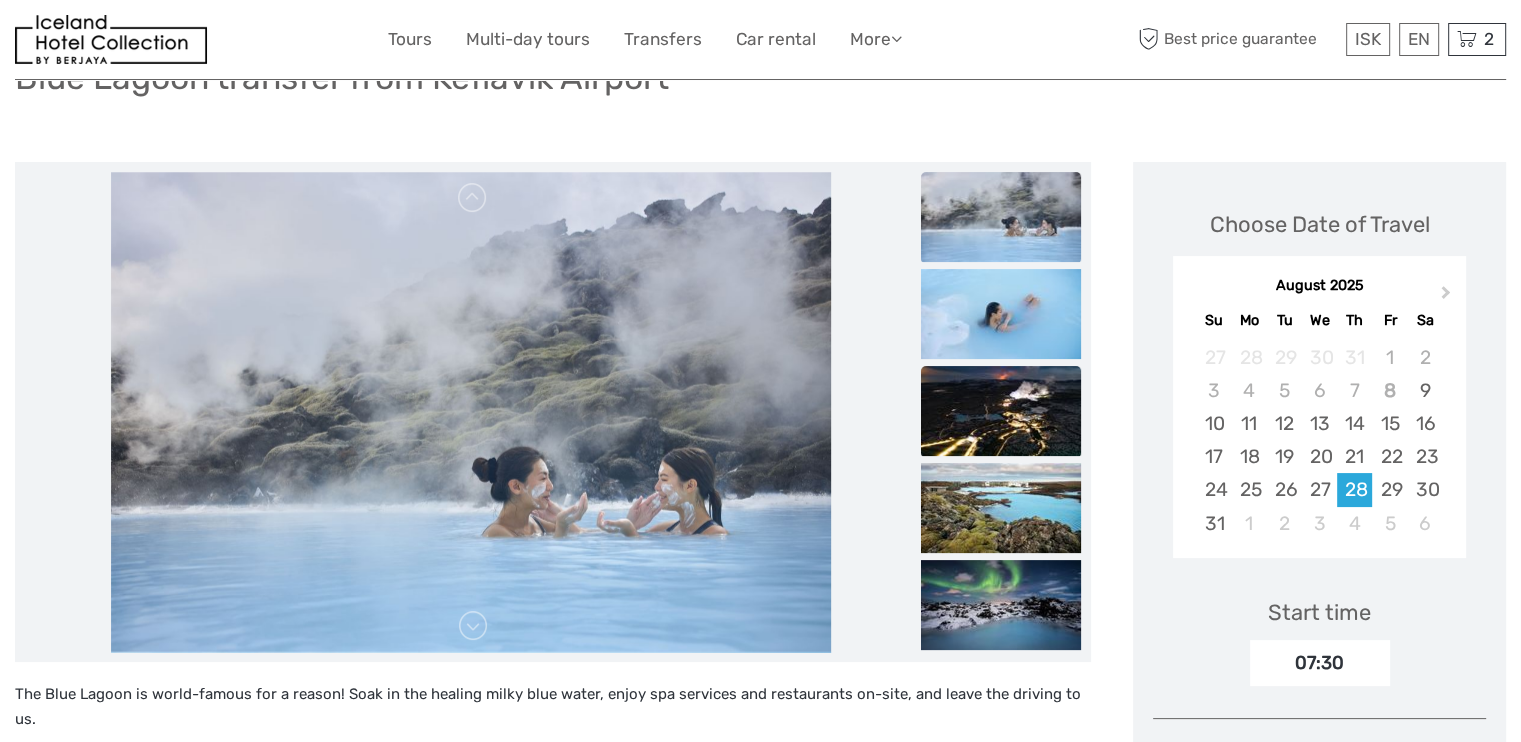 click at bounding box center [1001, 411] 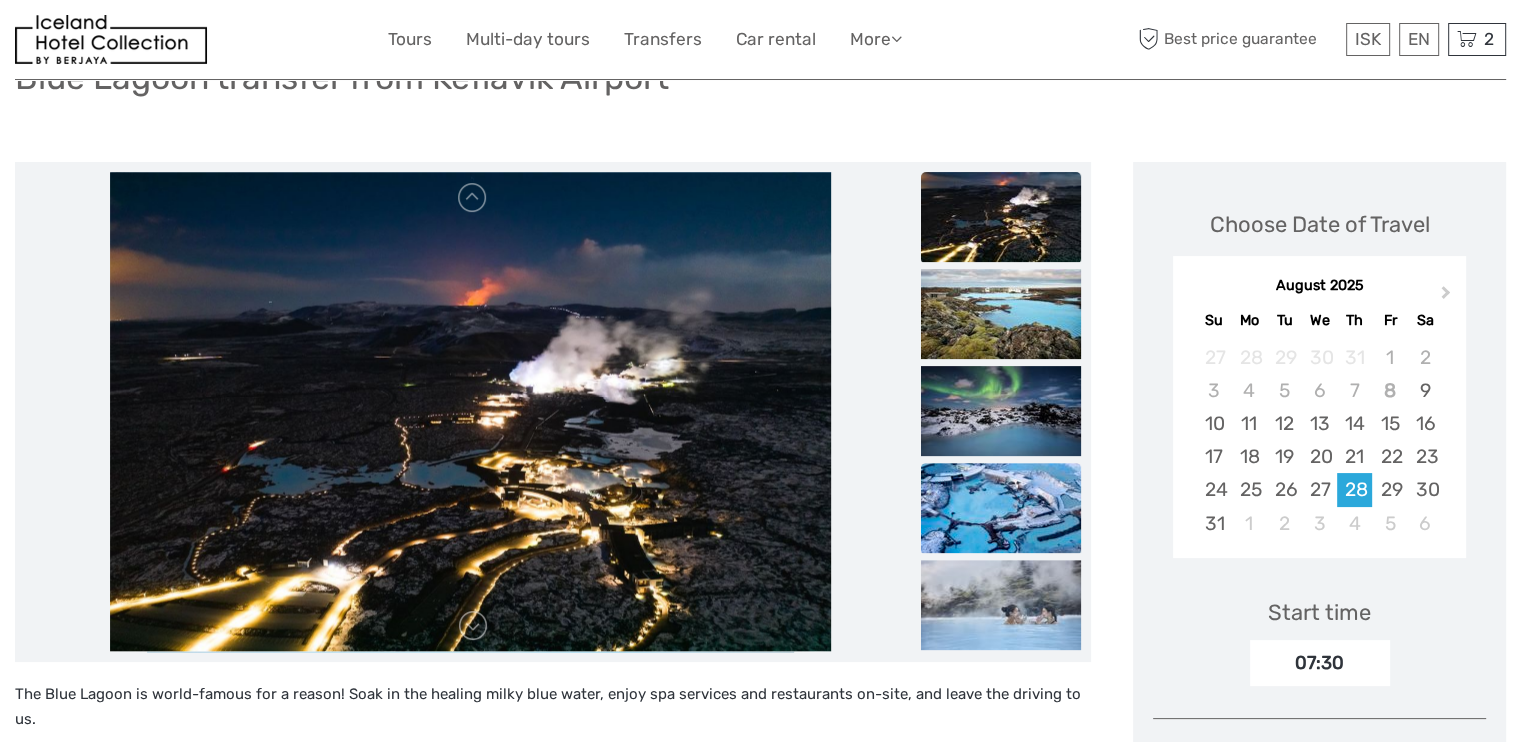 click at bounding box center (1001, 508) 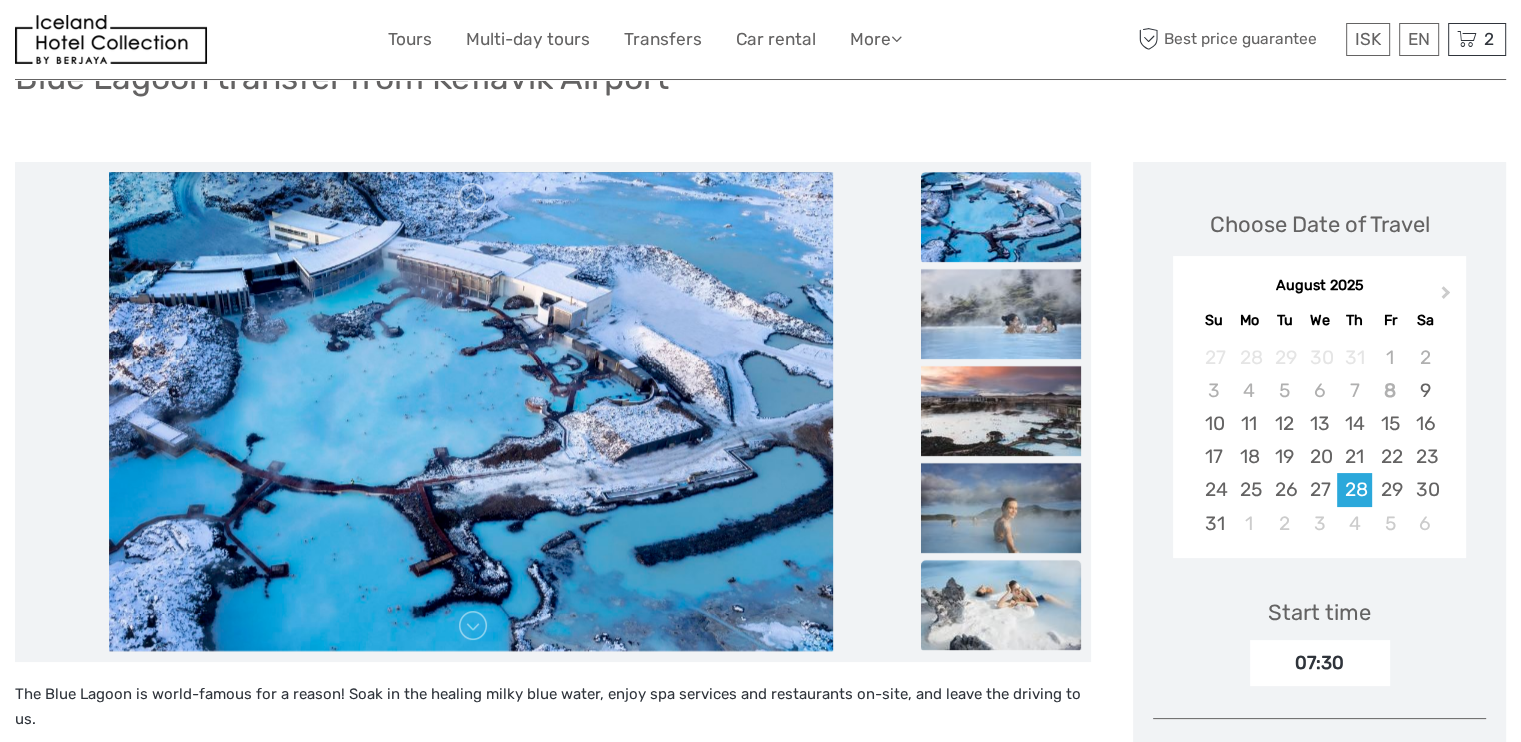 click at bounding box center [1001, 605] 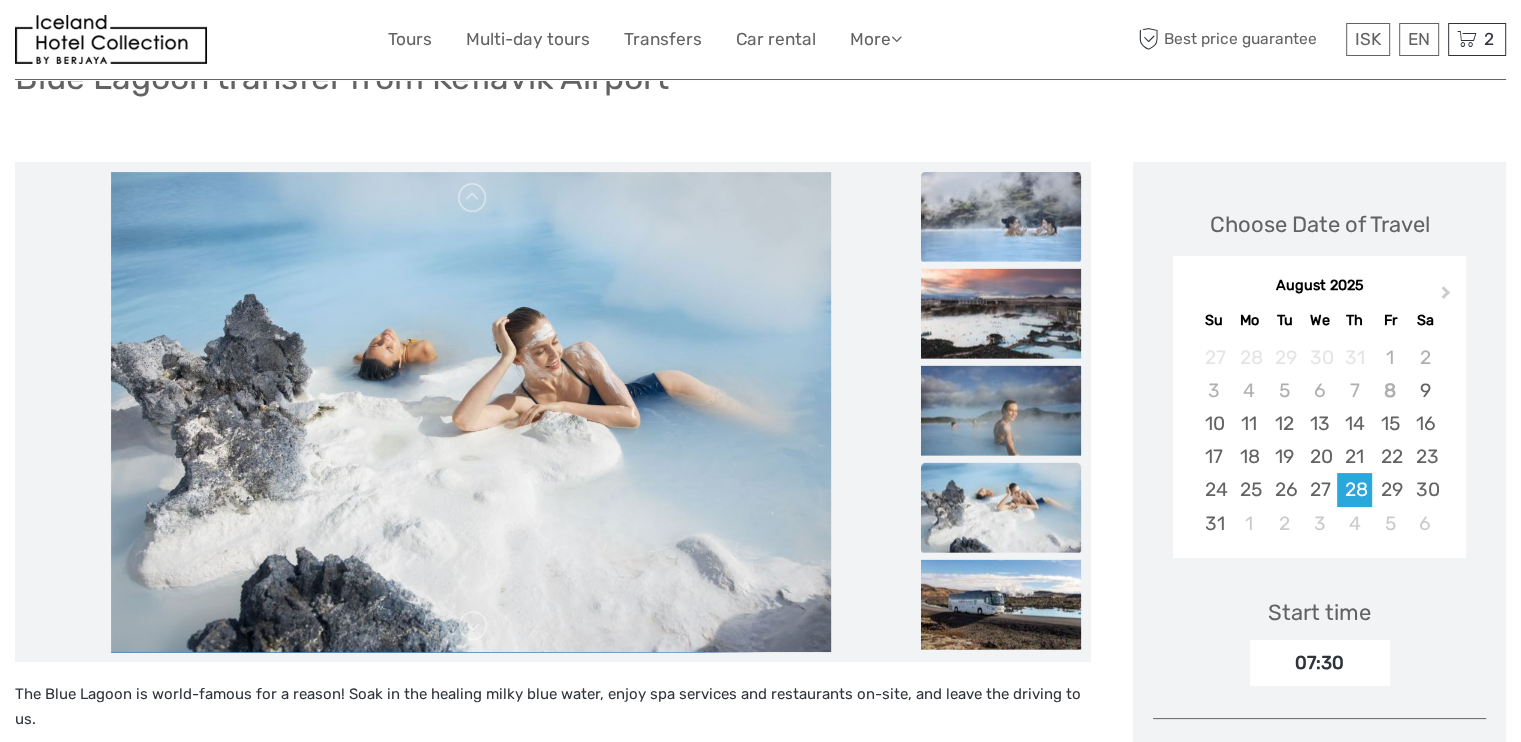 click at bounding box center (1001, 216) 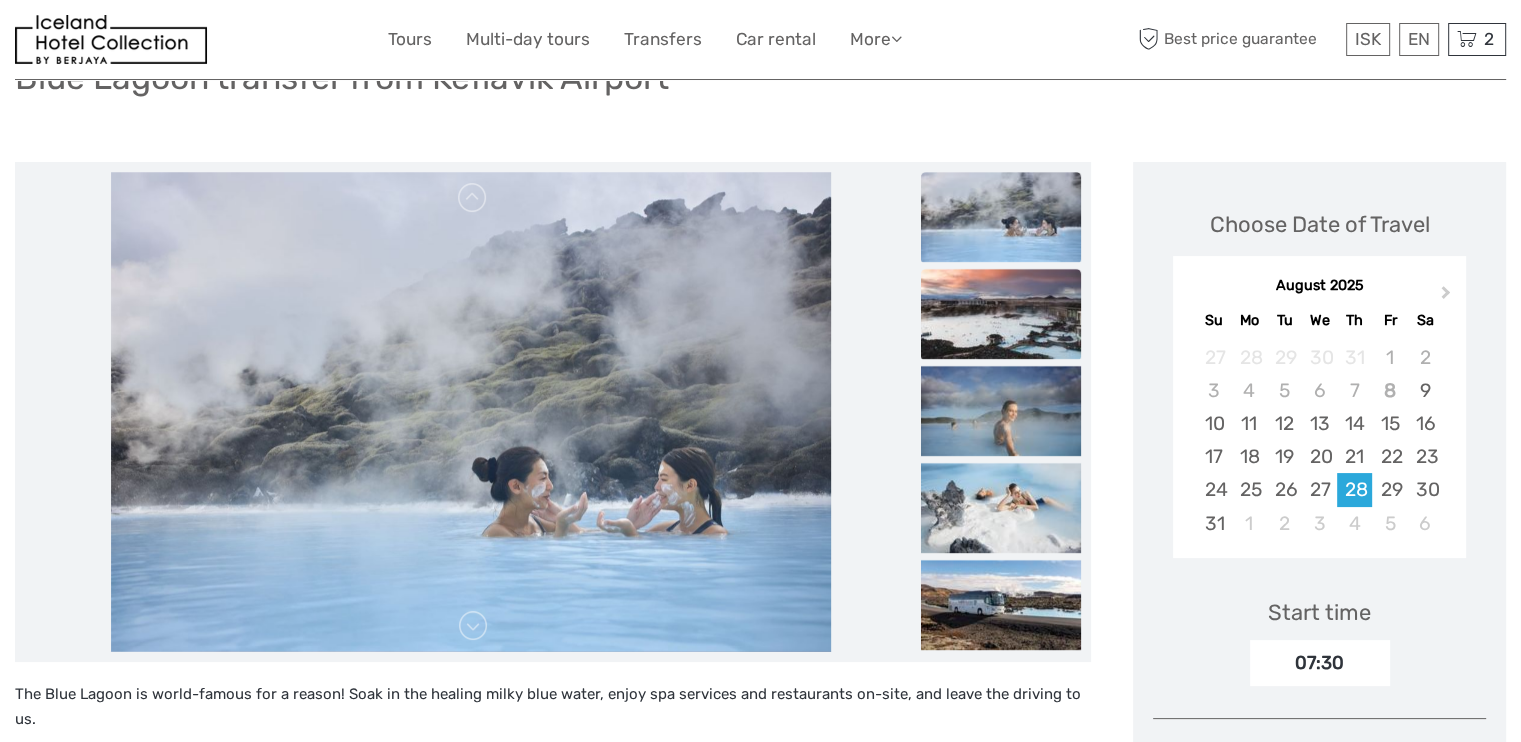 click at bounding box center [1001, 314] 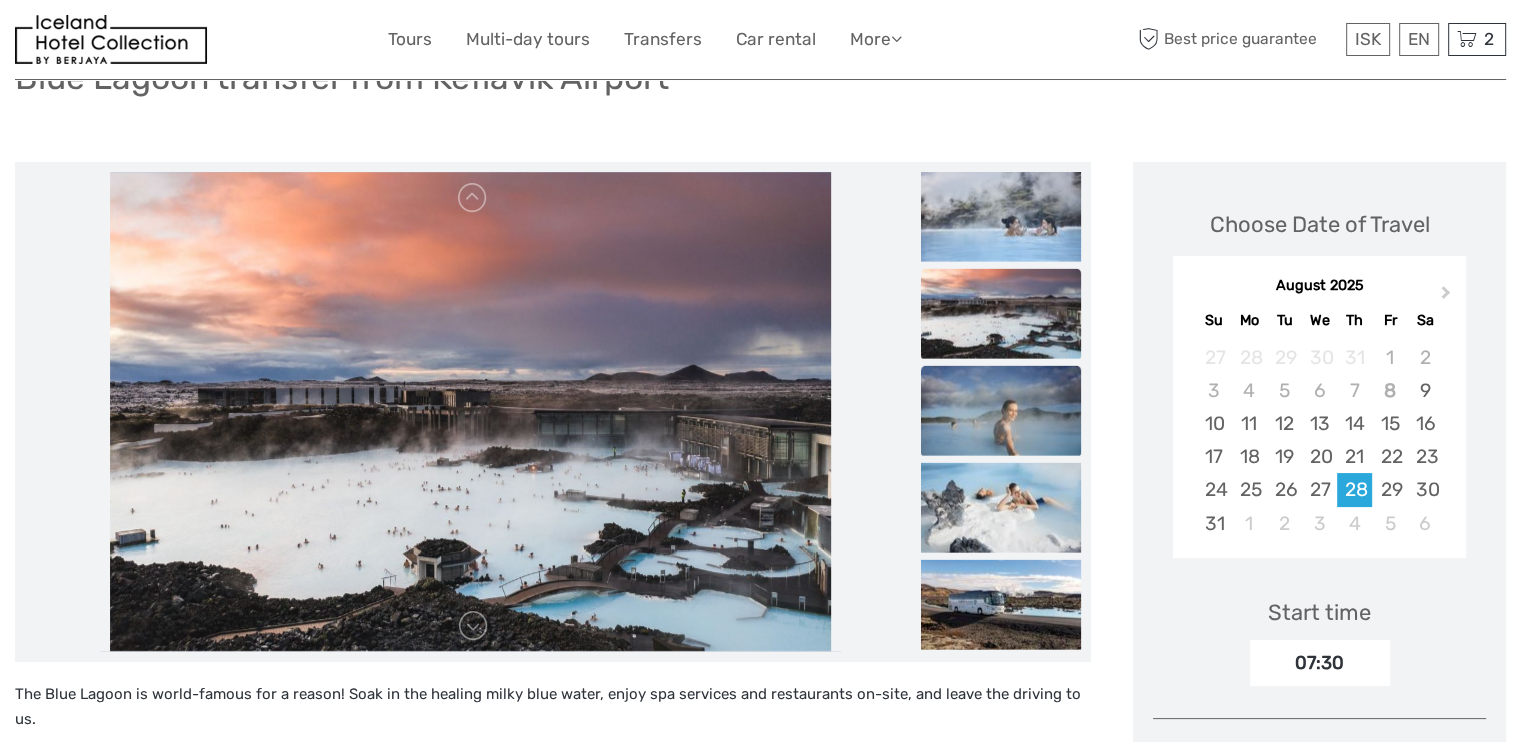 click at bounding box center (1001, 410) 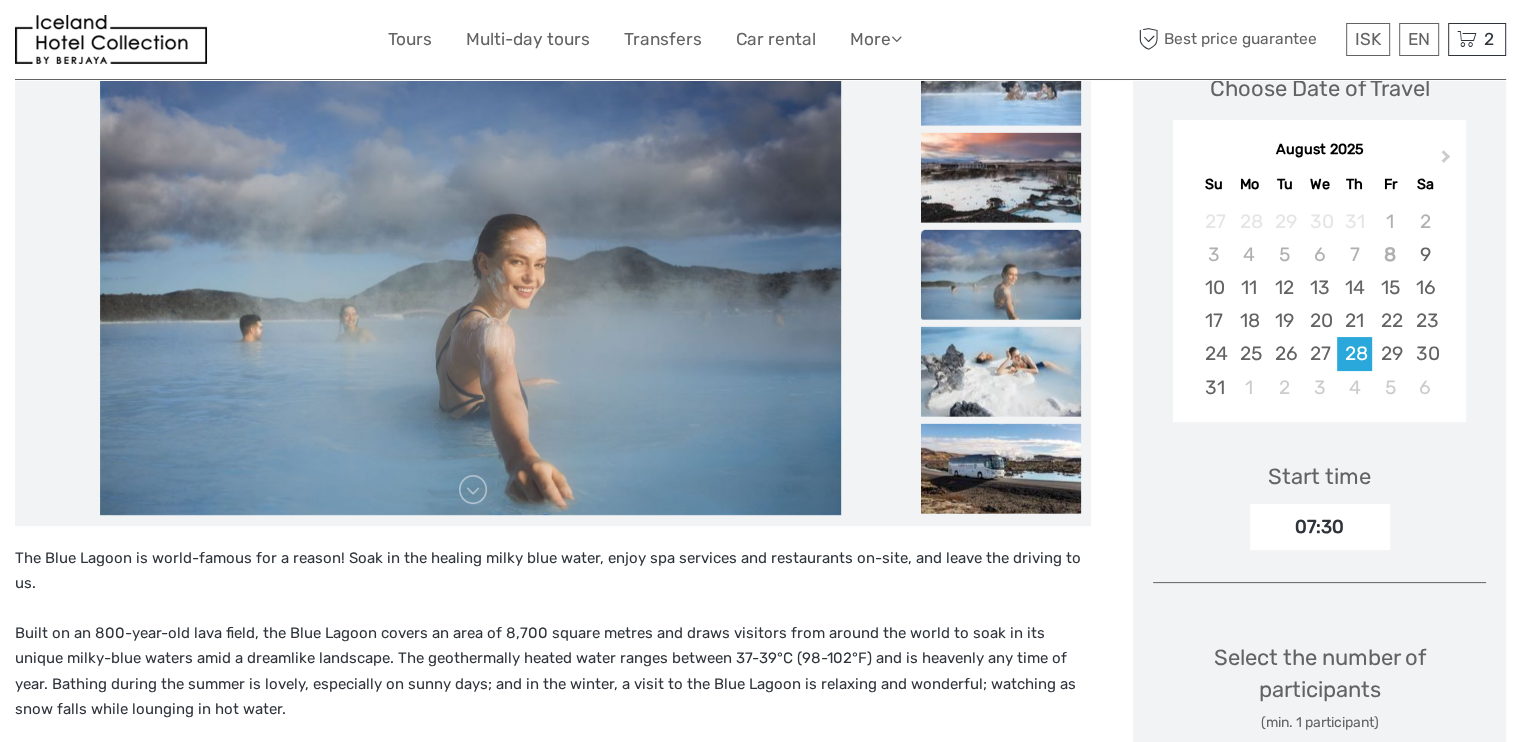 scroll, scrollTop: 0, scrollLeft: 0, axis: both 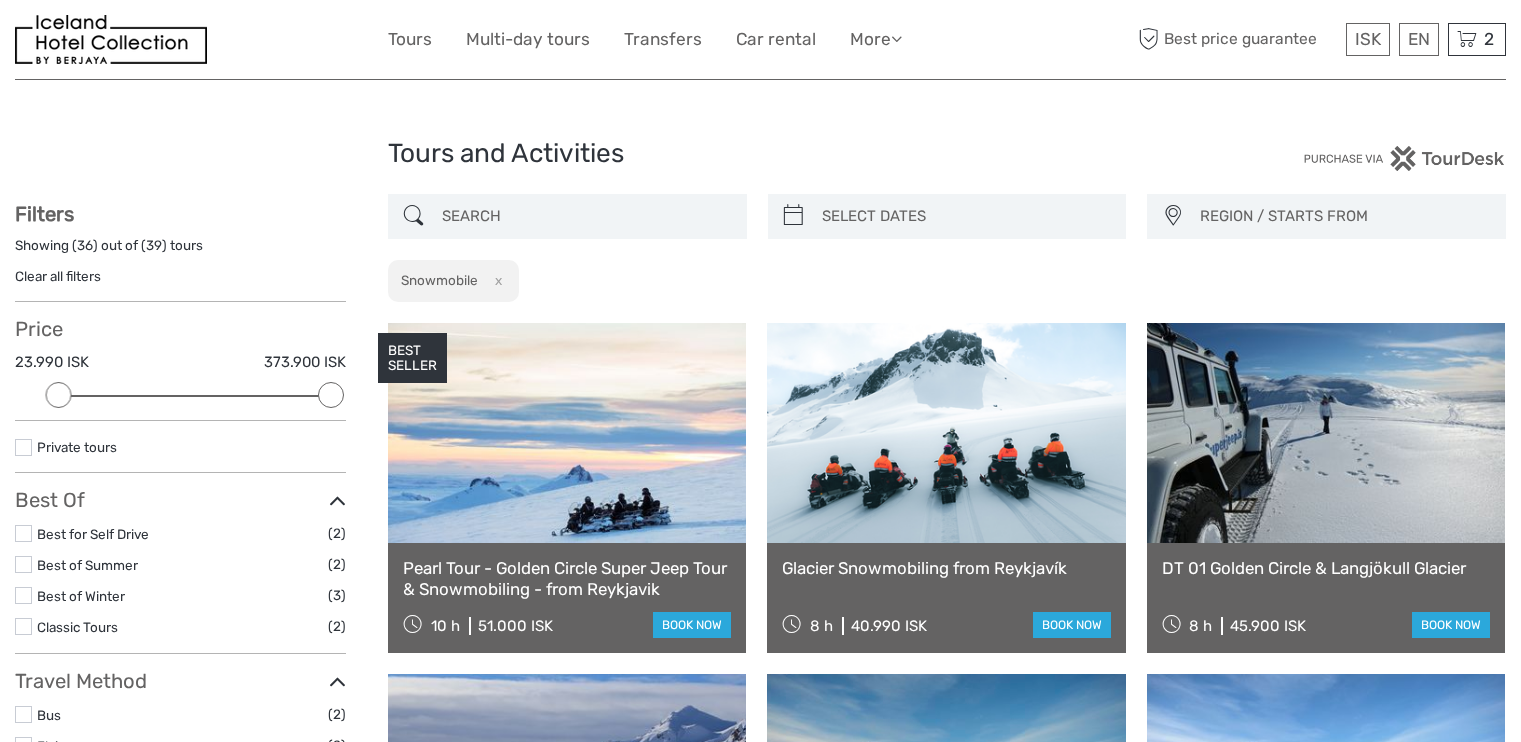 select 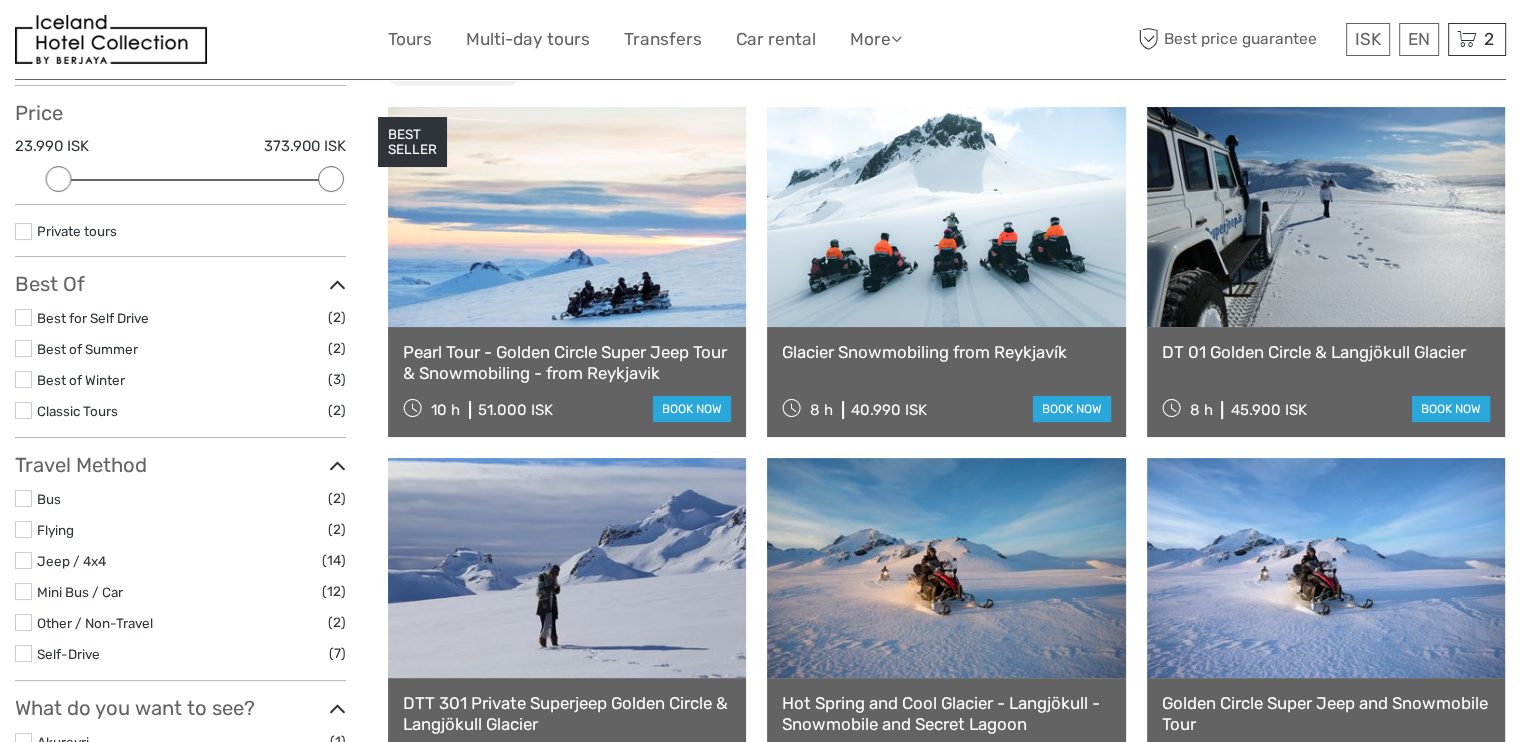 scroll, scrollTop: 0, scrollLeft: 0, axis: both 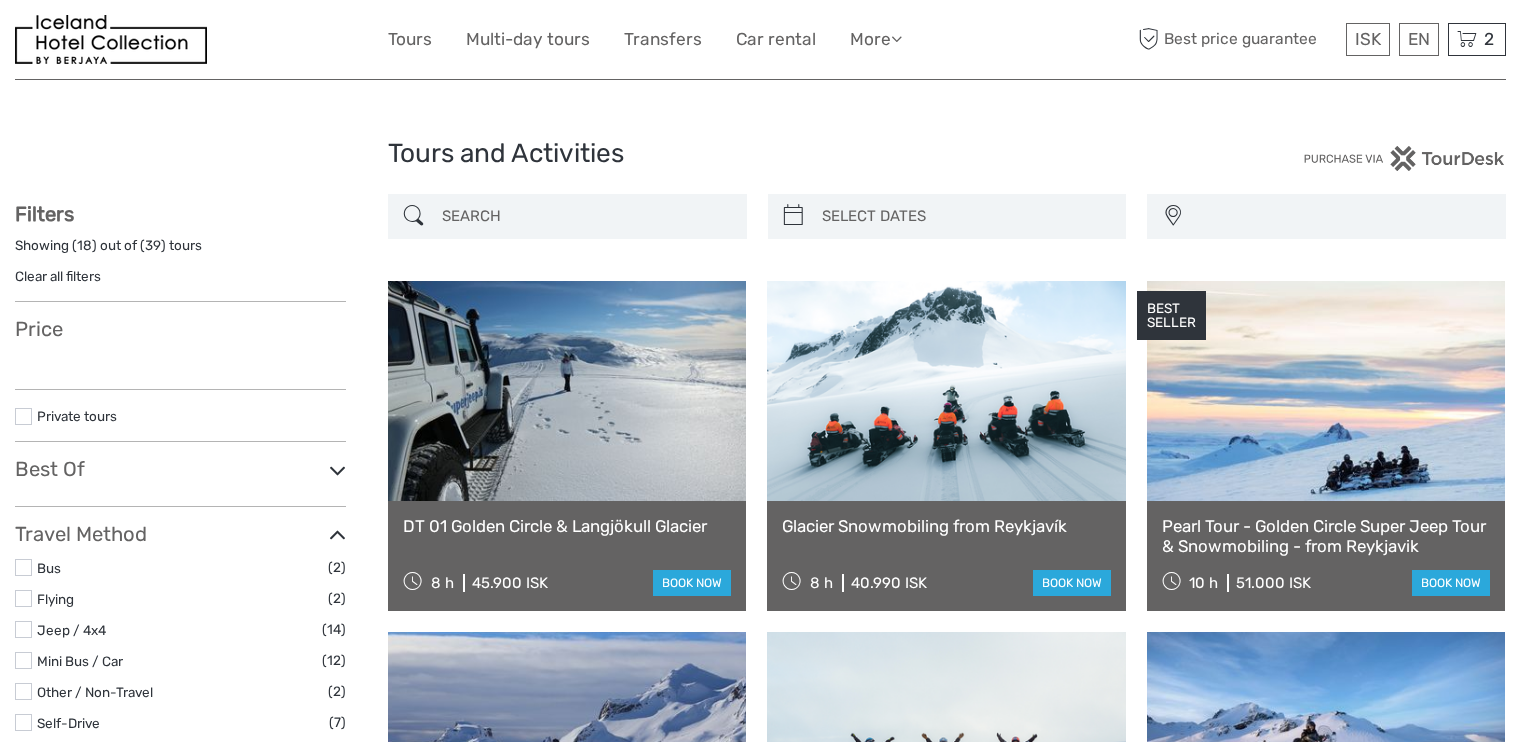 select 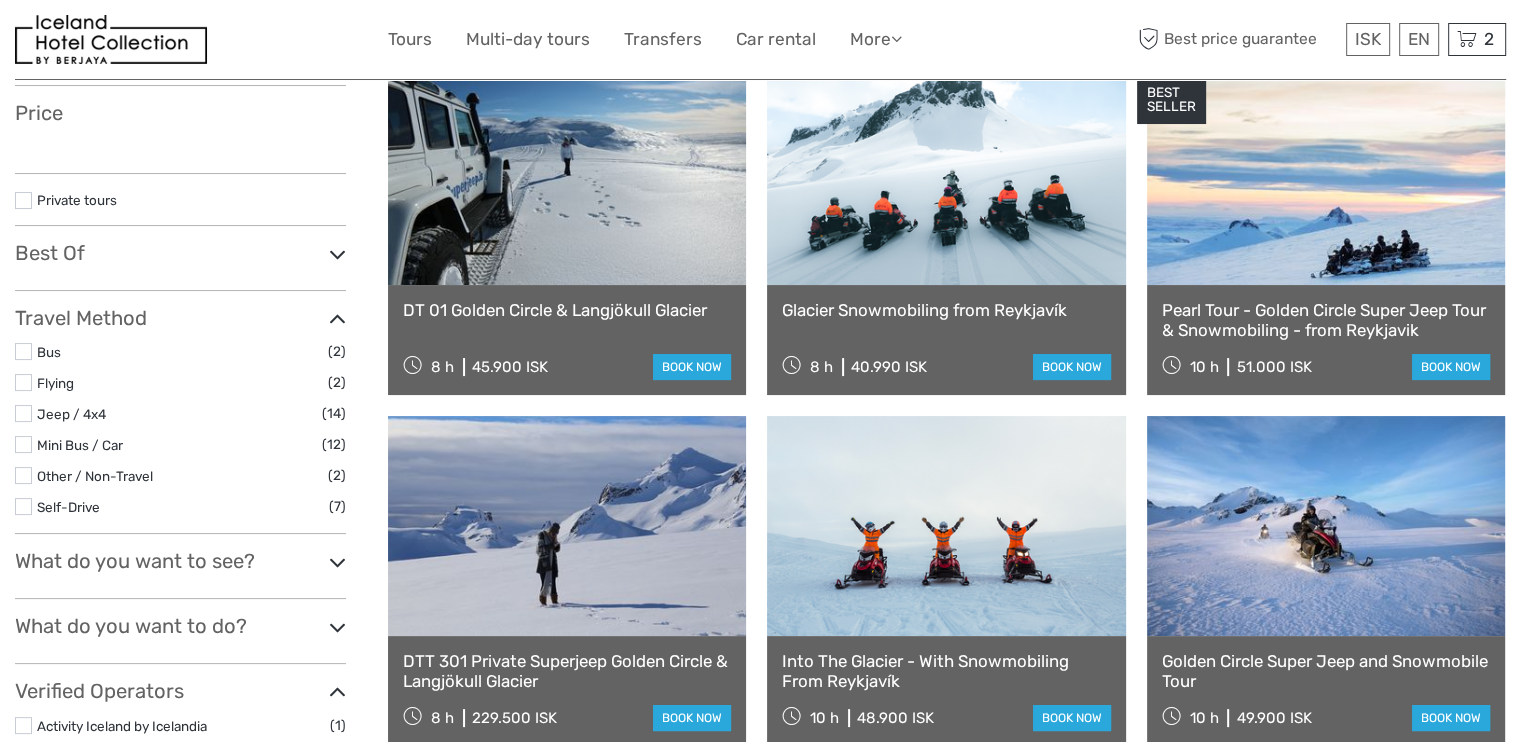 select 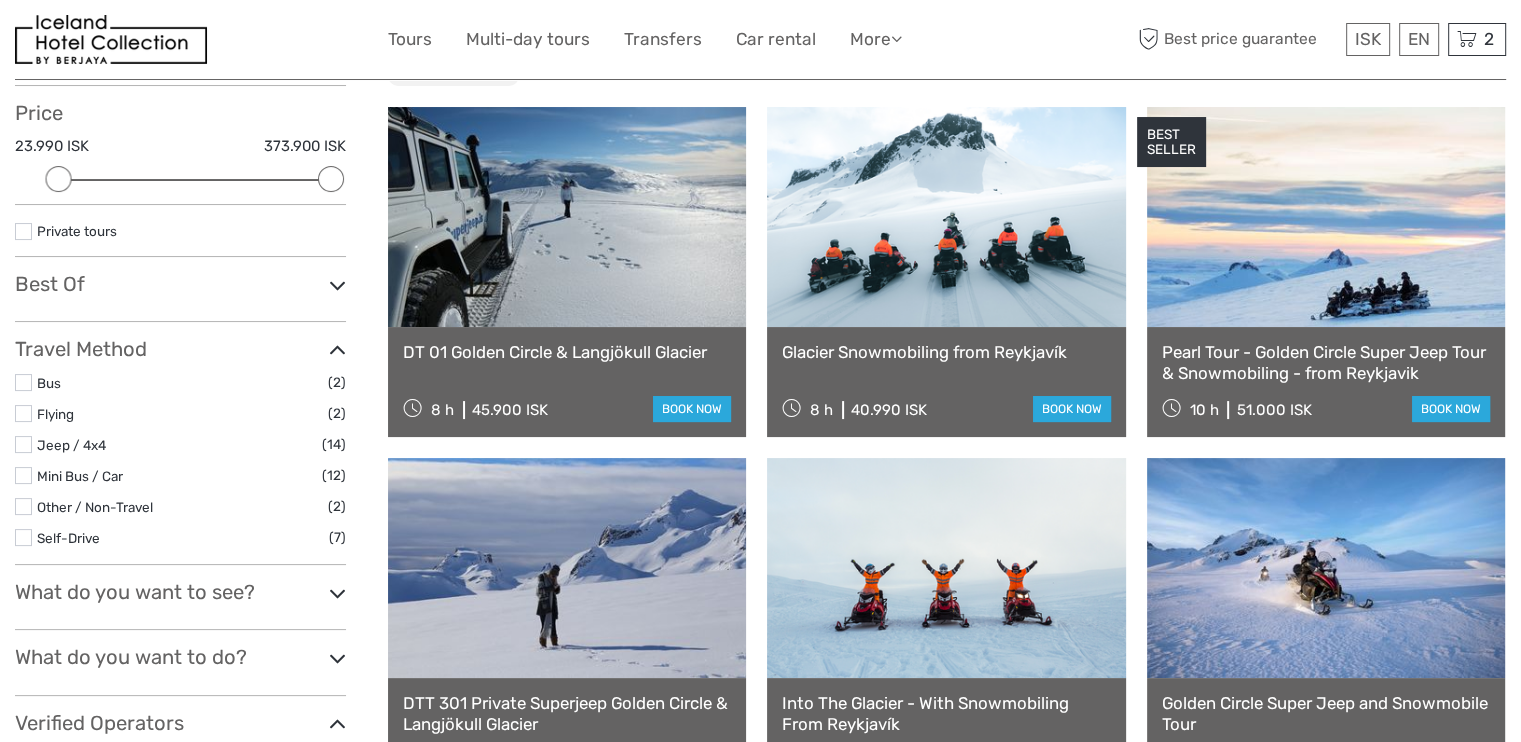 scroll, scrollTop: 0, scrollLeft: 0, axis: both 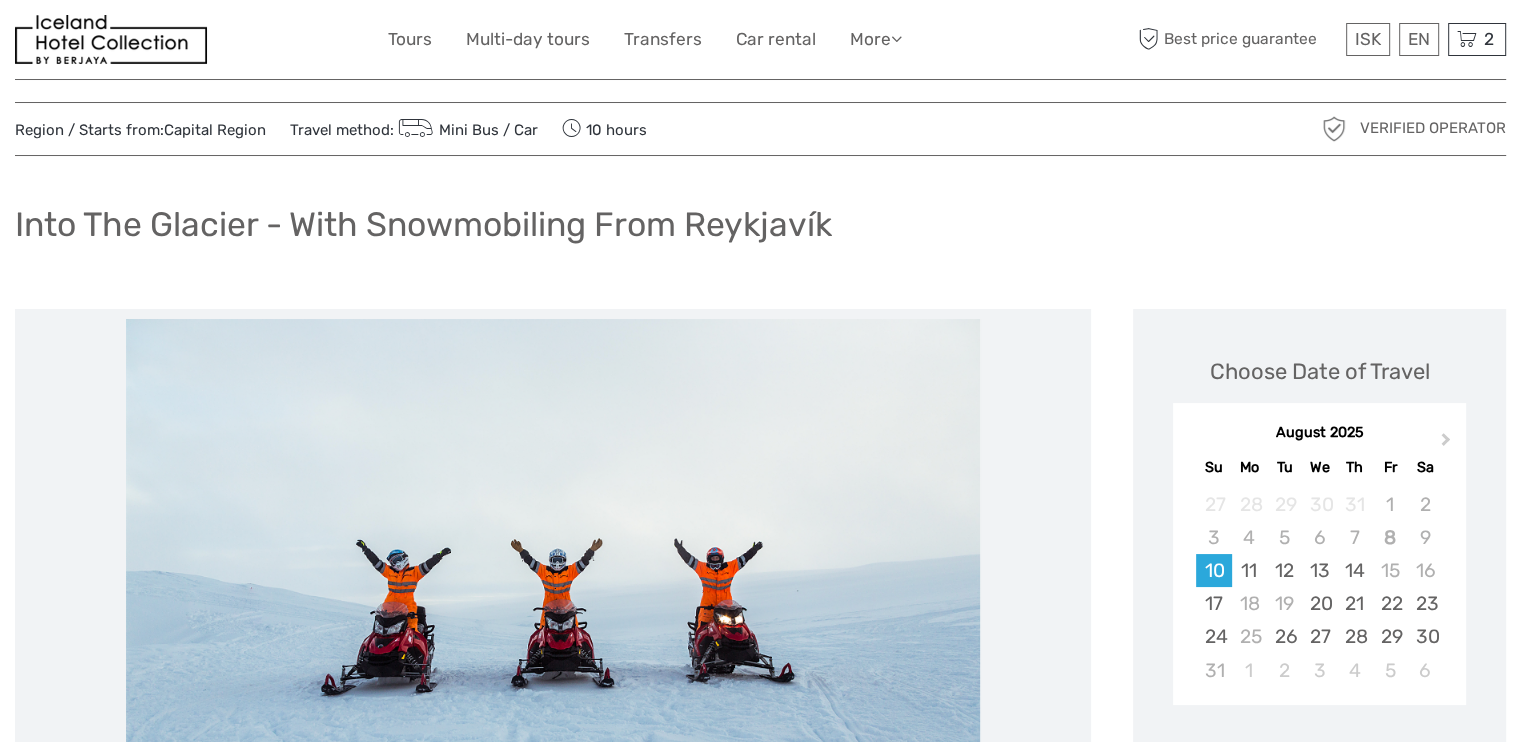 click at bounding box center (553, 559) 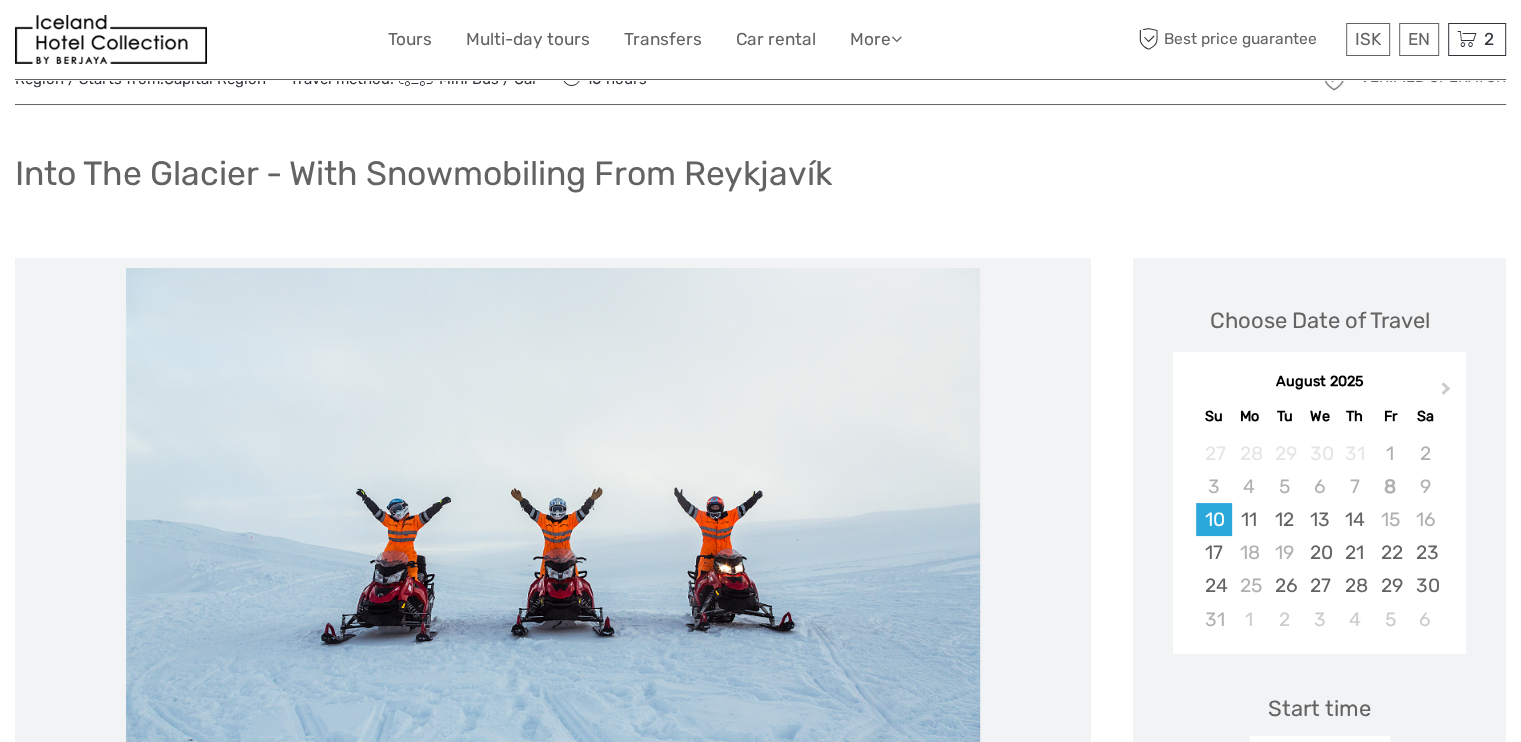 scroll, scrollTop: 0, scrollLeft: 0, axis: both 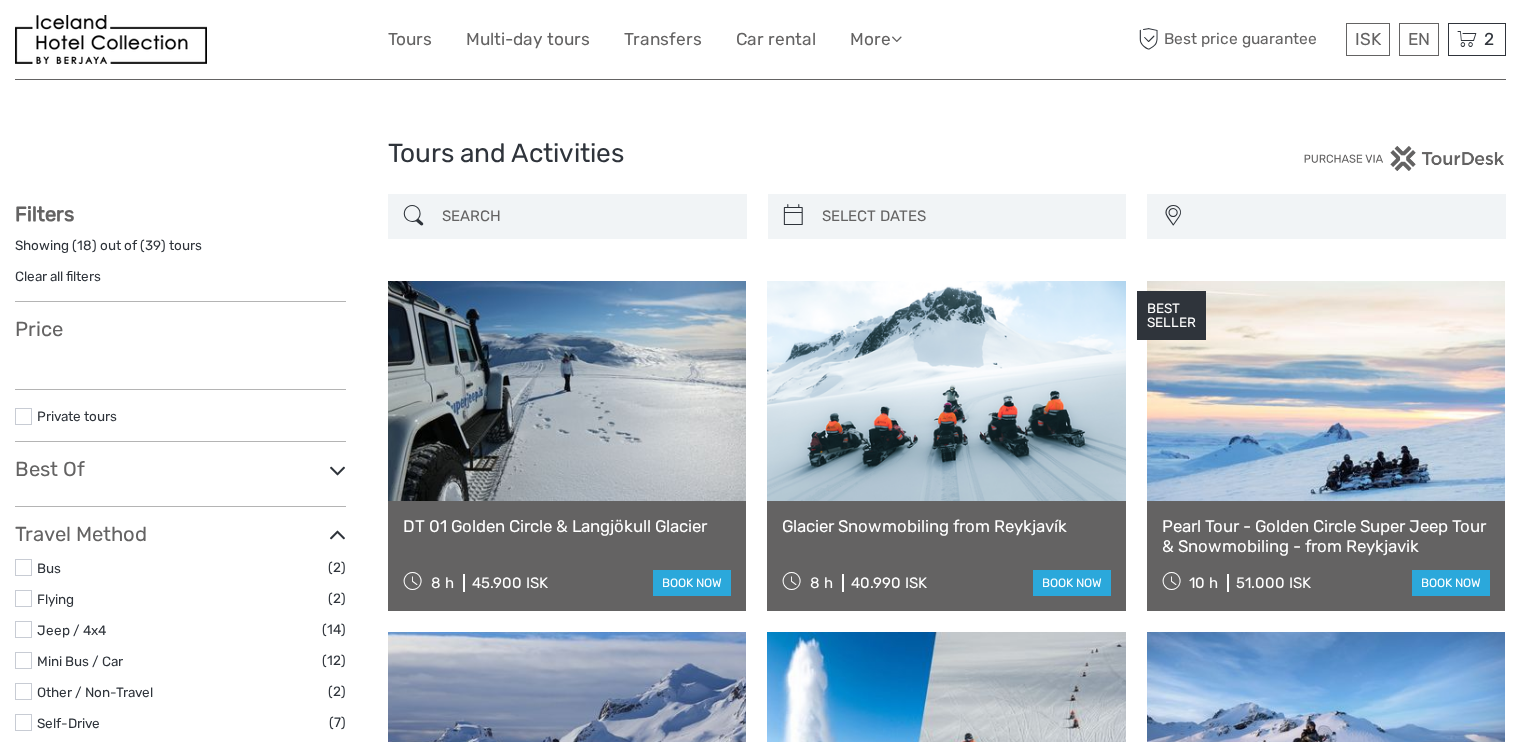 select 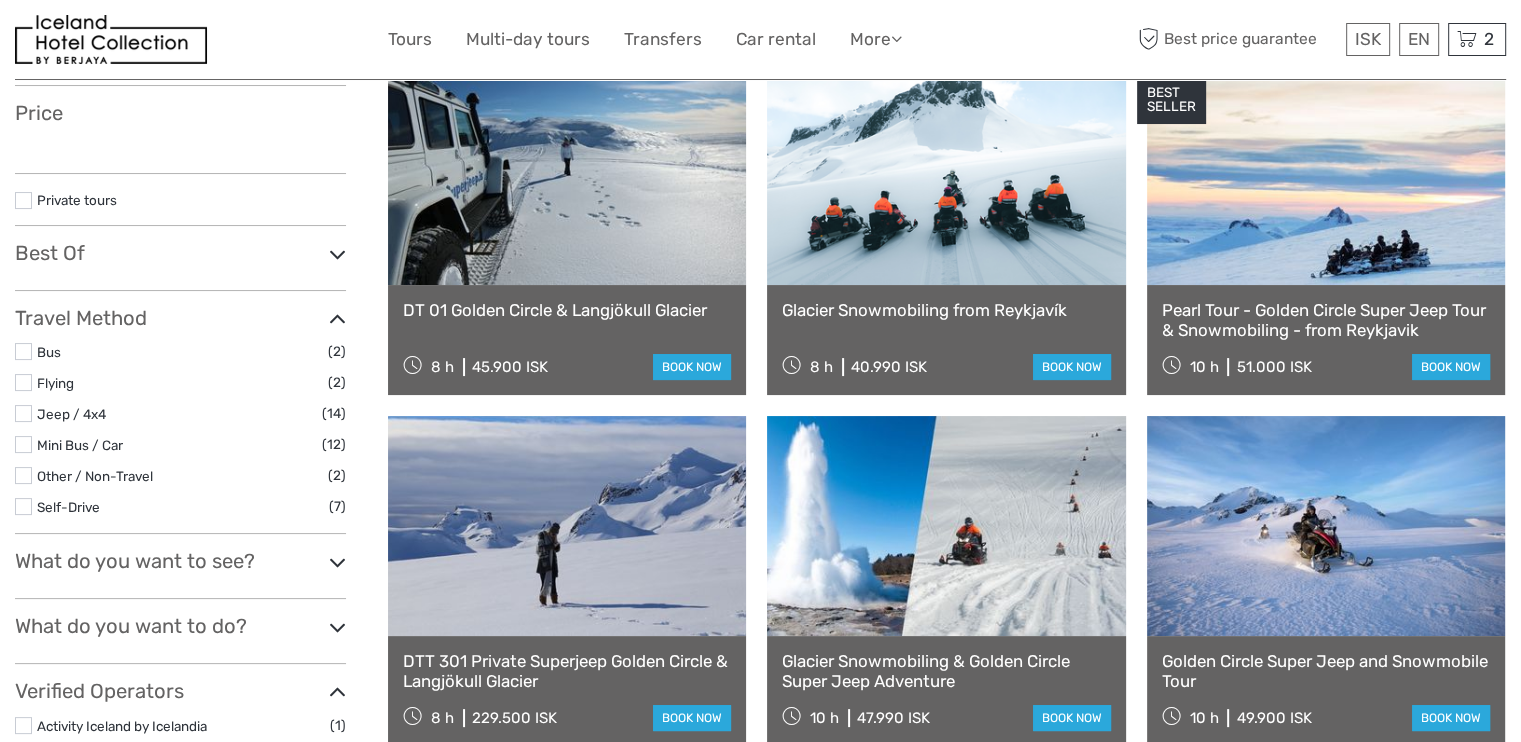 select 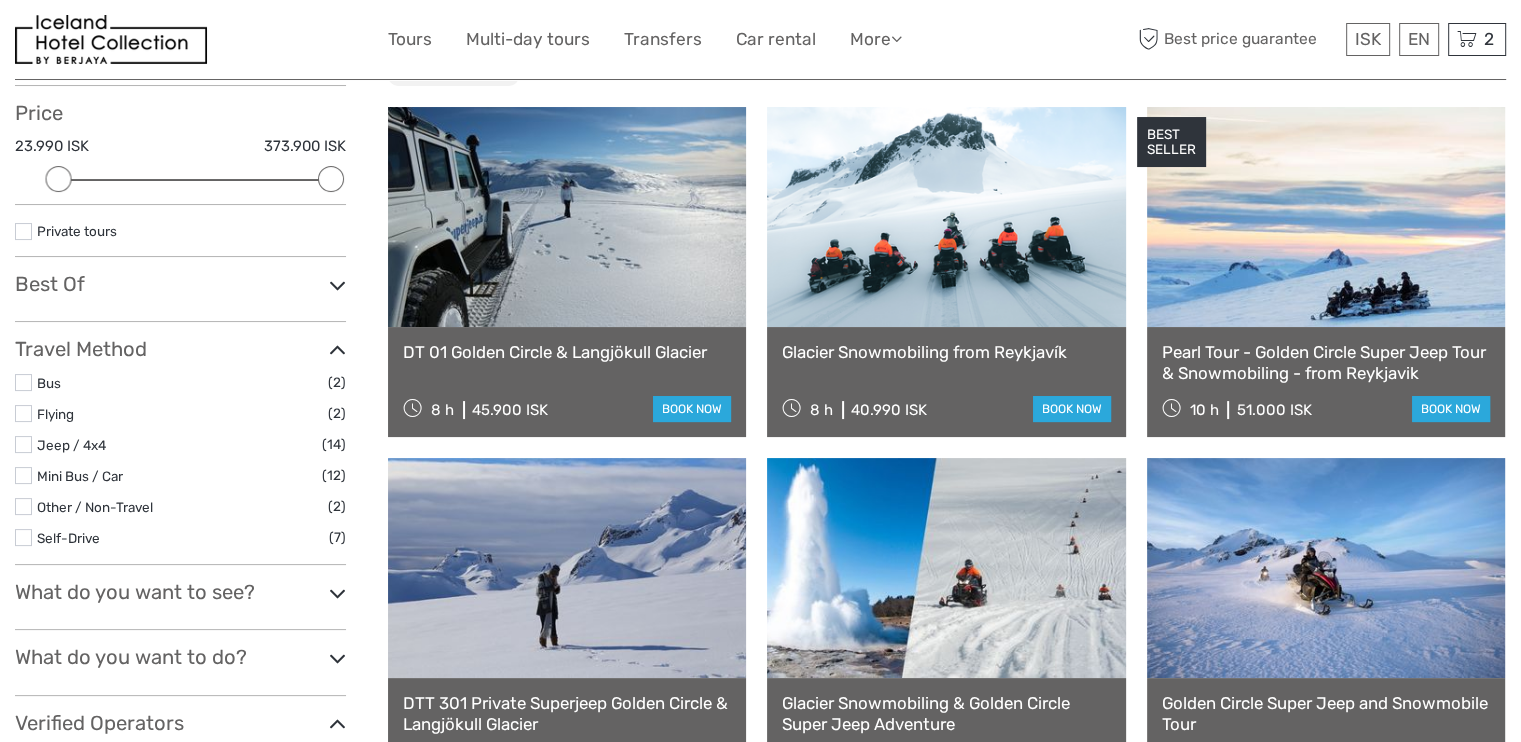 scroll, scrollTop: 0, scrollLeft: 0, axis: both 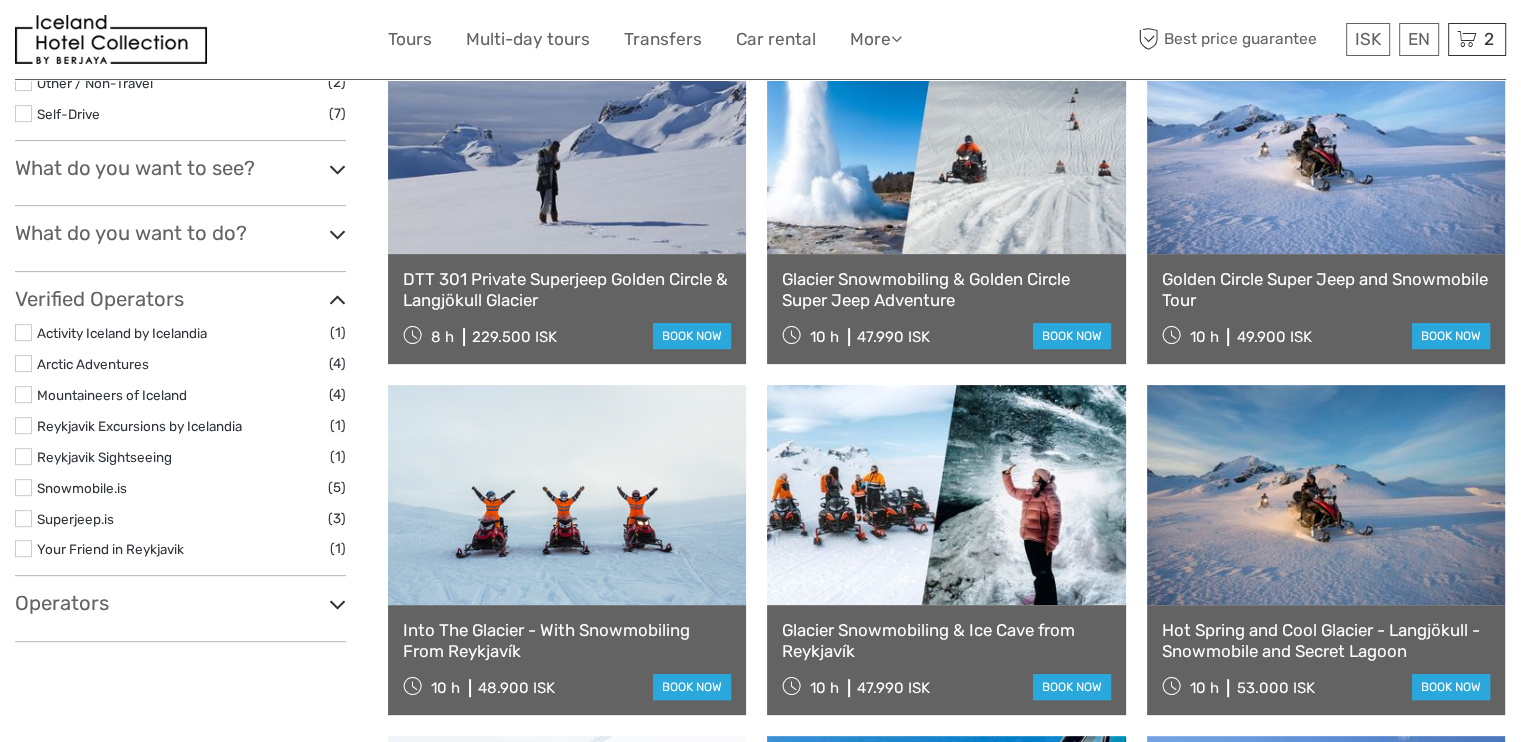click on "Golden Circle Super Jeep and Snowmobile Tour" at bounding box center (1326, 289) 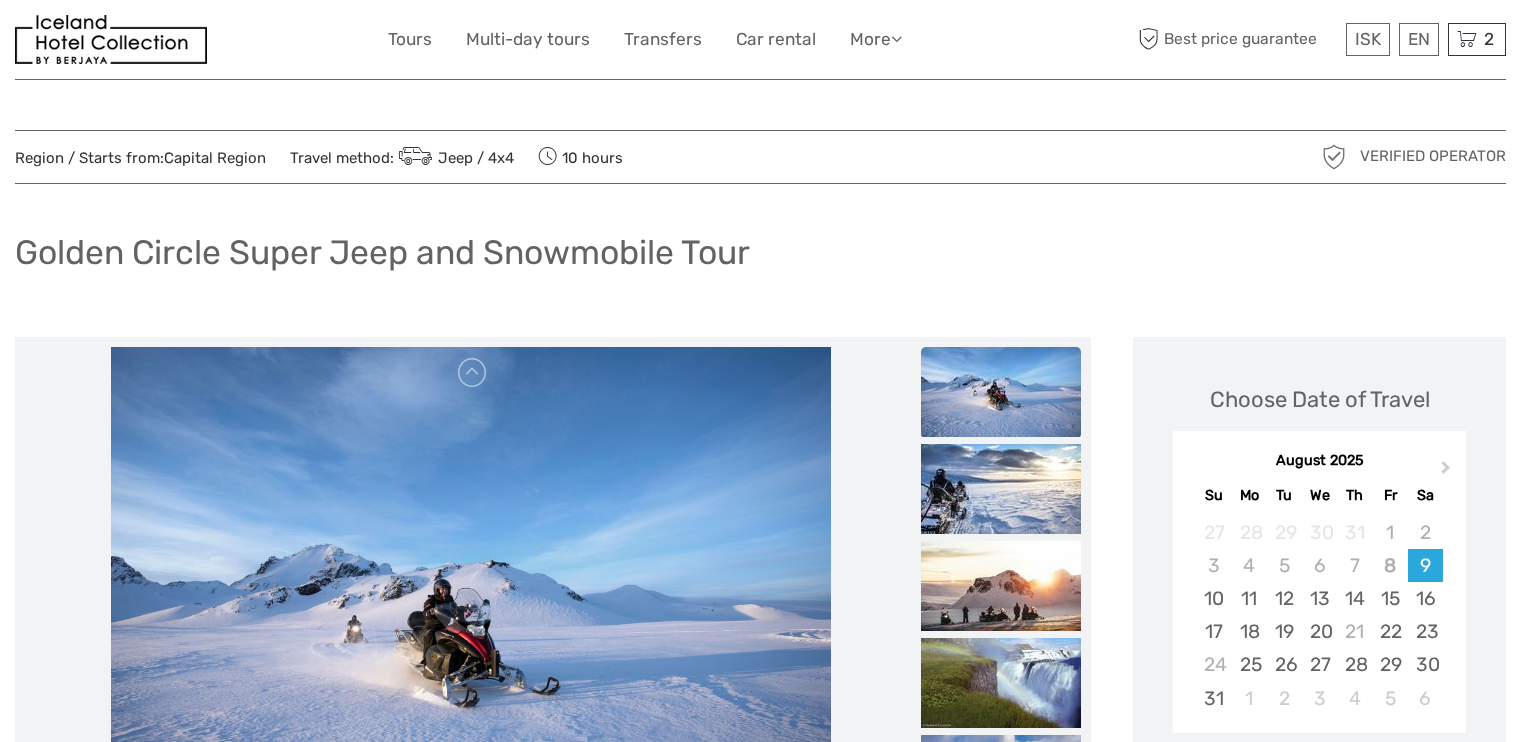 scroll, scrollTop: 0, scrollLeft: 0, axis: both 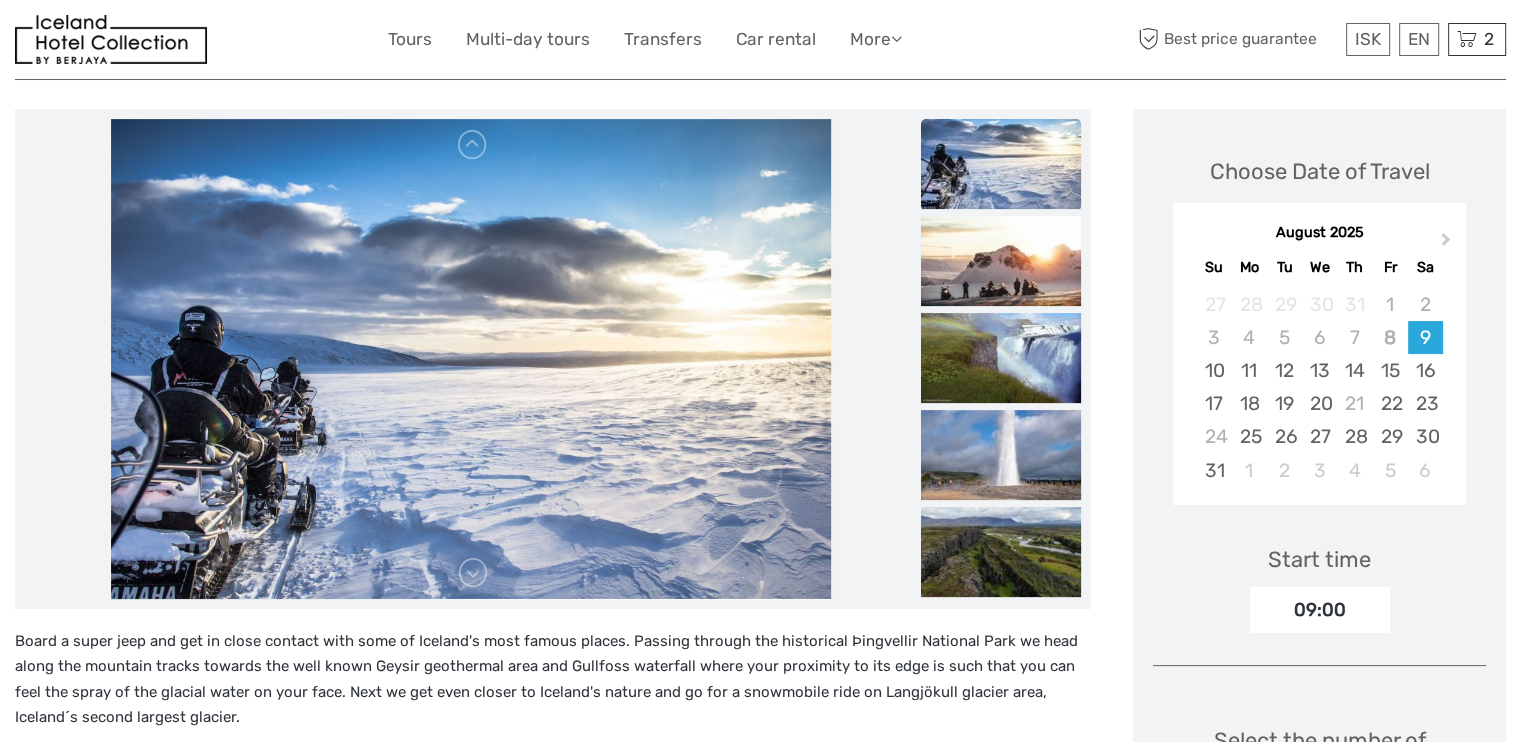 click at bounding box center (1001, 164) 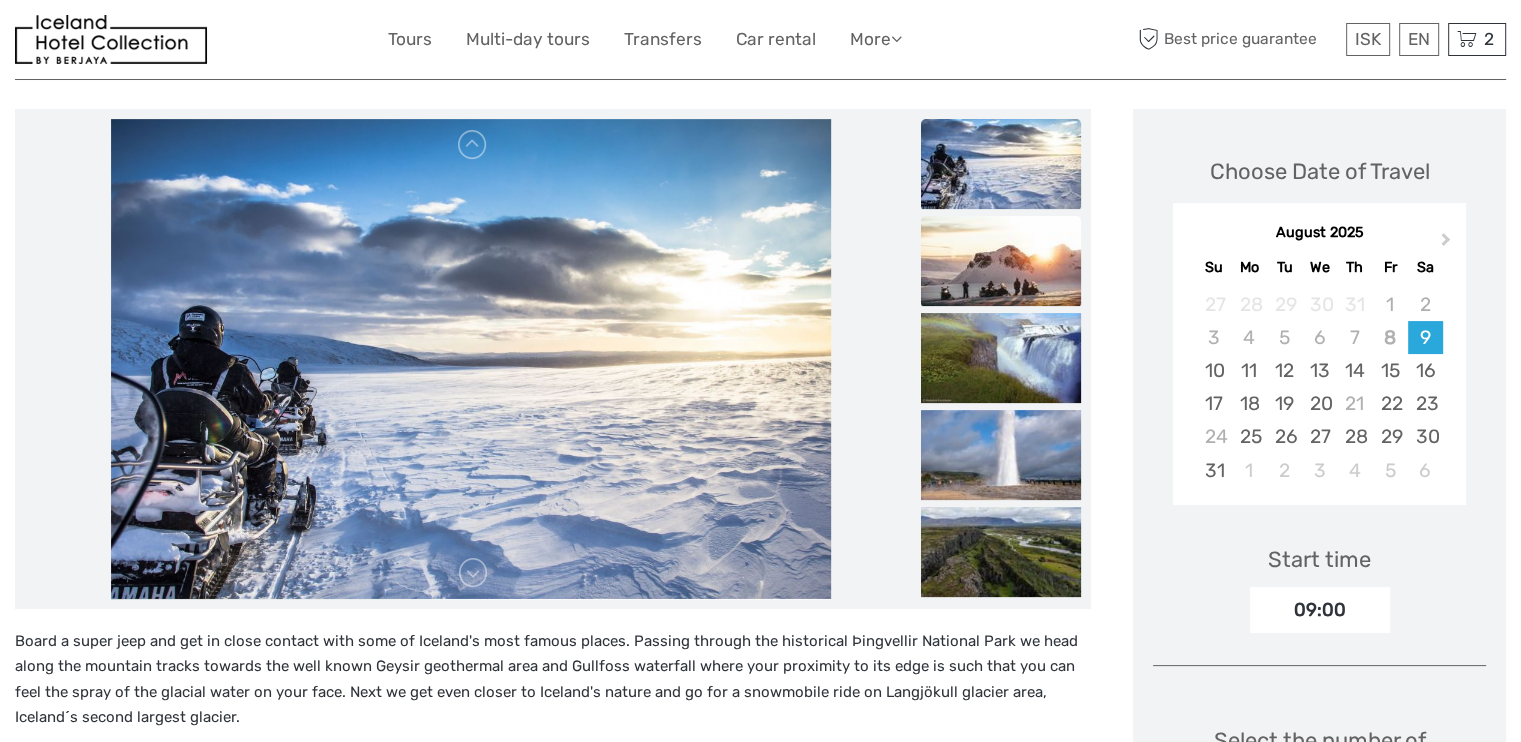 click at bounding box center (1001, 261) 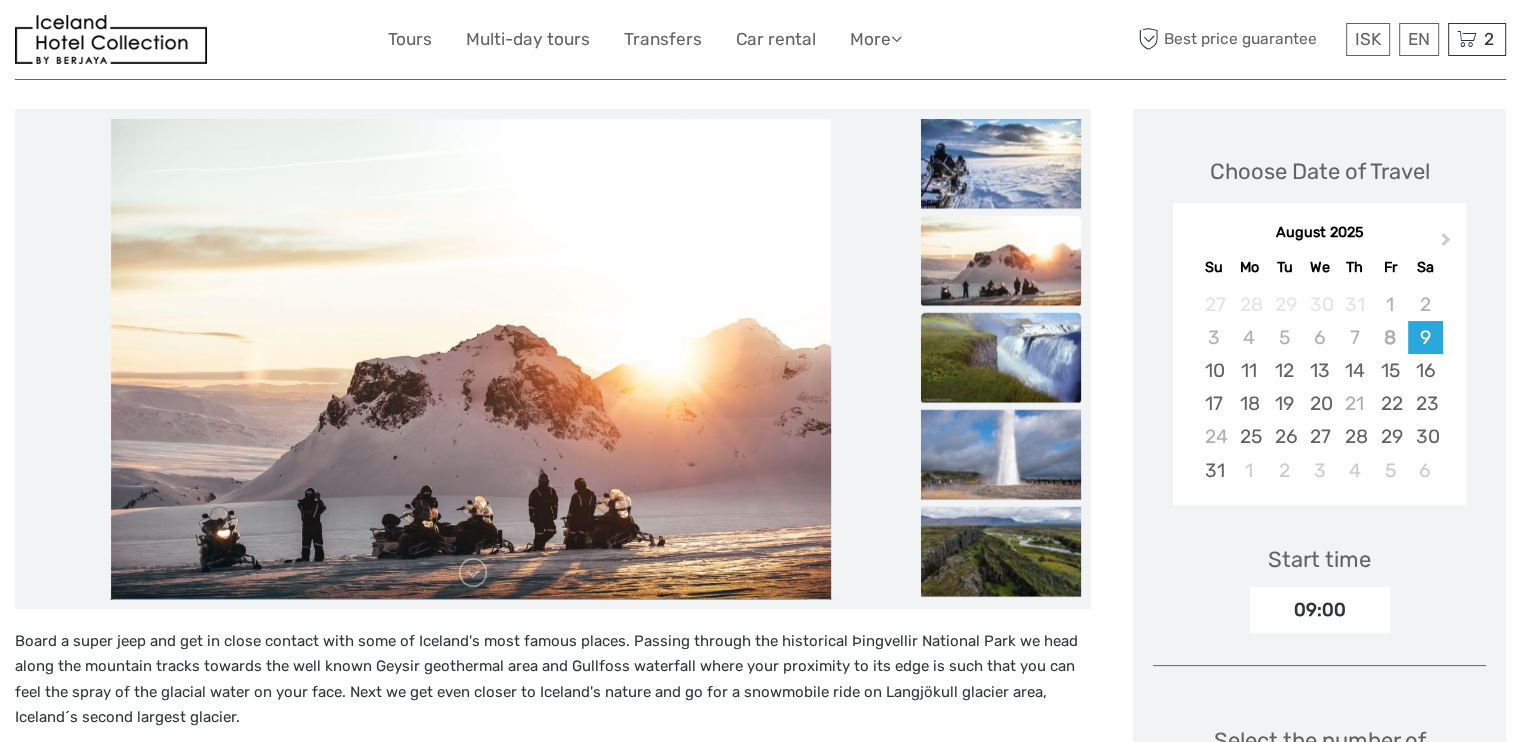 click at bounding box center (1001, 357) 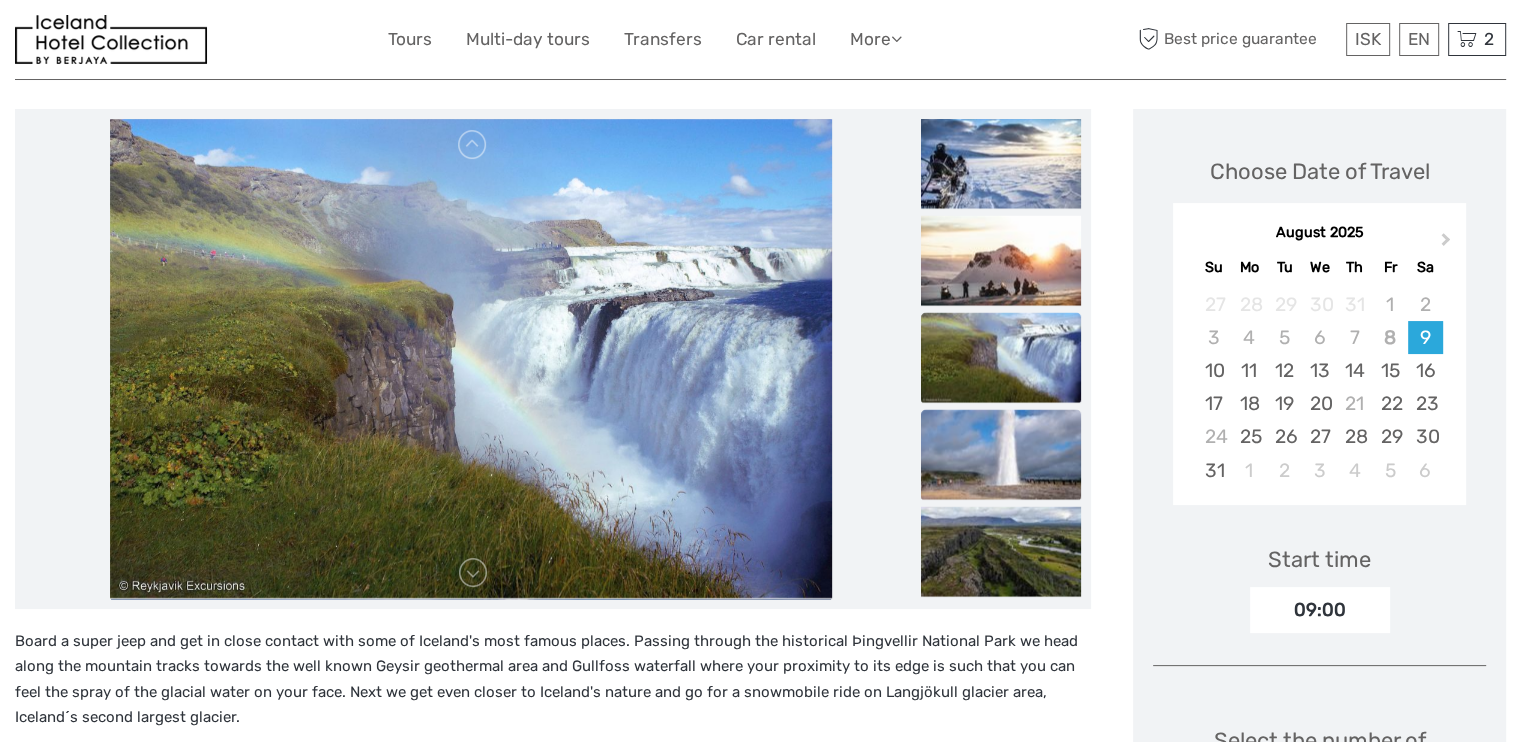 click at bounding box center (1001, 454) 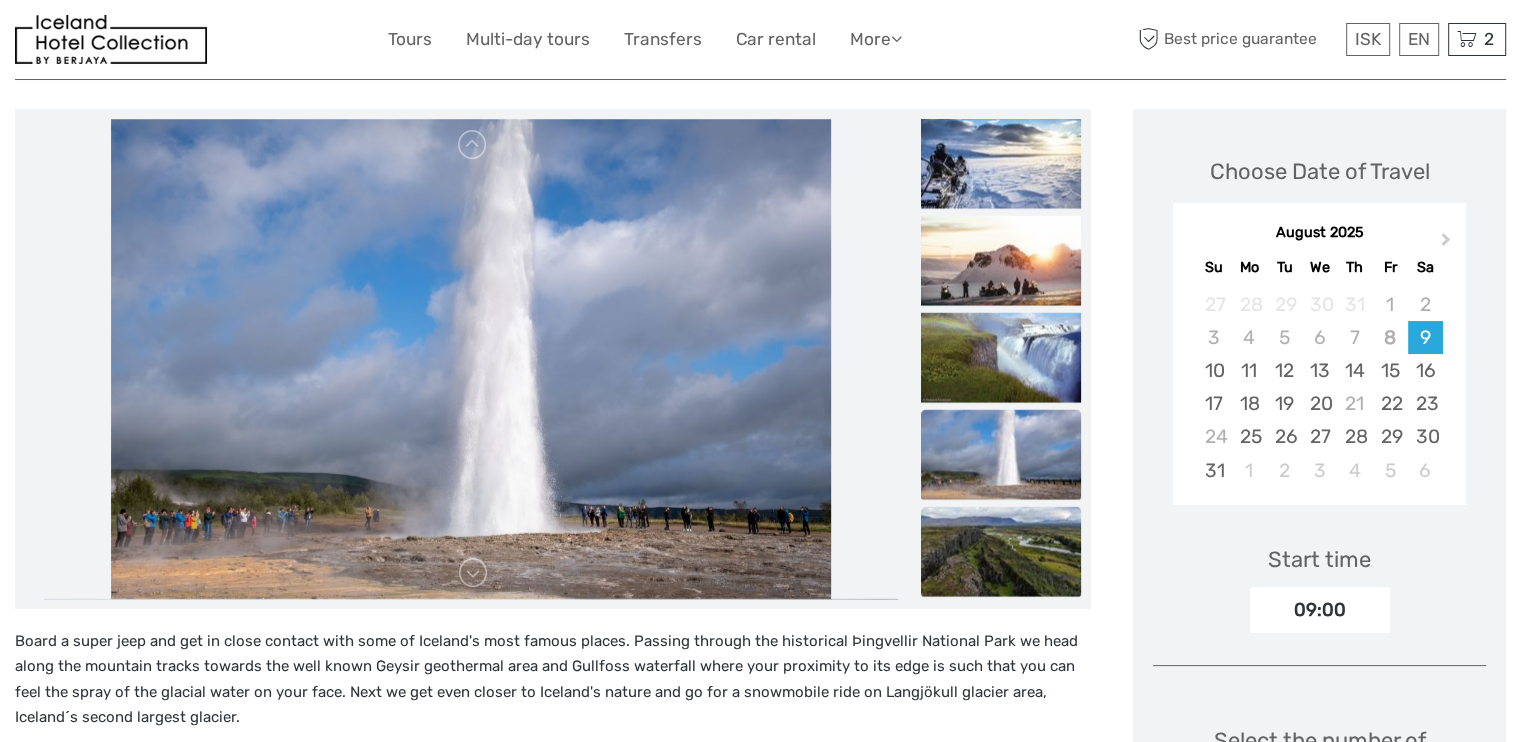 click at bounding box center [1001, 551] 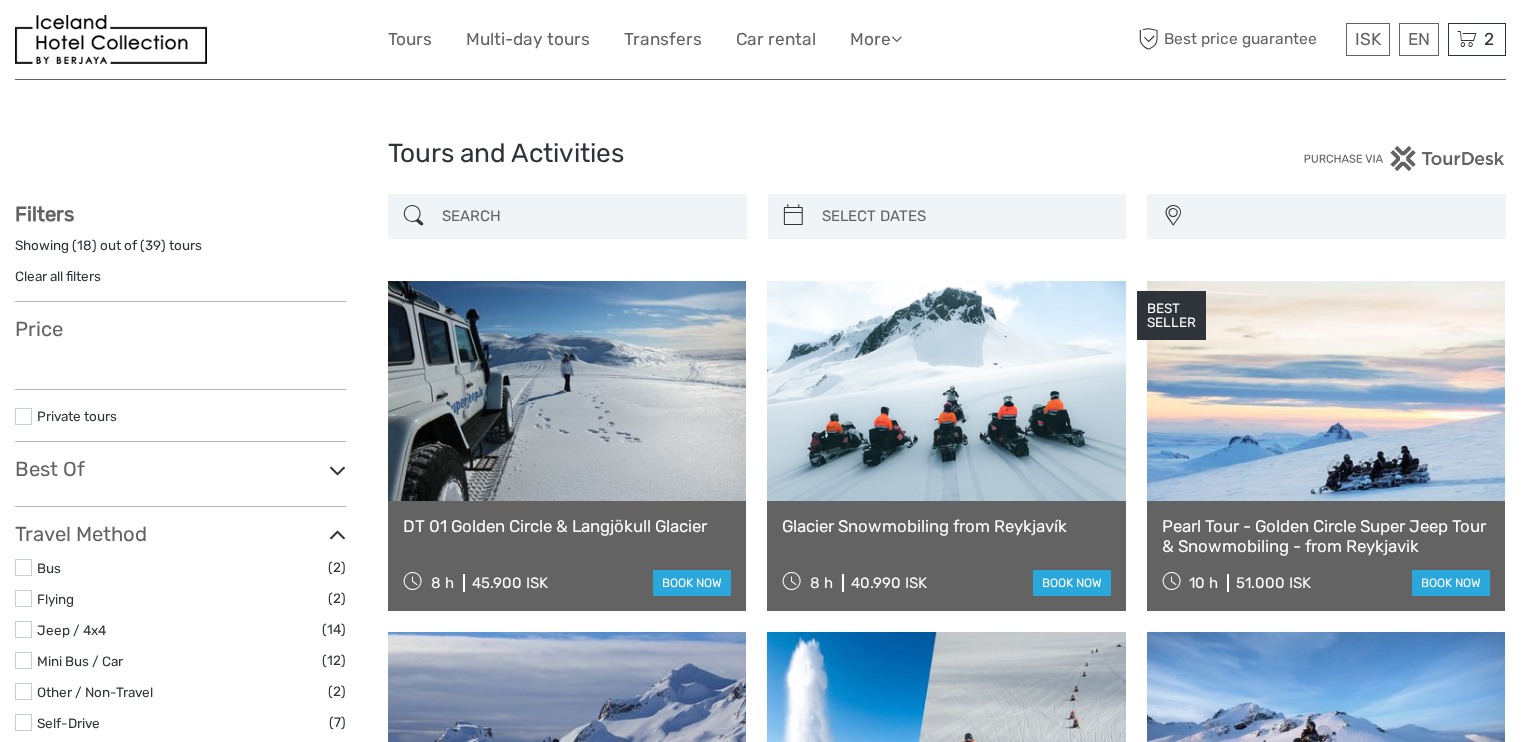 select 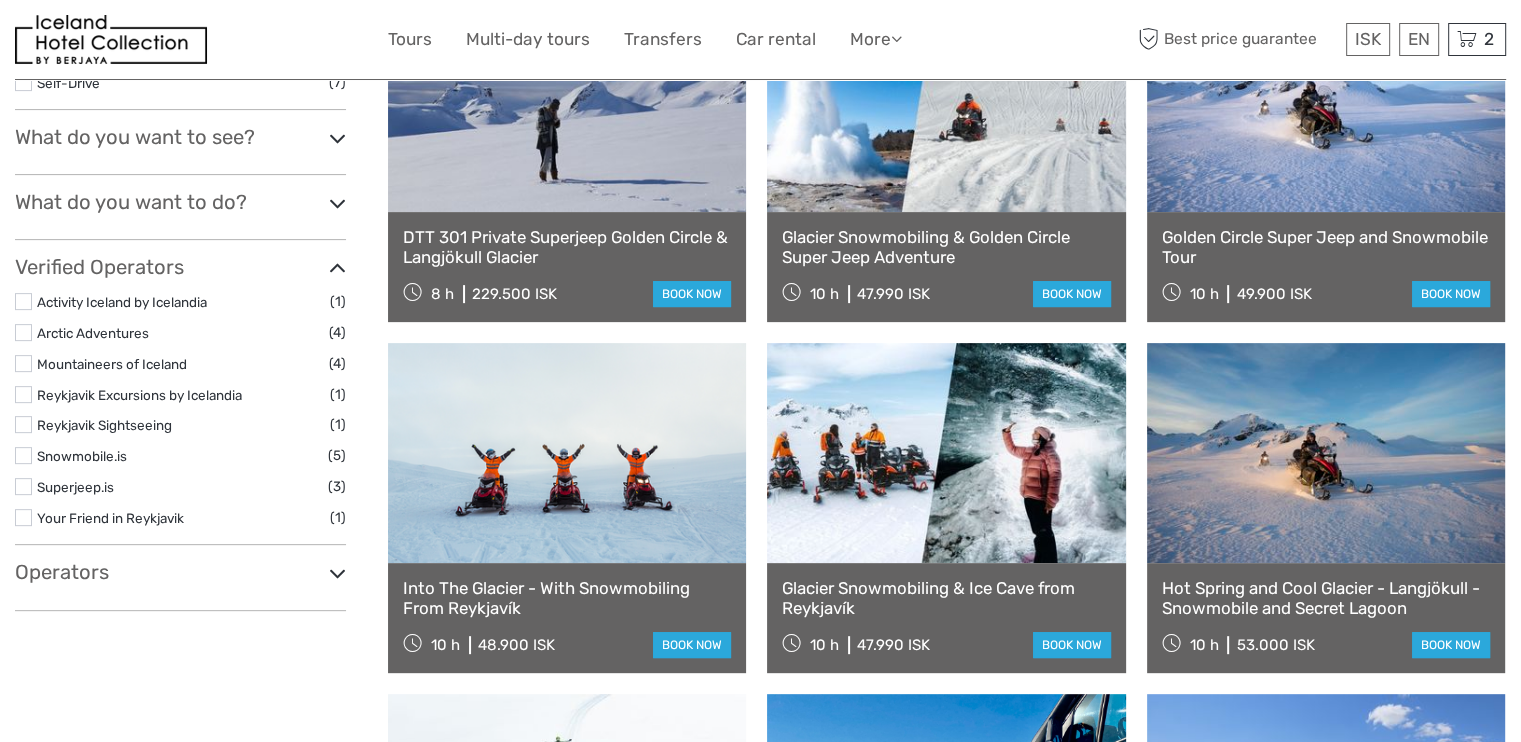 select 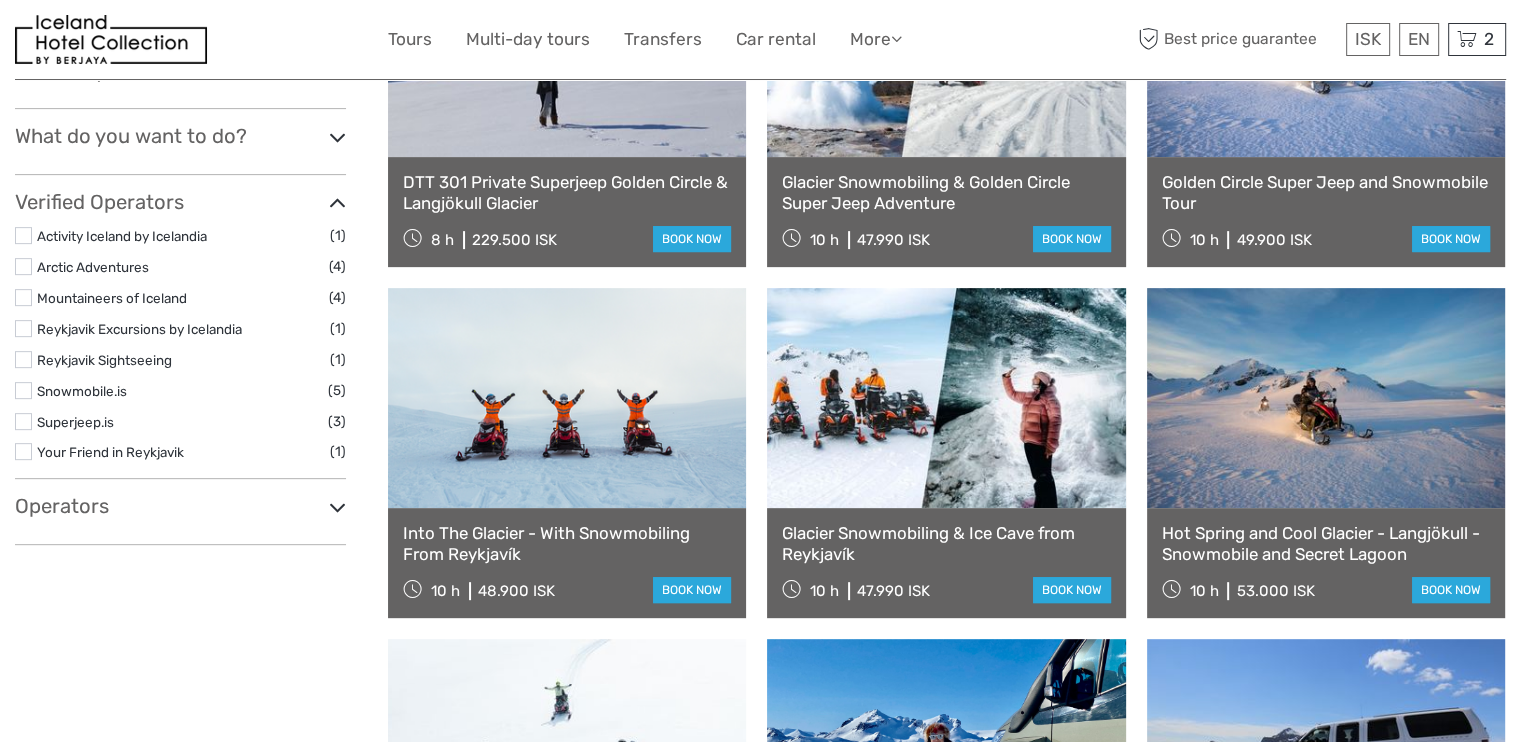 scroll, scrollTop: 0, scrollLeft: 0, axis: both 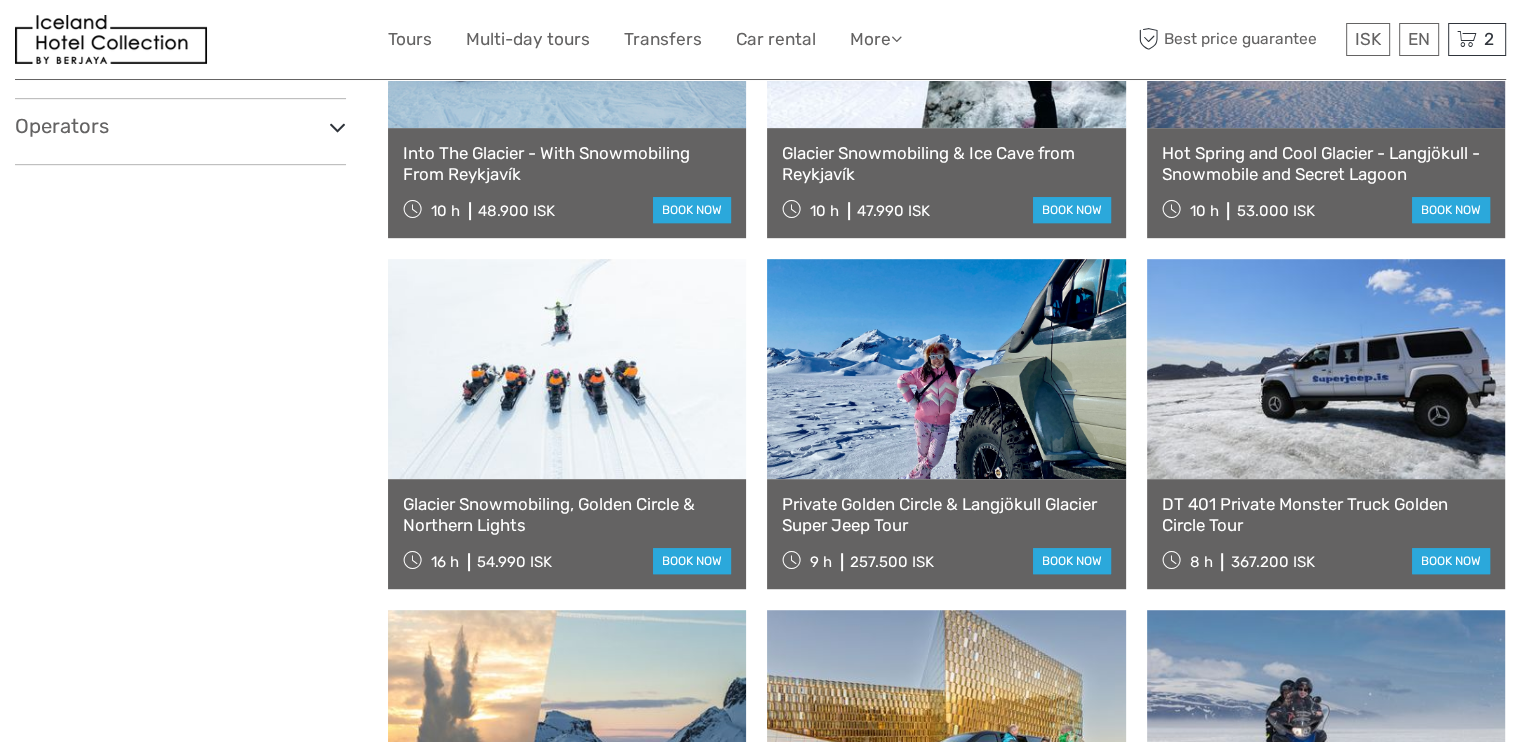 click on "Glacier Snowmobiling, Golden Circle & Northern Lights" at bounding box center (567, 514) 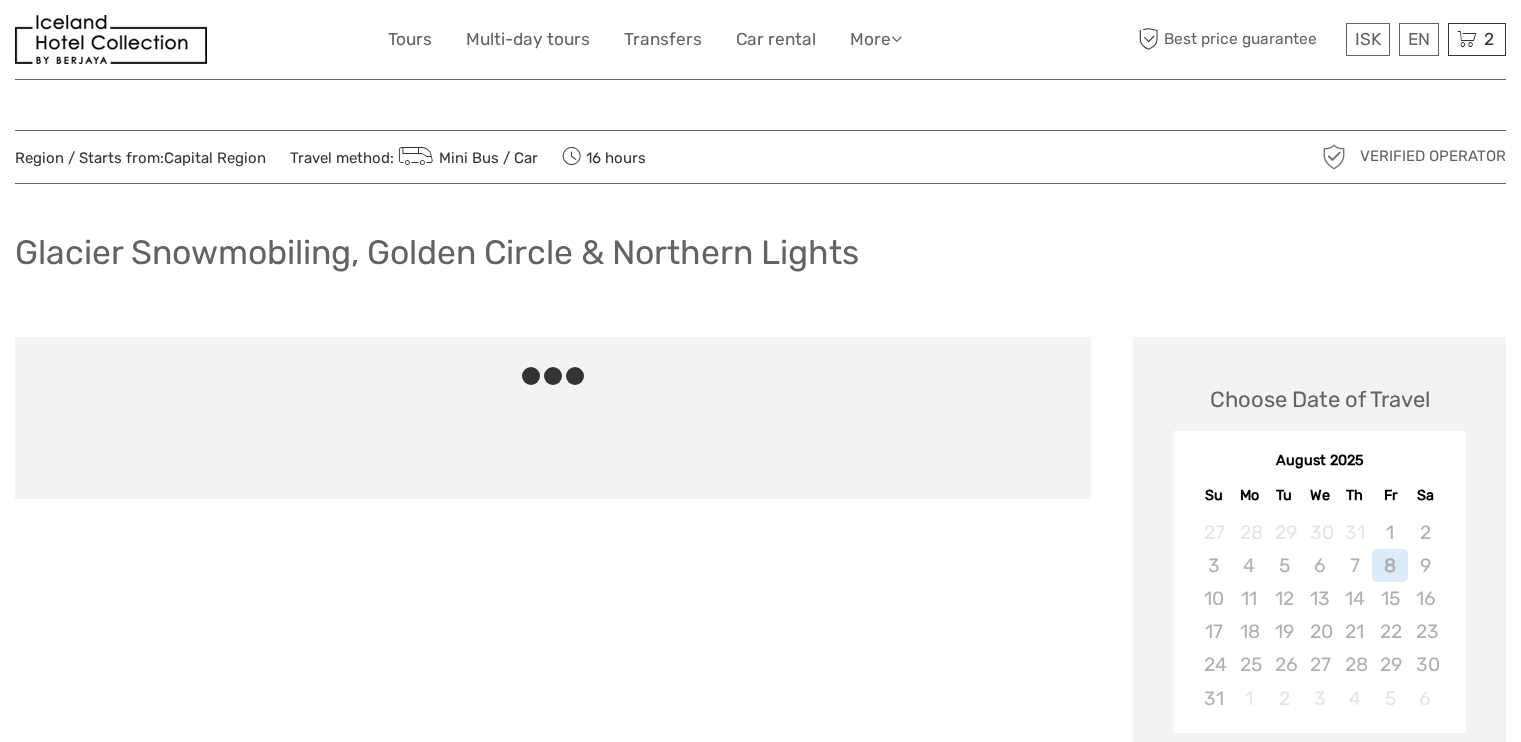 scroll, scrollTop: 0, scrollLeft: 0, axis: both 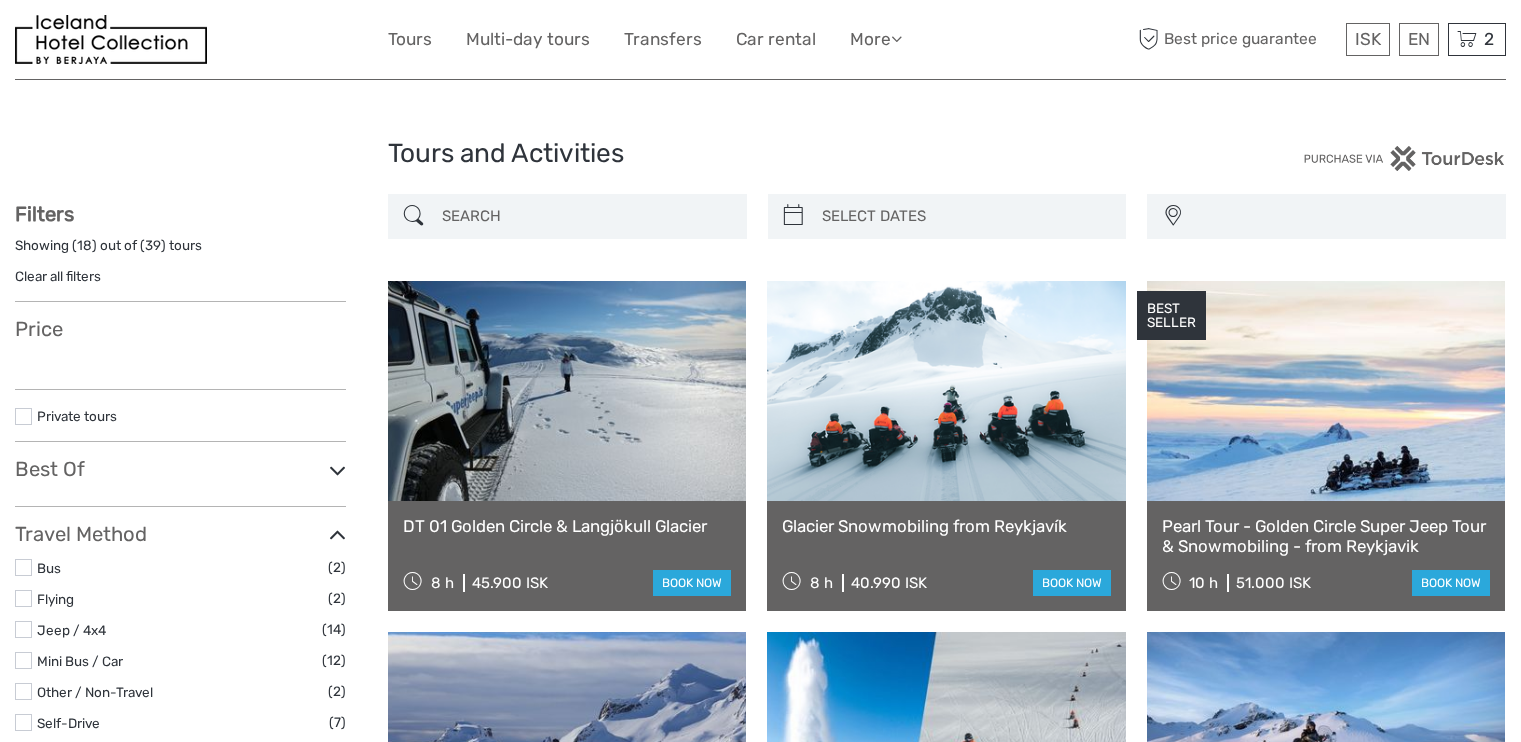 select 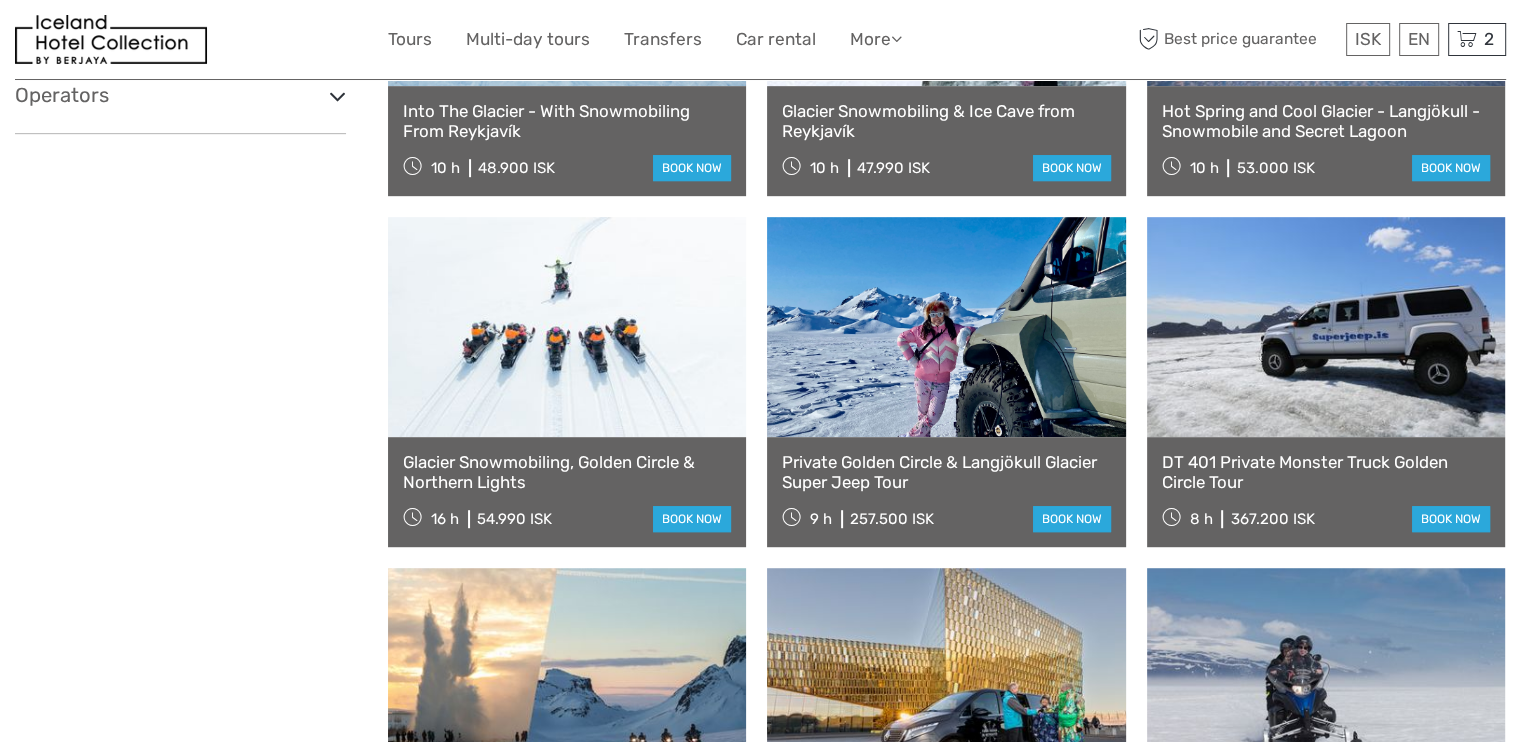 select 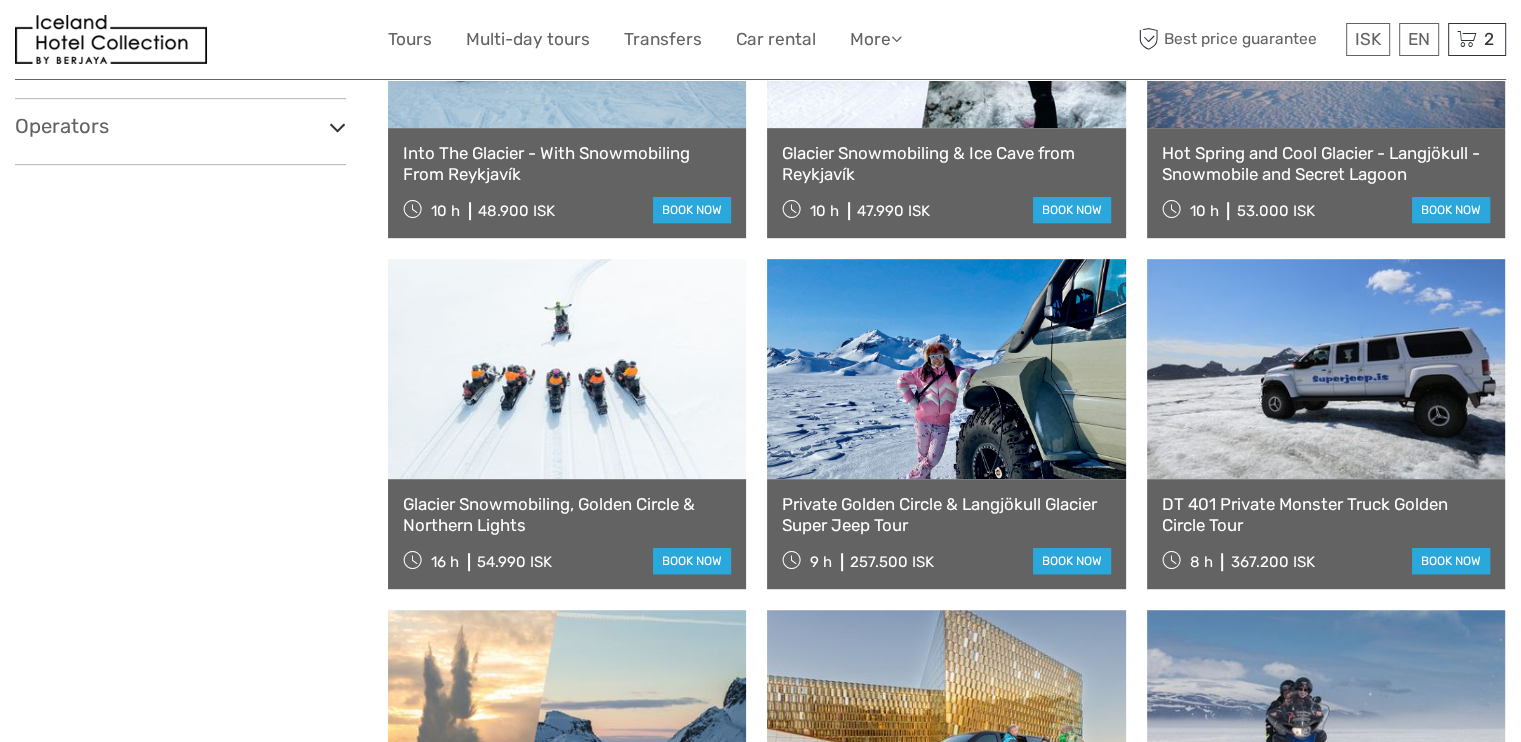 scroll, scrollTop: 0, scrollLeft: 0, axis: both 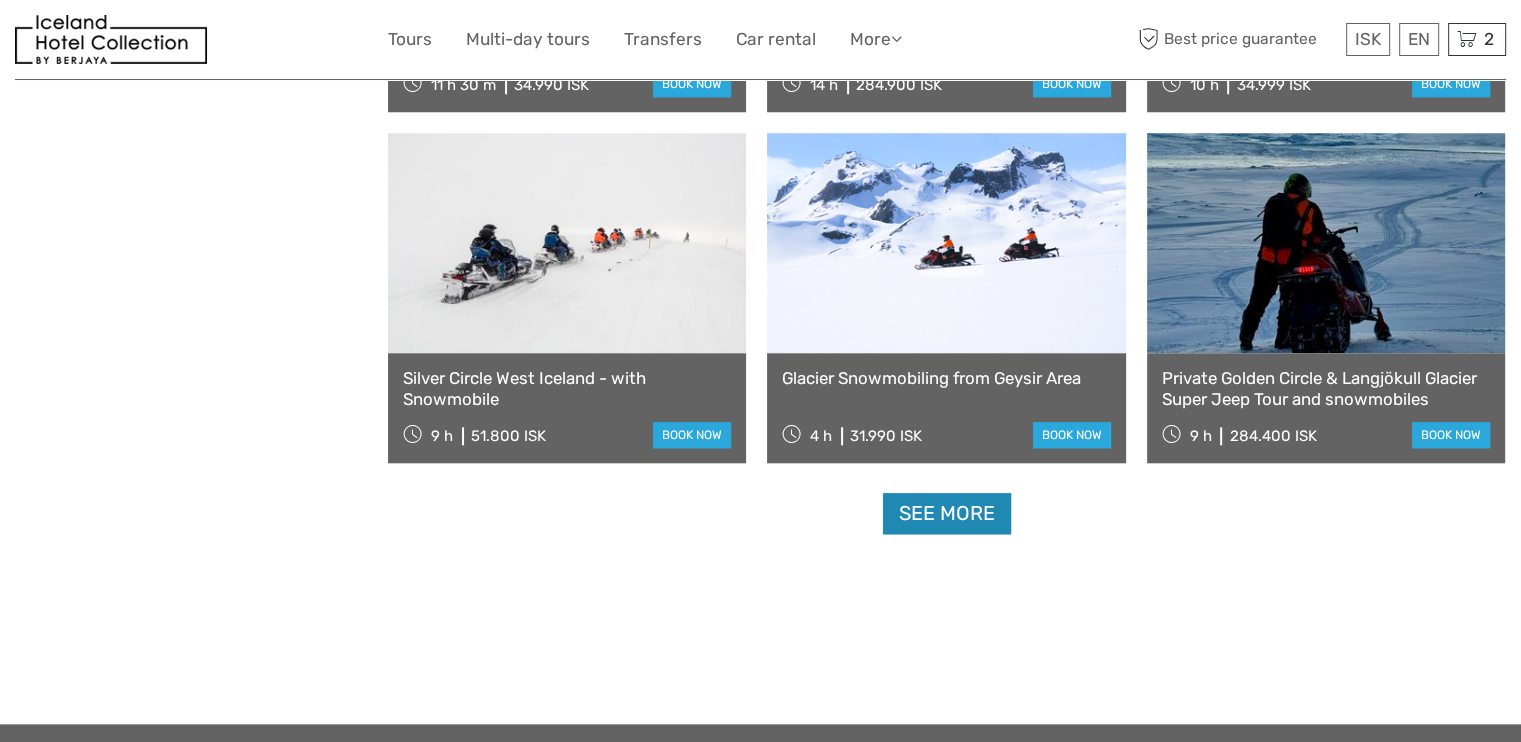 click on "See more" at bounding box center (947, 513) 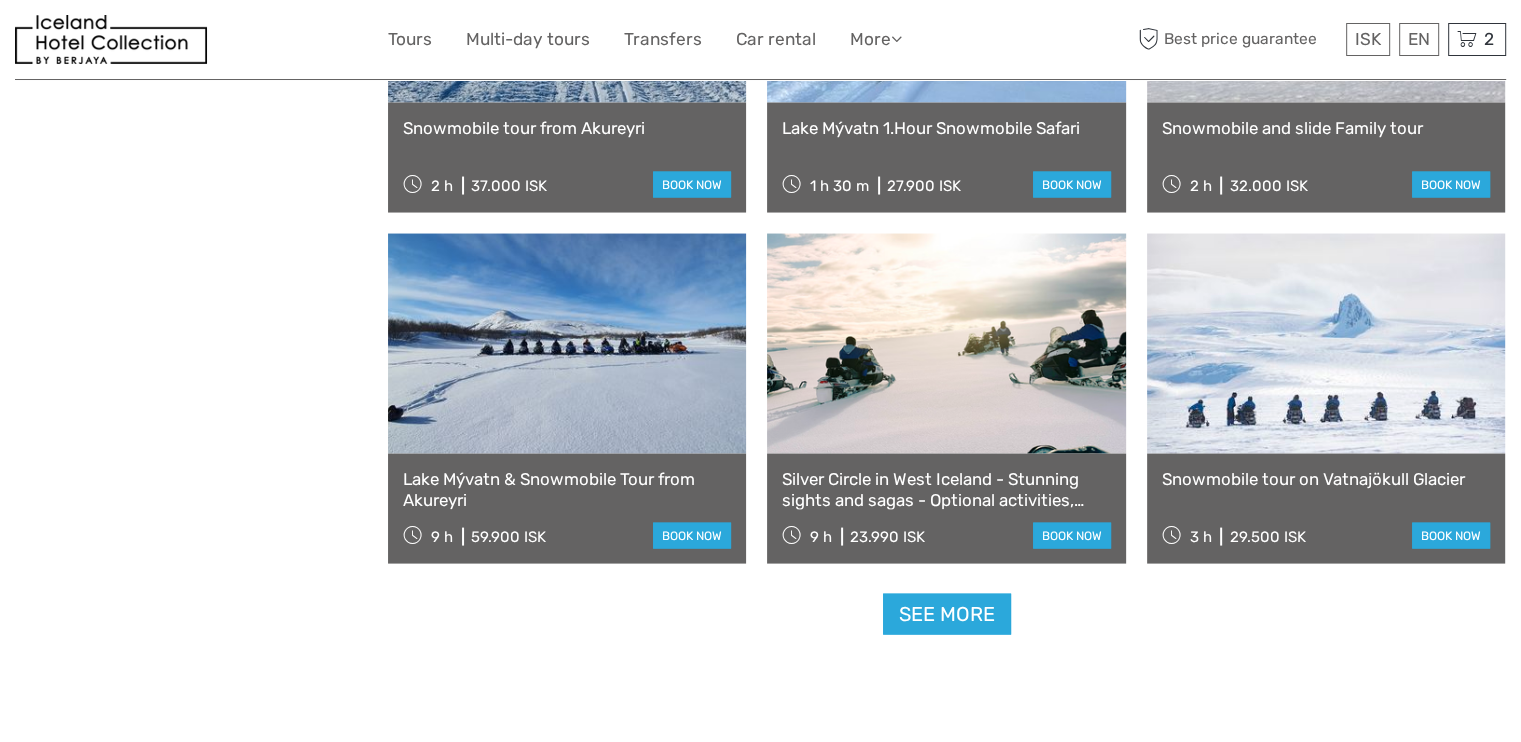 scroll, scrollTop: 3951, scrollLeft: 0, axis: vertical 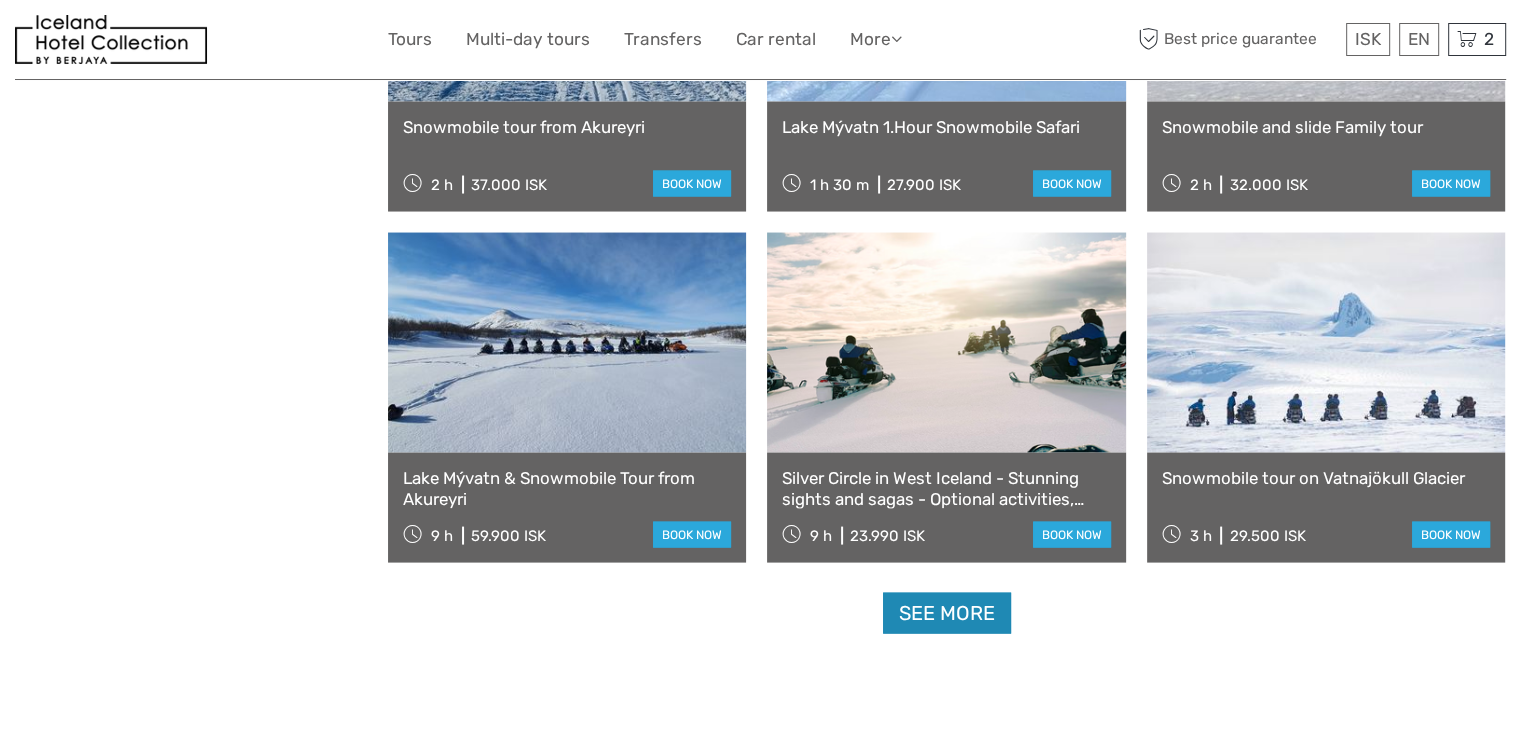 click on "See more" at bounding box center (947, 613) 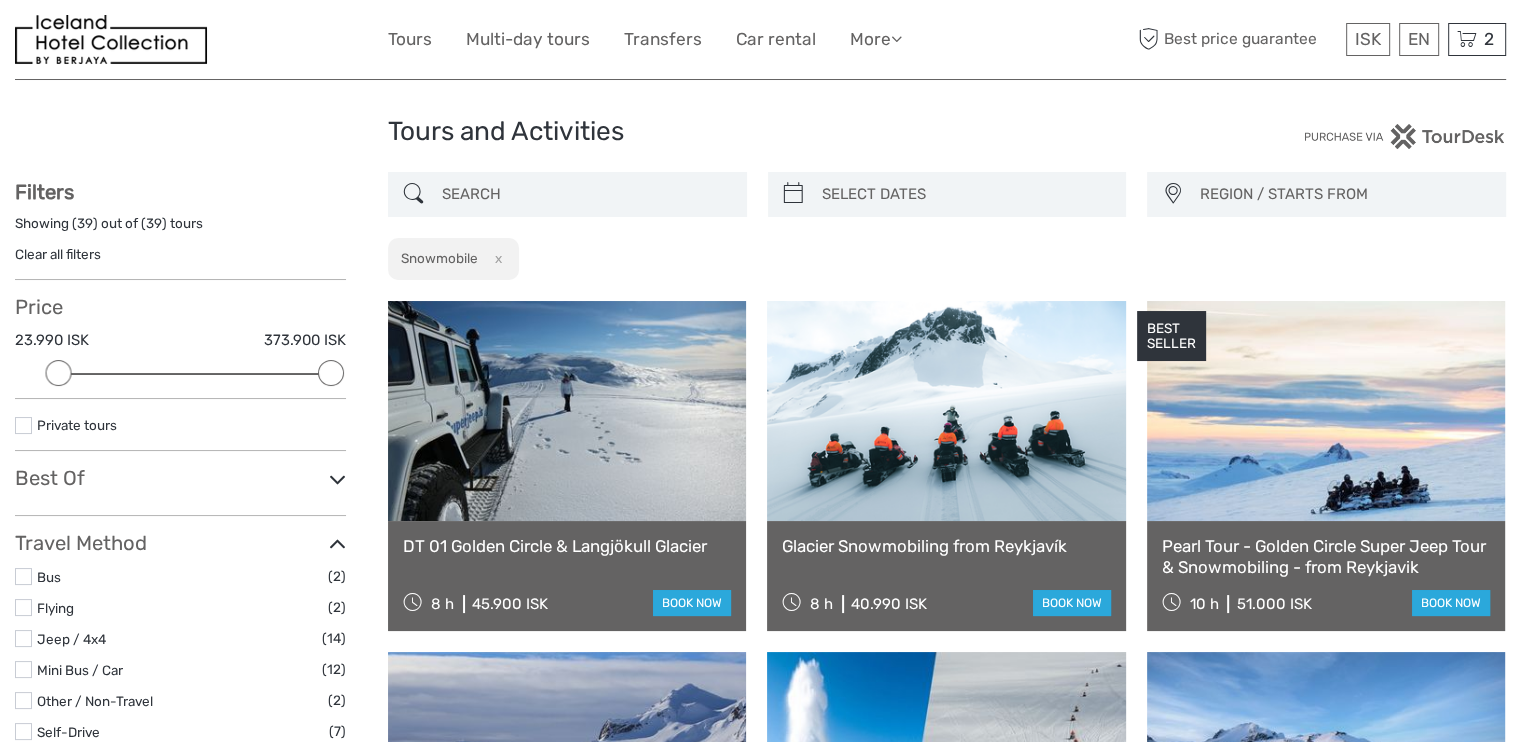 scroll, scrollTop: 43, scrollLeft: 0, axis: vertical 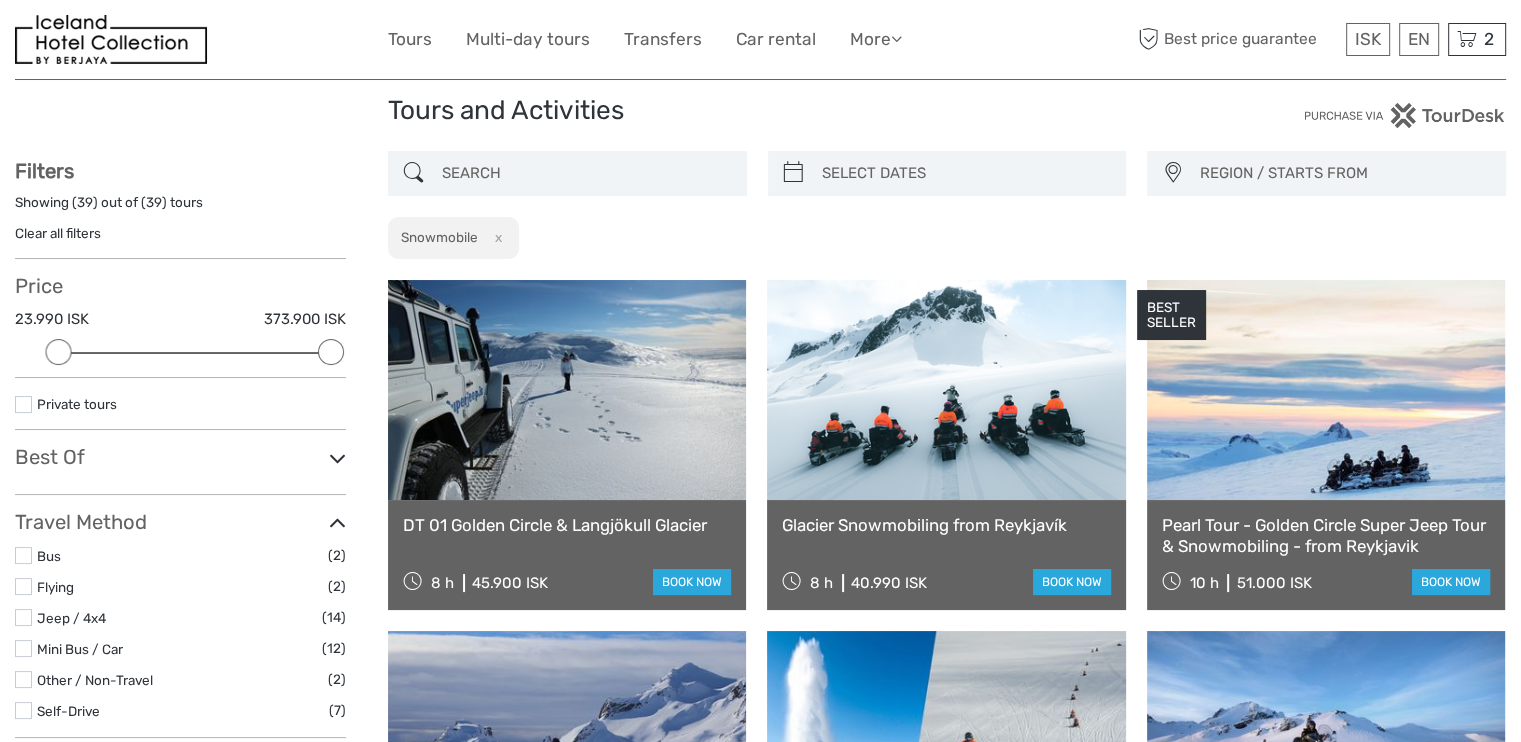 click on "Pearl Tour - Golden Circle Super Jeep Tour & Snowmobiling - from Reykjavik" at bounding box center [1326, 535] 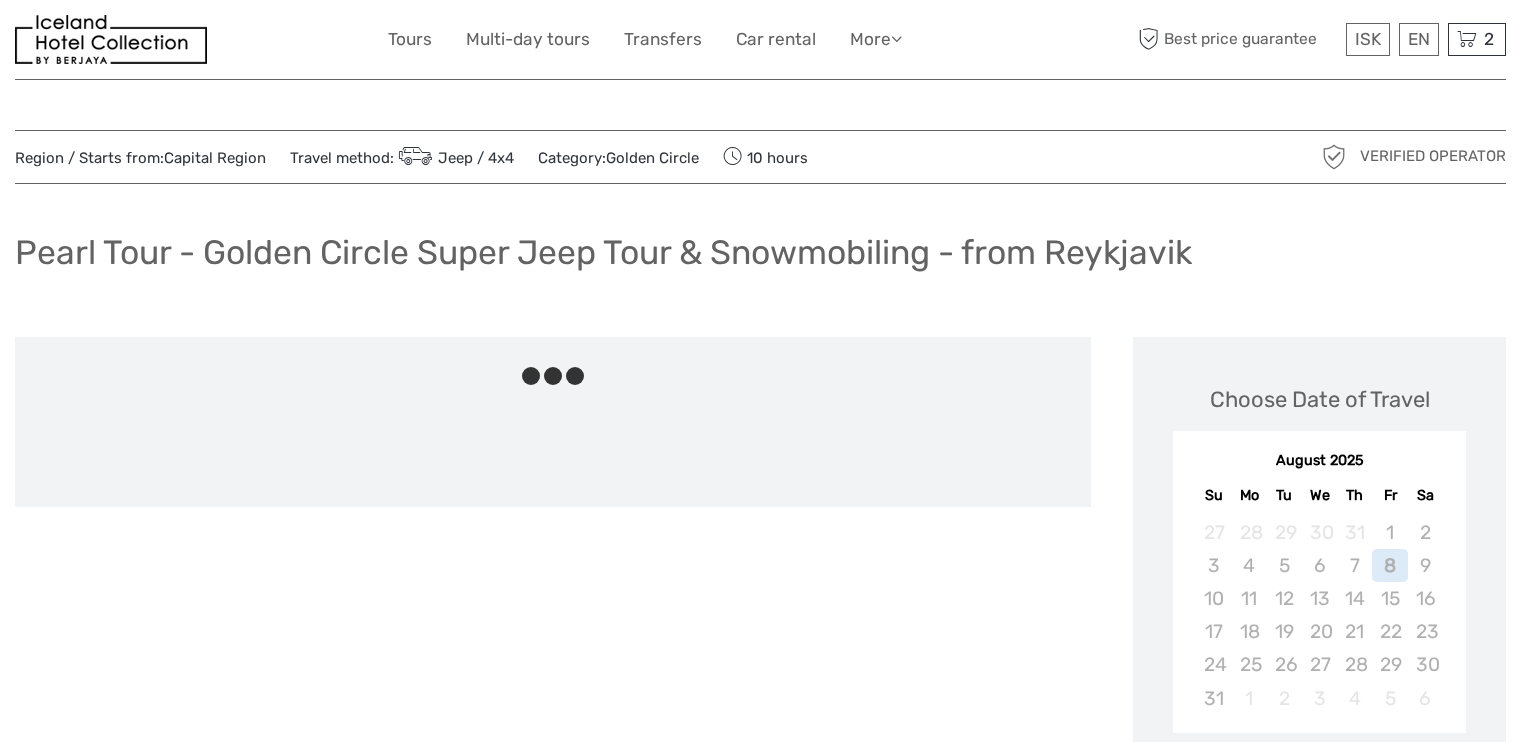 scroll, scrollTop: 0, scrollLeft: 0, axis: both 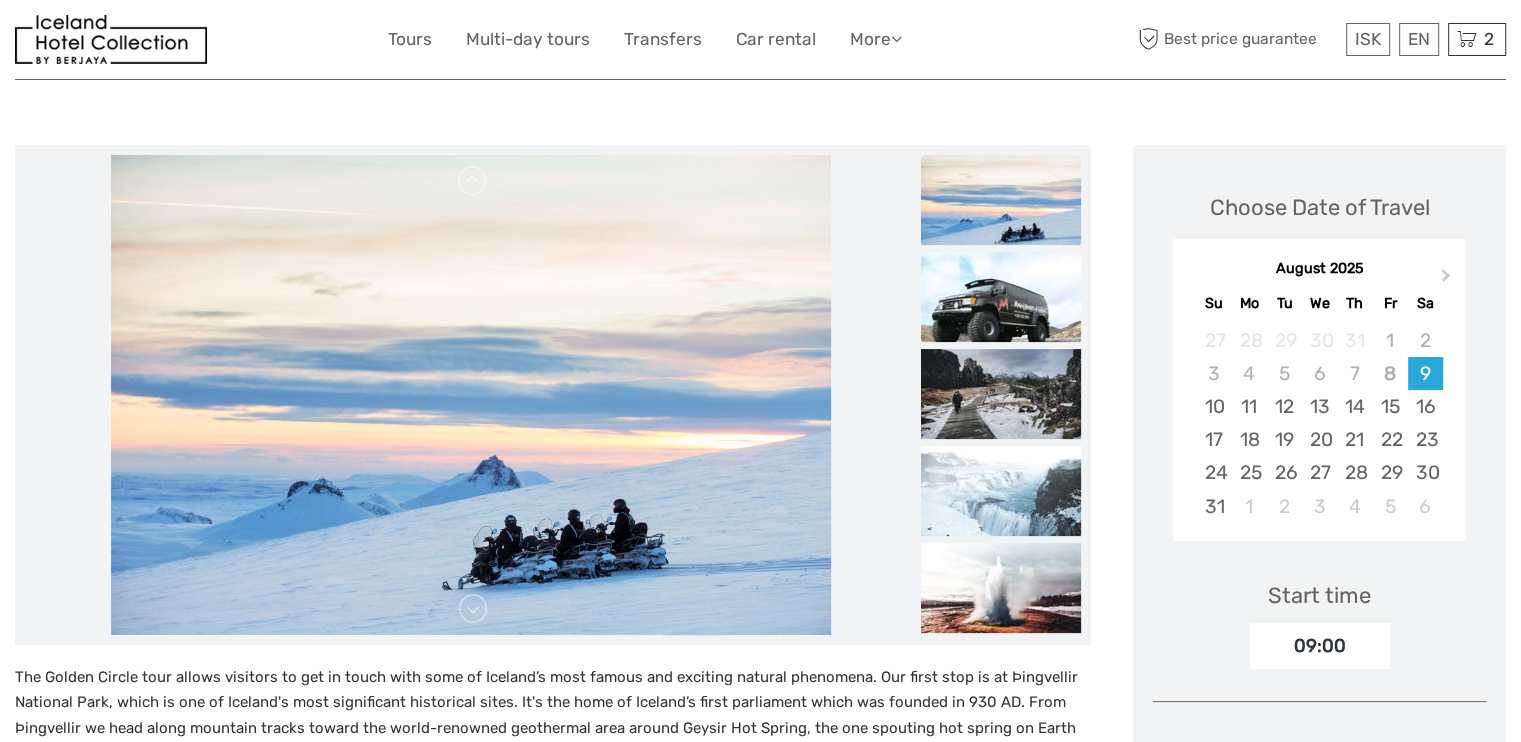 click at bounding box center [1001, 297] 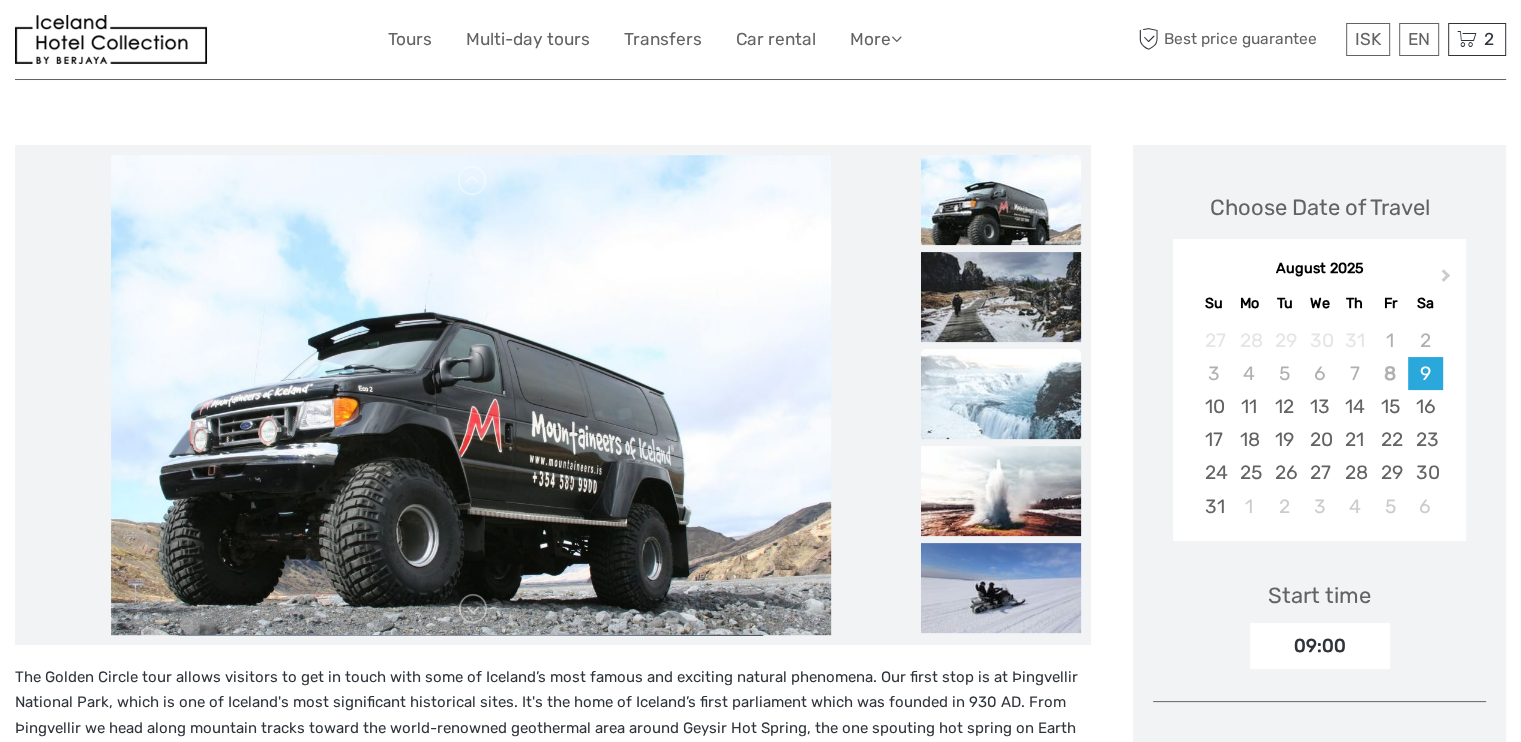 click at bounding box center [1001, 394] 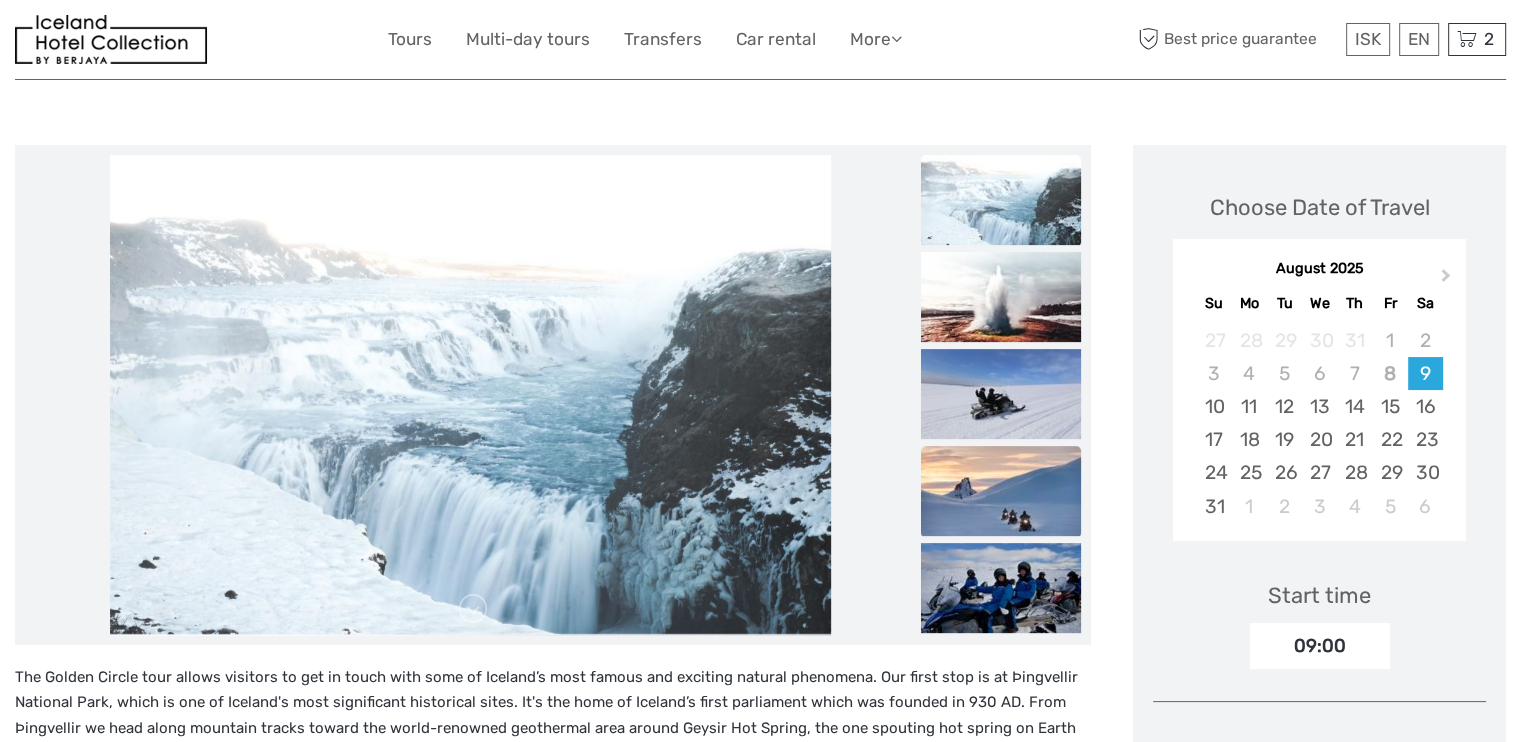 click at bounding box center (1001, 491) 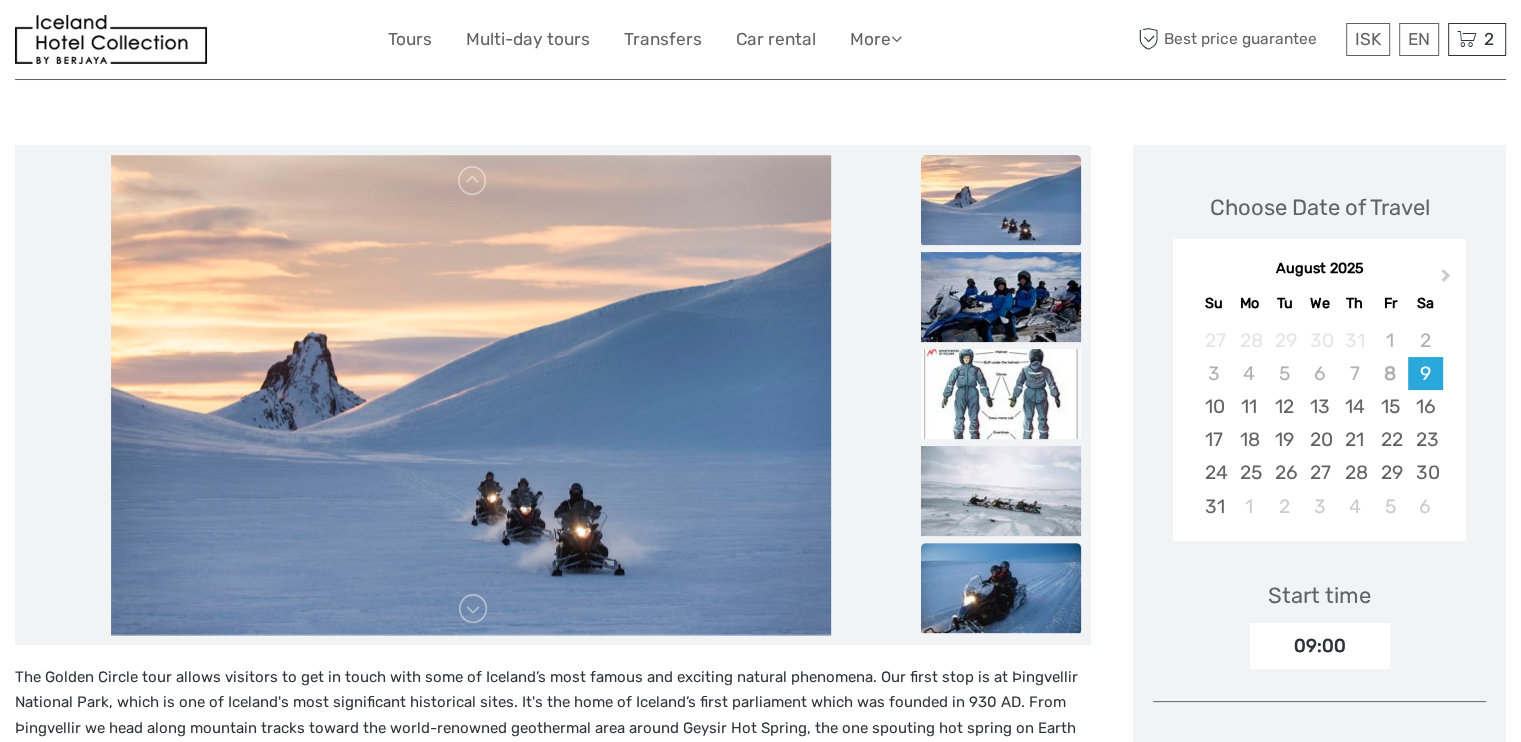 click at bounding box center [1001, 588] 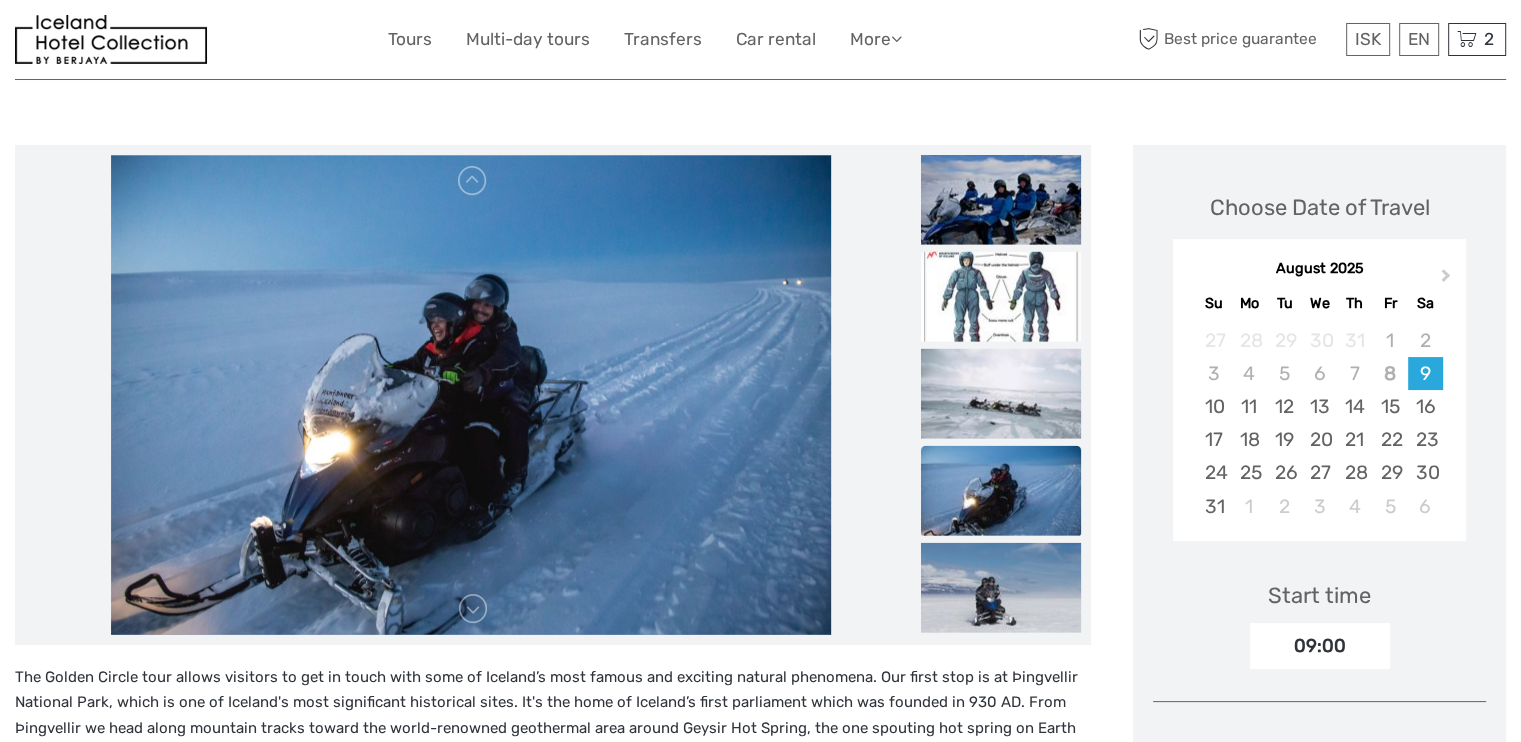 click at bounding box center [1001, 490] 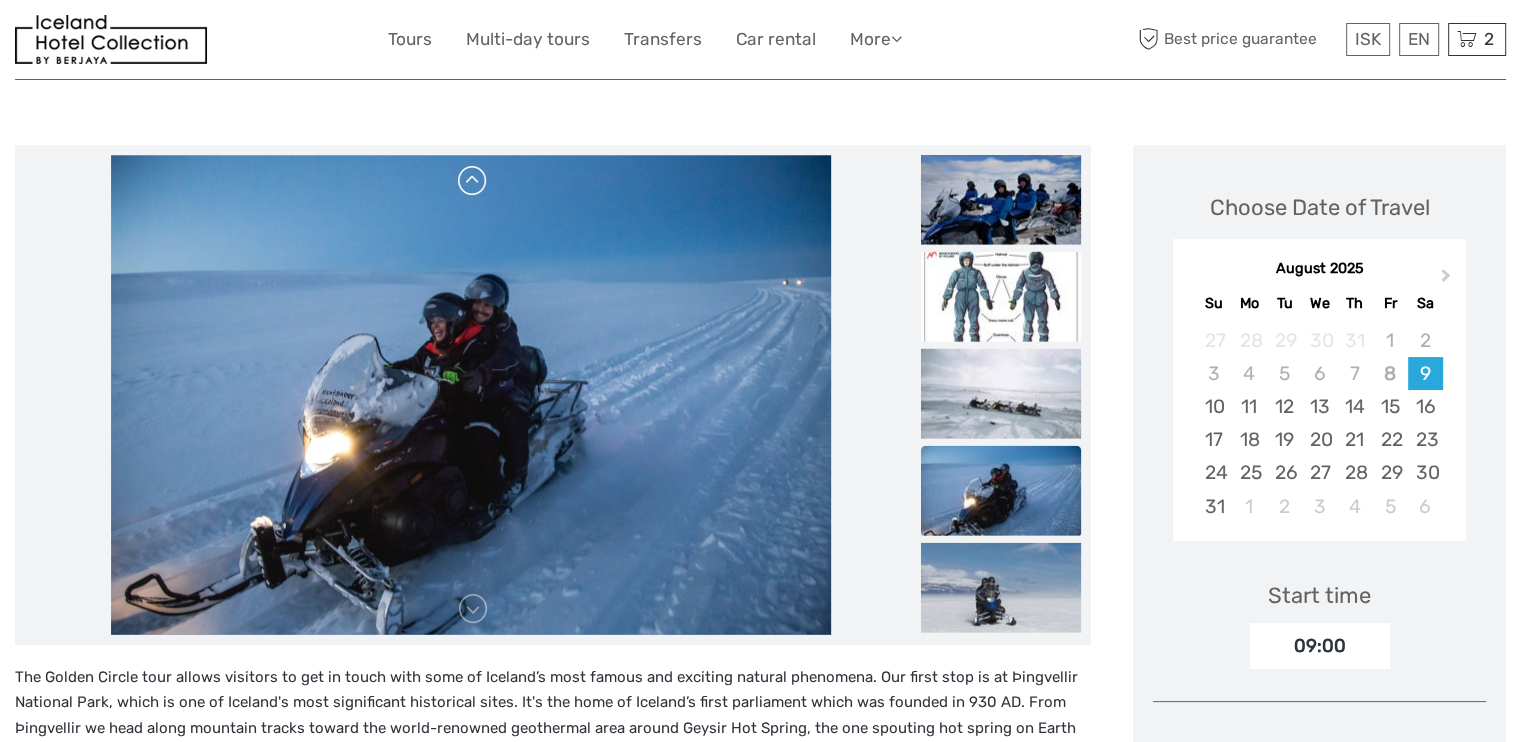 click at bounding box center (473, 181) 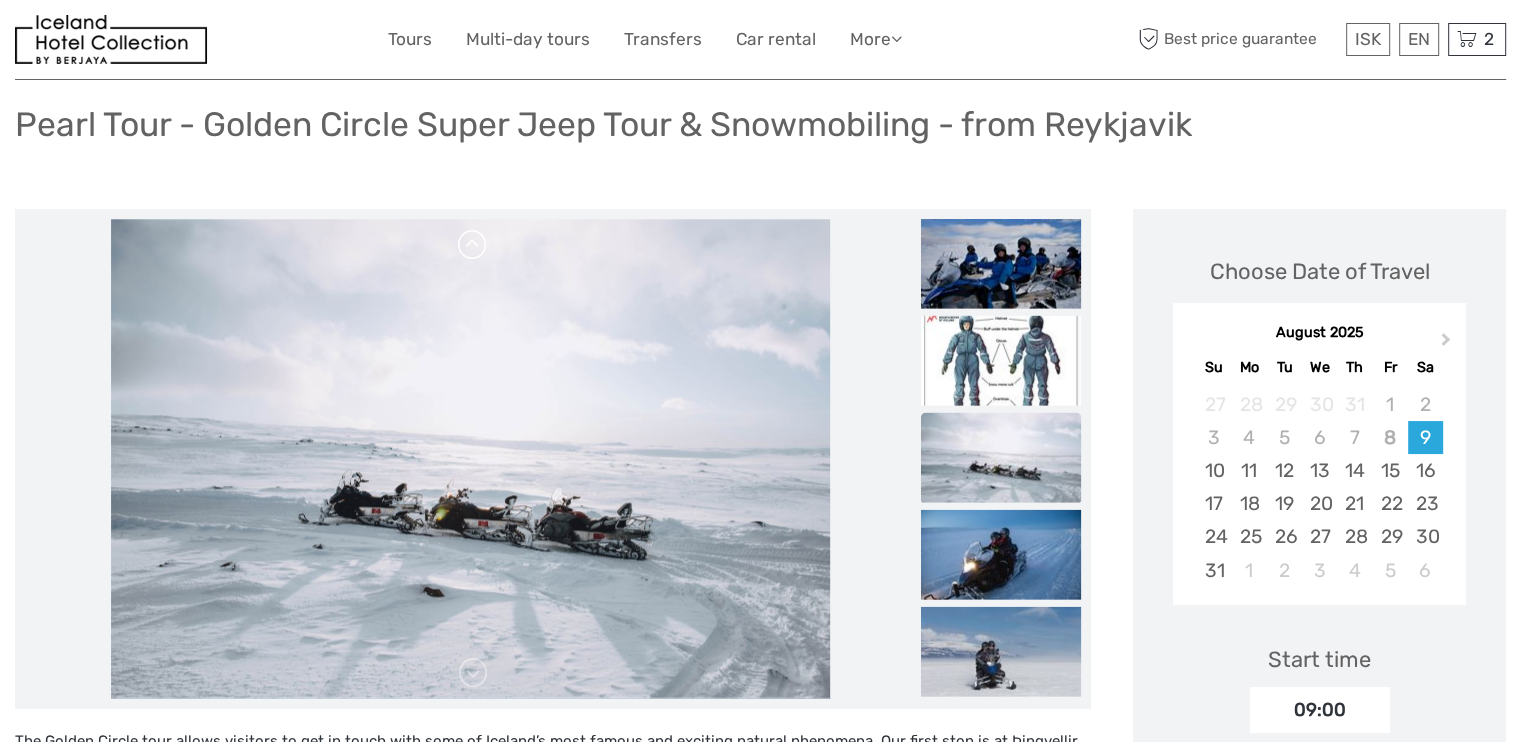 scroll, scrollTop: 0, scrollLeft: 0, axis: both 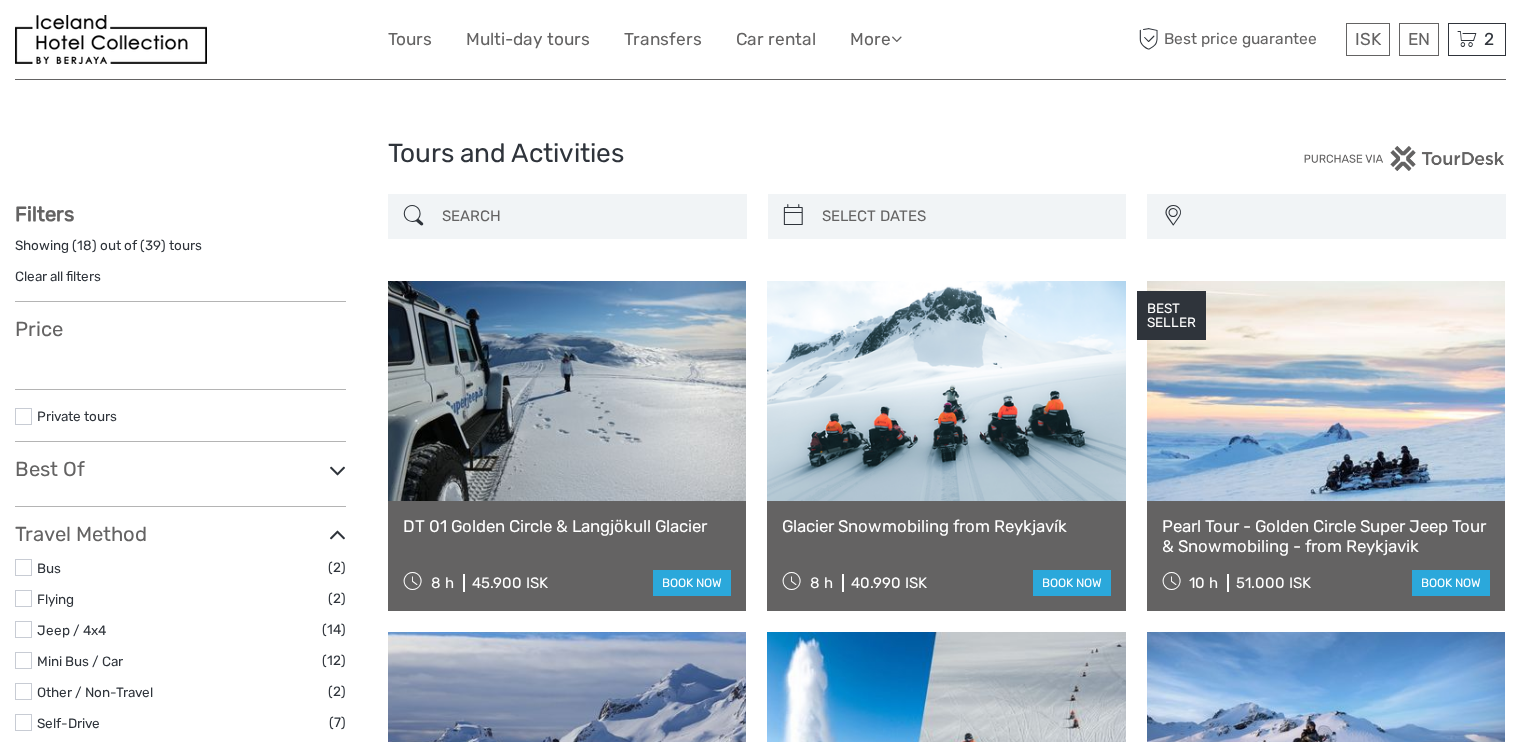 select 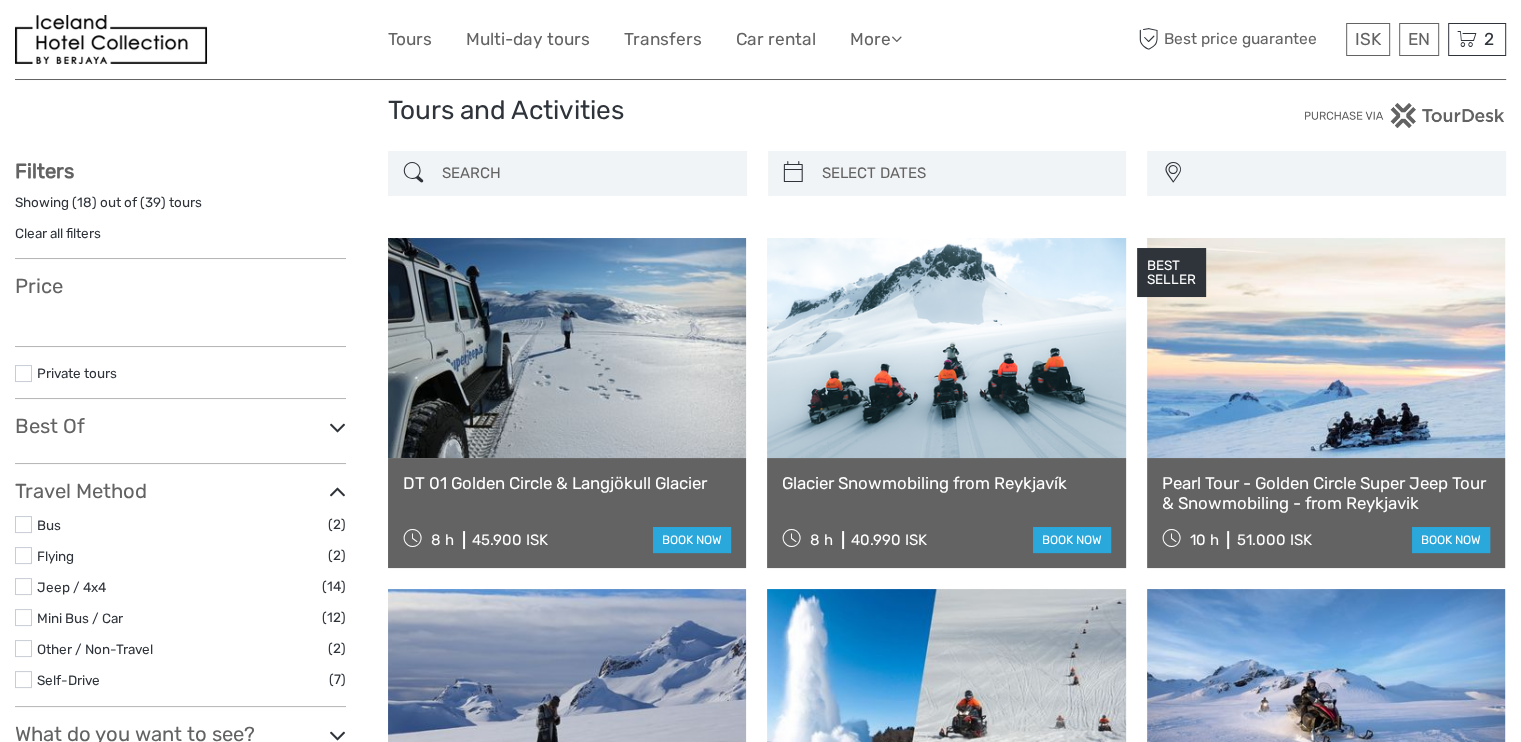 select 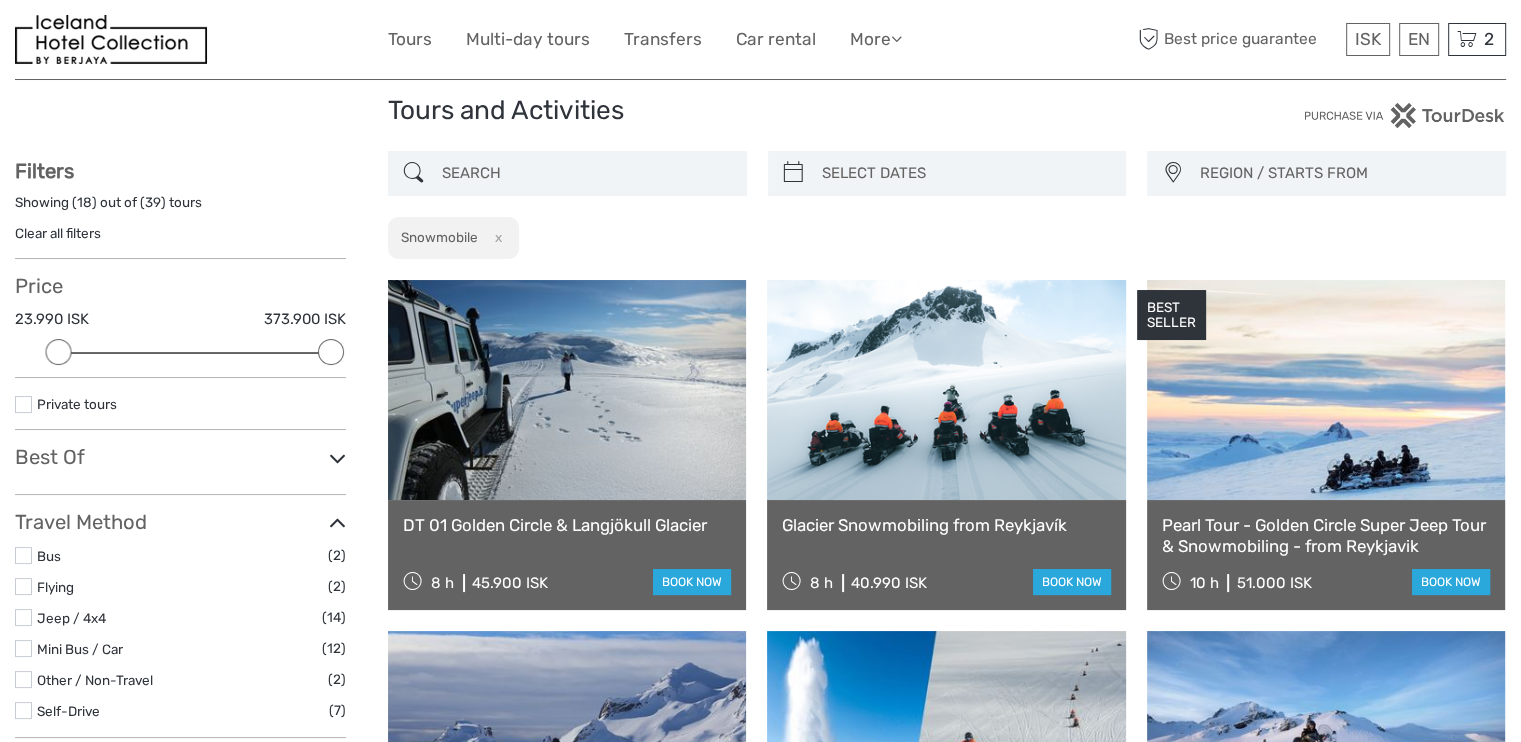 scroll, scrollTop: 0, scrollLeft: 0, axis: both 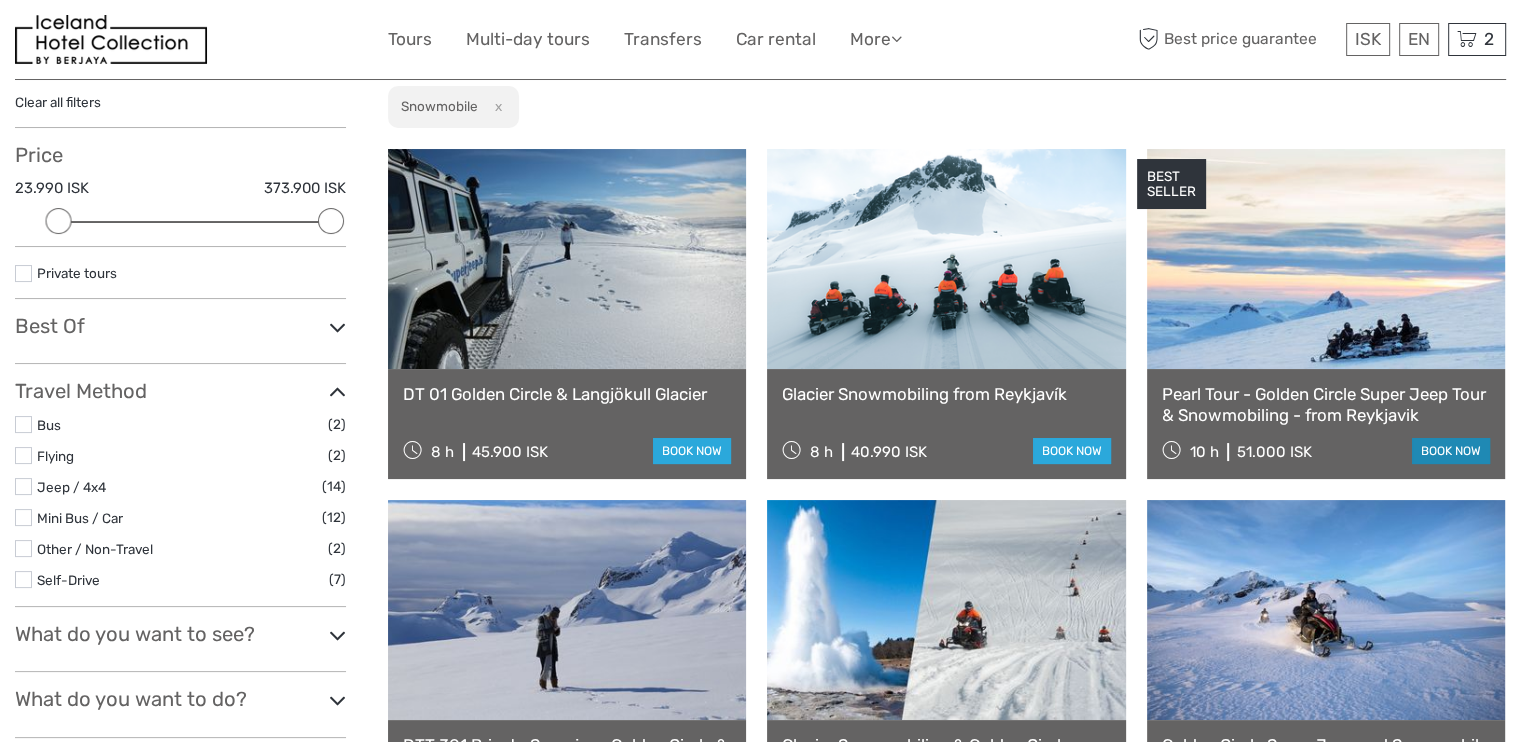 click on "book now" at bounding box center (1451, 451) 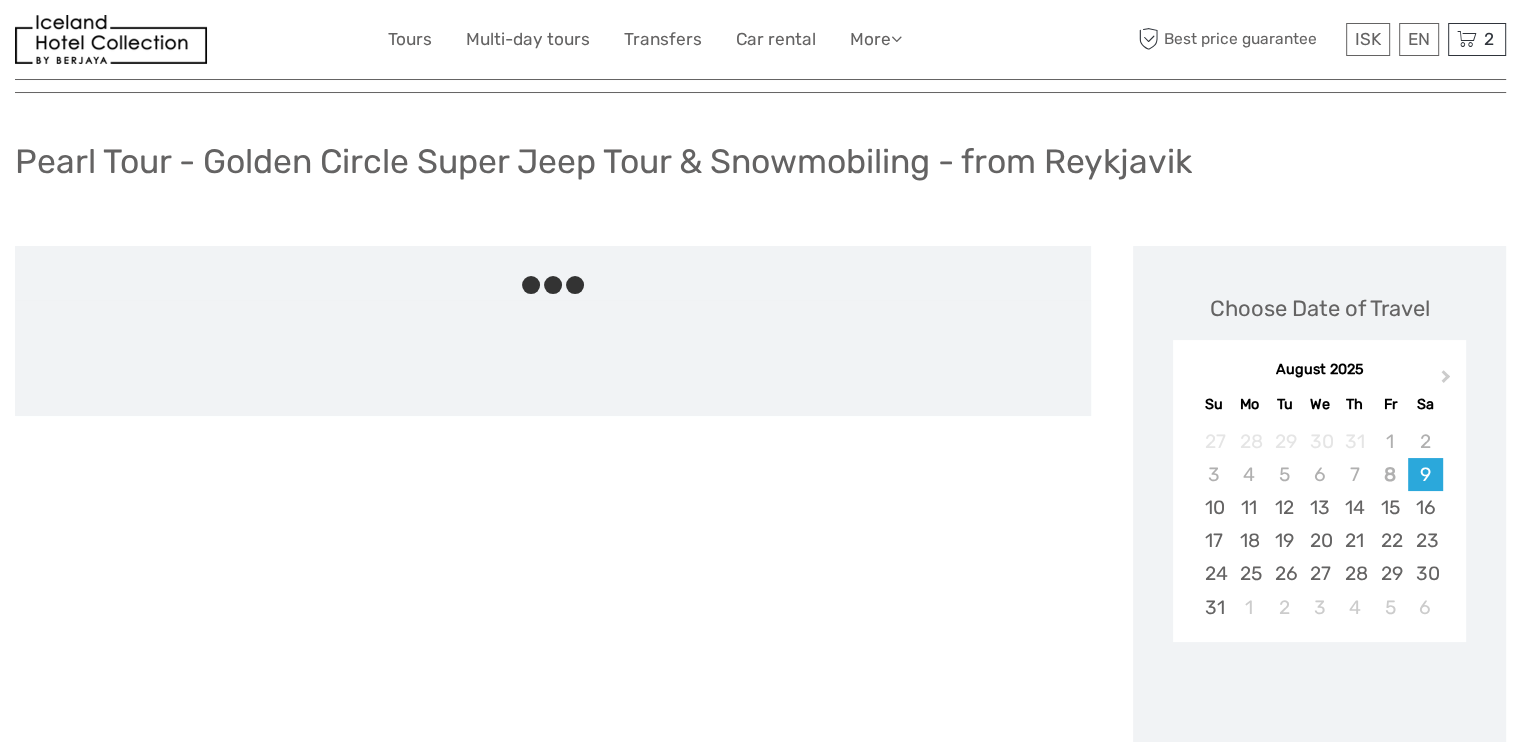 scroll, scrollTop: 117, scrollLeft: 0, axis: vertical 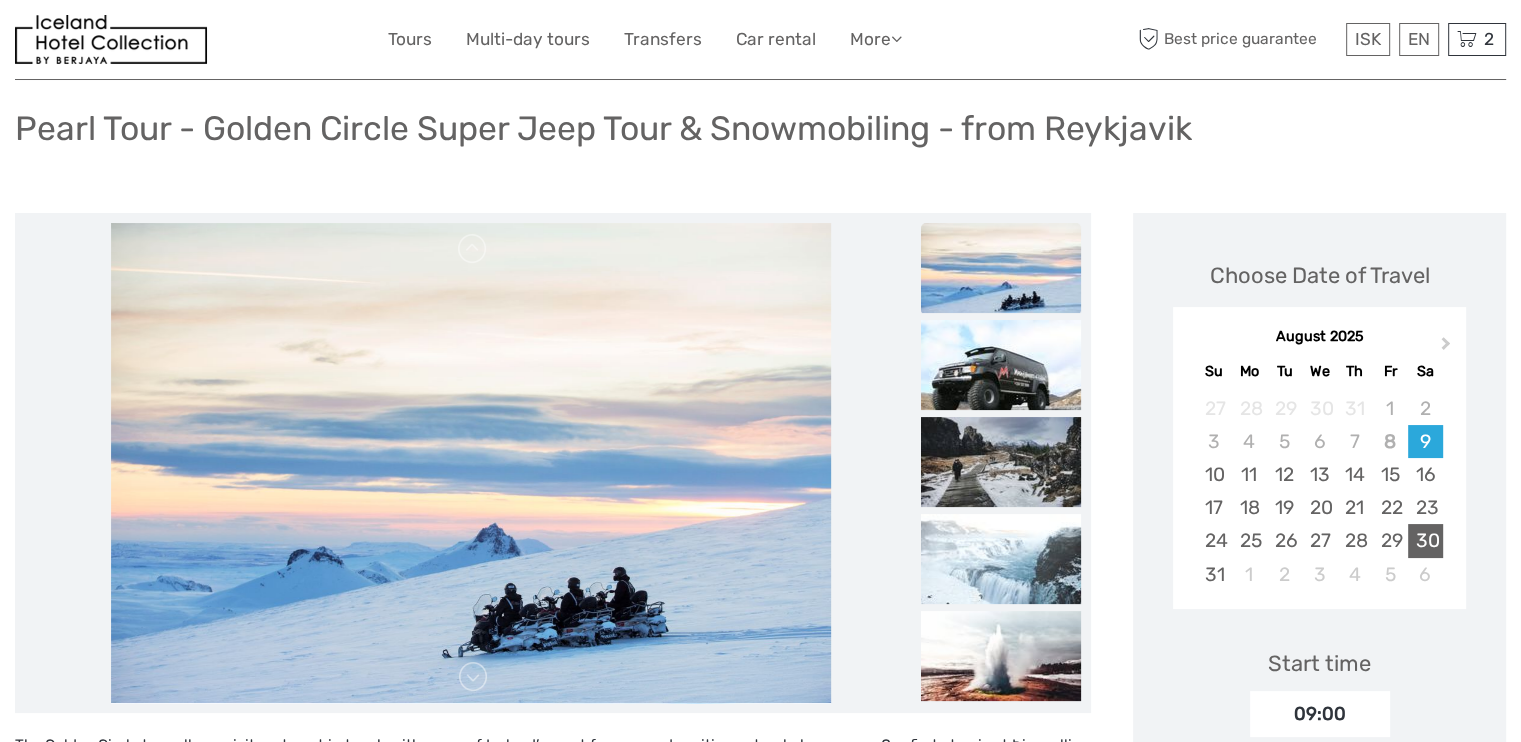 click on "30" at bounding box center [1425, 540] 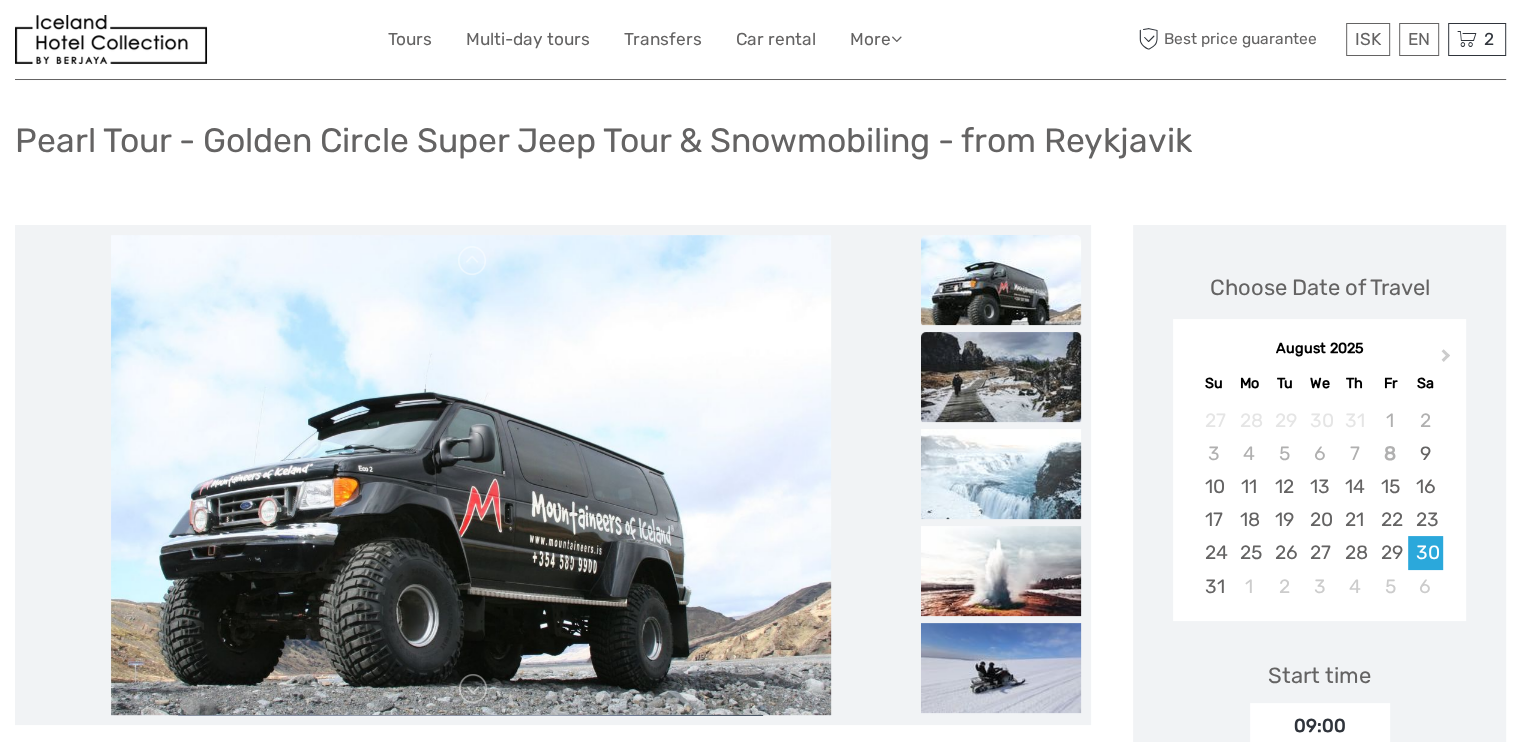 scroll, scrollTop: 105, scrollLeft: 0, axis: vertical 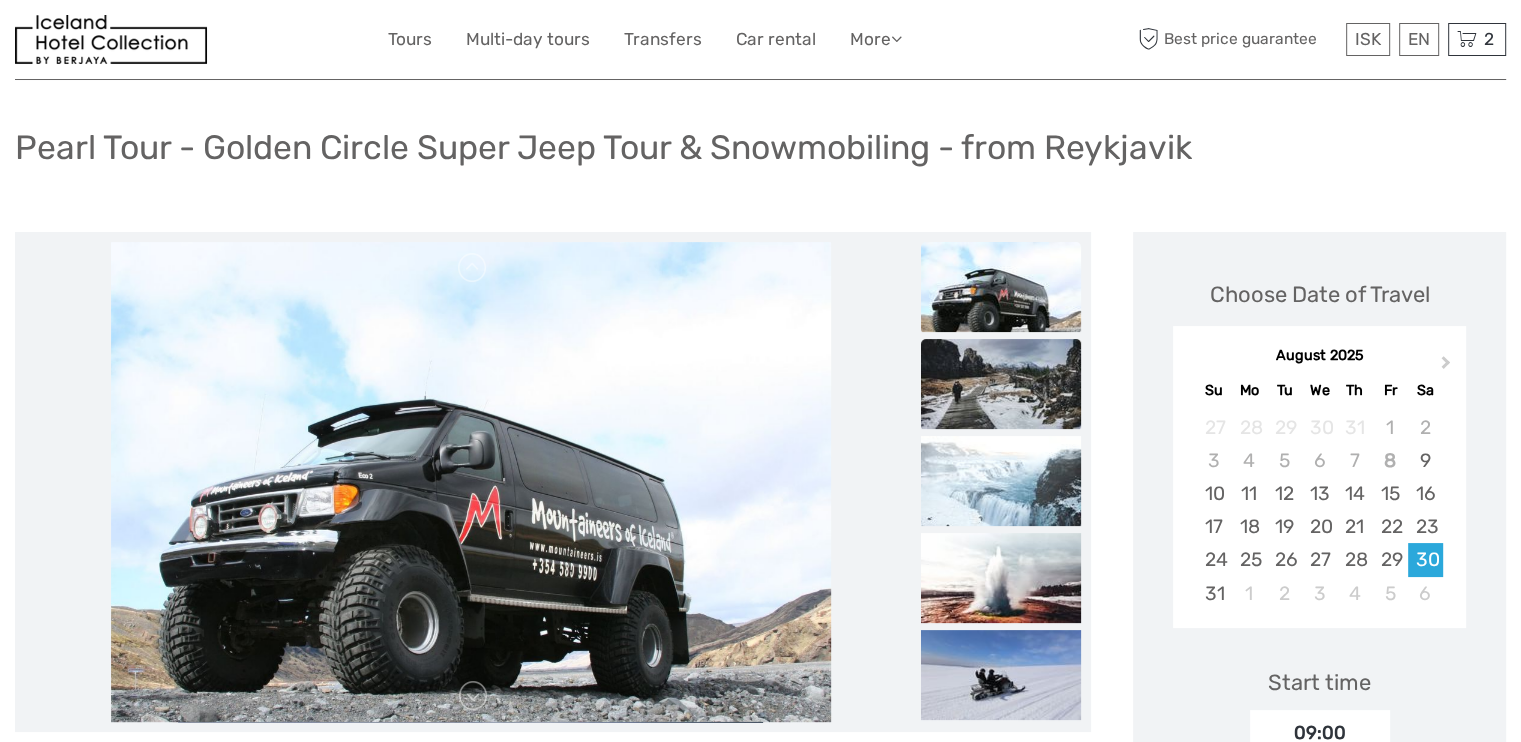 click at bounding box center (1001, 384) 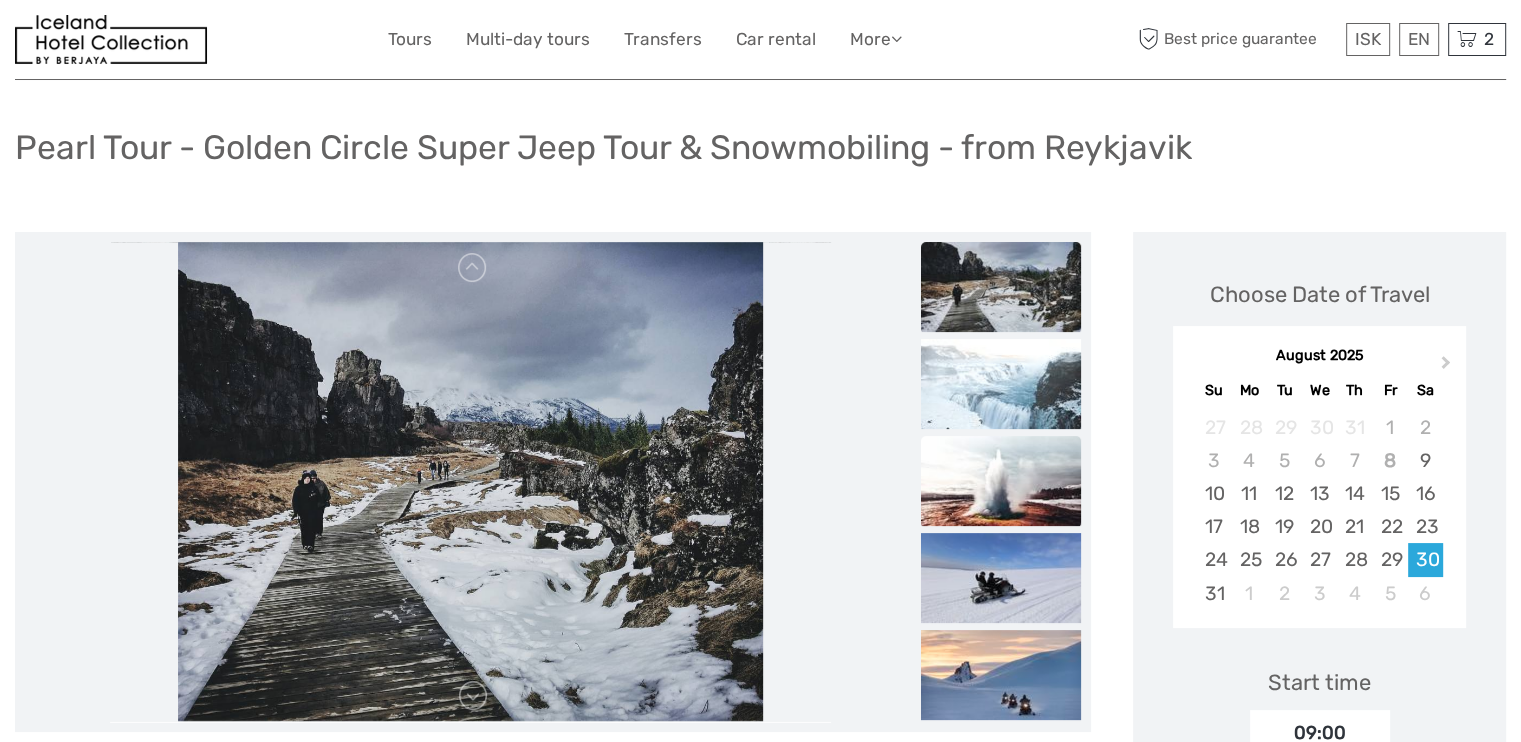 click at bounding box center (1001, 481) 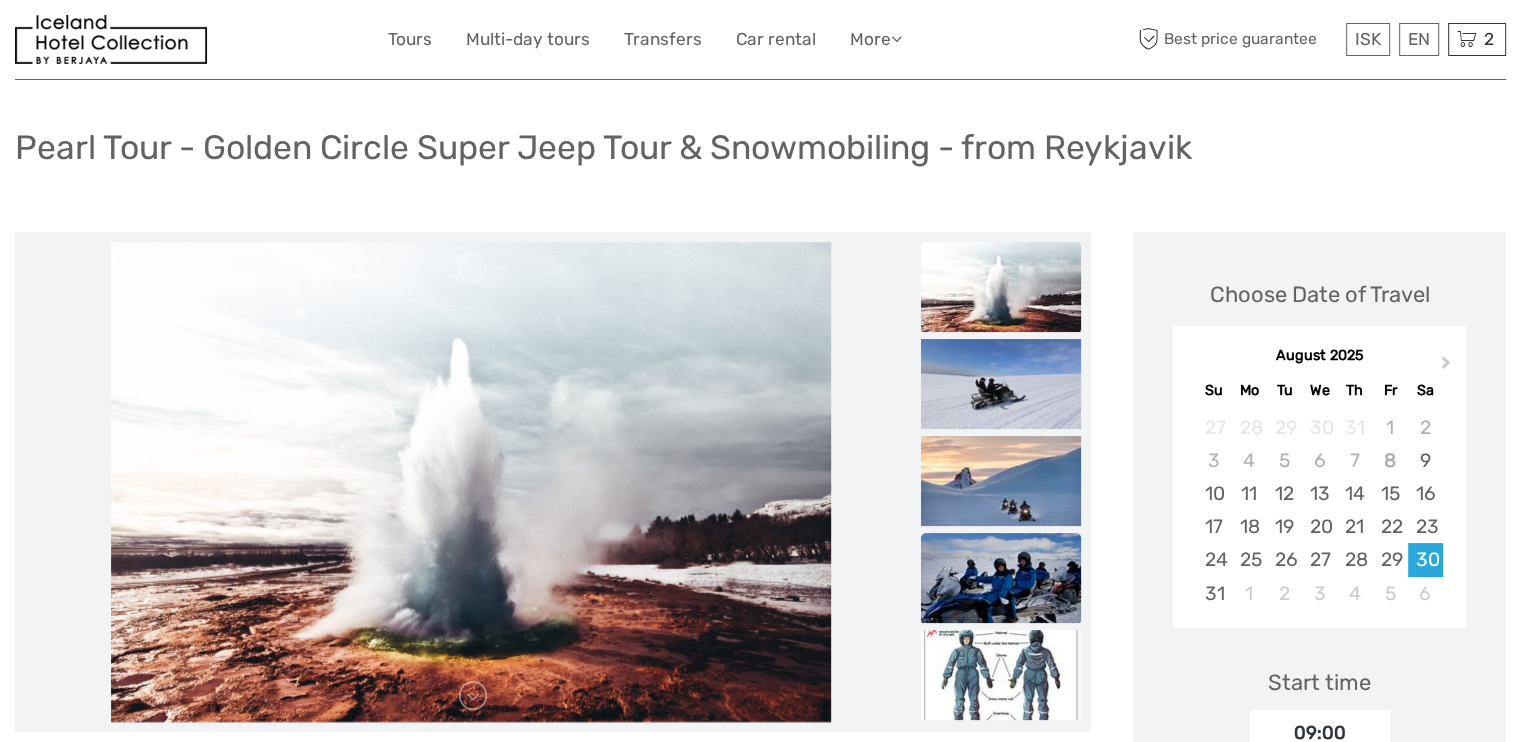 click at bounding box center [1001, 578] 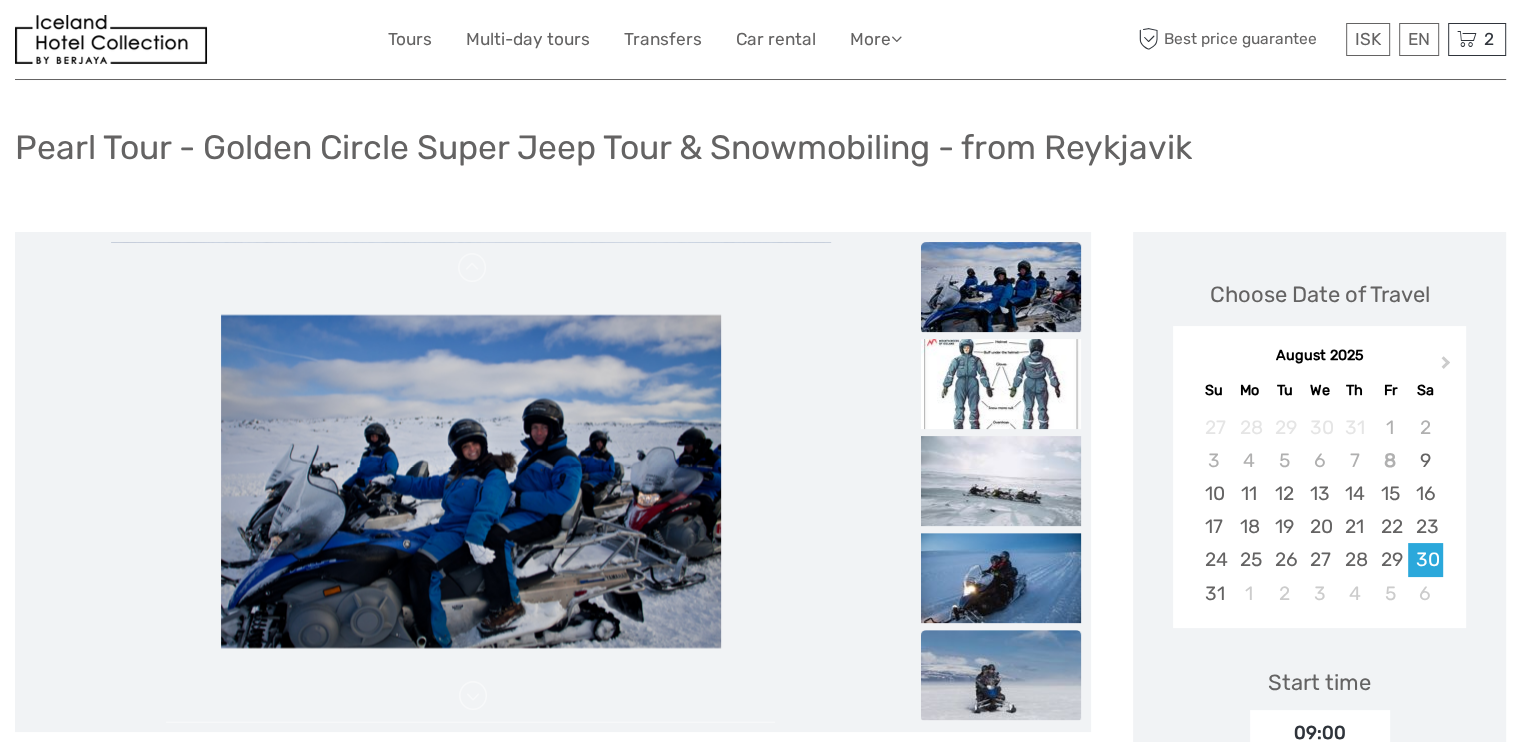 click at bounding box center [1001, 675] 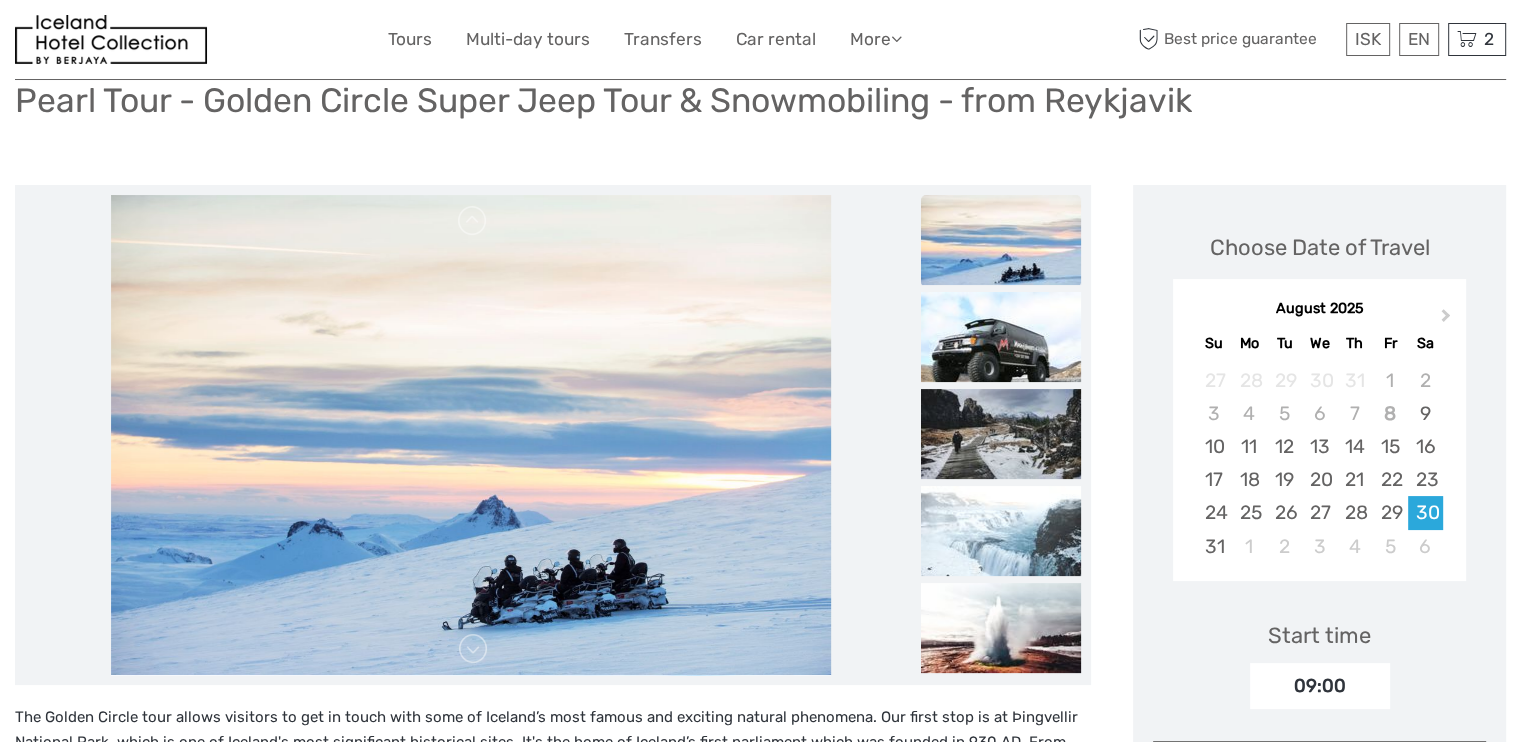 scroll, scrollTop: 154, scrollLeft: 0, axis: vertical 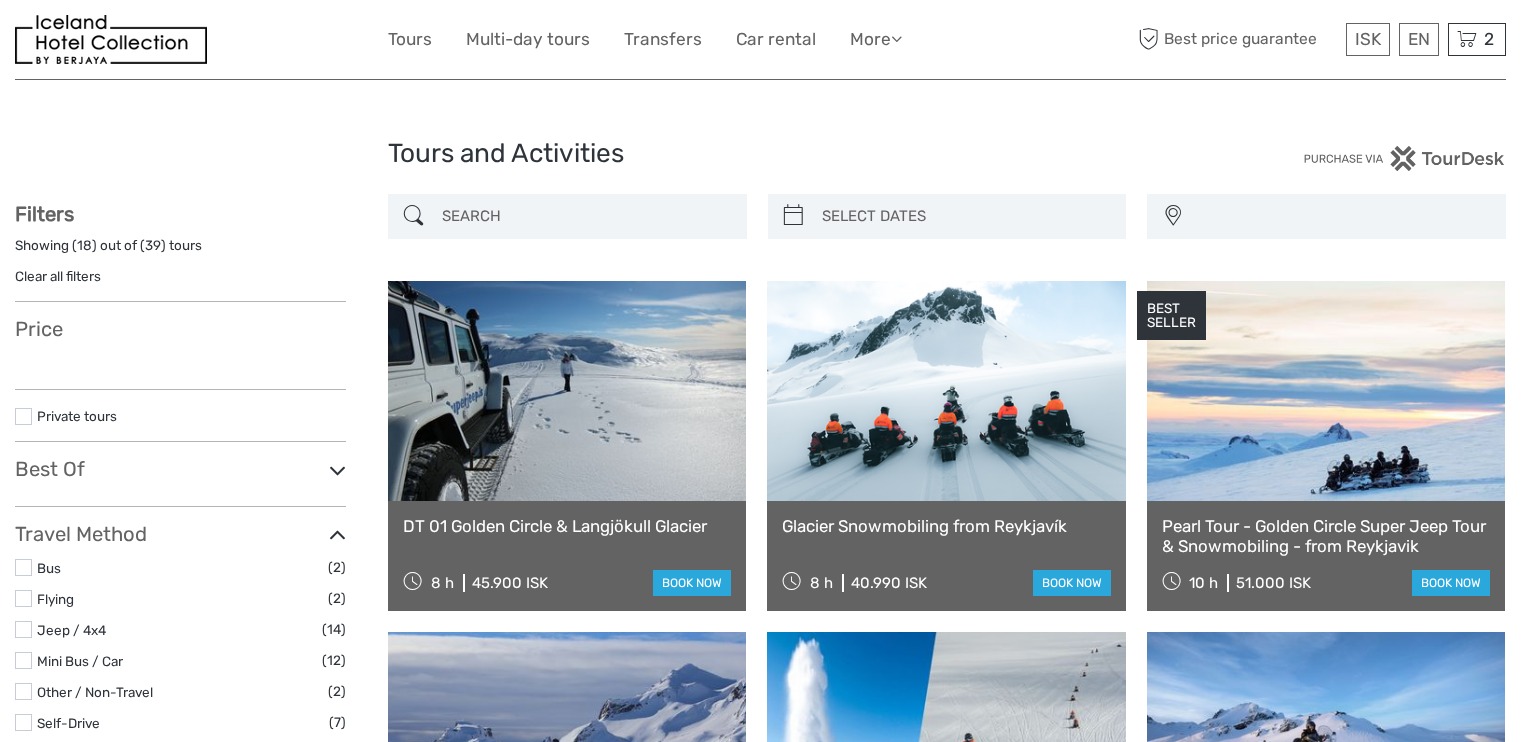 select 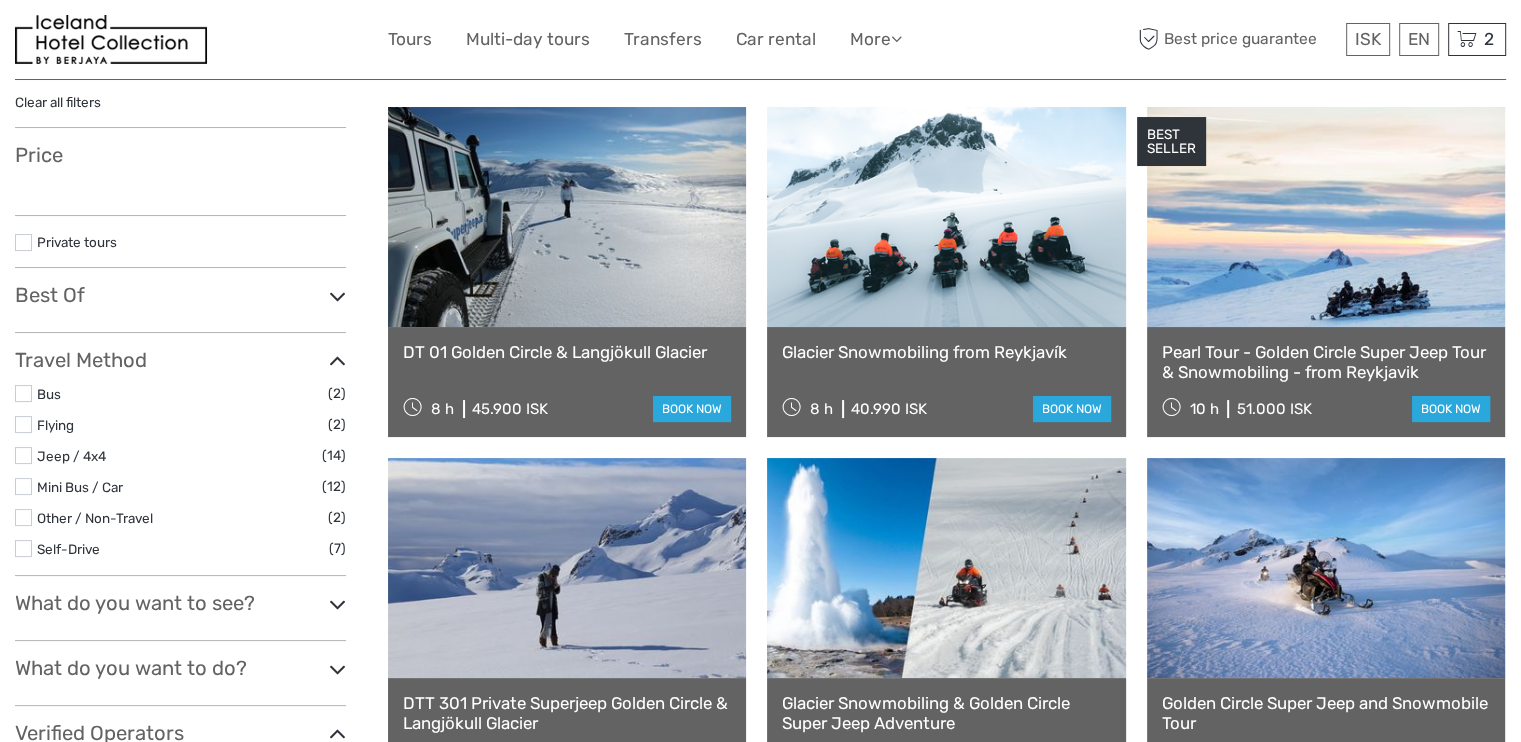 select 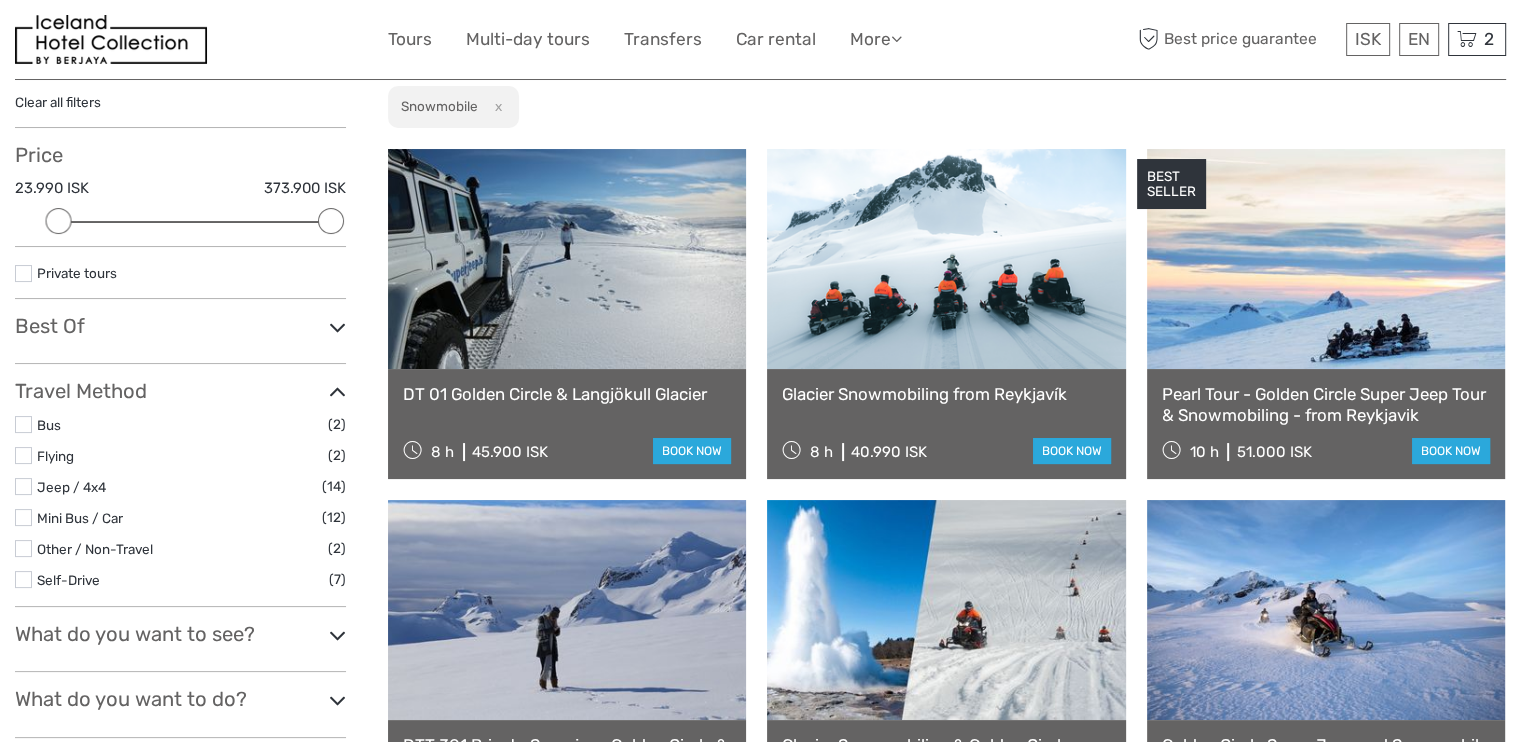 scroll, scrollTop: 0, scrollLeft: 0, axis: both 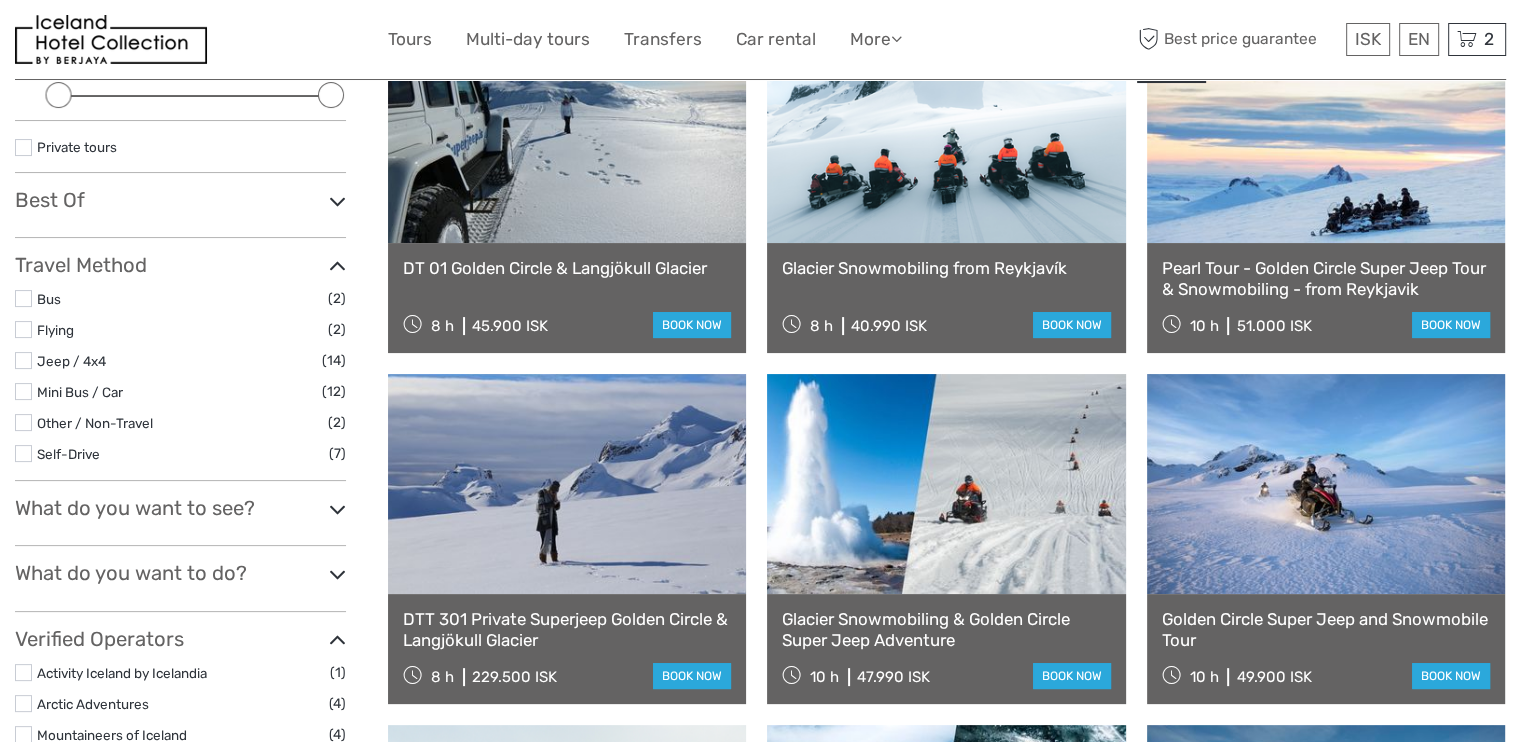 click on "Glacier Snowmobiling & Golden Circle Super Jeep Adventure" at bounding box center (946, 629) 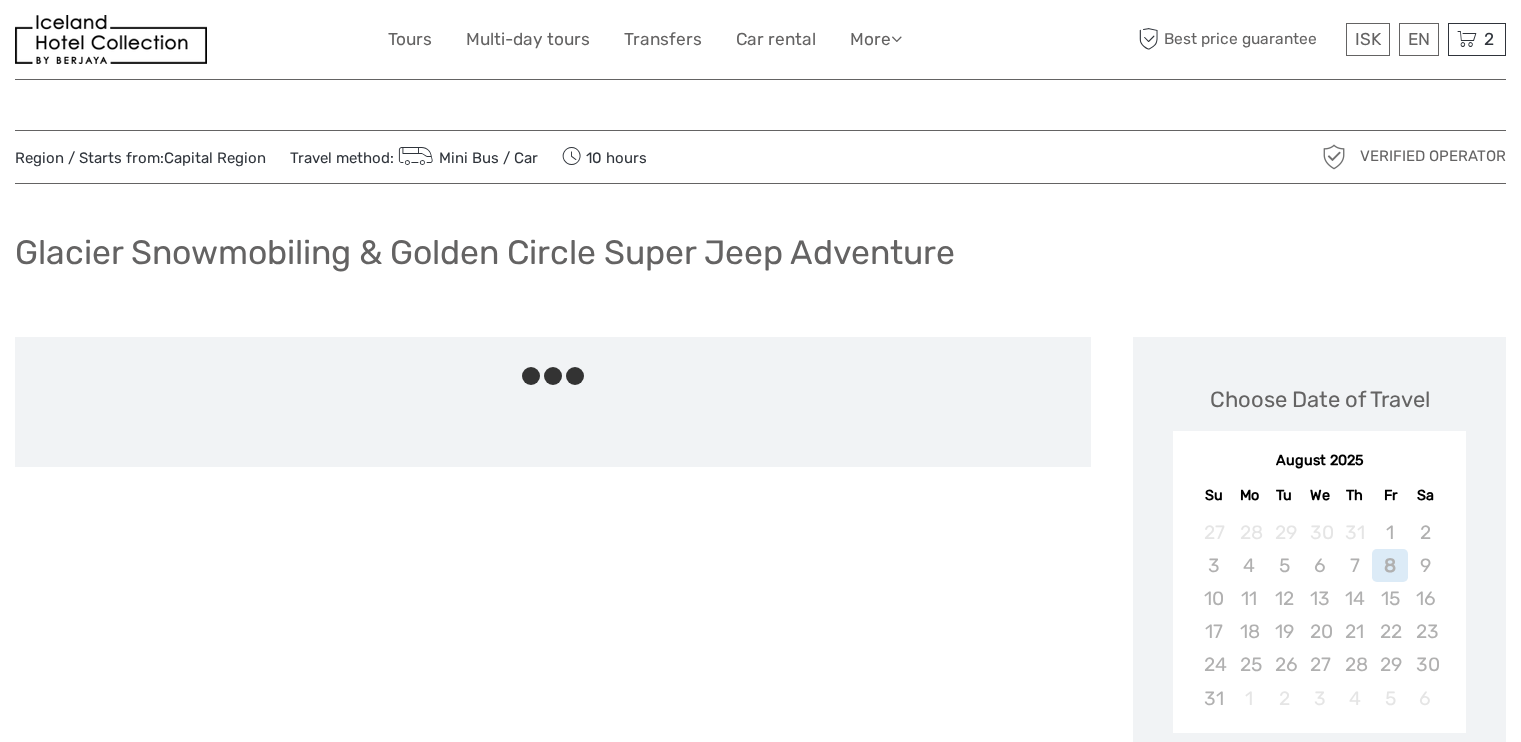 scroll, scrollTop: 0, scrollLeft: 0, axis: both 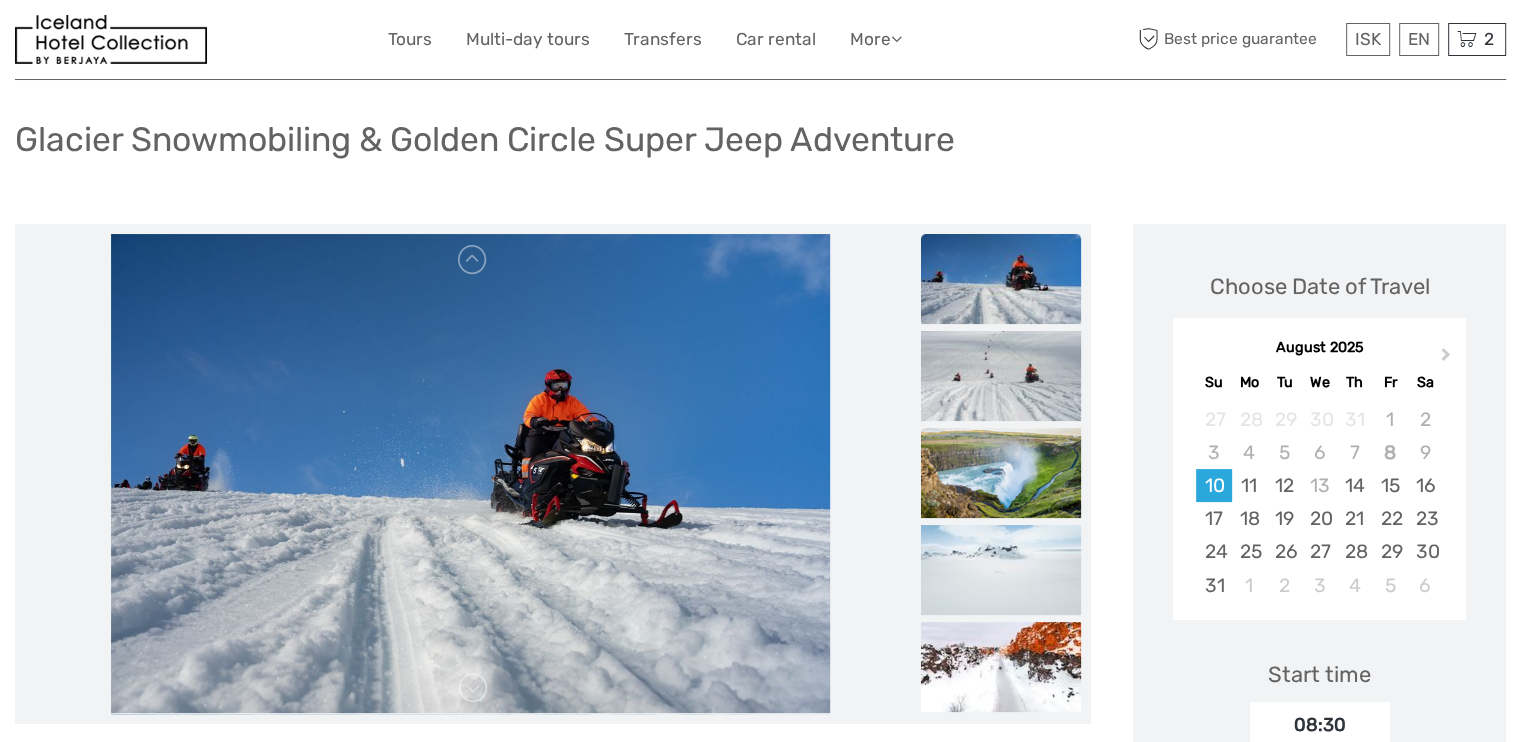 click at bounding box center [1001, 279] 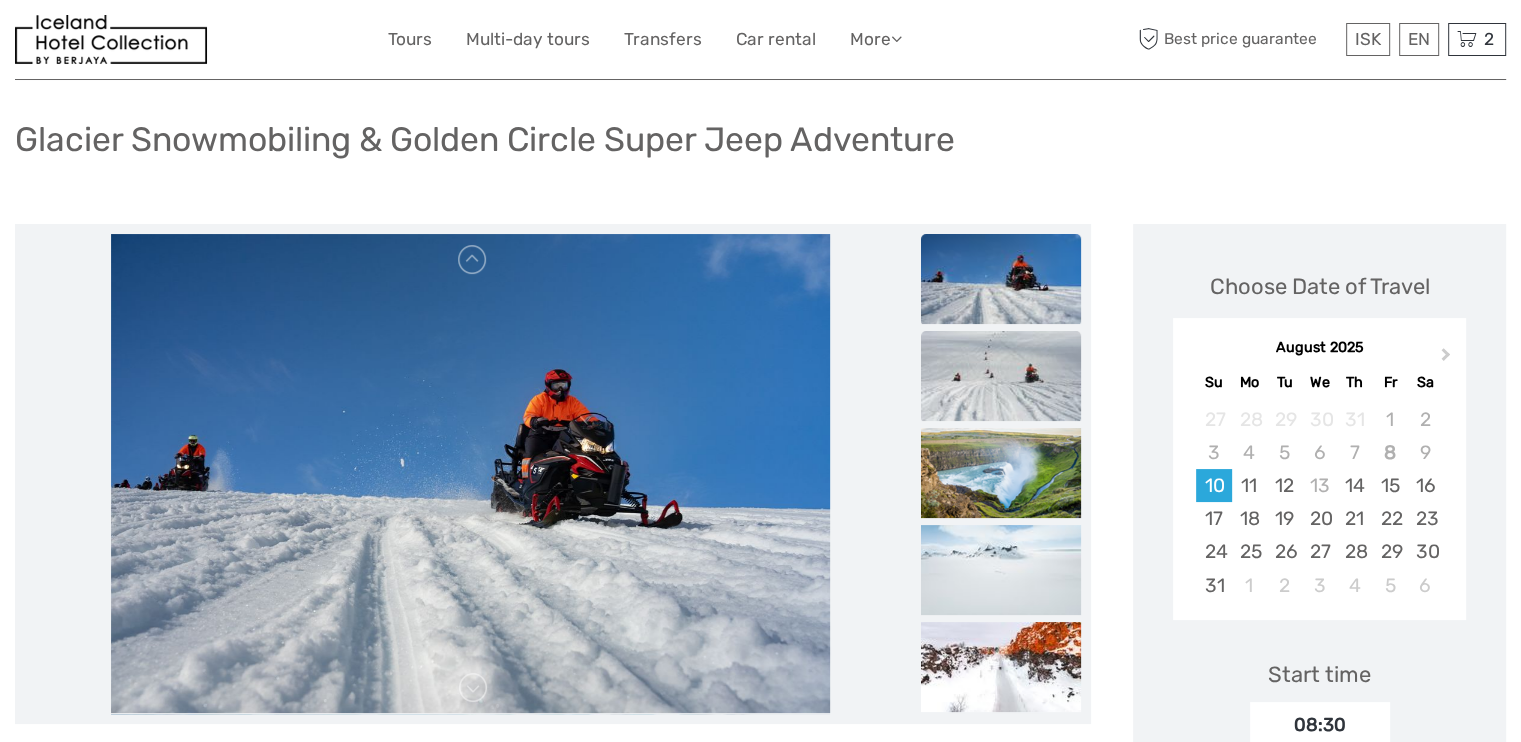 click at bounding box center (1001, 376) 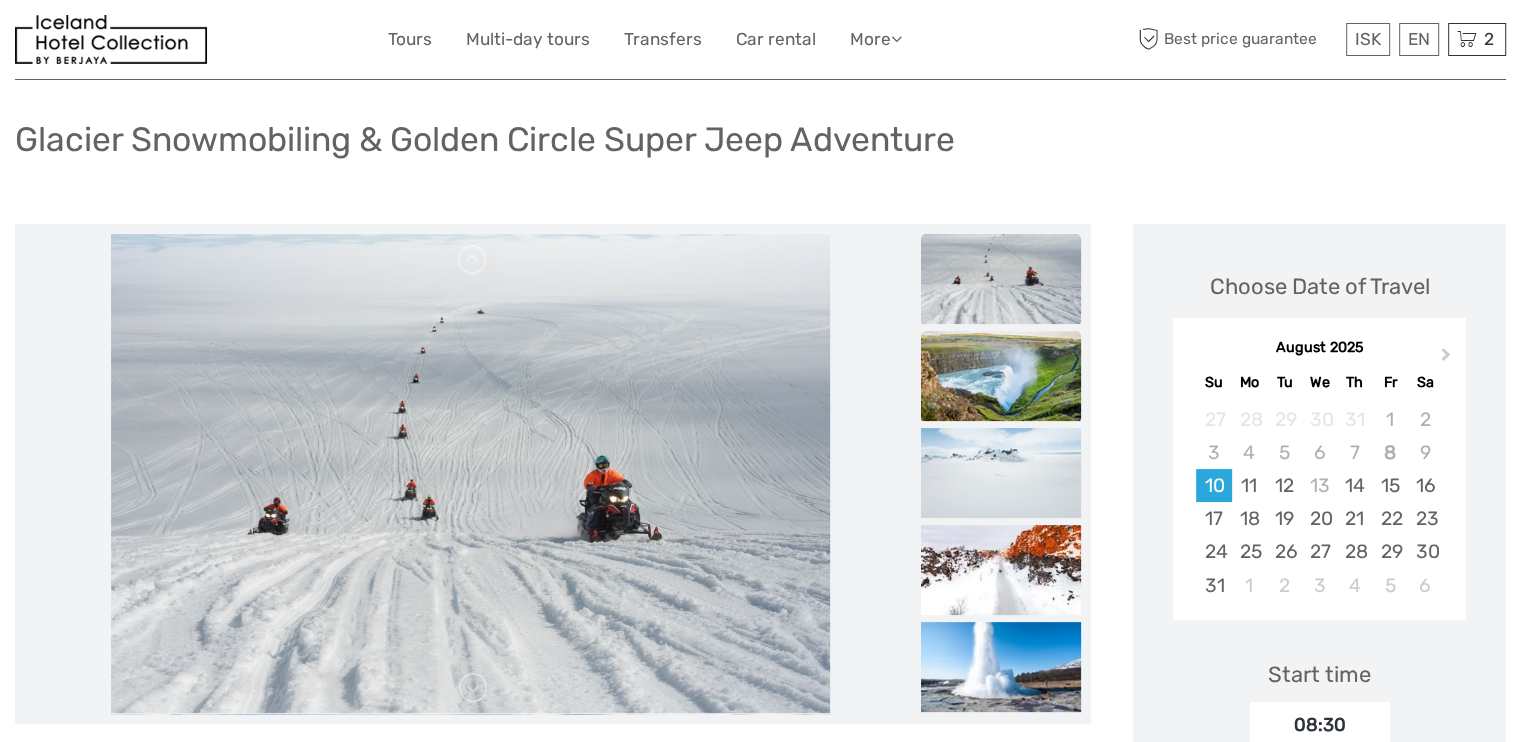 click at bounding box center (1001, 376) 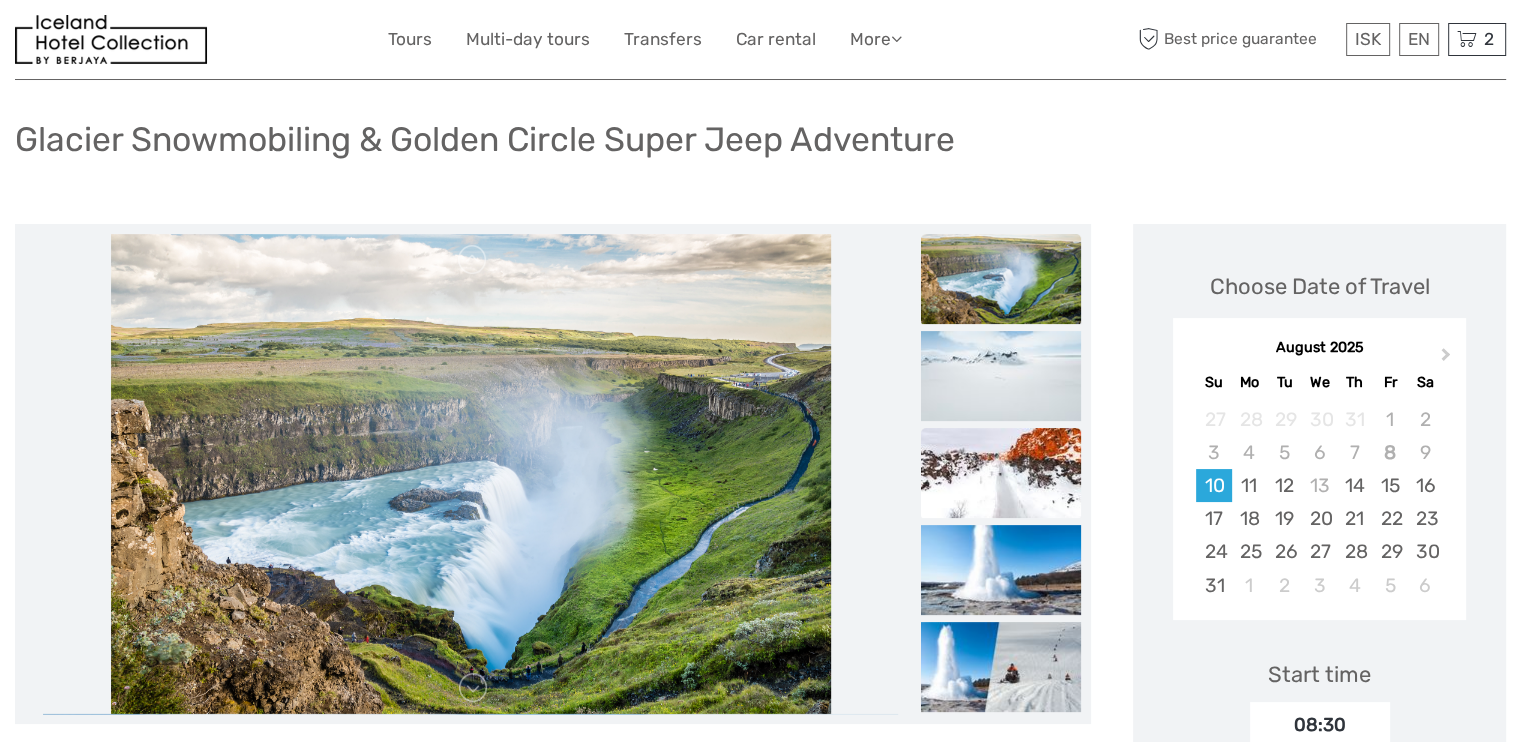 click at bounding box center [1001, 473] 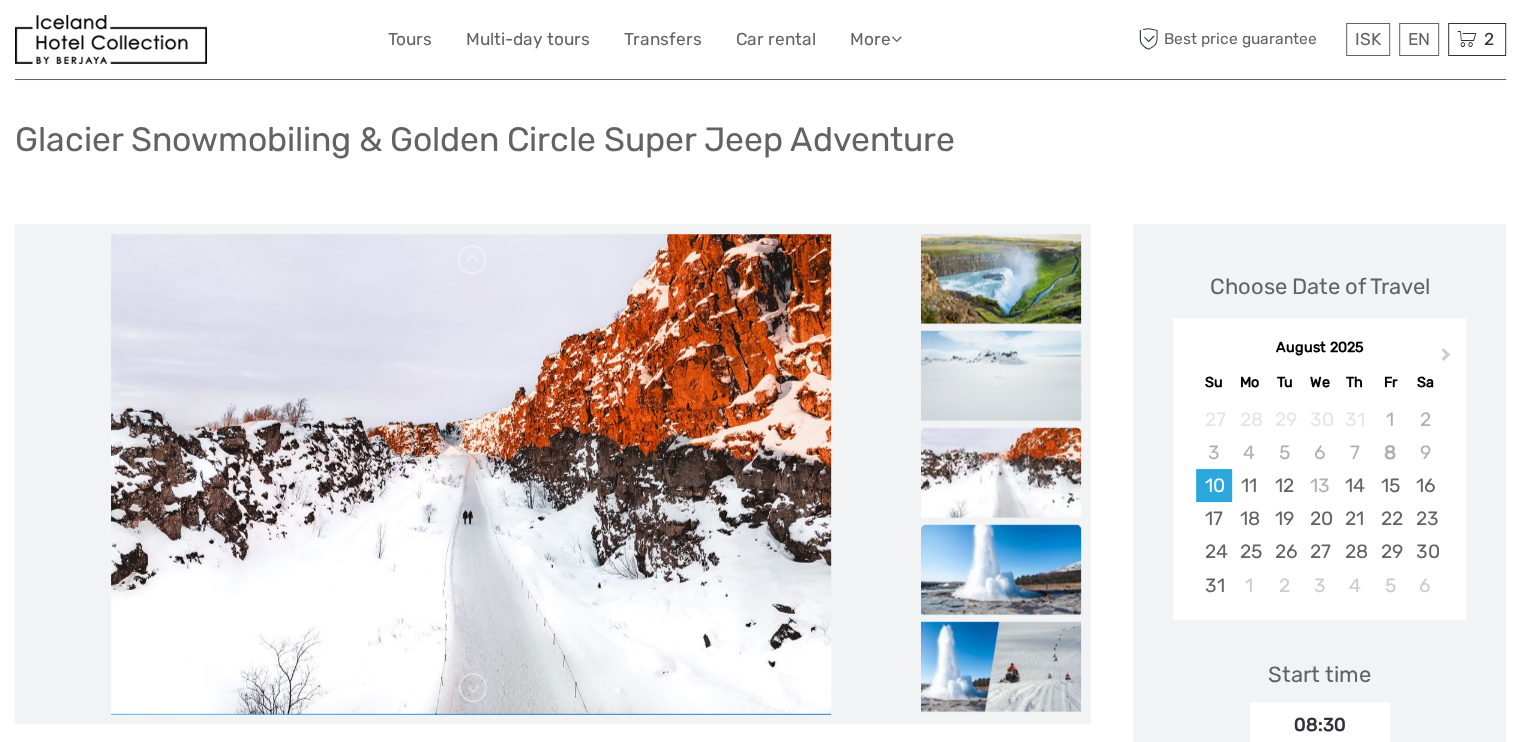 click at bounding box center (1001, 569) 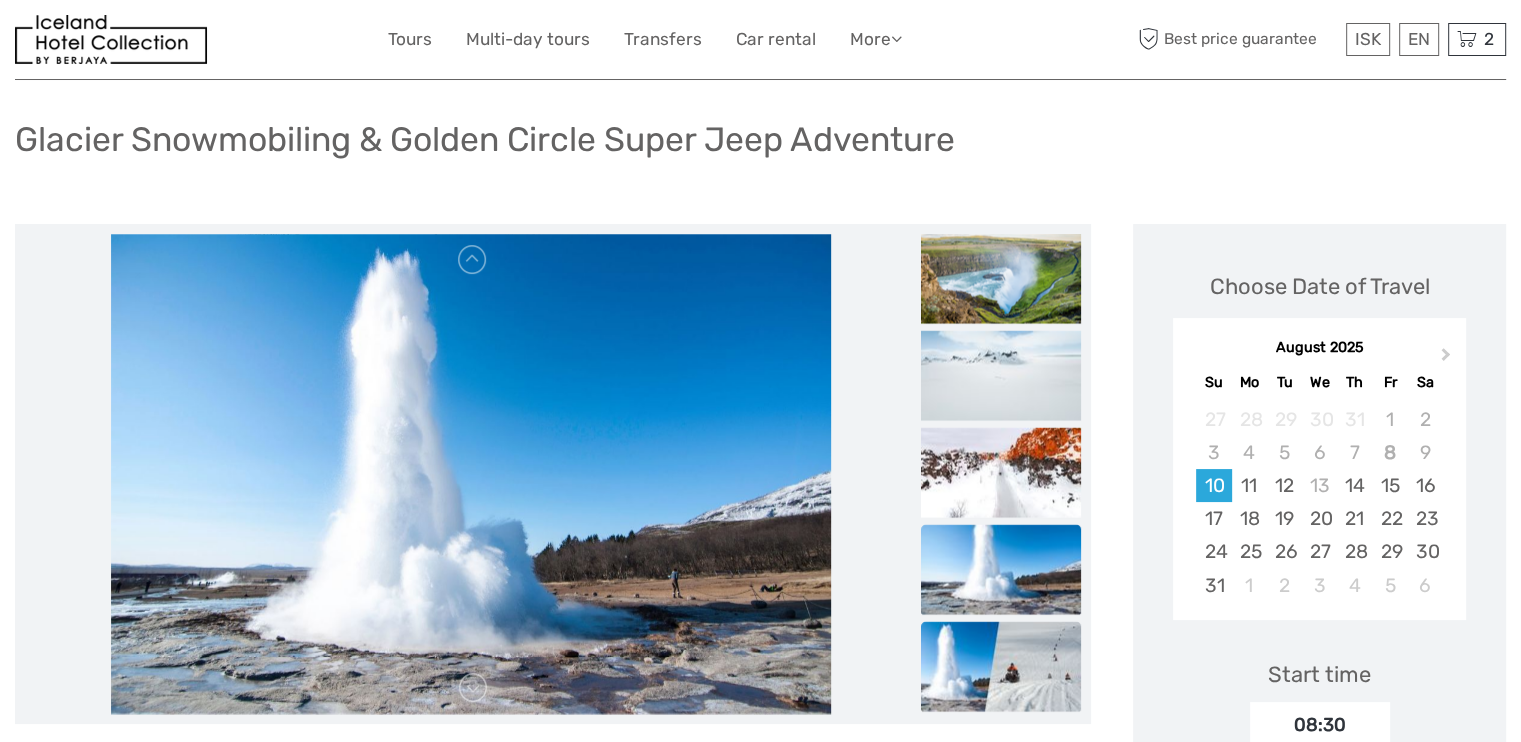 click at bounding box center [1001, 666] 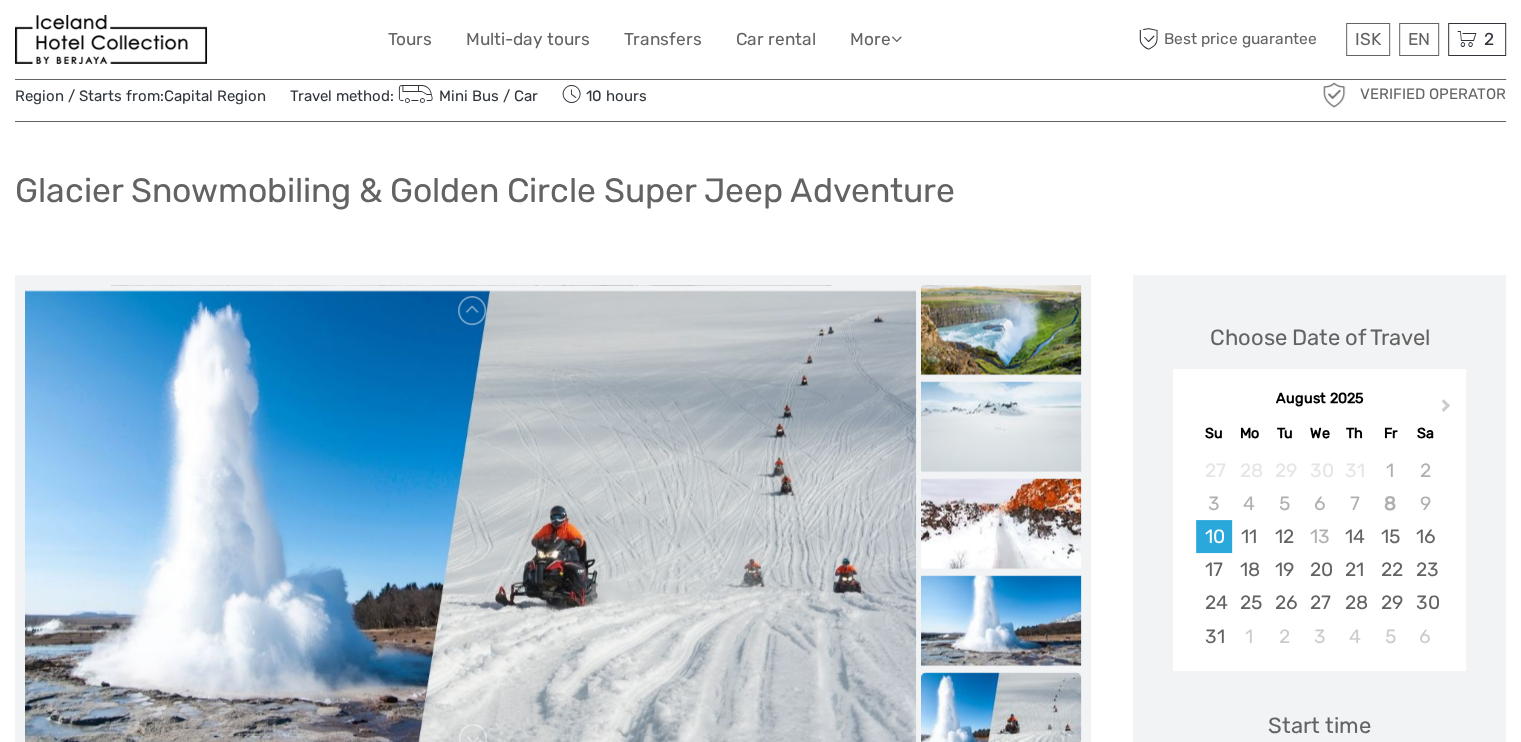scroll, scrollTop: 0, scrollLeft: 0, axis: both 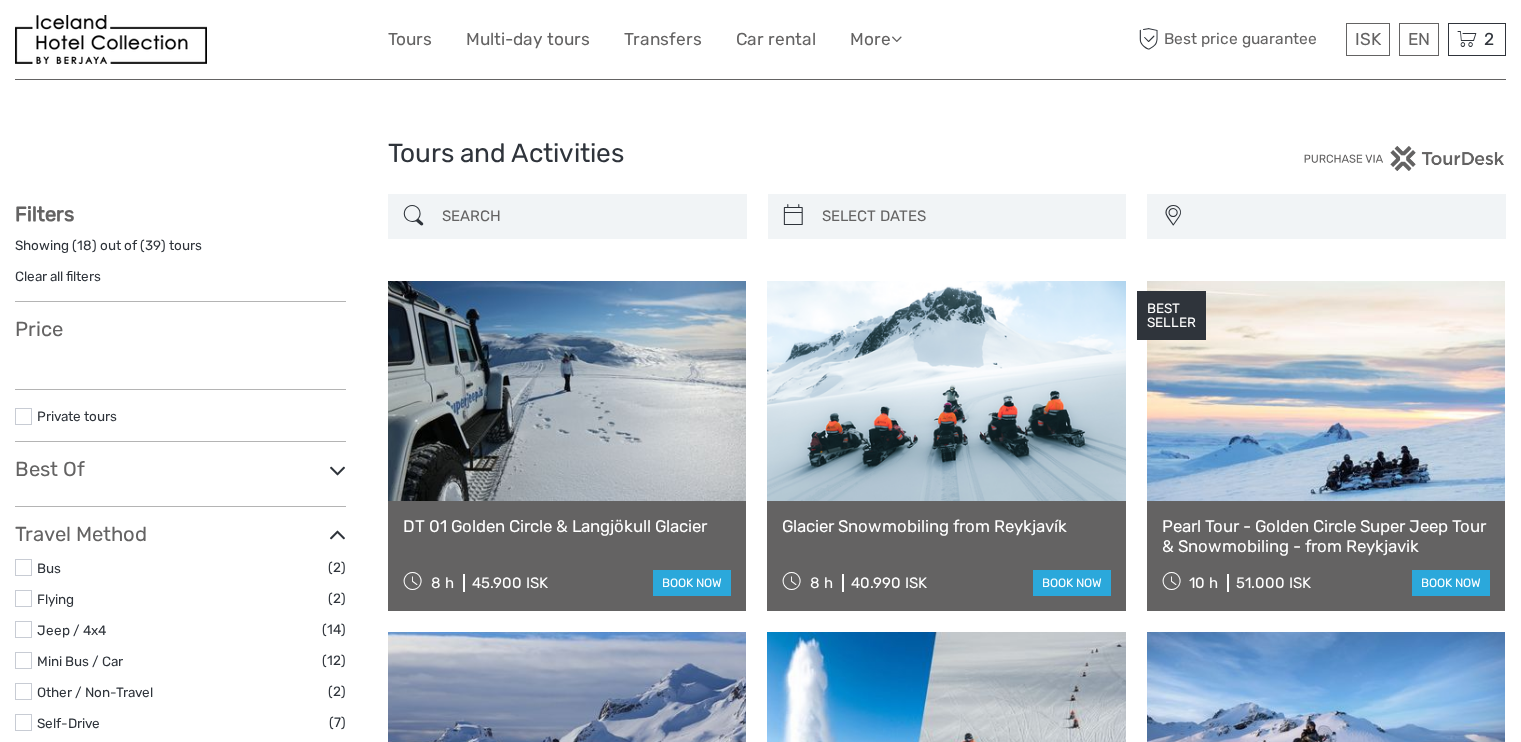 select 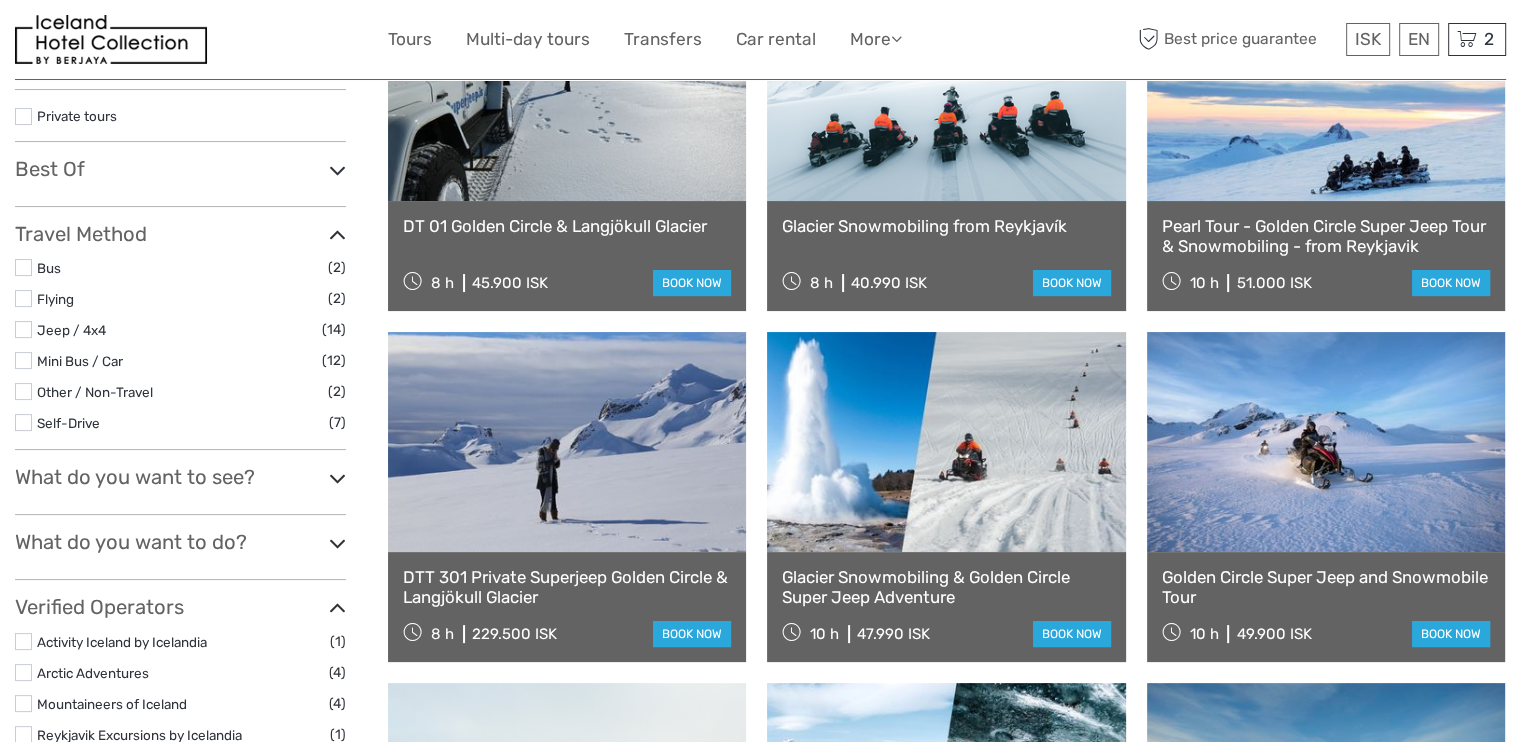 select 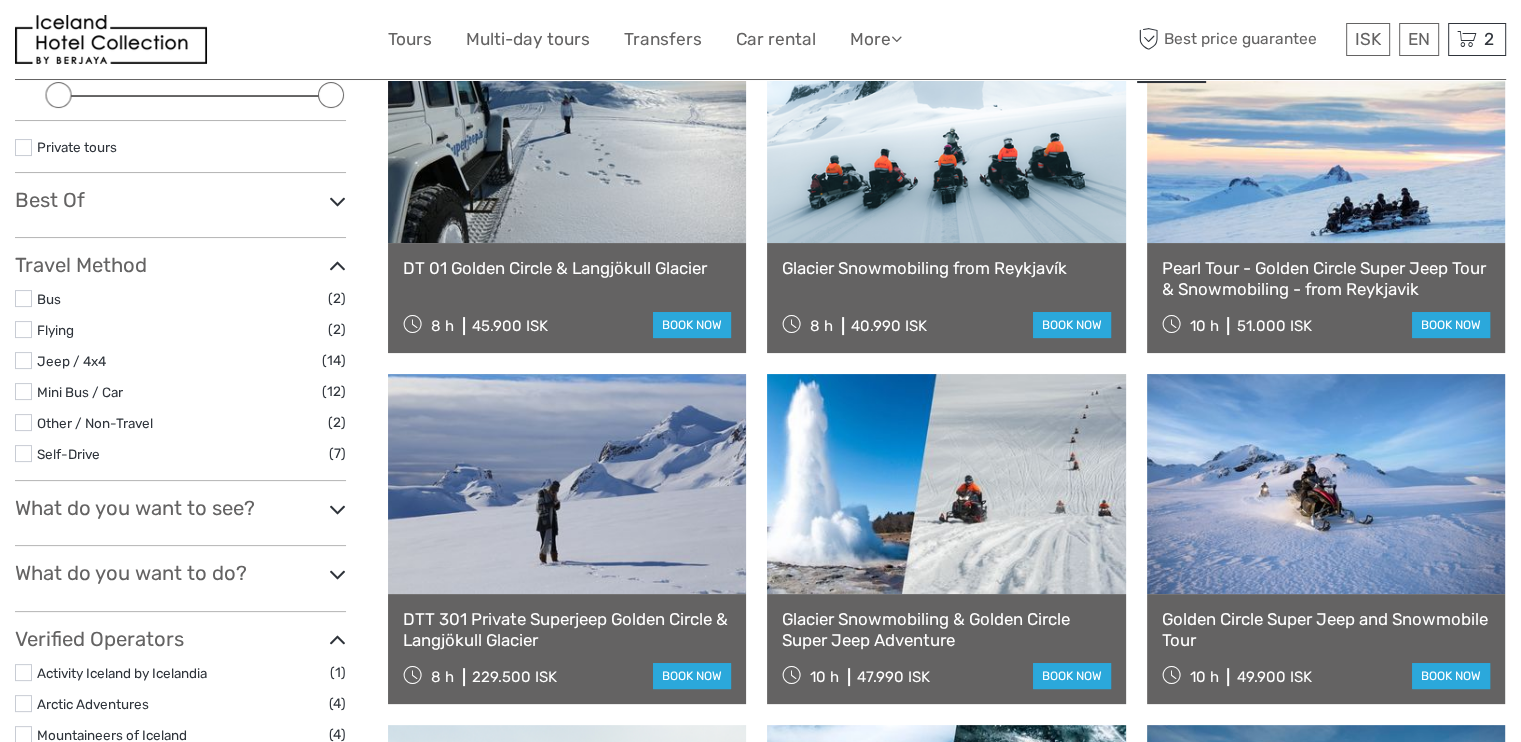 scroll, scrollTop: 0, scrollLeft: 0, axis: both 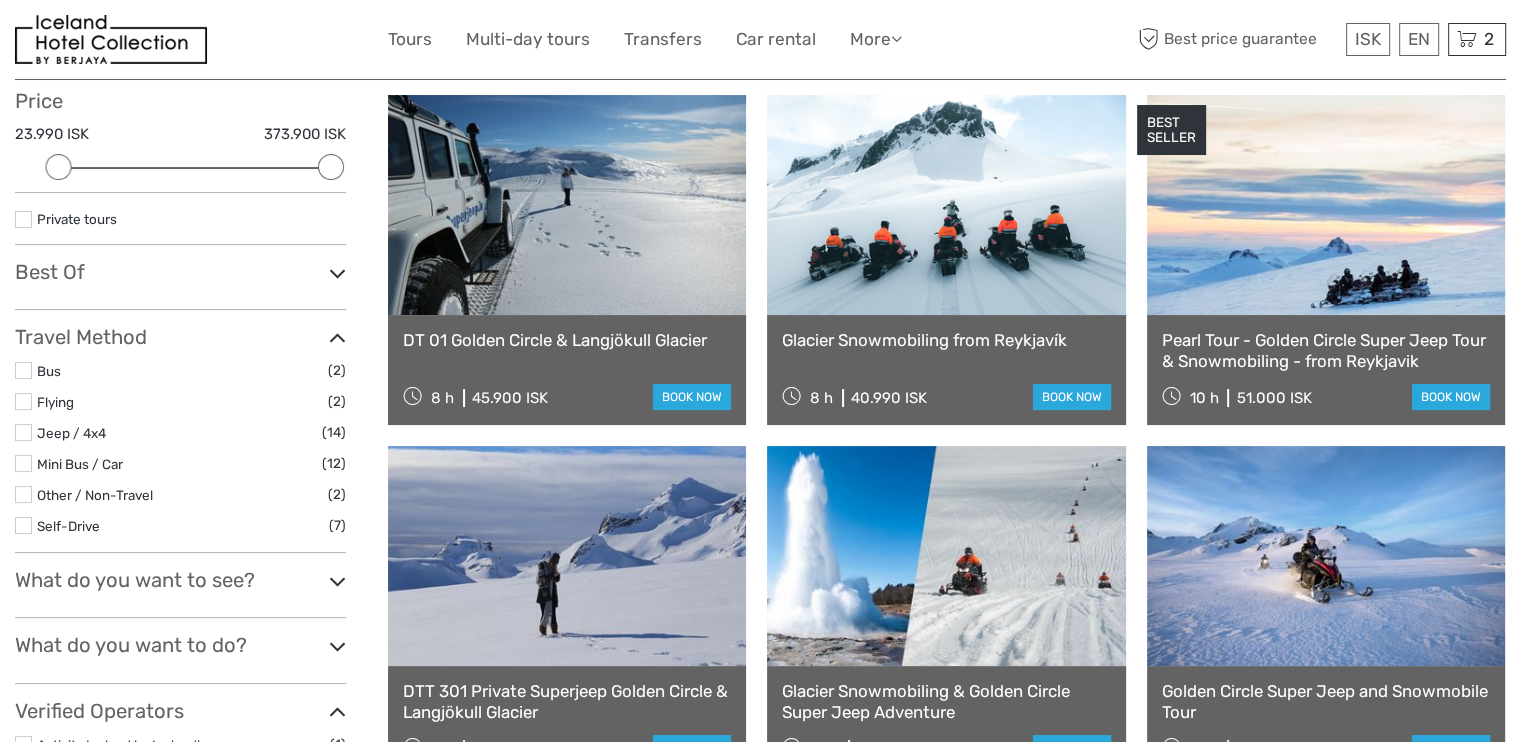 click on "Pearl Tour - Golden Circle Super Jeep Tour & Snowmobiling - from Reykjavik" at bounding box center [1326, 350] 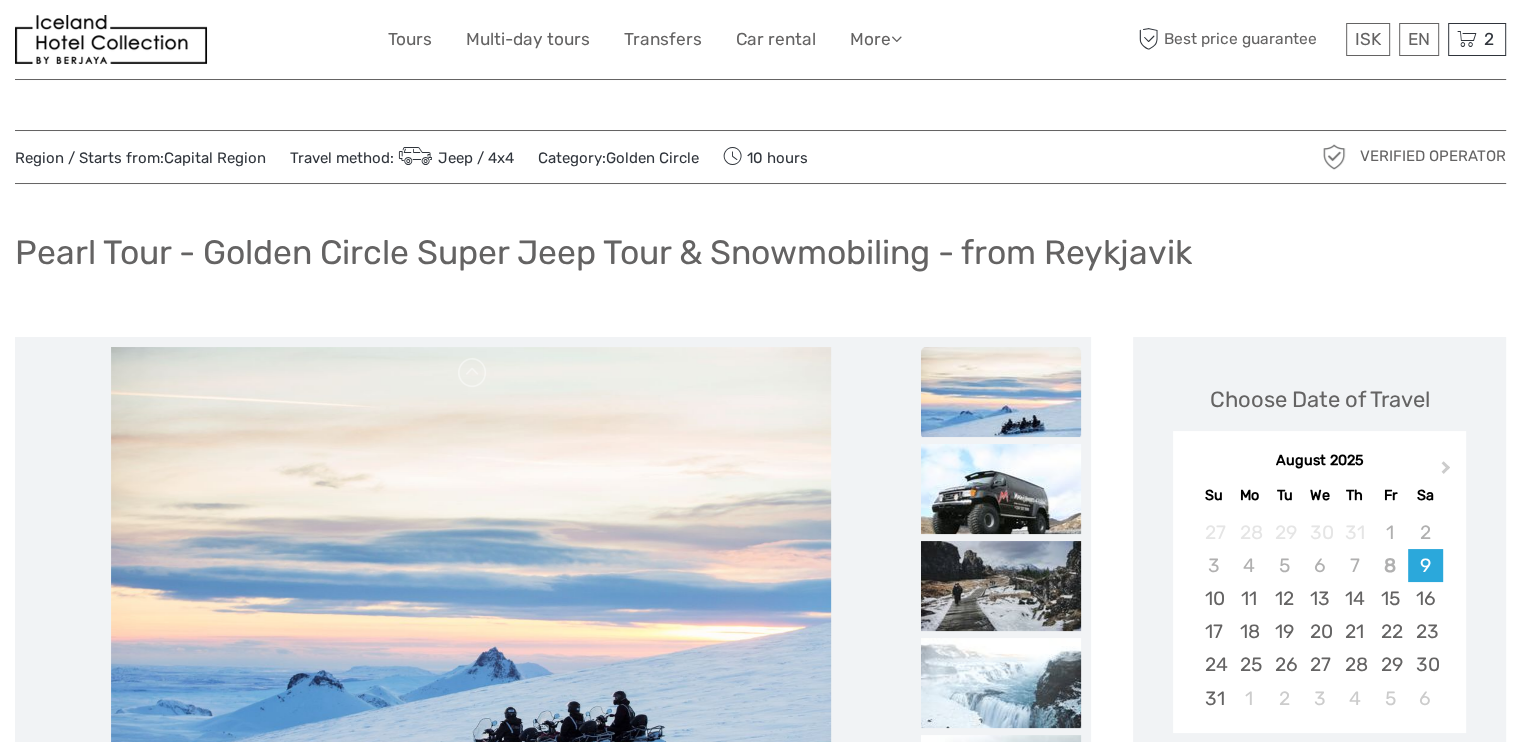 scroll, scrollTop: 131, scrollLeft: 0, axis: vertical 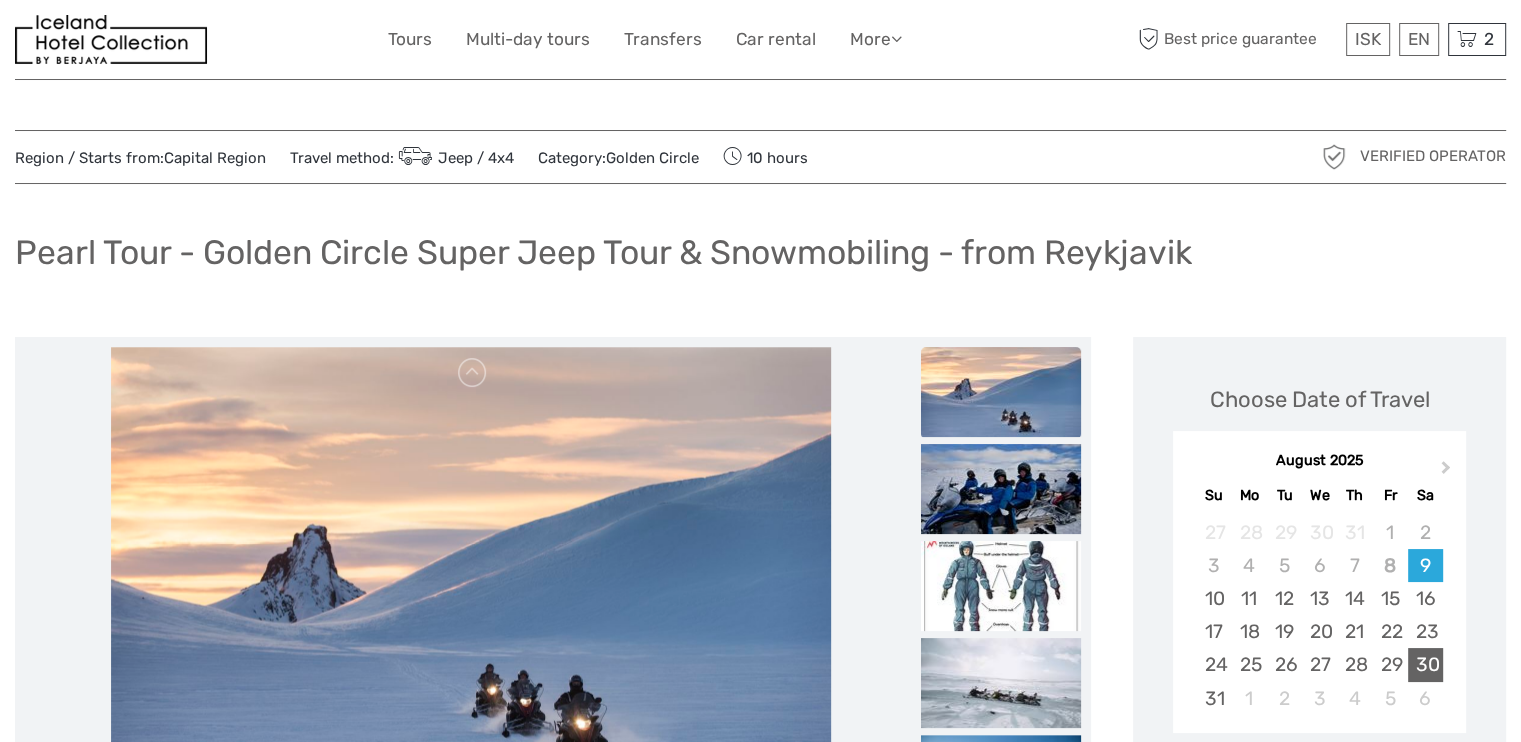 click on "30" at bounding box center [1425, 664] 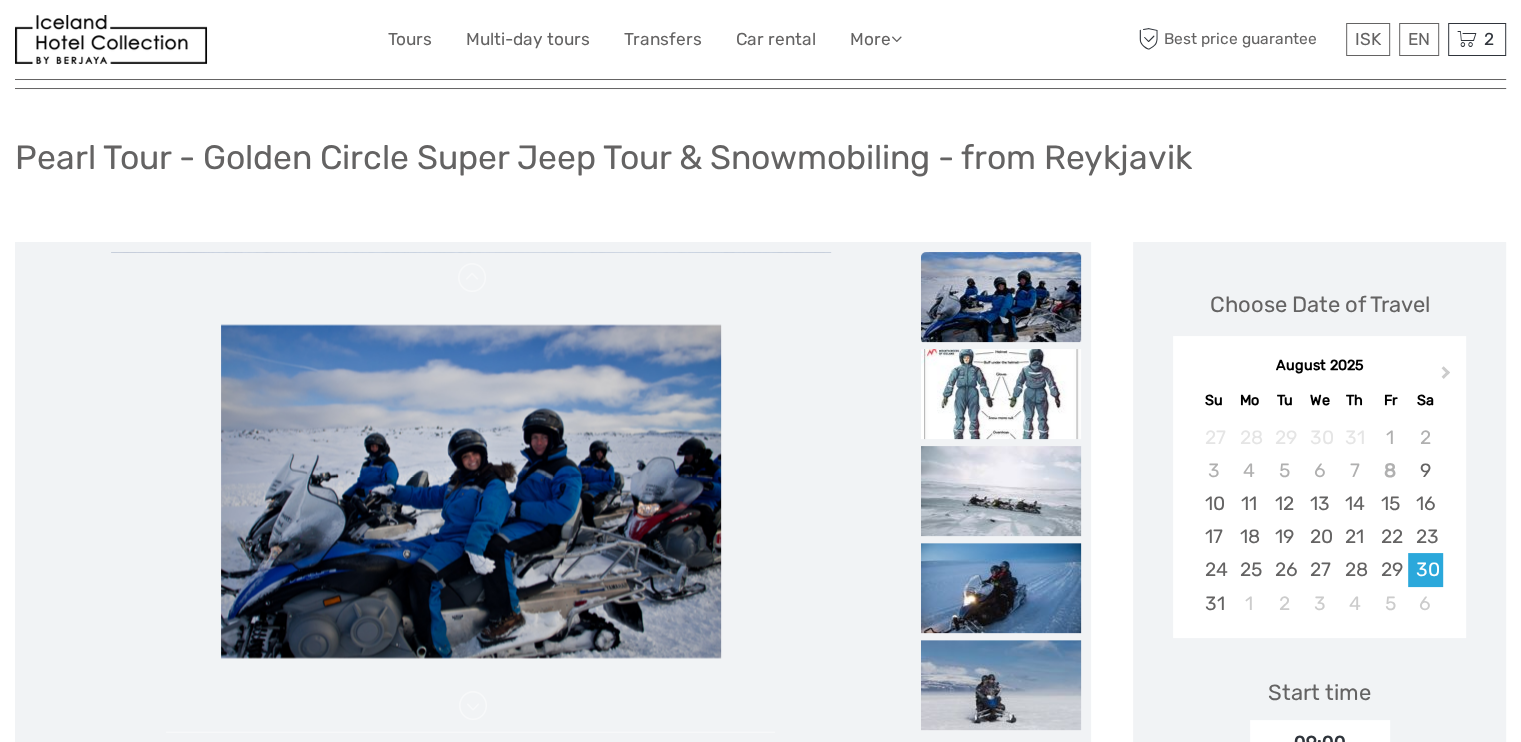scroll, scrollTop: 79, scrollLeft: 0, axis: vertical 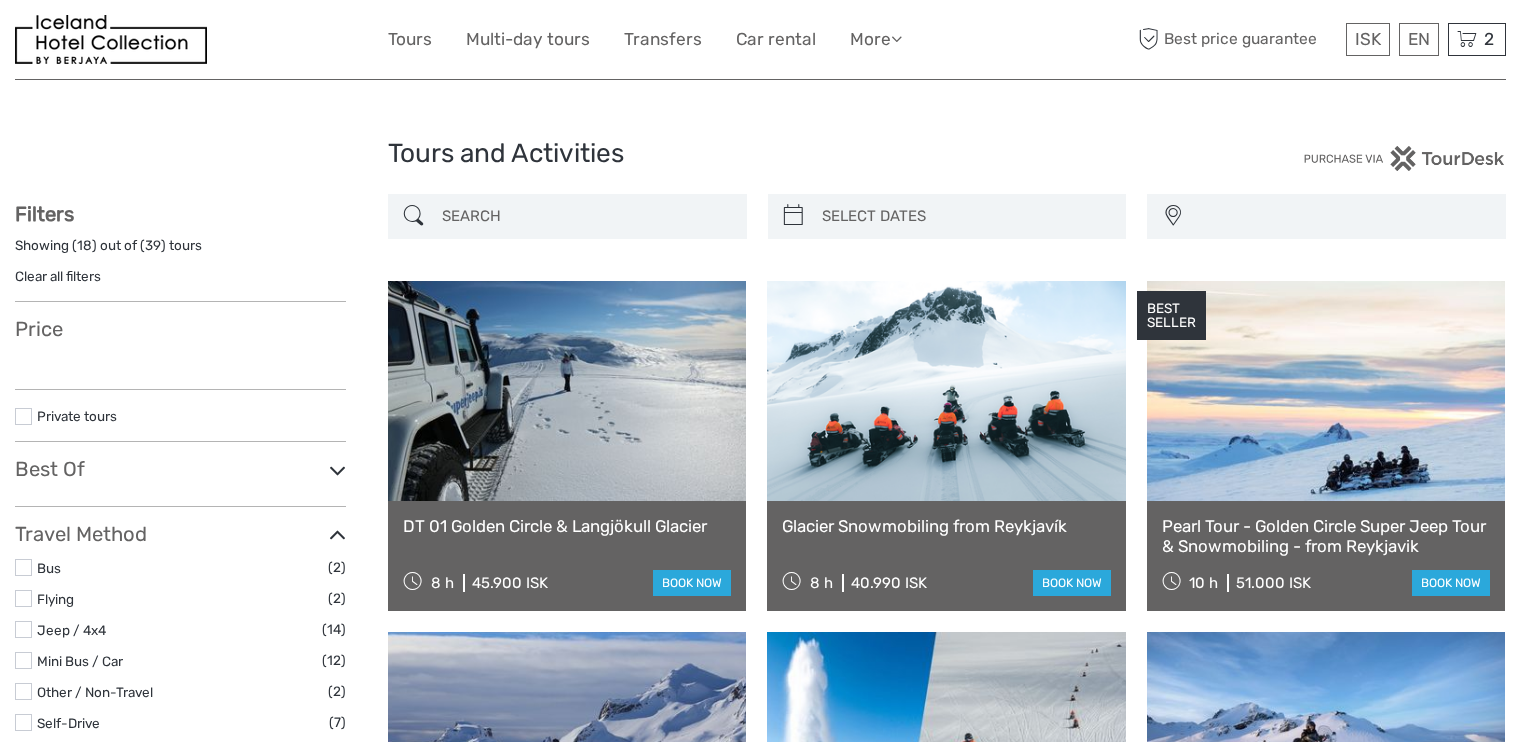 select 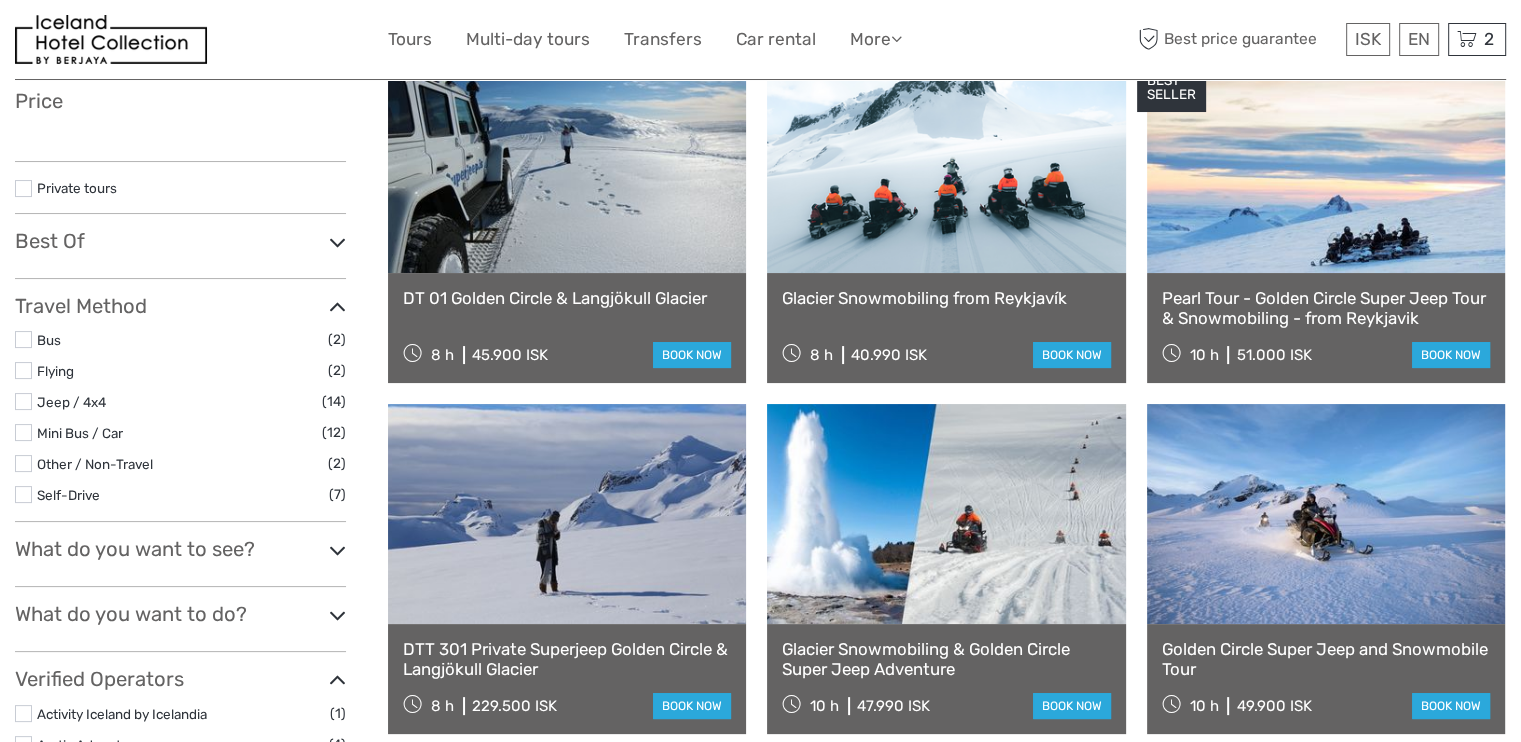 select 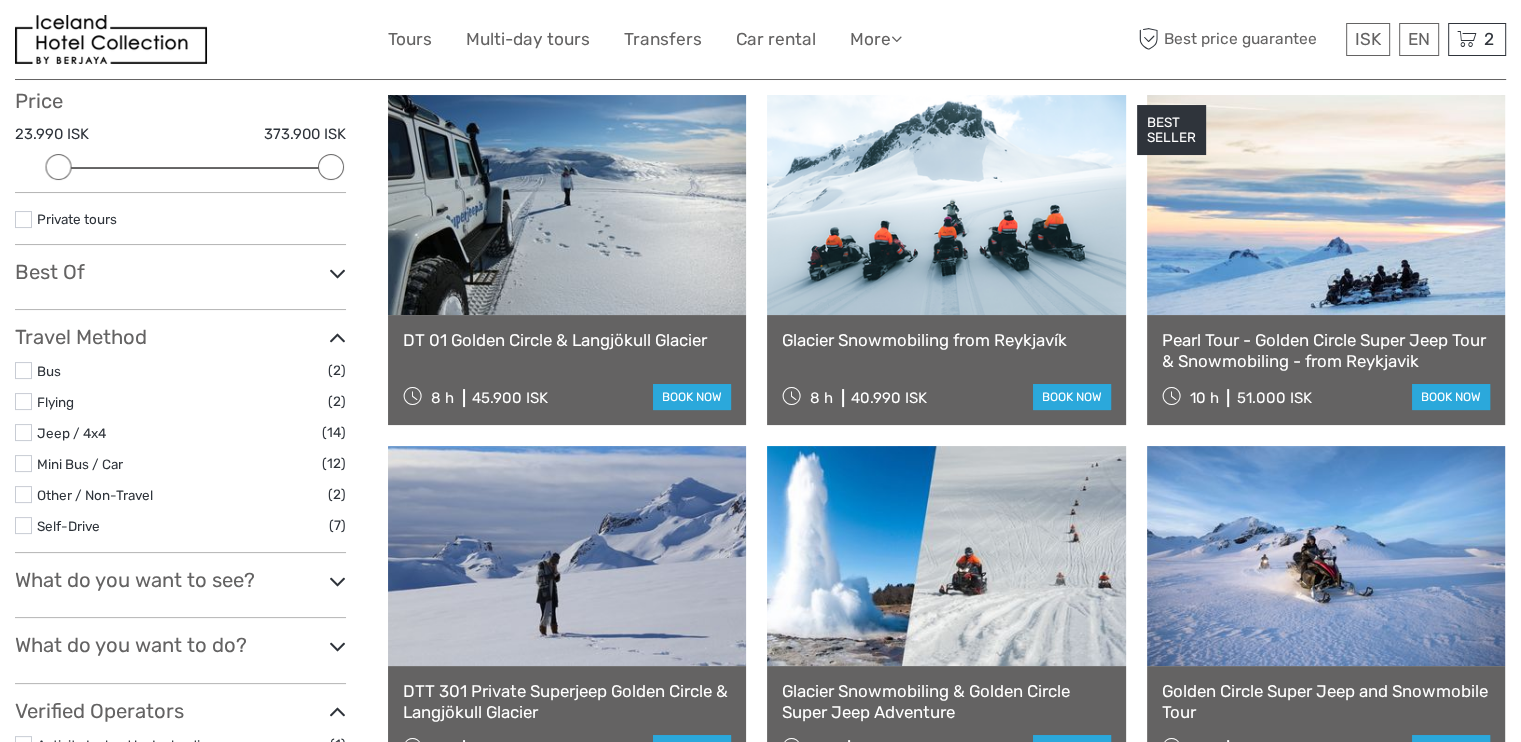 scroll, scrollTop: 0, scrollLeft: 0, axis: both 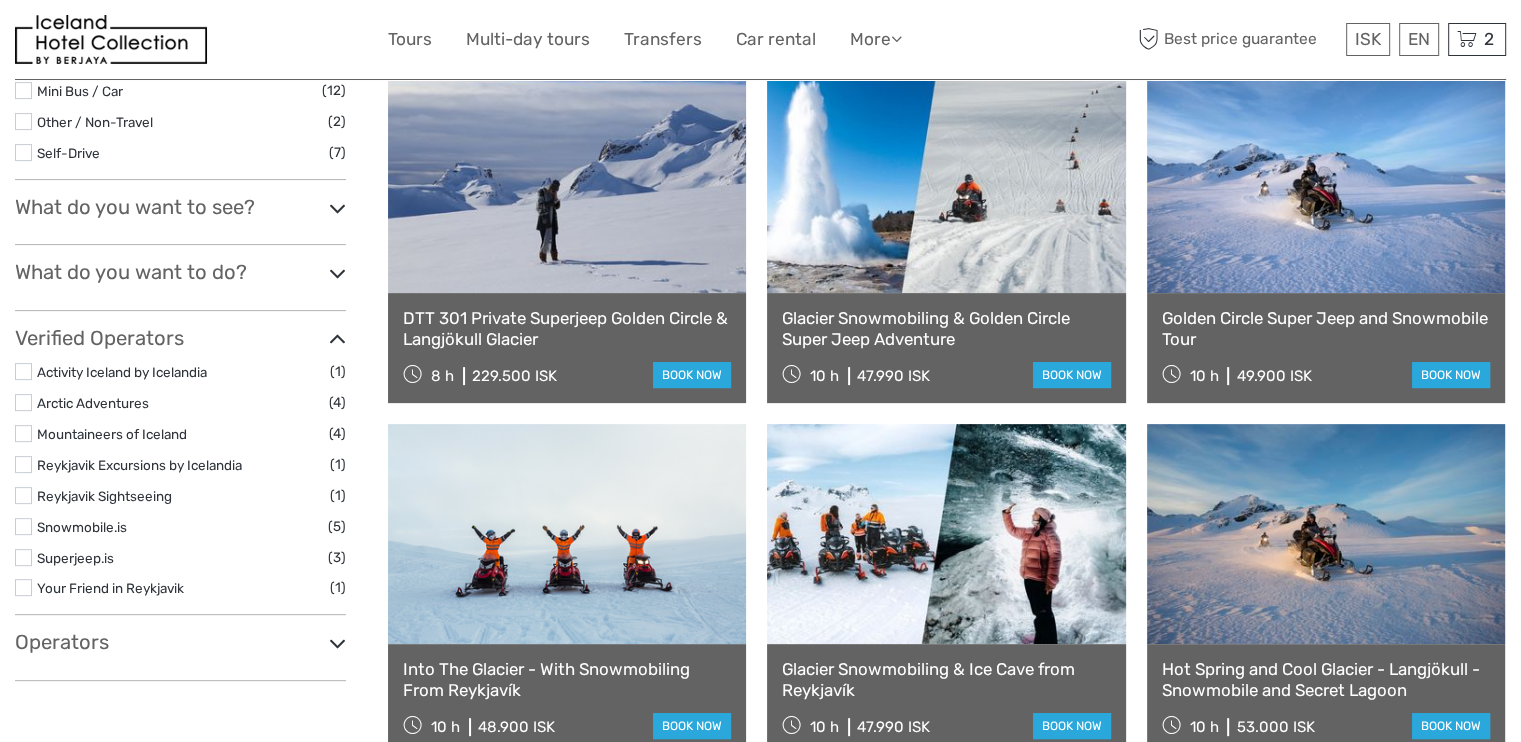 click at bounding box center [567, 534] 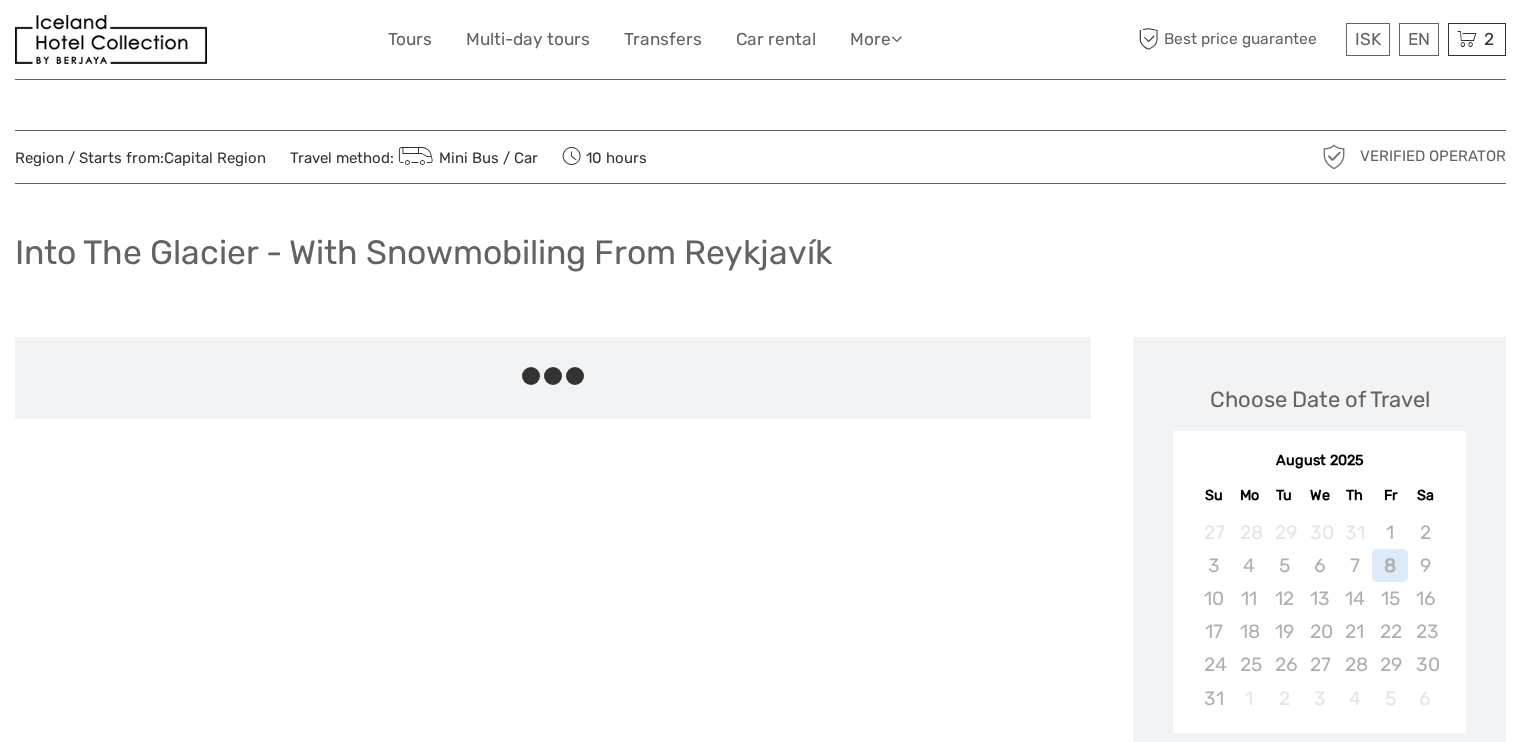 scroll, scrollTop: 0, scrollLeft: 0, axis: both 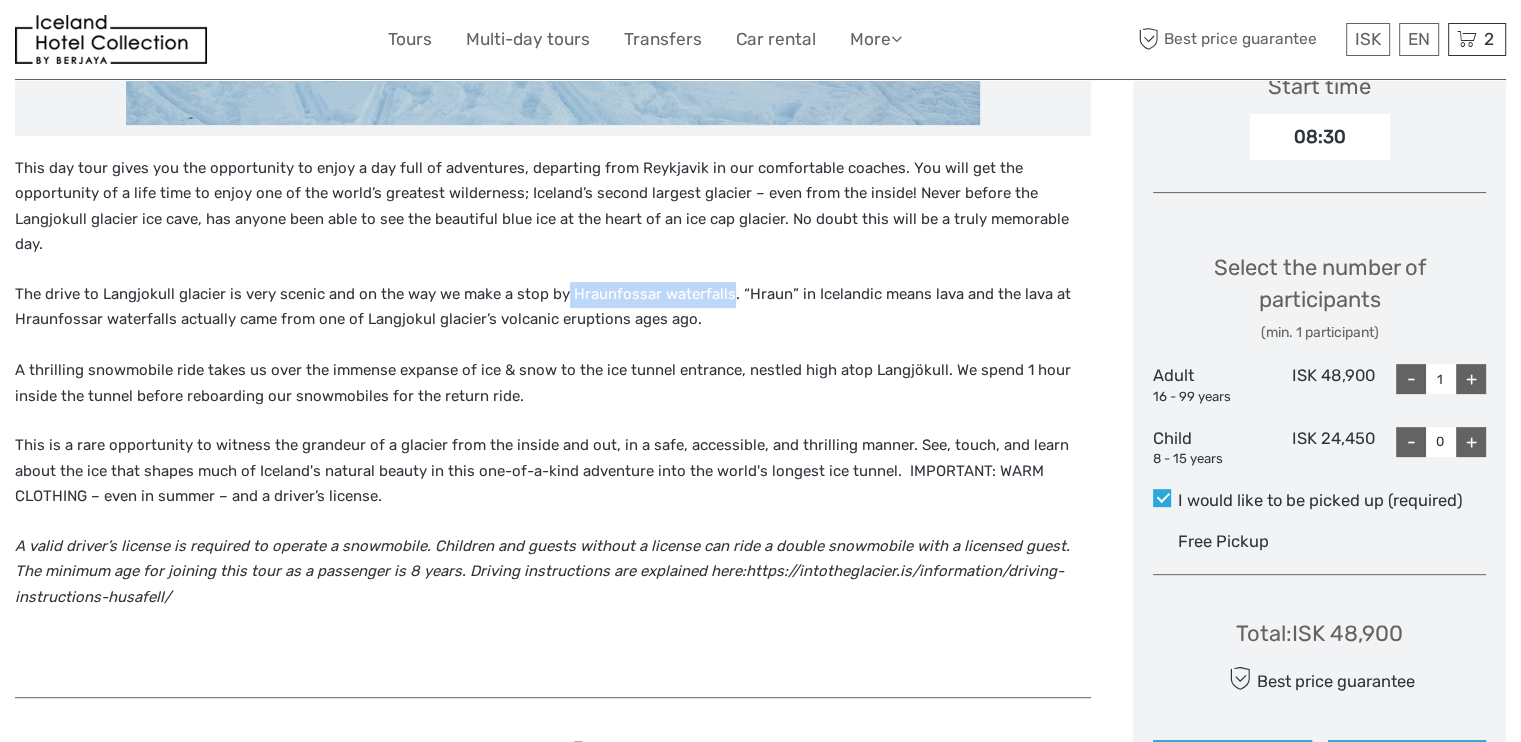 drag, startPoint x: 561, startPoint y: 265, endPoint x: 722, endPoint y: 266, distance: 161.00311 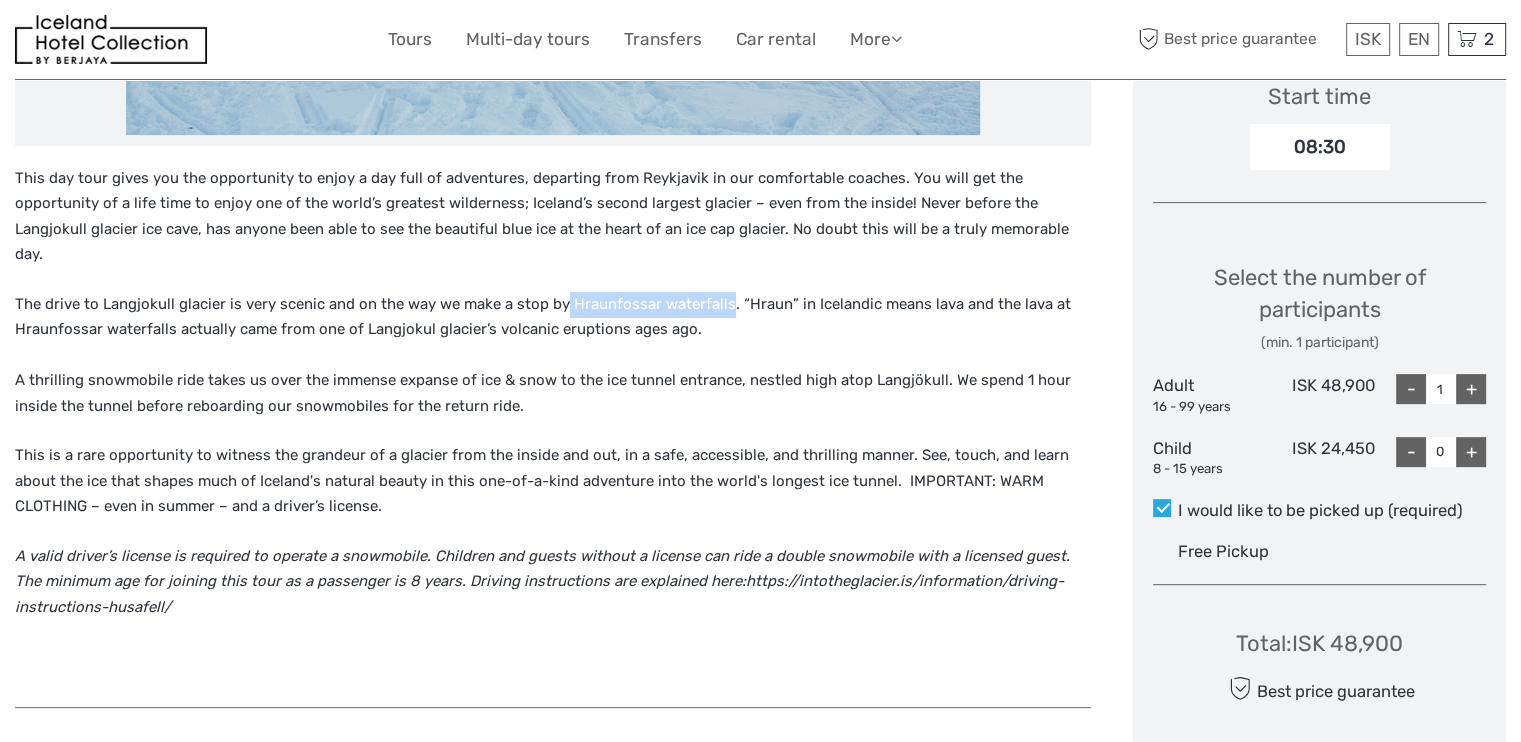 scroll, scrollTop: 692, scrollLeft: 0, axis: vertical 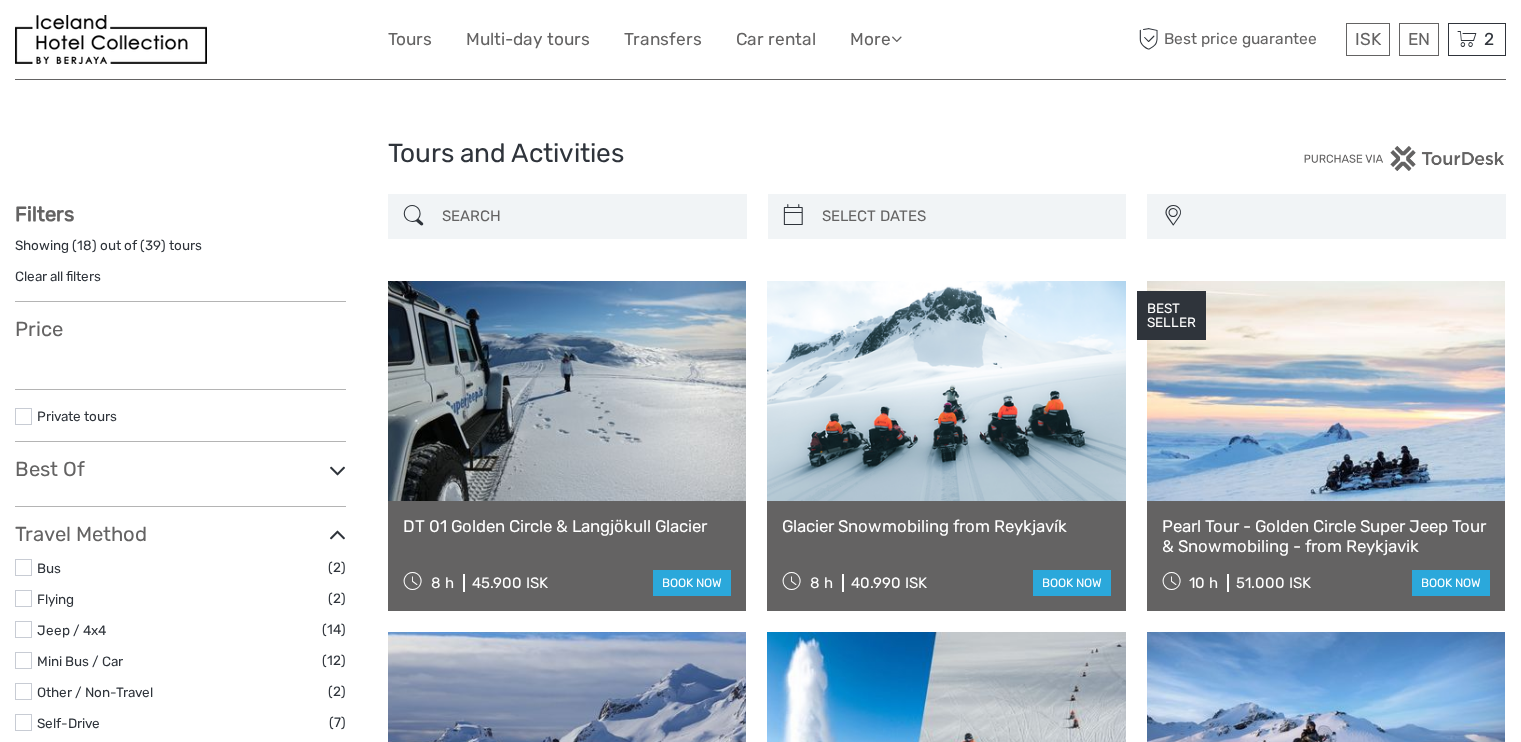 select 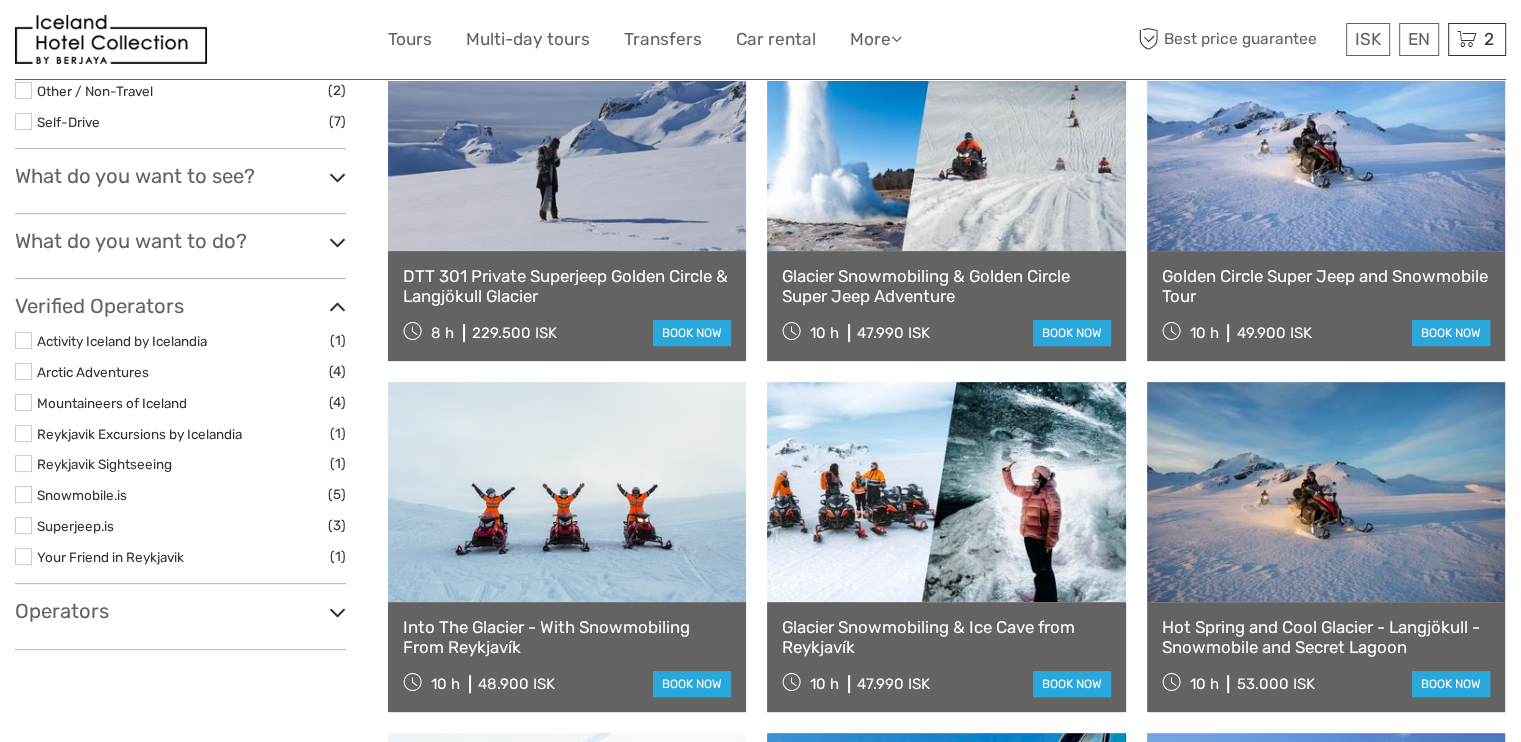 select 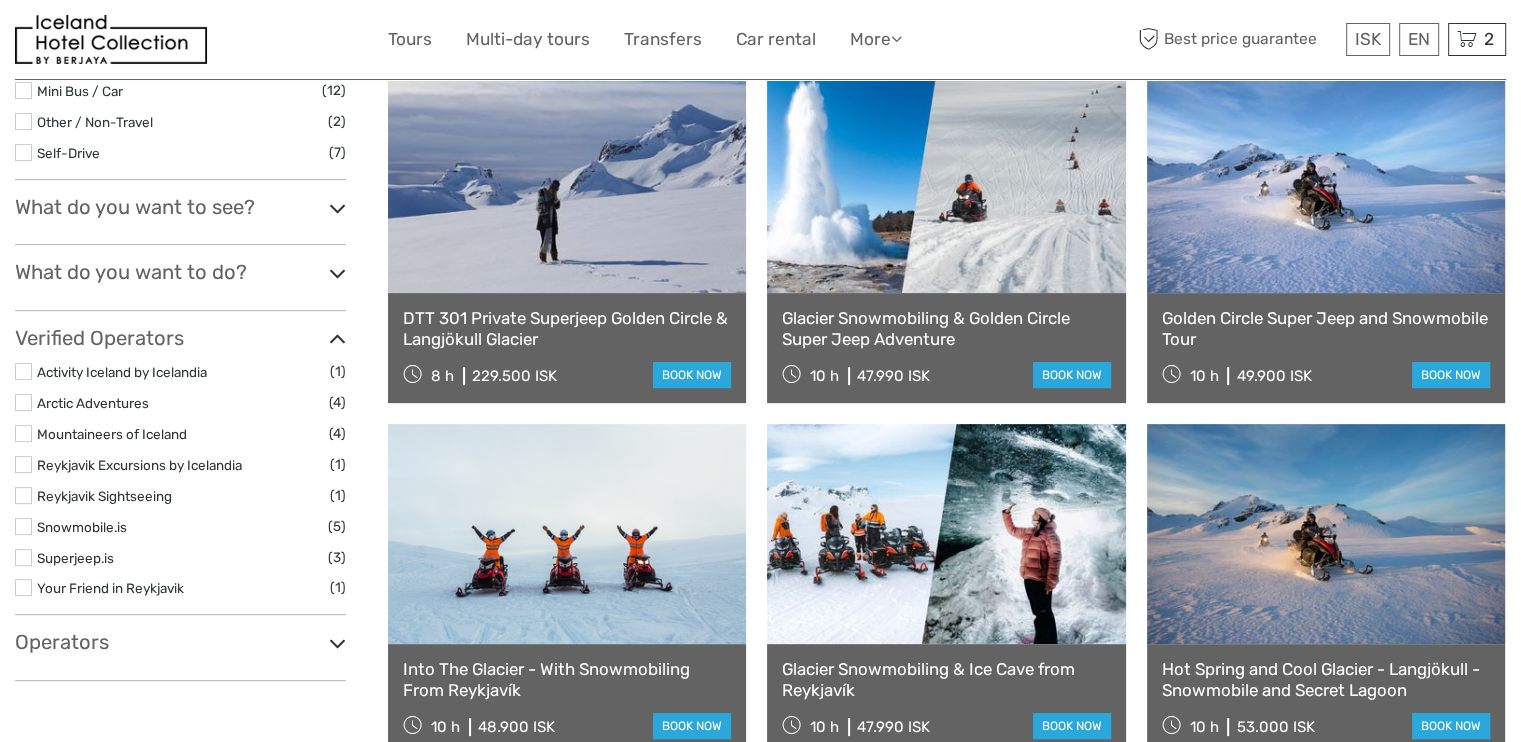 scroll, scrollTop: 0, scrollLeft: 0, axis: both 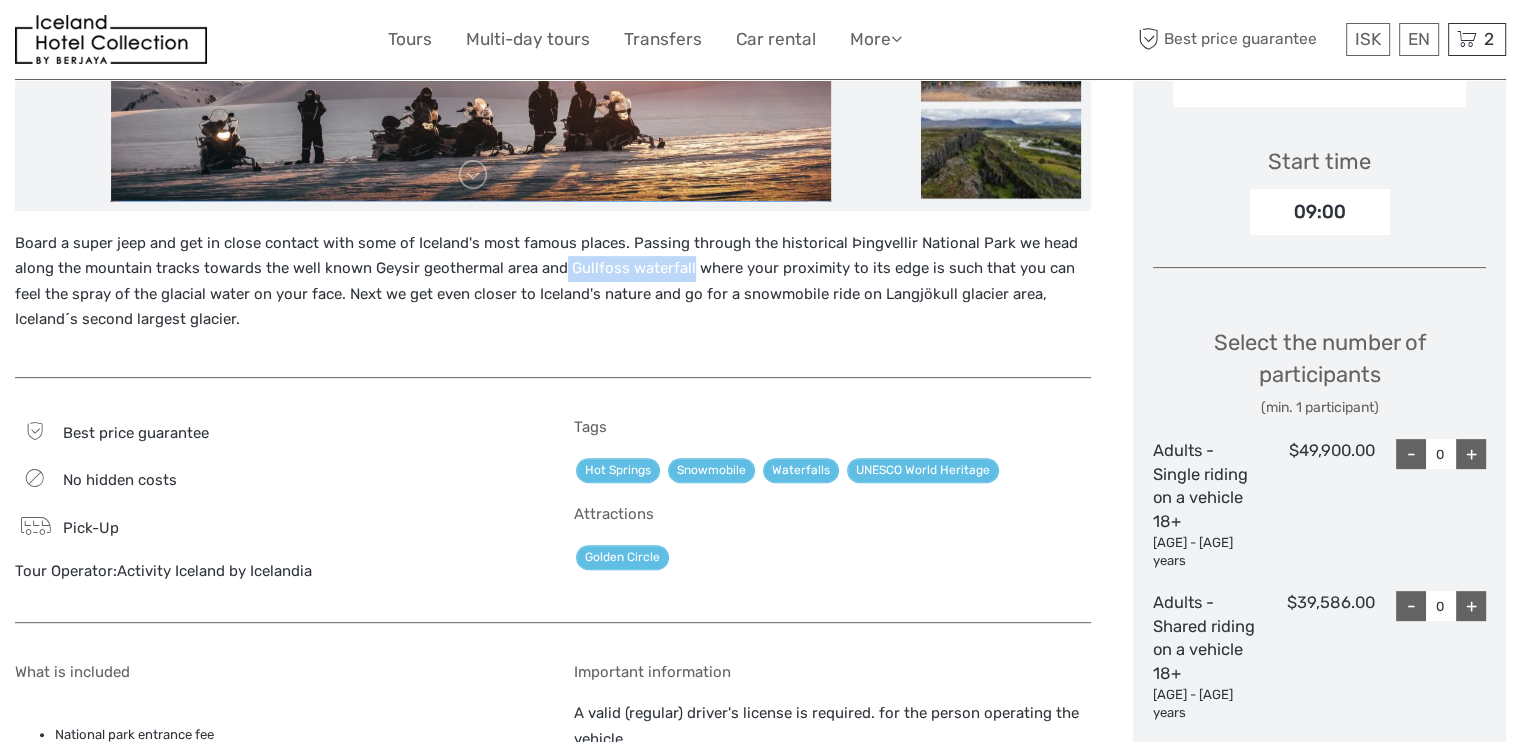 drag, startPoint x: 560, startPoint y: 269, endPoint x: 684, endPoint y: 273, distance: 124.0645 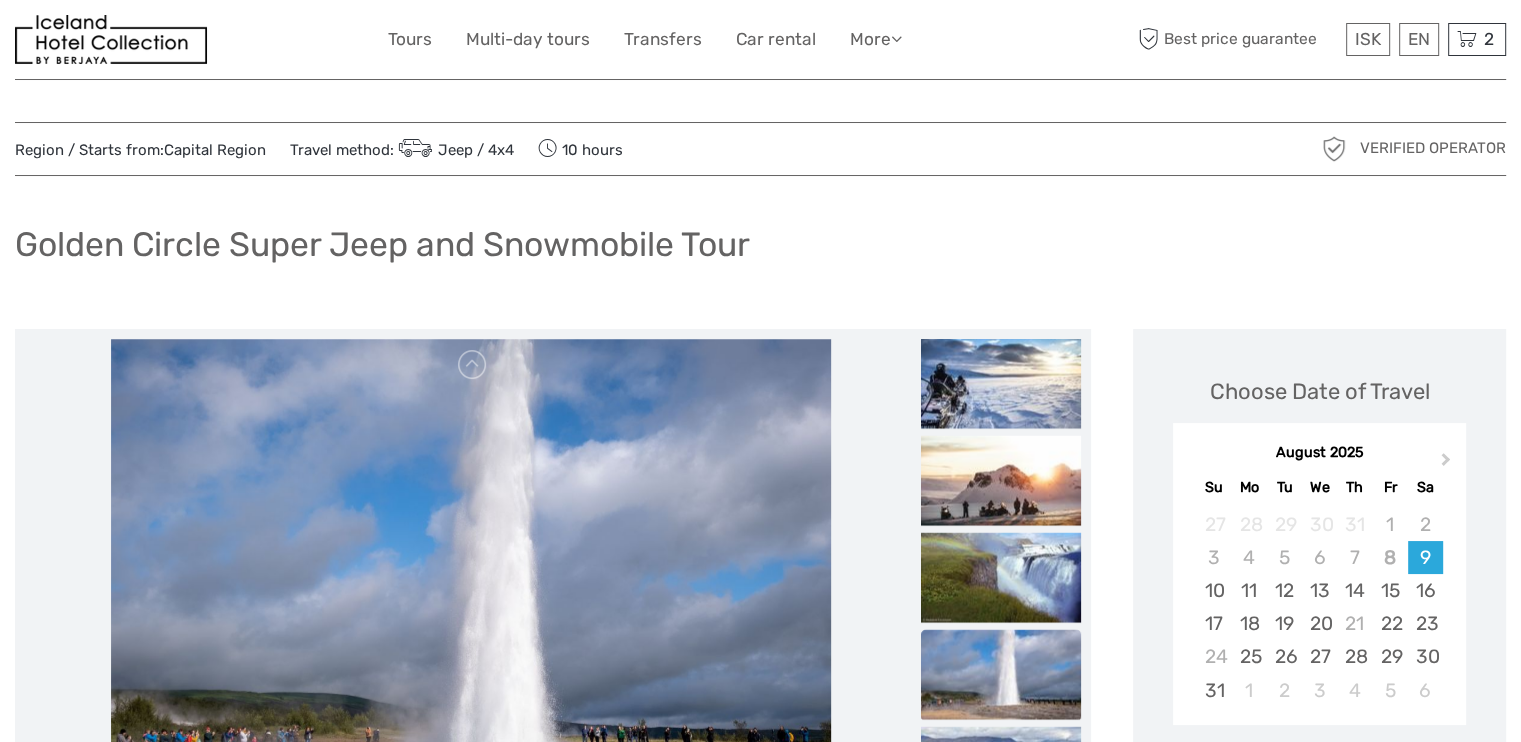scroll, scrollTop: 0, scrollLeft: 0, axis: both 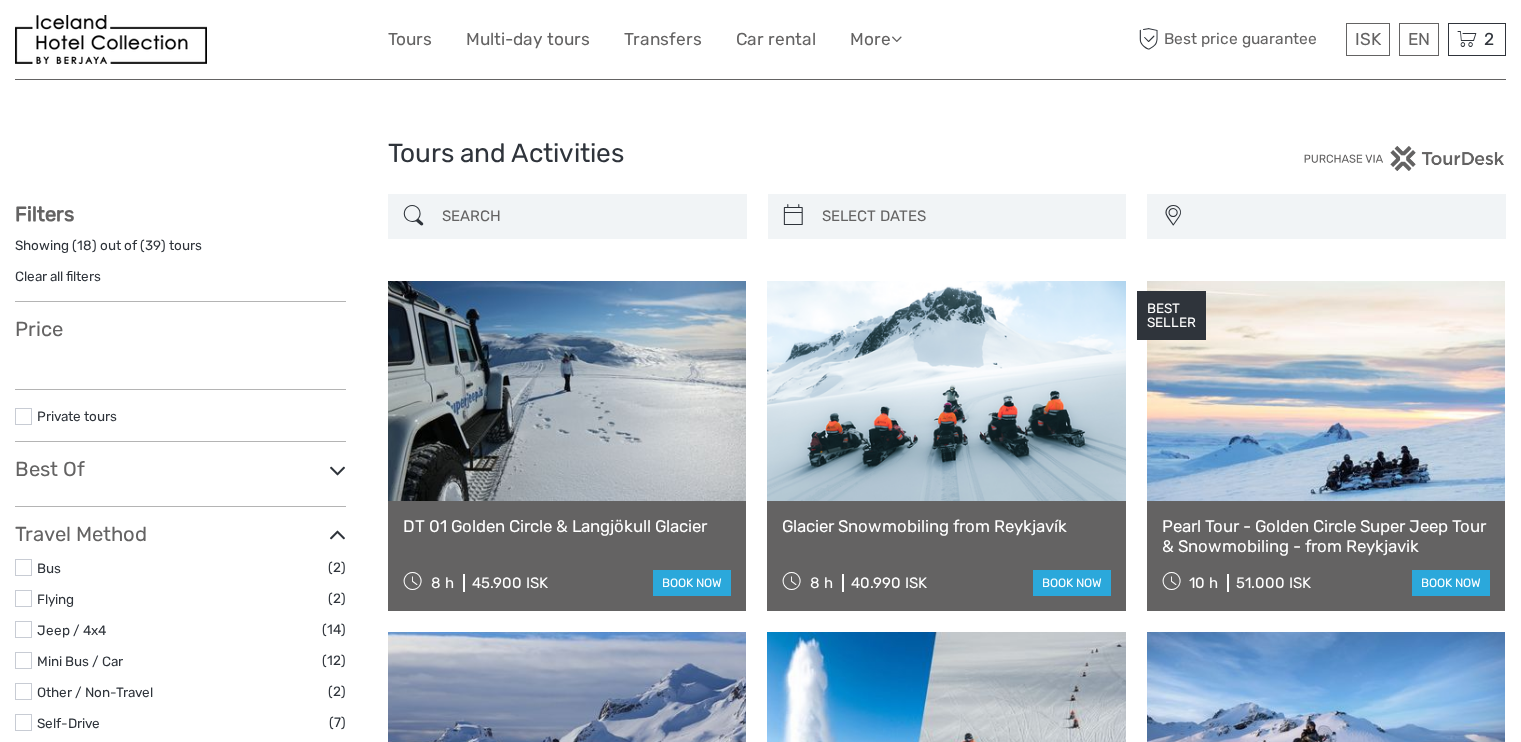 select 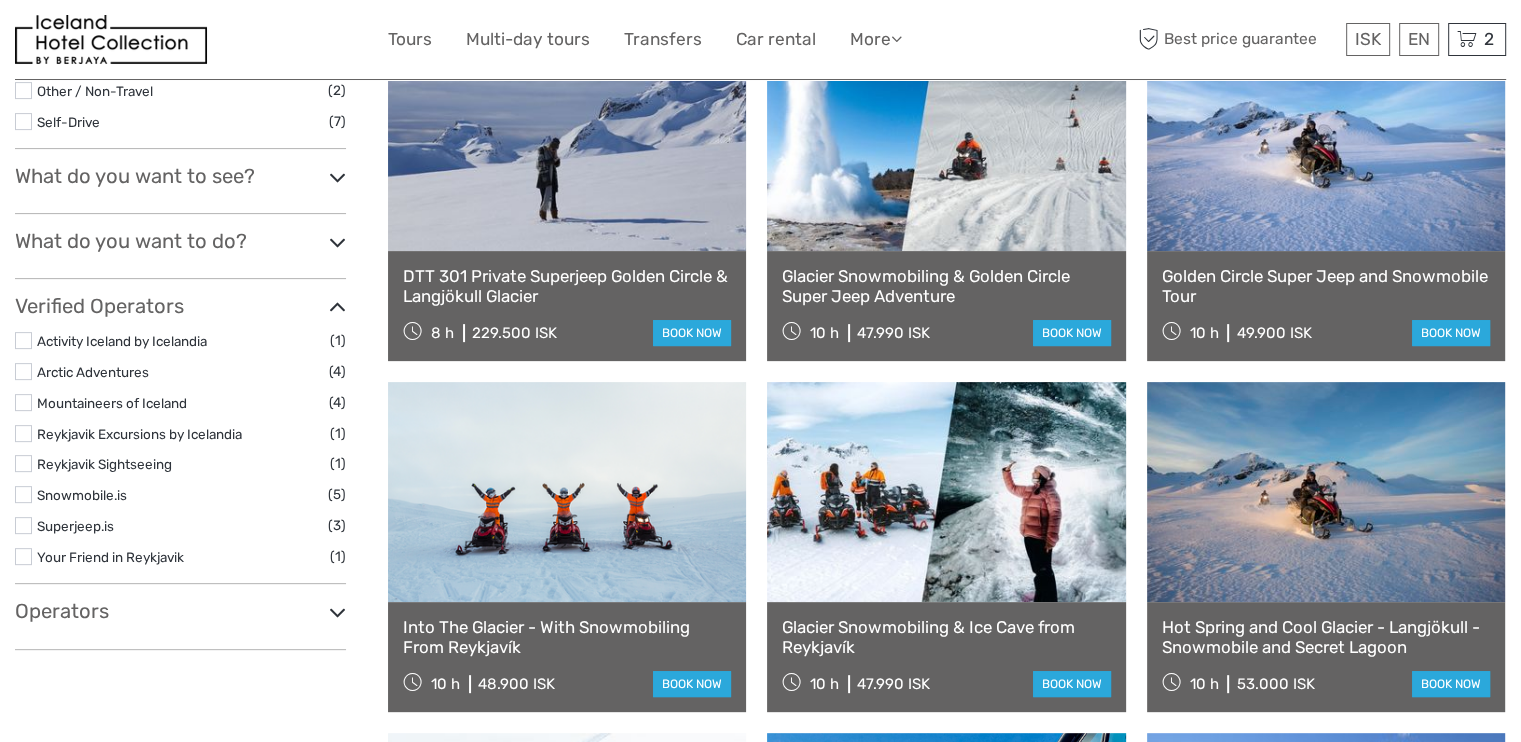 select 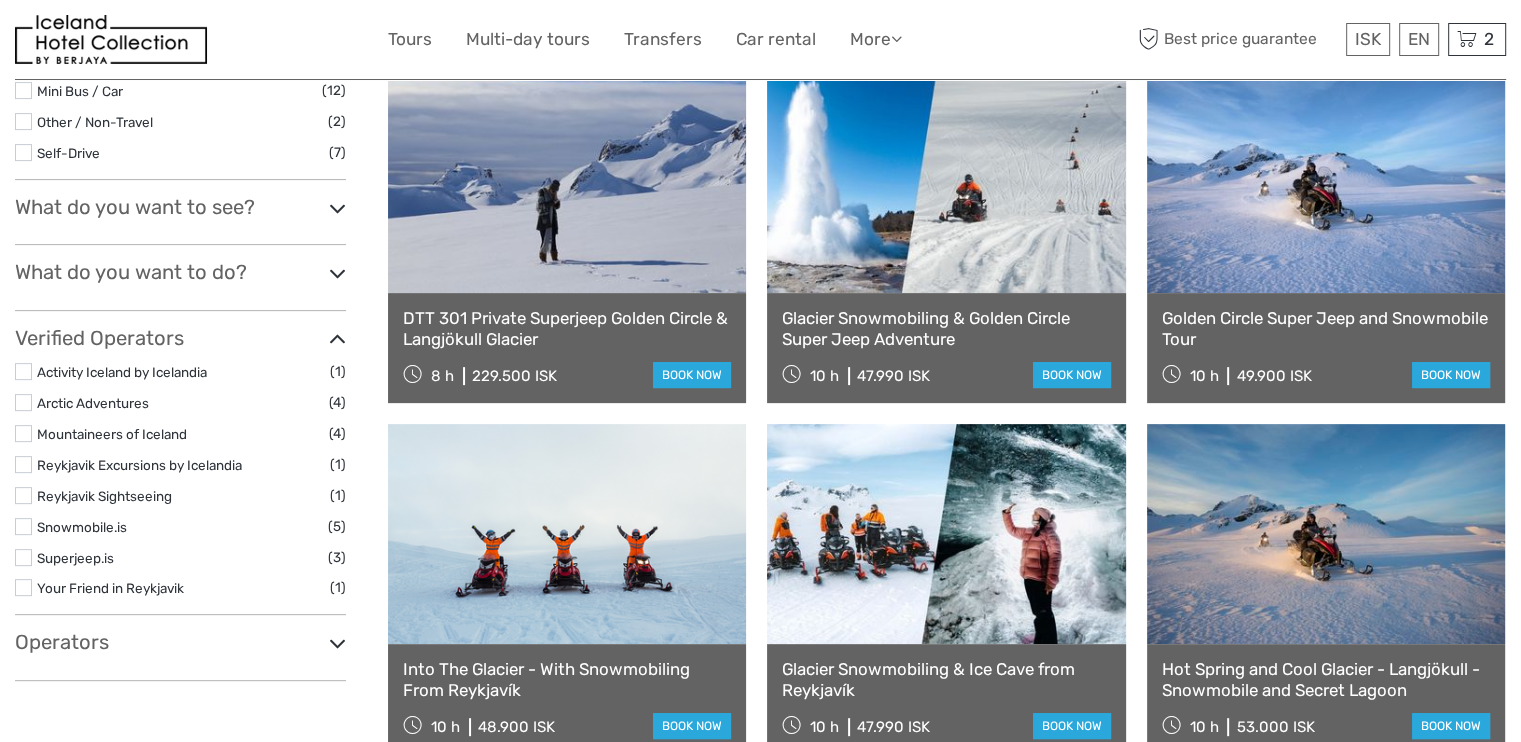 scroll, scrollTop: 535, scrollLeft: 0, axis: vertical 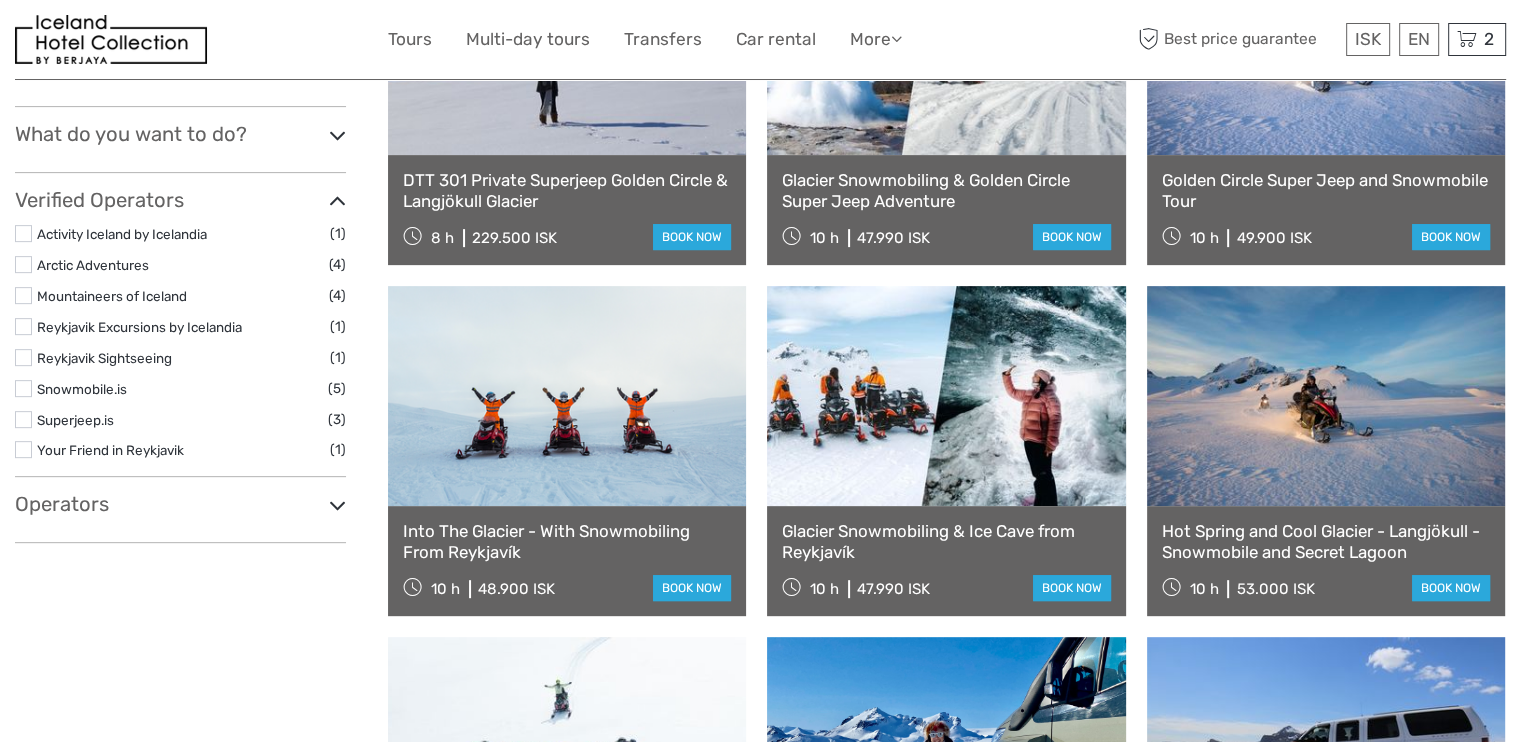 click on "Into The Glacier - With Snowmobiling From Reykjavík" at bounding box center (567, 541) 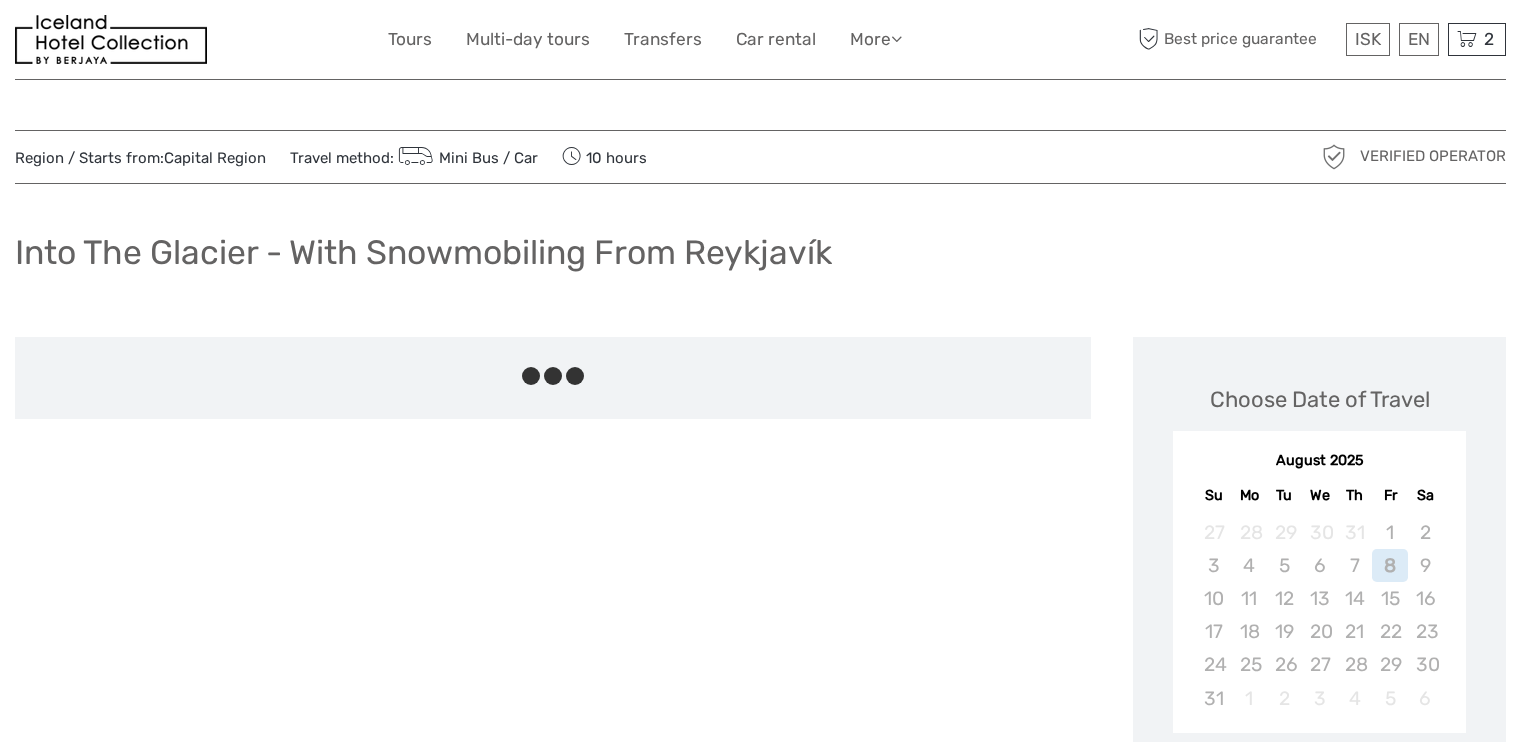 scroll, scrollTop: 0, scrollLeft: 0, axis: both 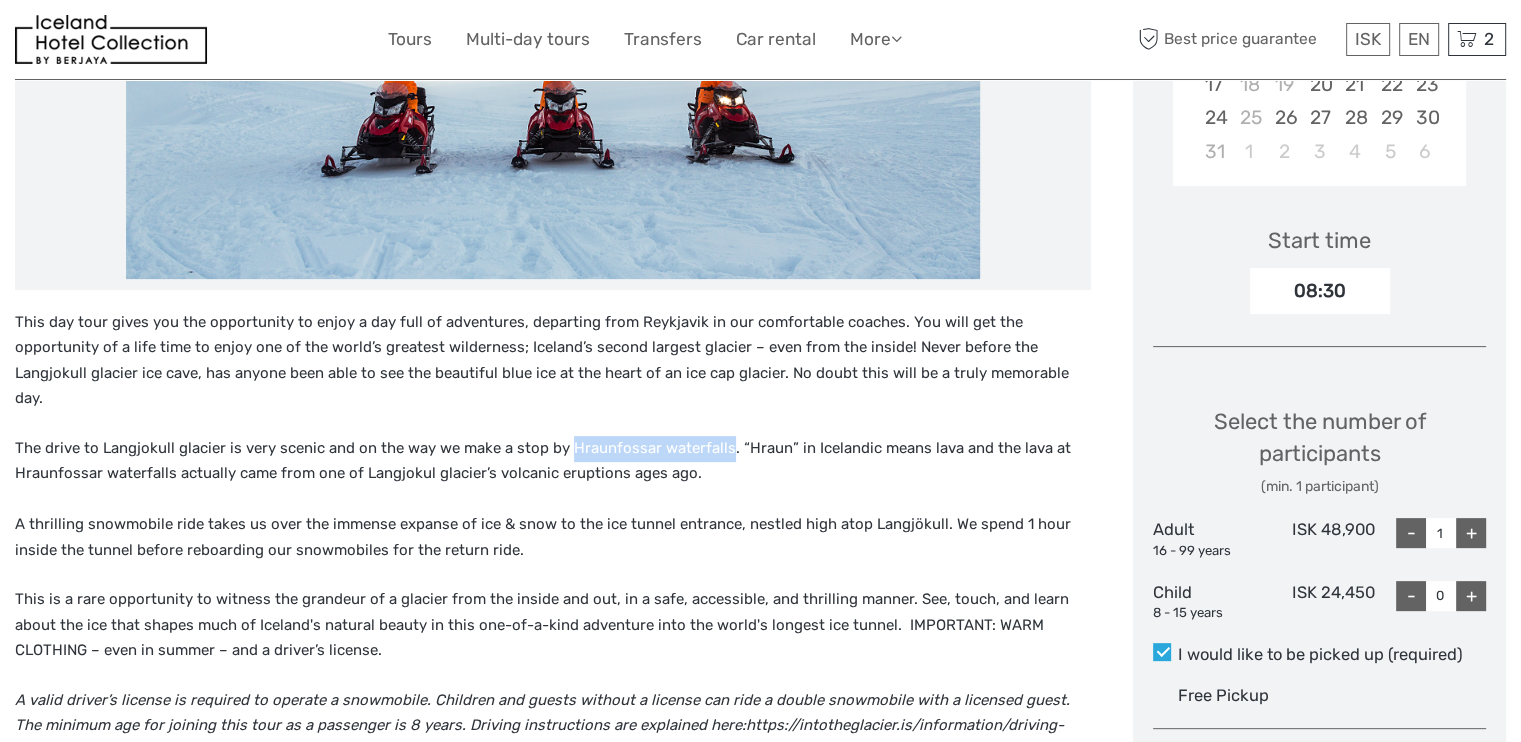 drag, startPoint x: 564, startPoint y: 421, endPoint x: 717, endPoint y: 424, distance: 153.0294 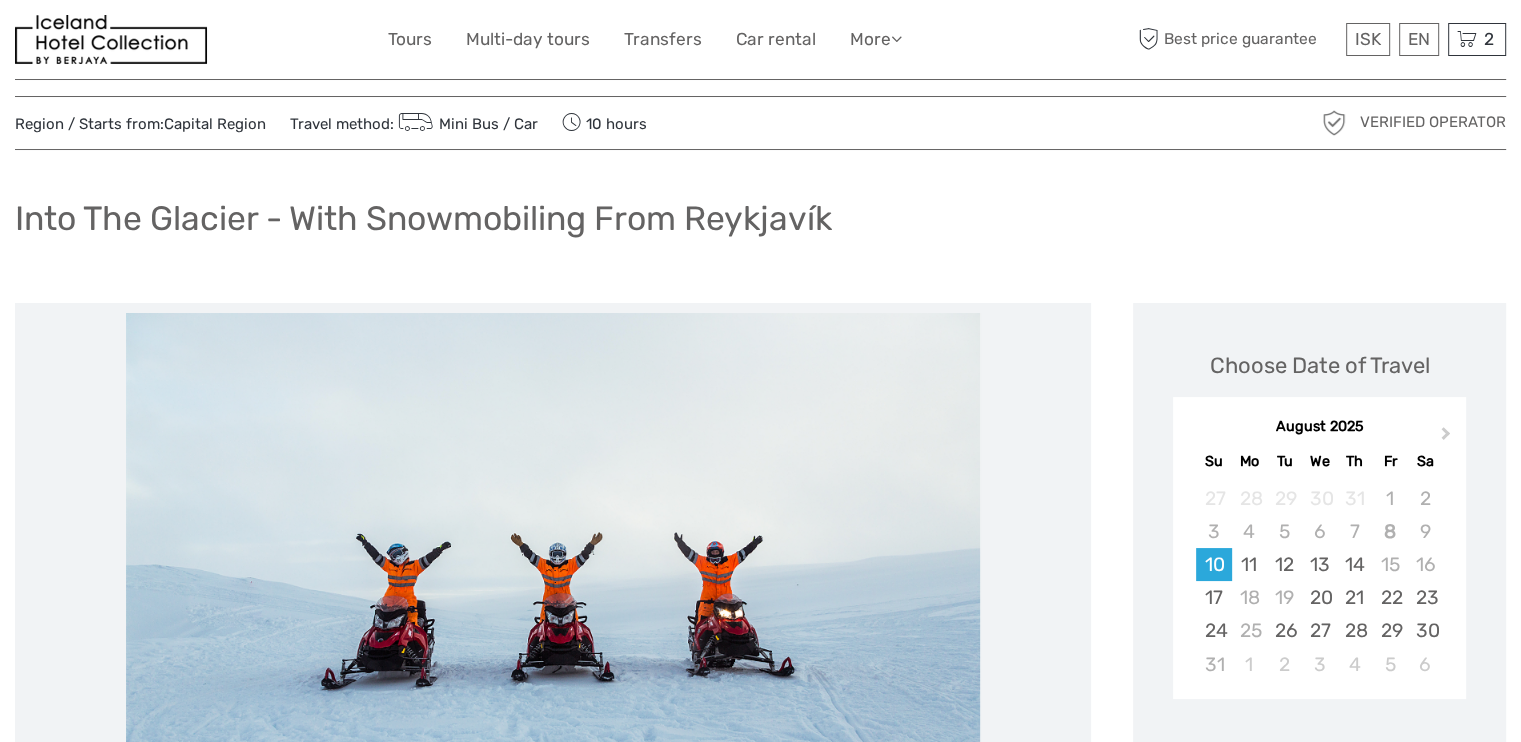 scroll, scrollTop: 0, scrollLeft: 0, axis: both 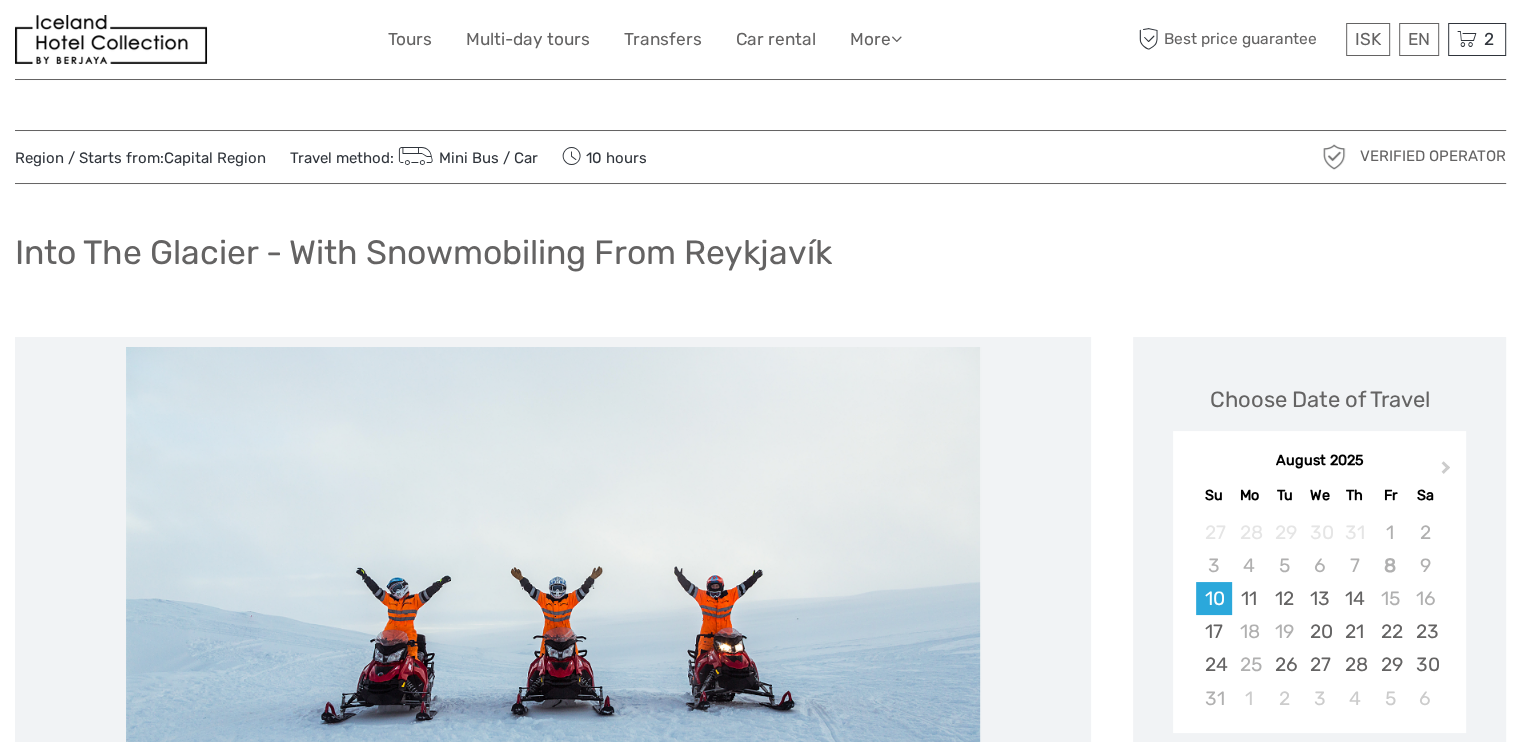 click at bounding box center [553, 587] 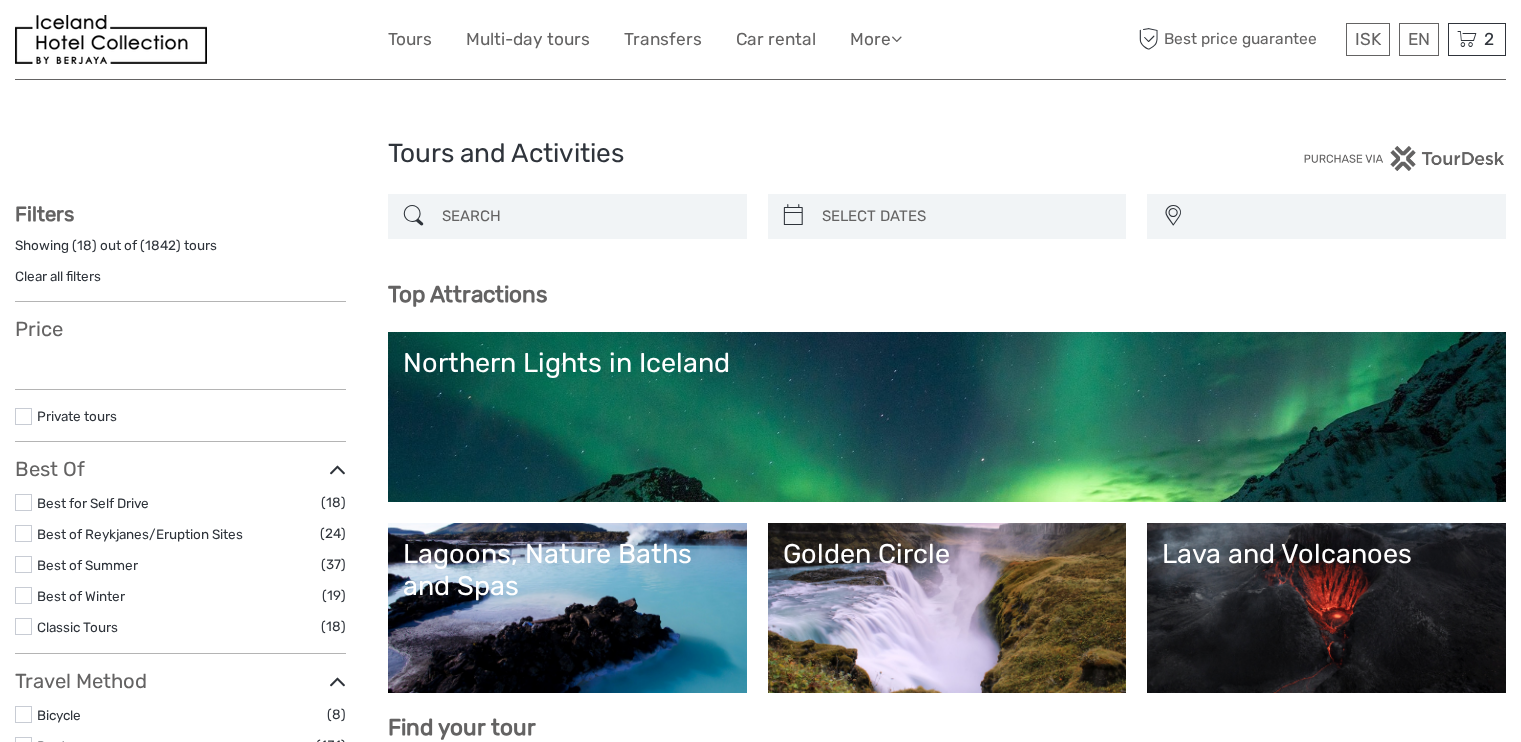 select 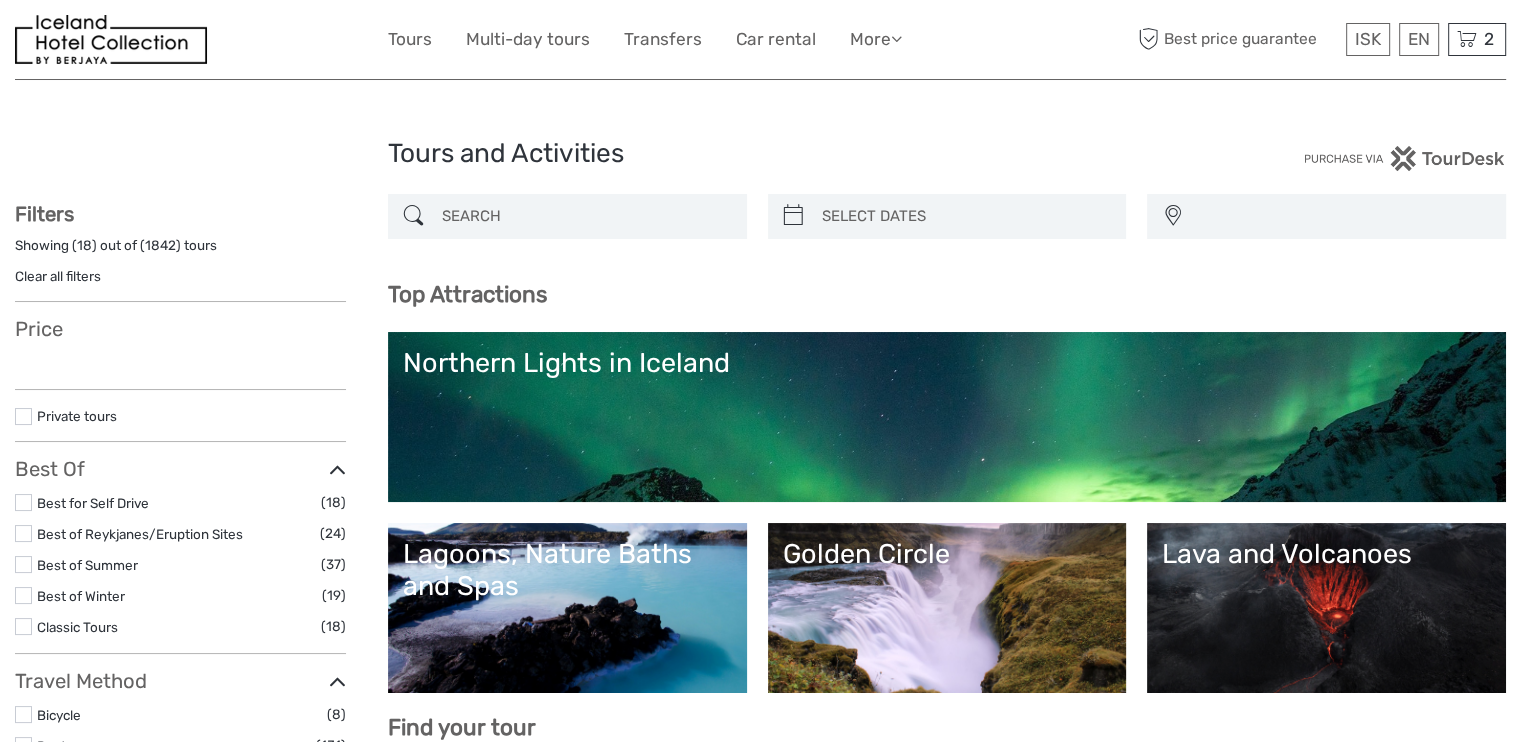select 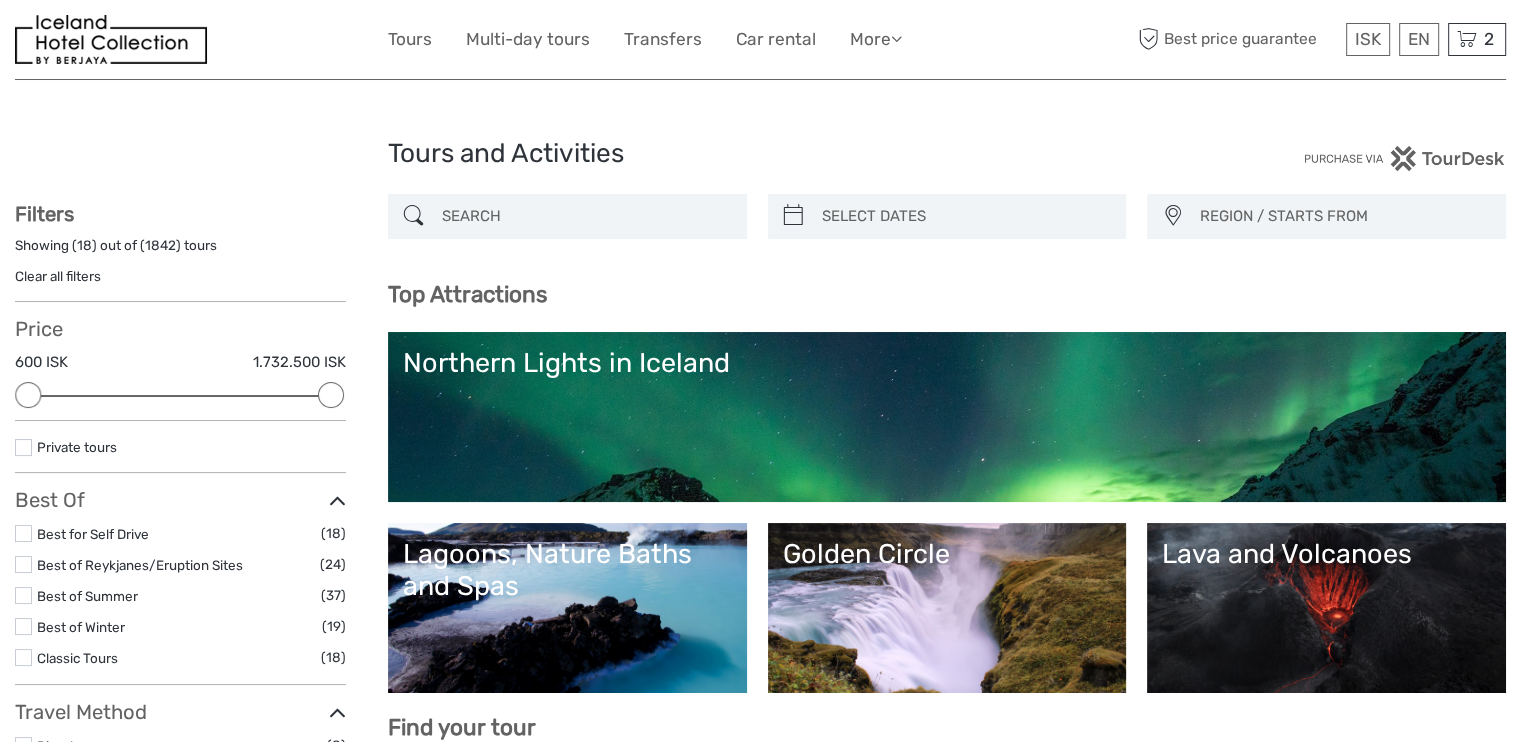 scroll, scrollTop: 0, scrollLeft: 0, axis: both 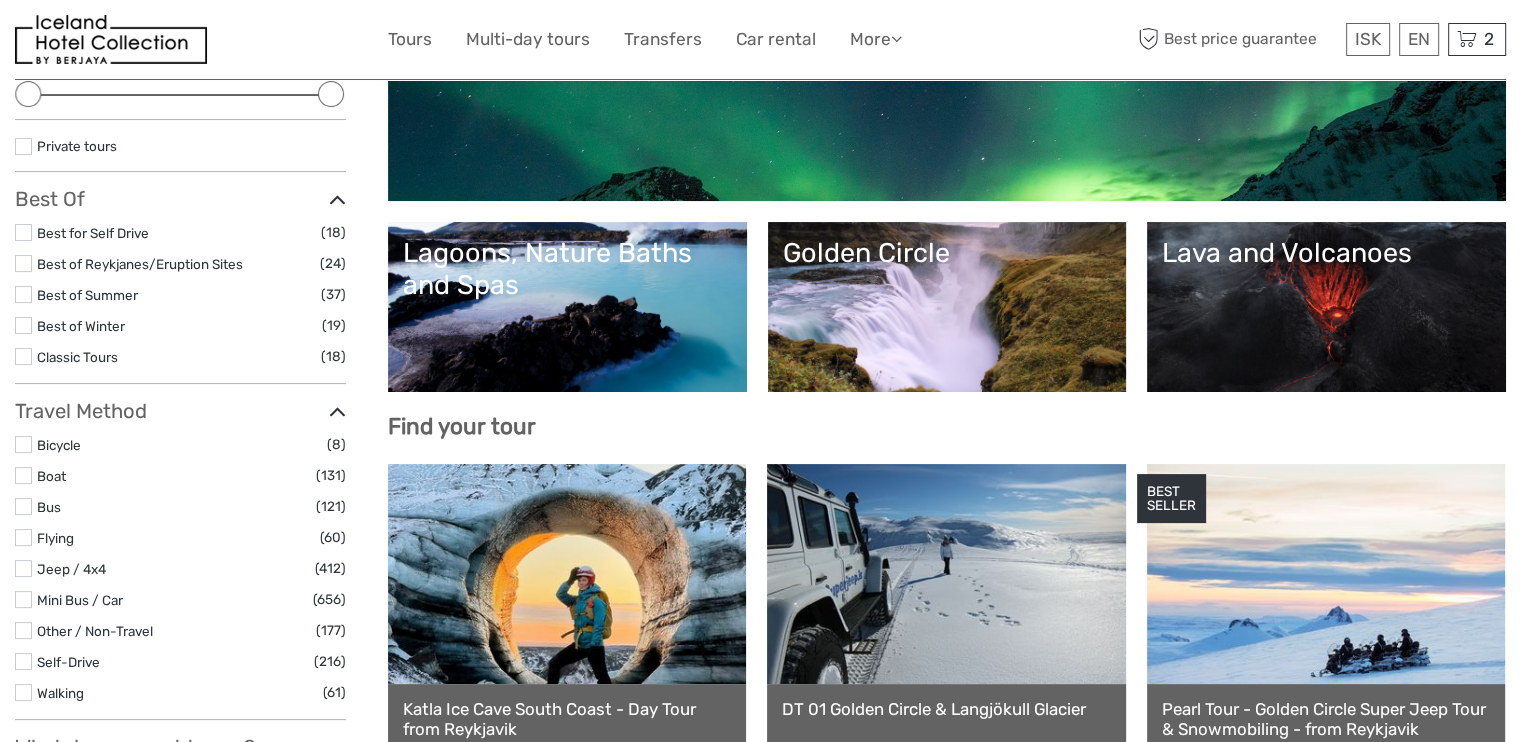 click on "Golden Circle" at bounding box center [947, 307] 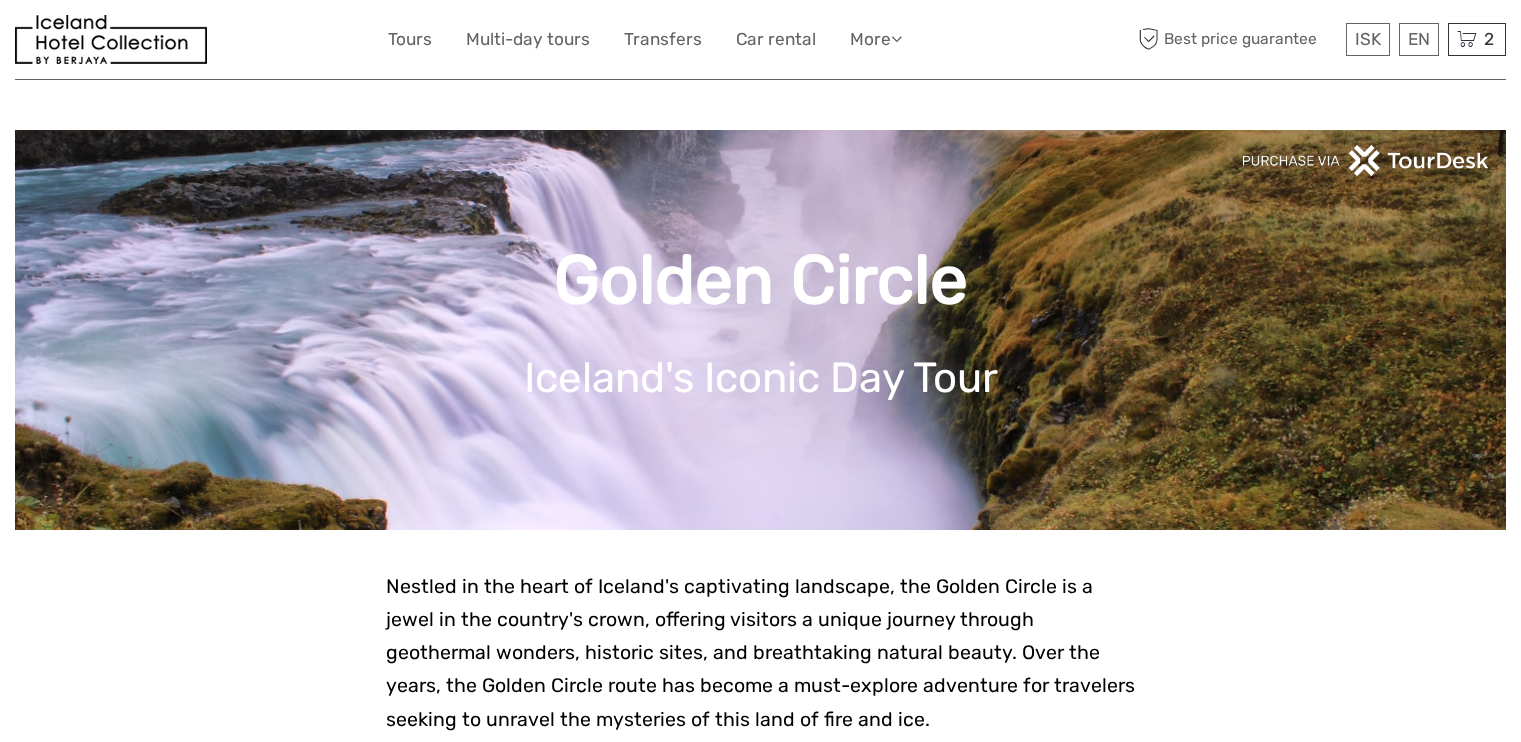 scroll, scrollTop: 0, scrollLeft: 0, axis: both 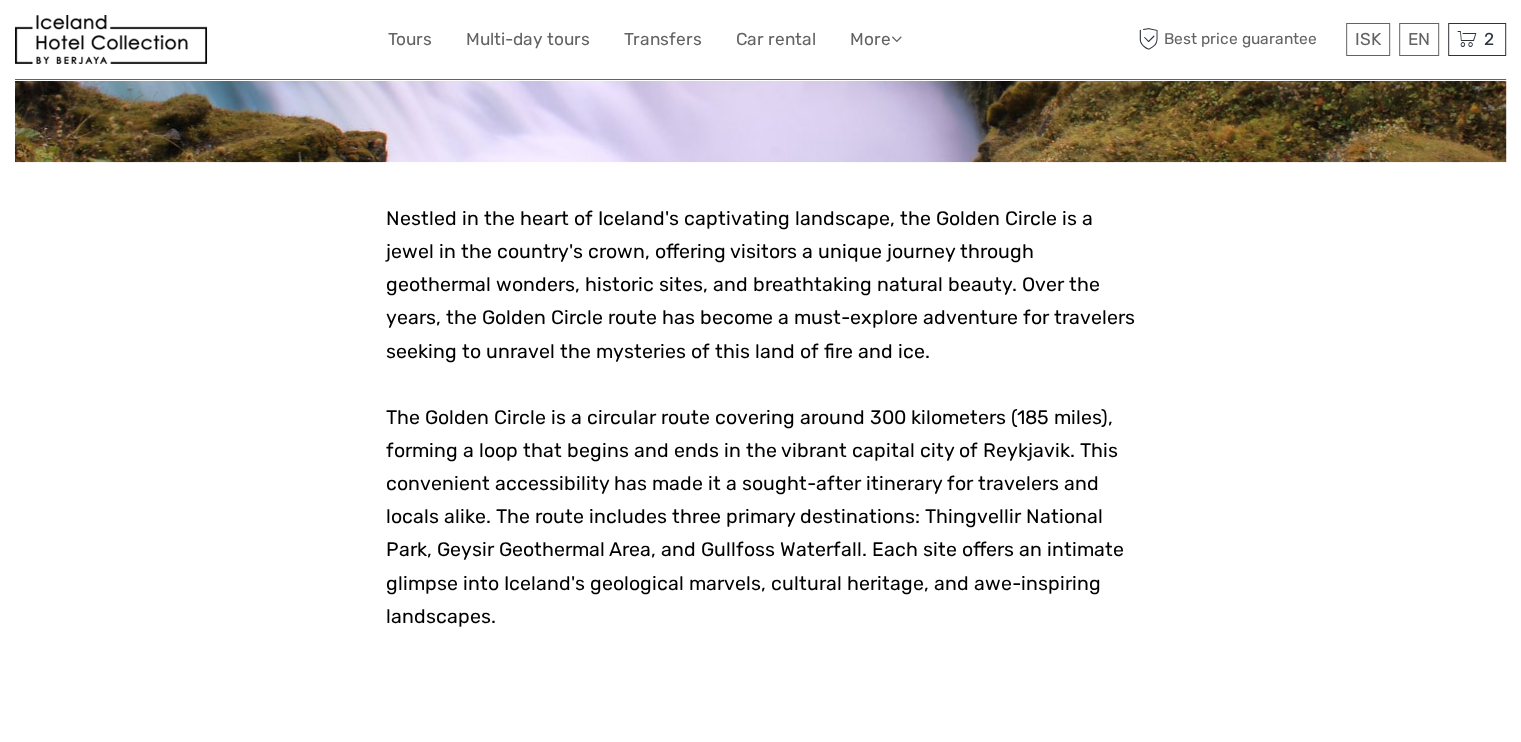 click on "Golden Circle
Iceland's Iconic Day Tour
Nestled in the heart of Iceland's captivating landscape, the Golden Circle is a jewel in the country's crown, offering visitors a unique journey through geothermal wonders, historic sites, and breathtaking natural beauty. Over the years, the Golden Circle route has become a must-explore adventure for travelers seeking to unravel the mysteries of this land of fire and ice. The Golden Circle is a circular route covering around 300 kilometers (185 miles), forming a loop that begins and ends in the vibrant capital city of Reykjavik. This convenient accessibility has made it a sought-after itinerary for travelers and locals alike. The route includes three primary destinations: Thingvellir National Park, Geysir Geothermal Area, and Gullfoss Waterfall. Each site offers an intimate glimpse into Iceland's geological marvels, cultural heritage, and awe-inspiring landscapes.
BEST SELLER" at bounding box center (760, 2597) 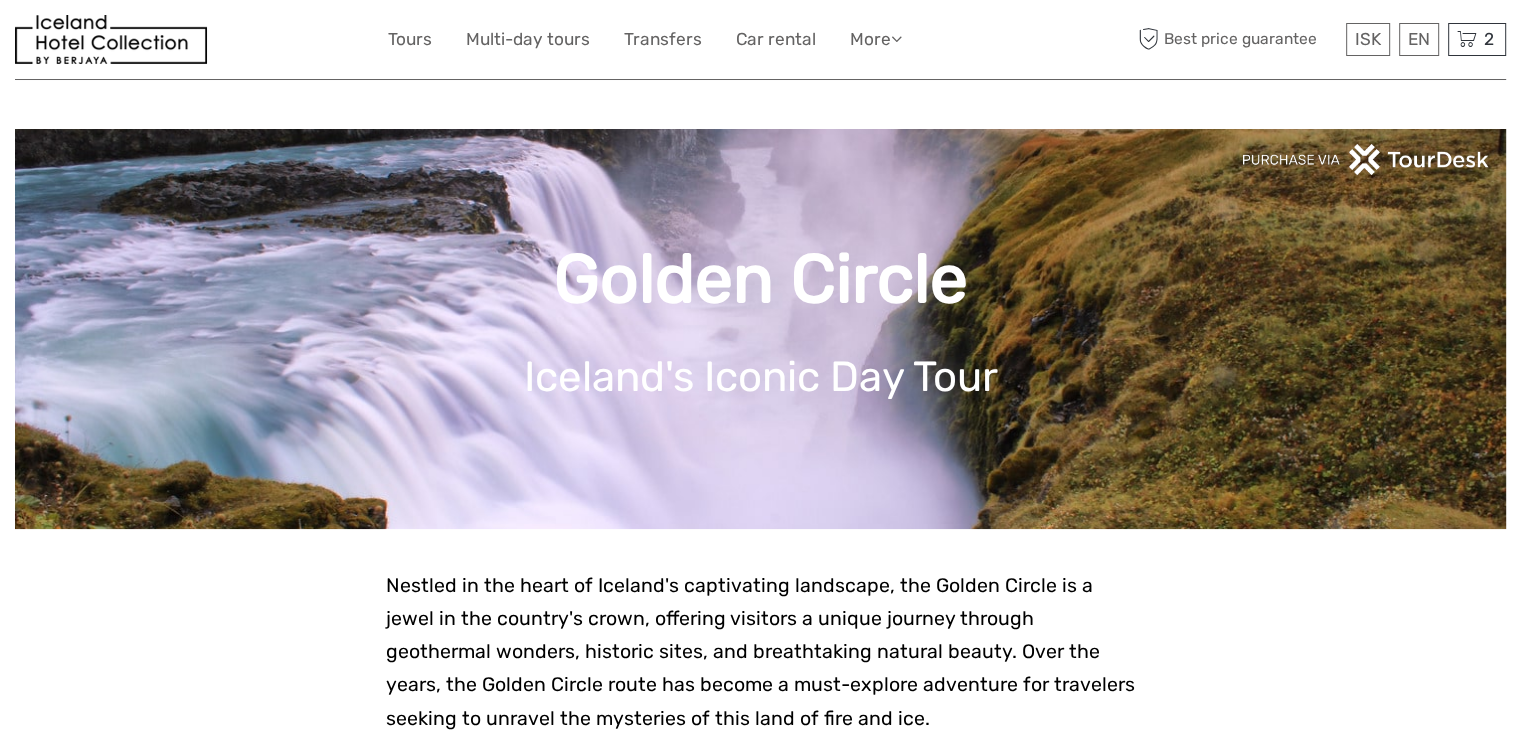 scroll, scrollTop: 0, scrollLeft: 0, axis: both 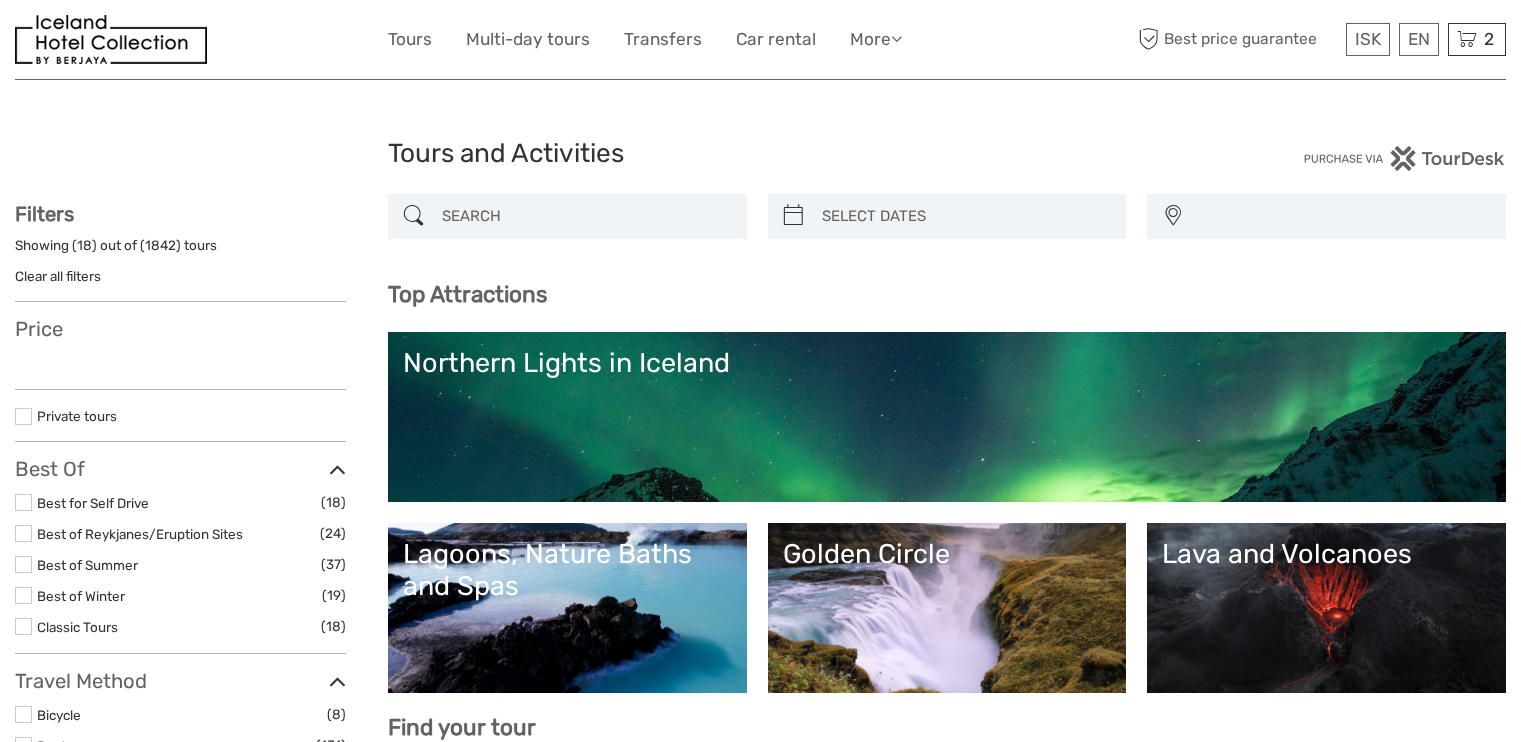 select 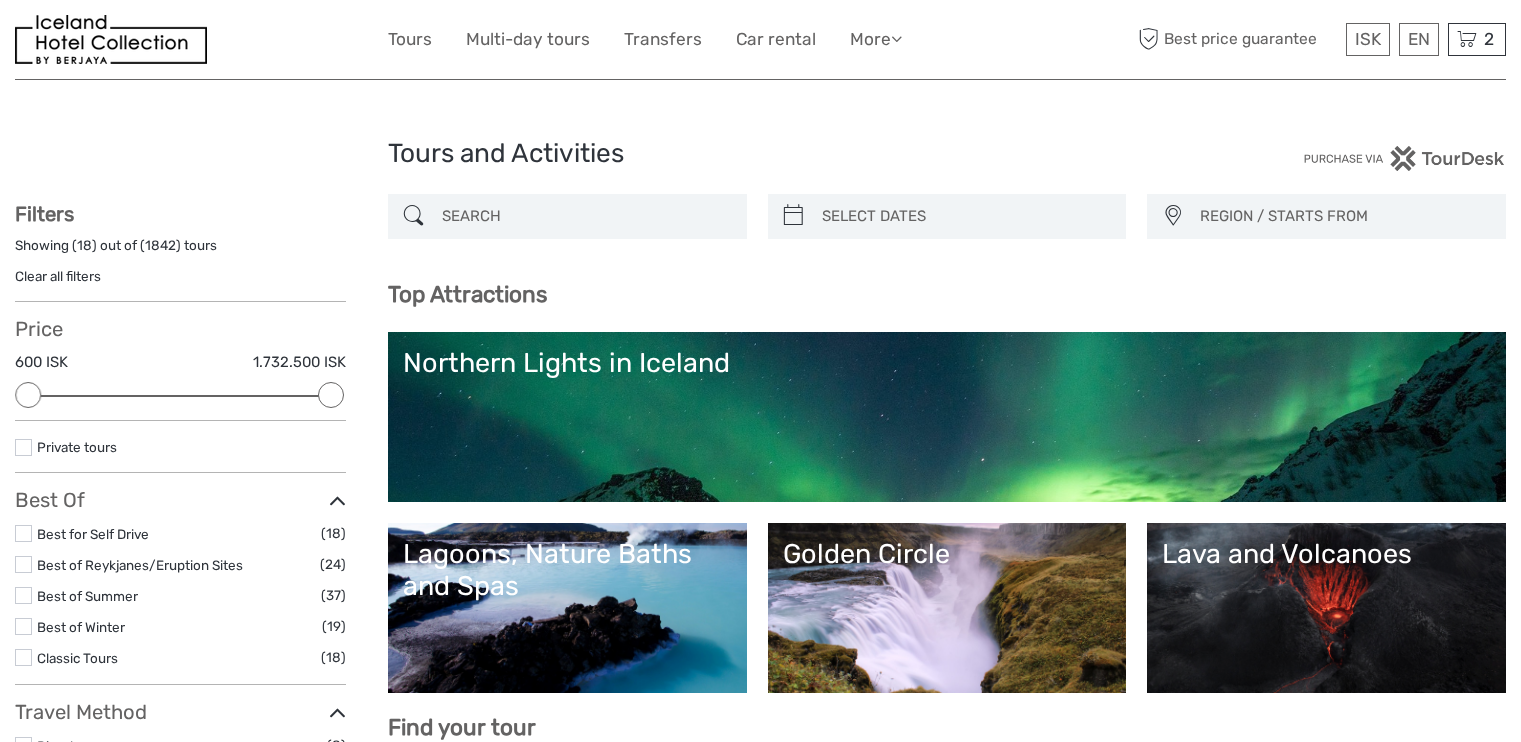 scroll, scrollTop: 301, scrollLeft: 0, axis: vertical 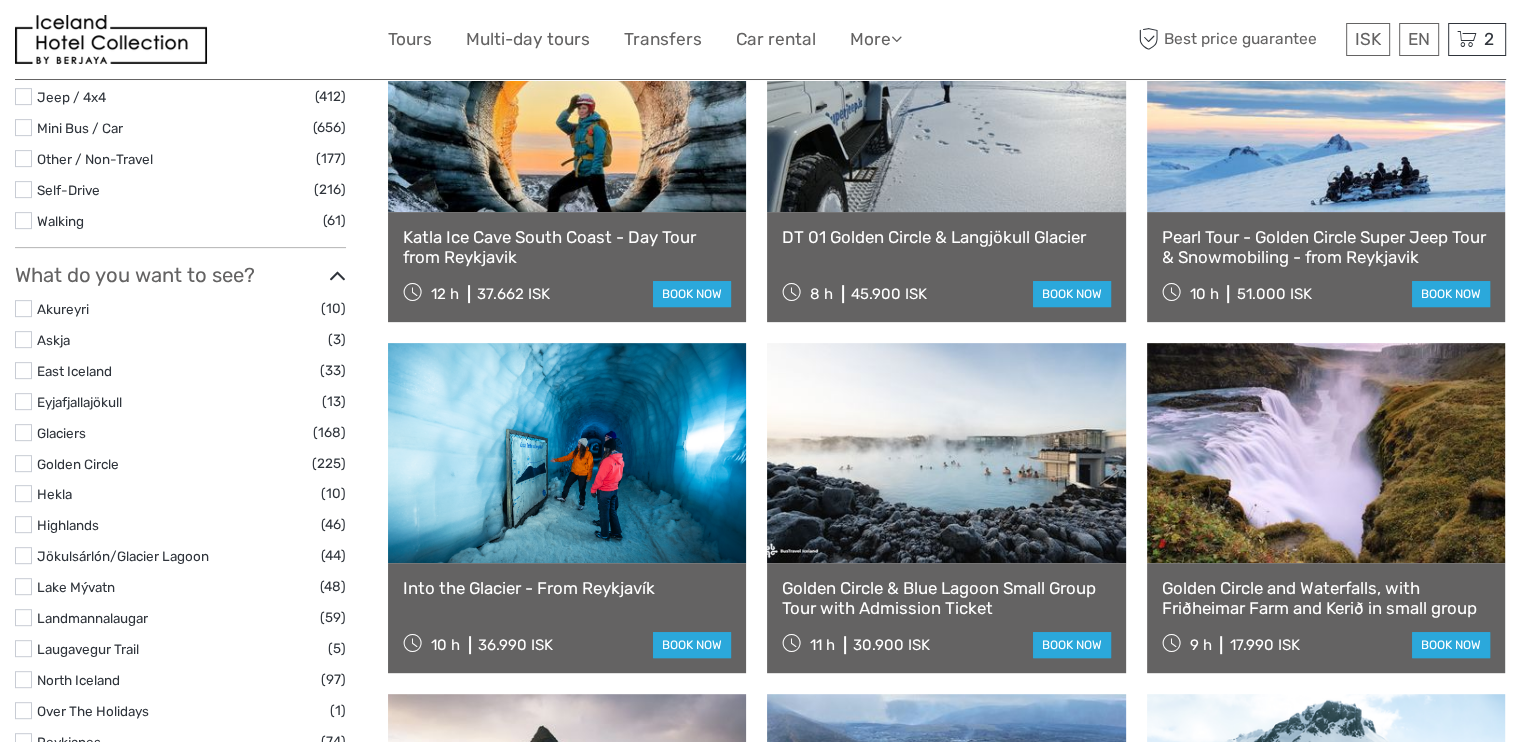click on "Pearl Tour - Golden Circle Super Jeep Tour & Snowmobiling - from Reykjavik" at bounding box center [1326, 247] 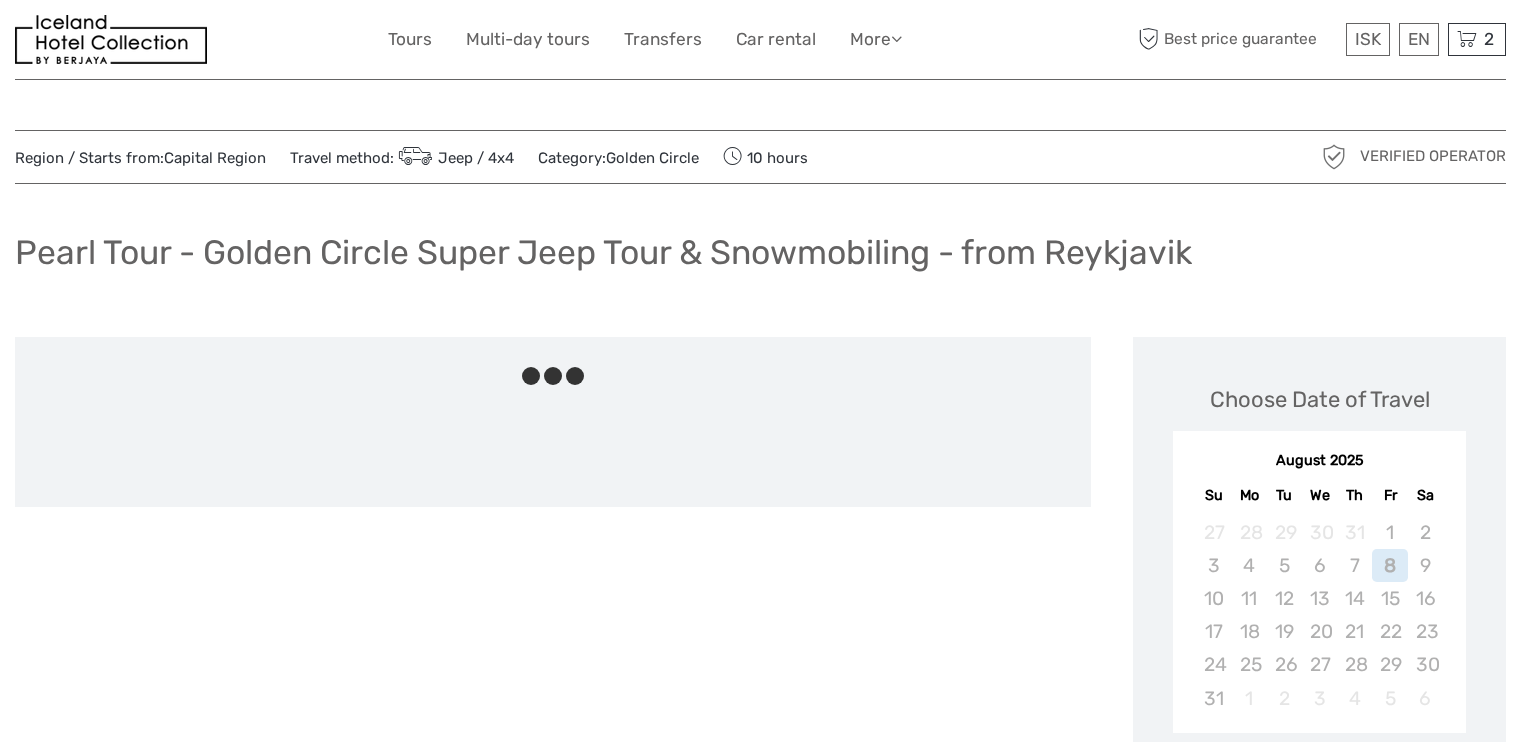 scroll, scrollTop: 0, scrollLeft: 0, axis: both 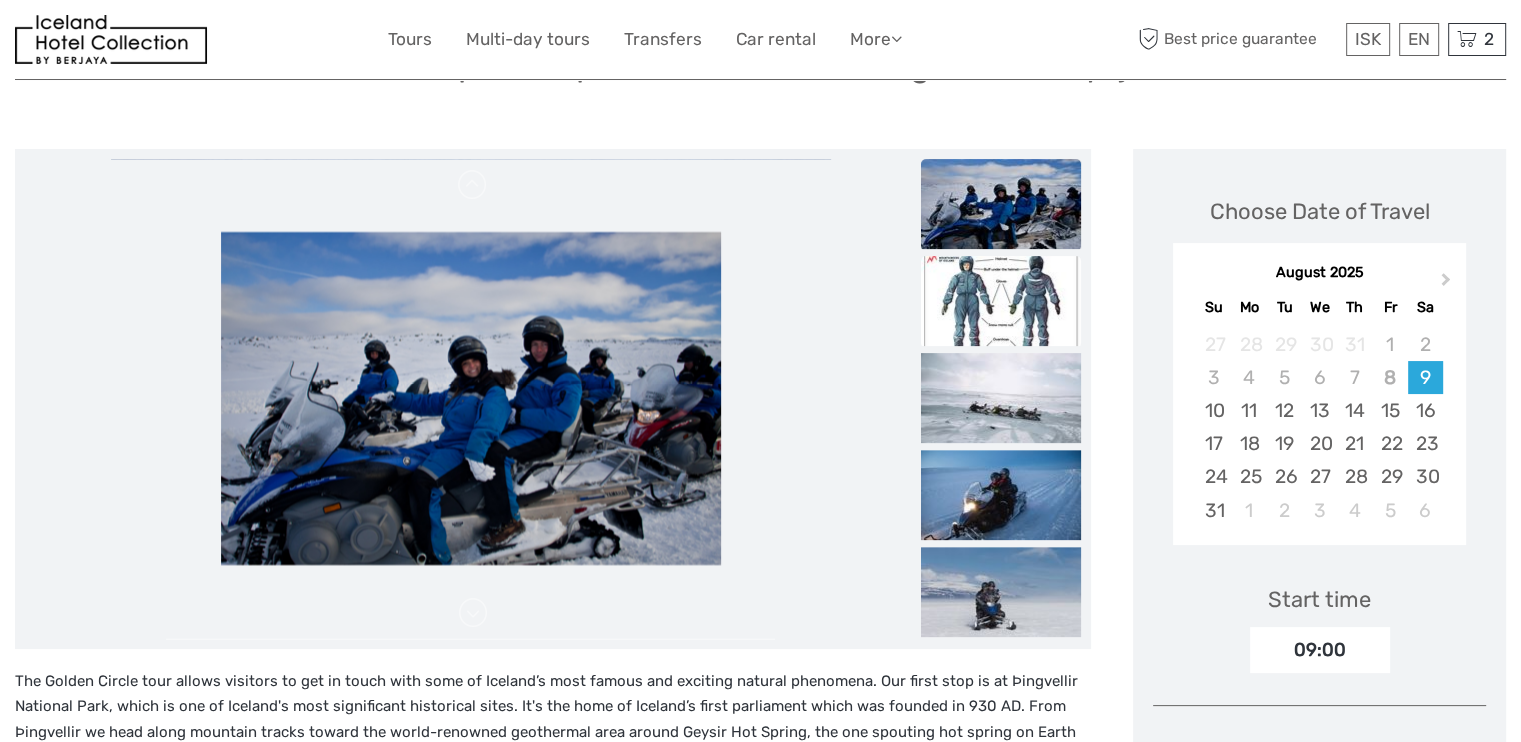 click at bounding box center [1001, 301] 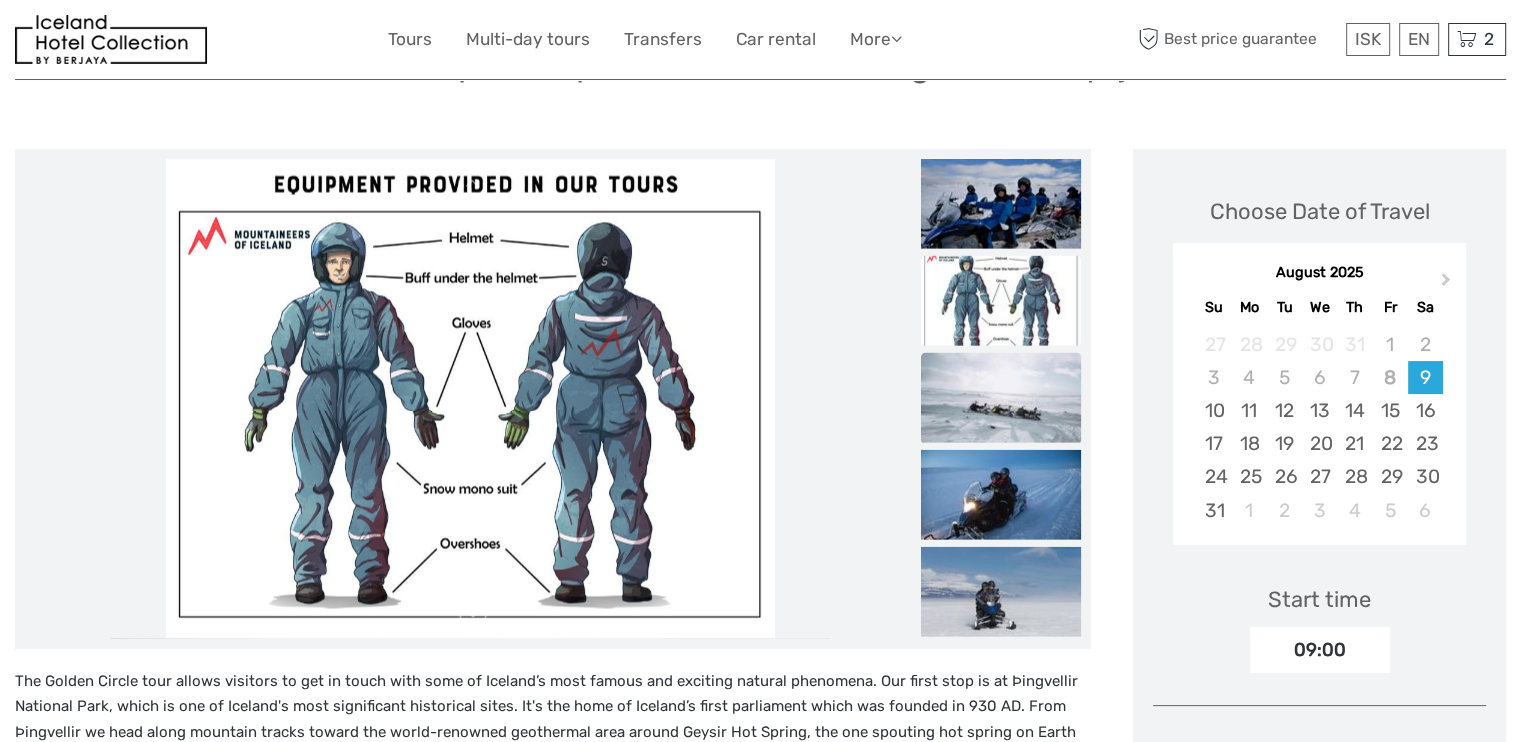 click at bounding box center (1001, 397) 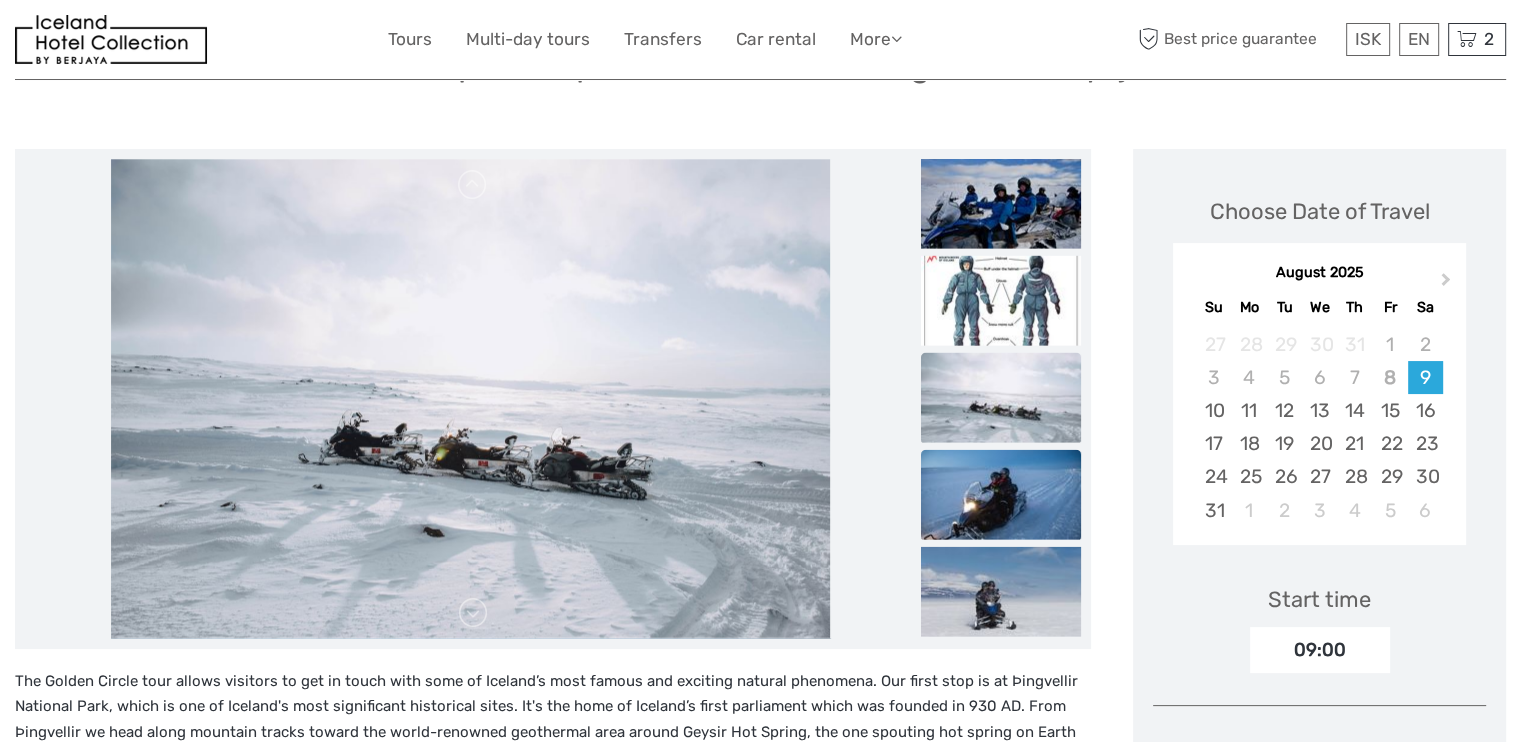 click at bounding box center (1001, 494) 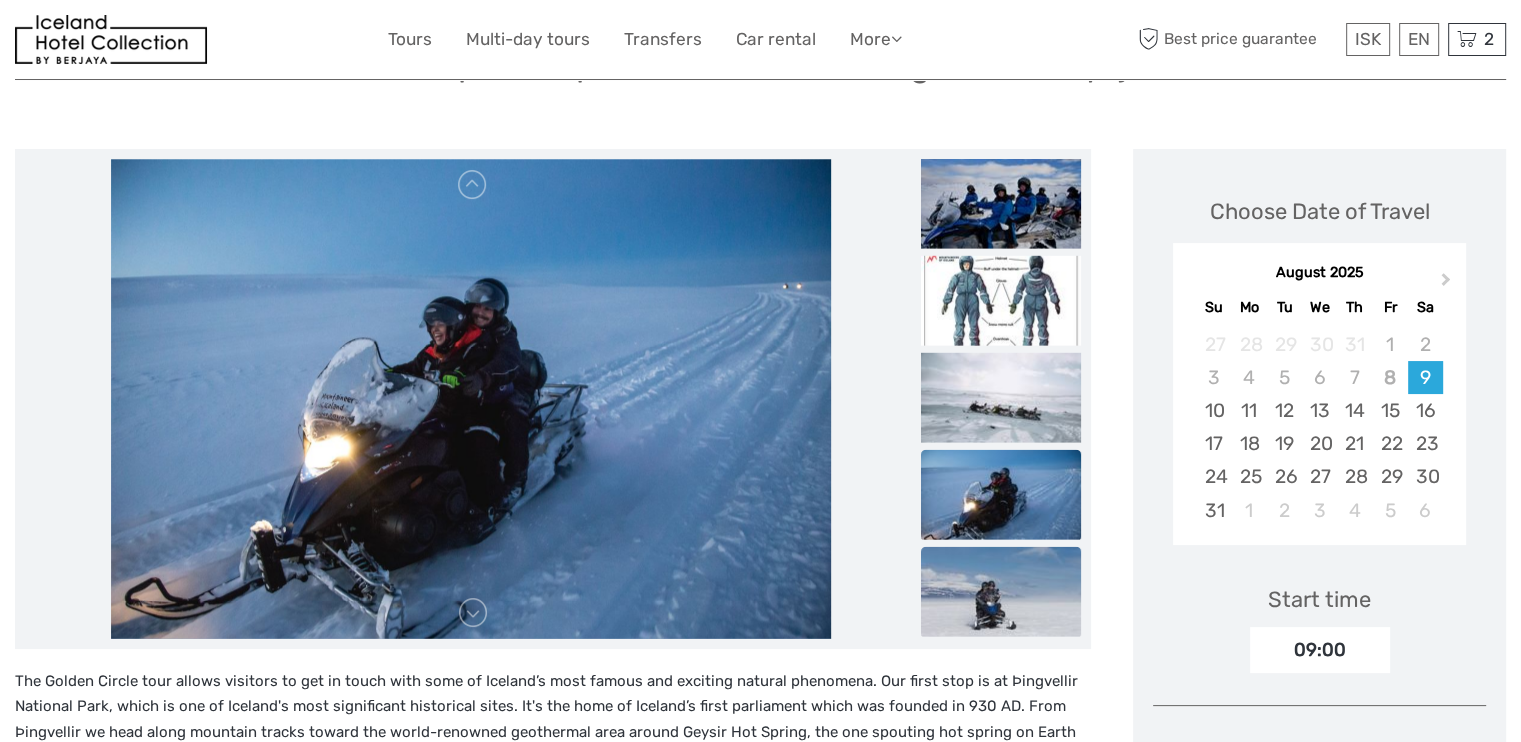 click at bounding box center [1001, 591] 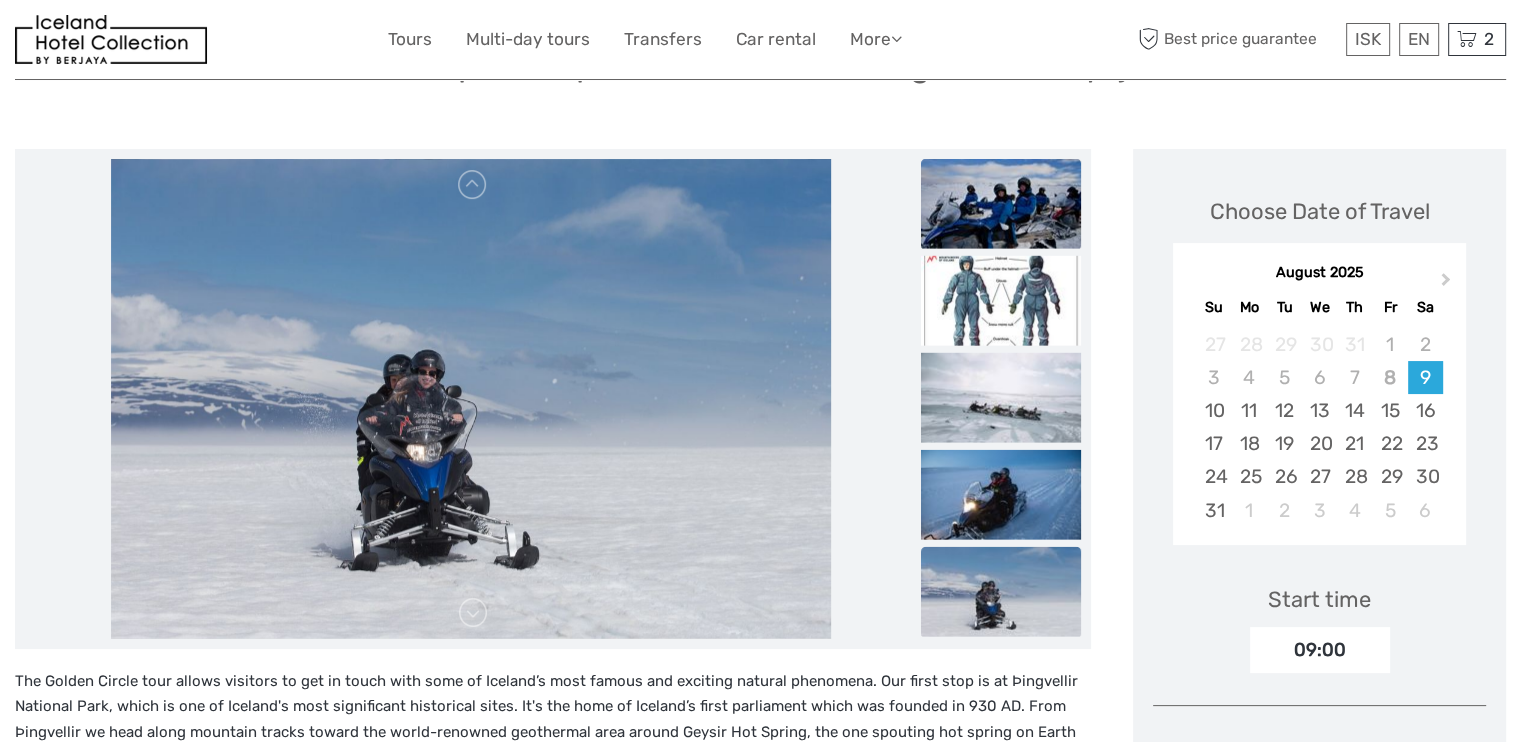 click at bounding box center (1001, 203) 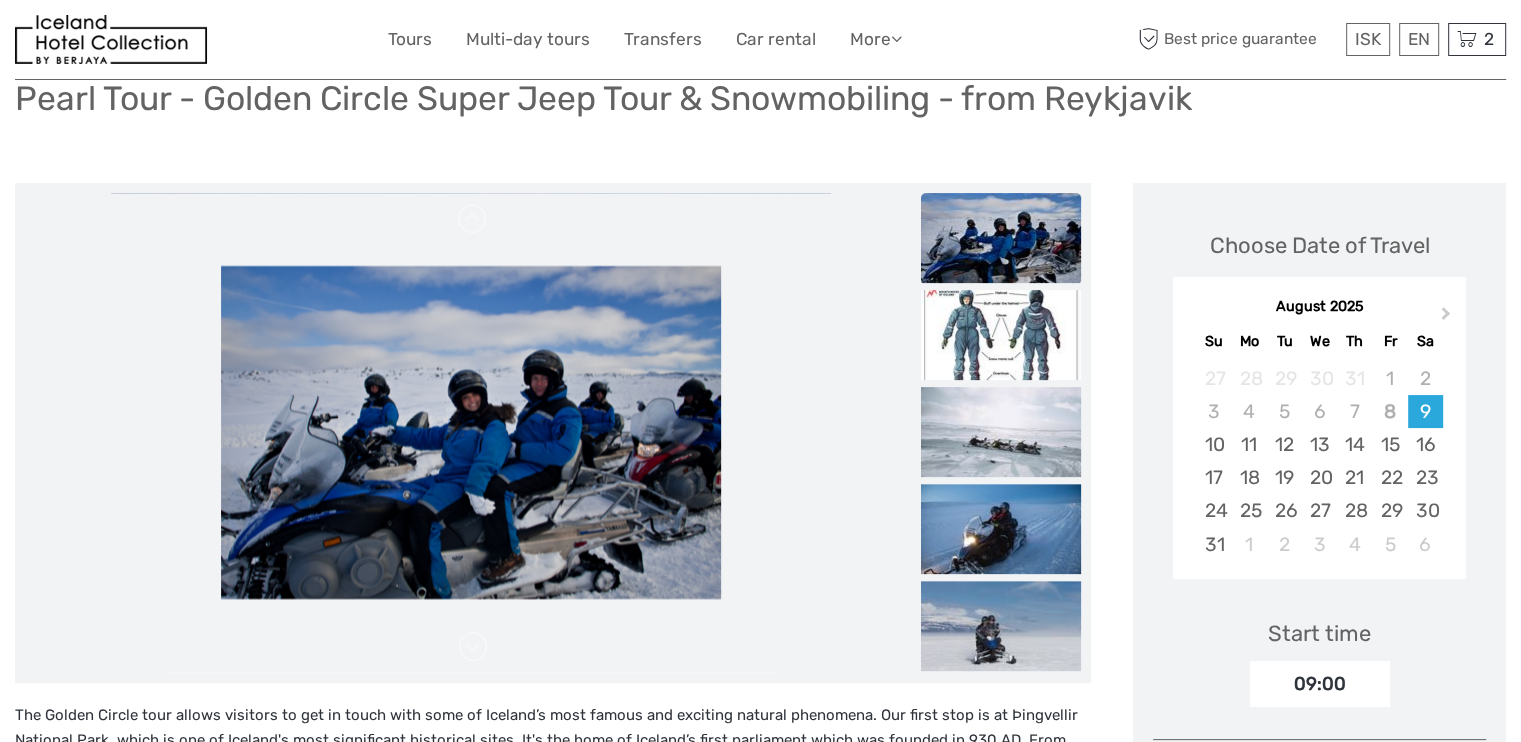 scroll, scrollTop: 0, scrollLeft: 0, axis: both 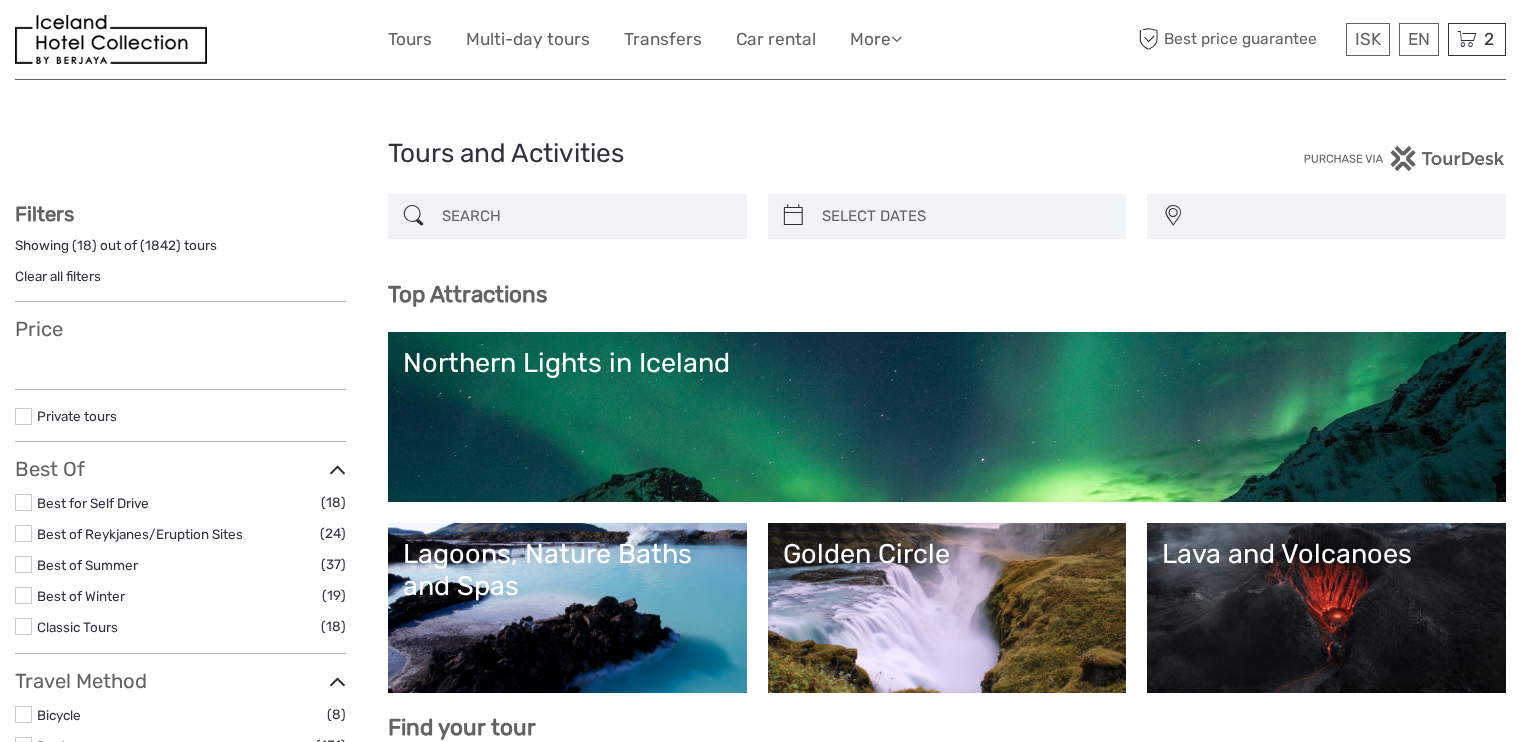 select 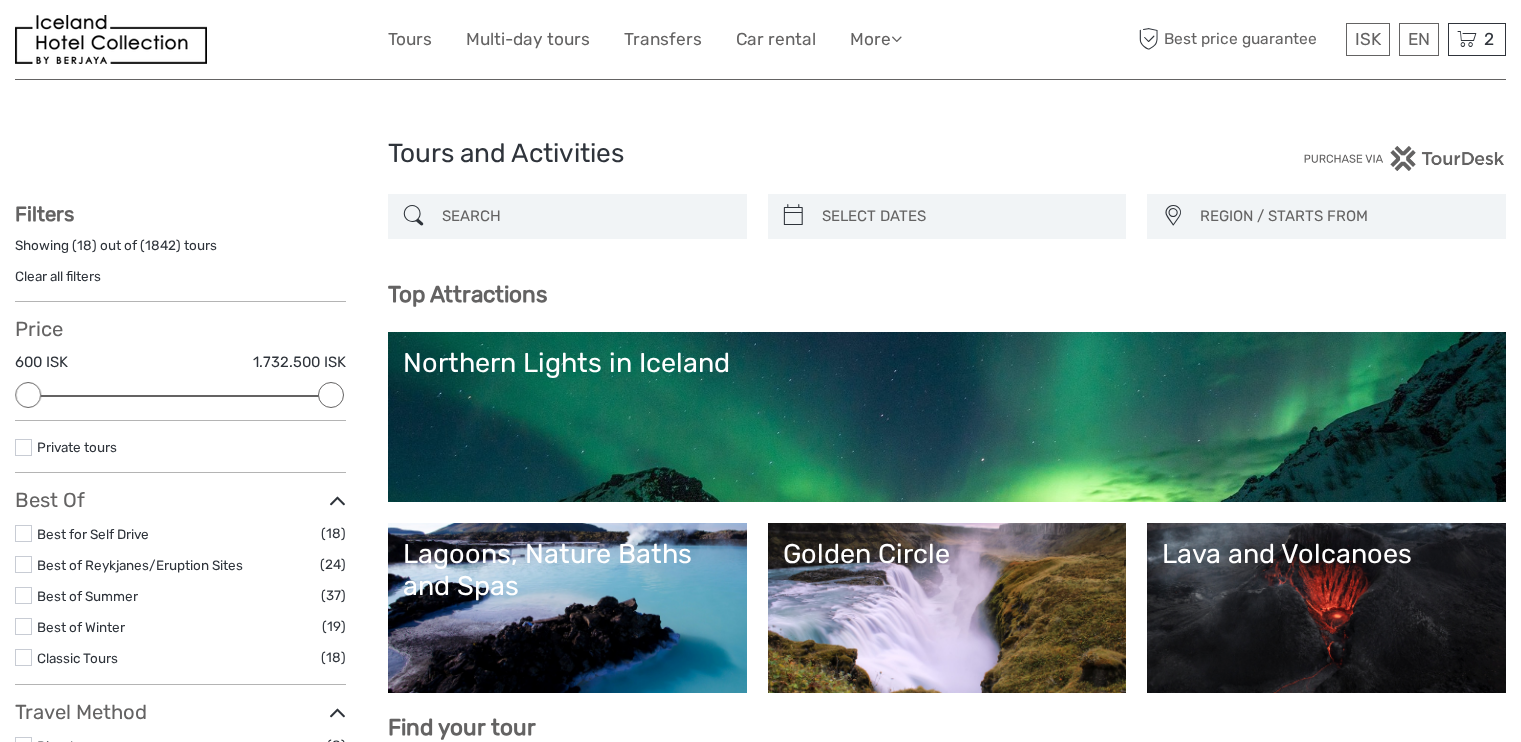 scroll, scrollTop: 773, scrollLeft: 0, axis: vertical 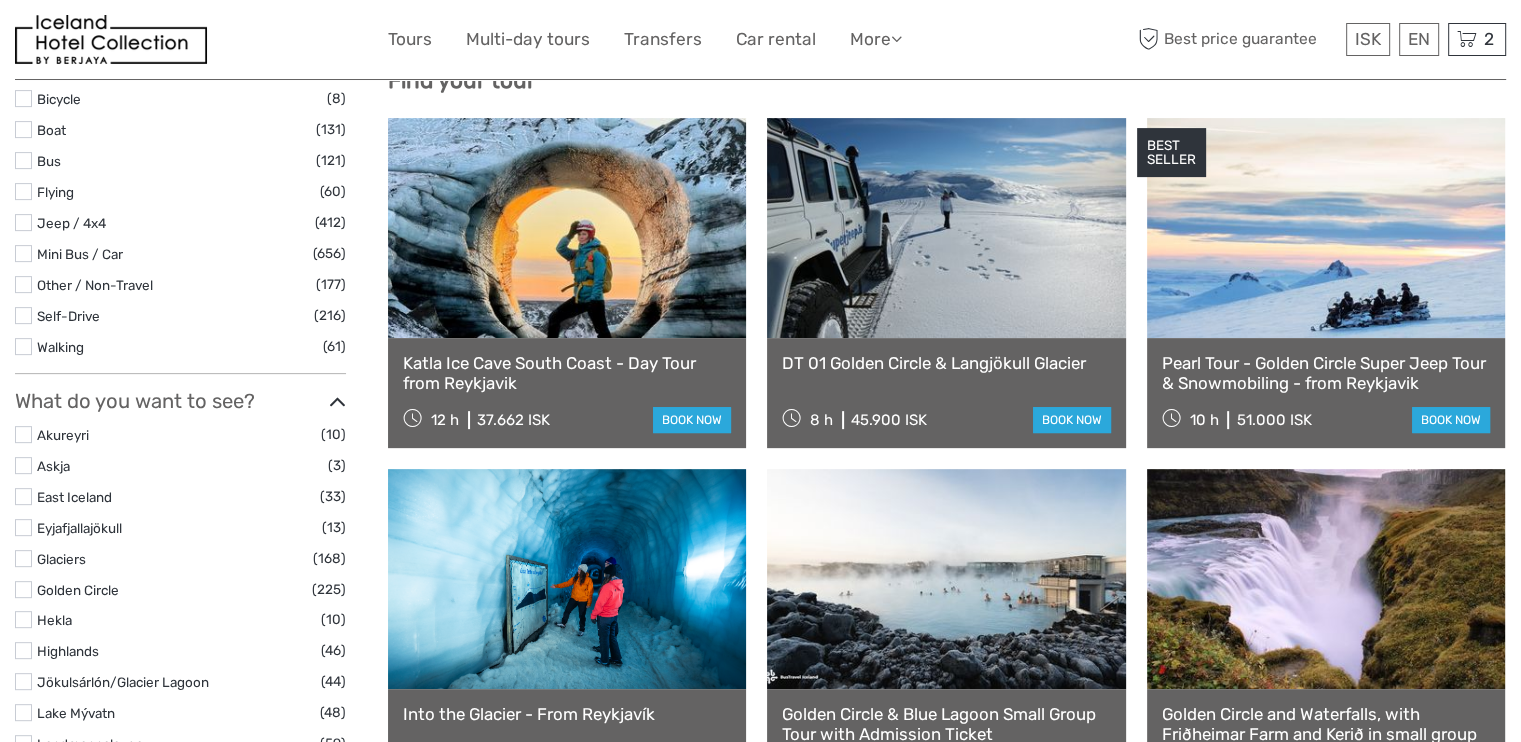 click on "Pearl Tour - Golden Circle Super Jeep Tour & Snowmobiling - from Reykjavik" at bounding box center [1326, 373] 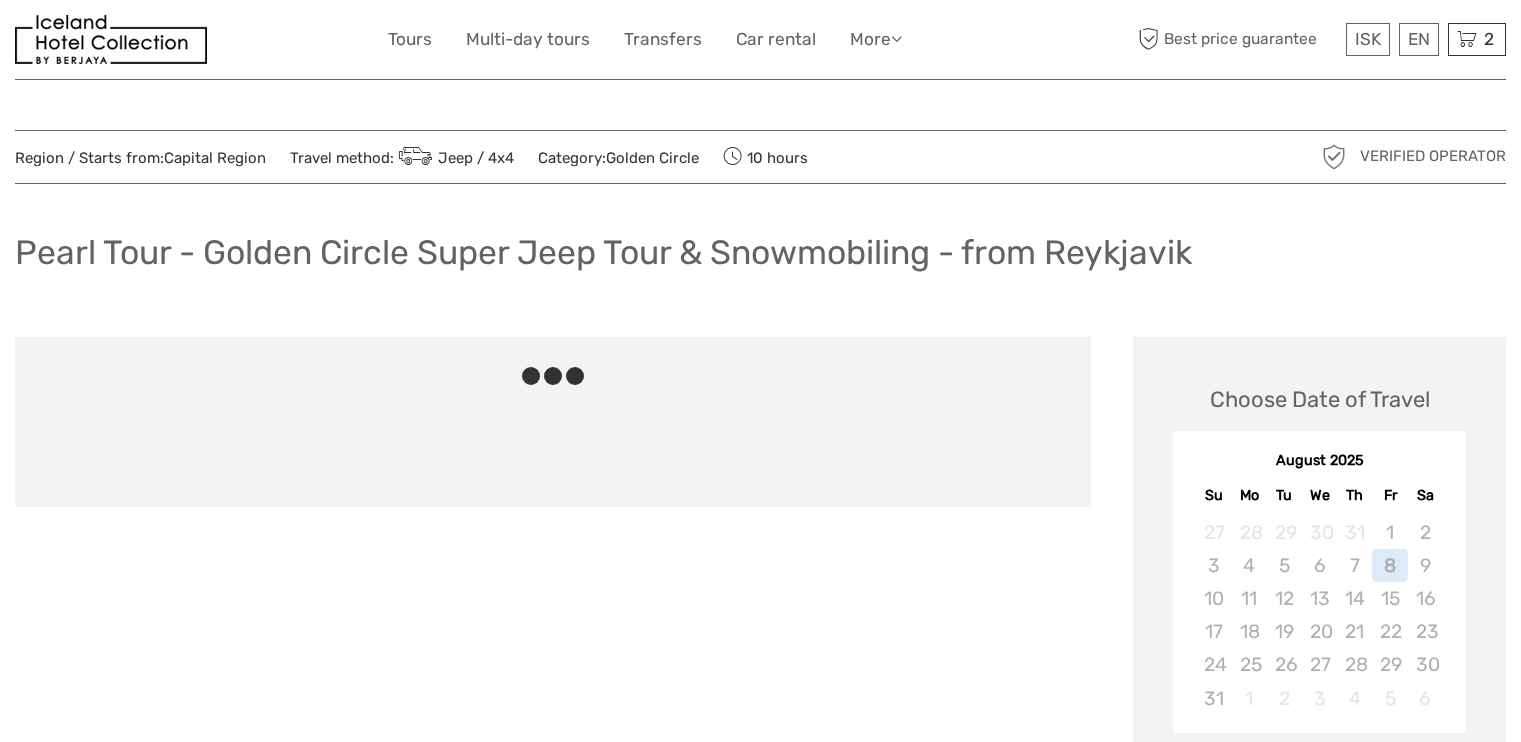 scroll, scrollTop: 0, scrollLeft: 0, axis: both 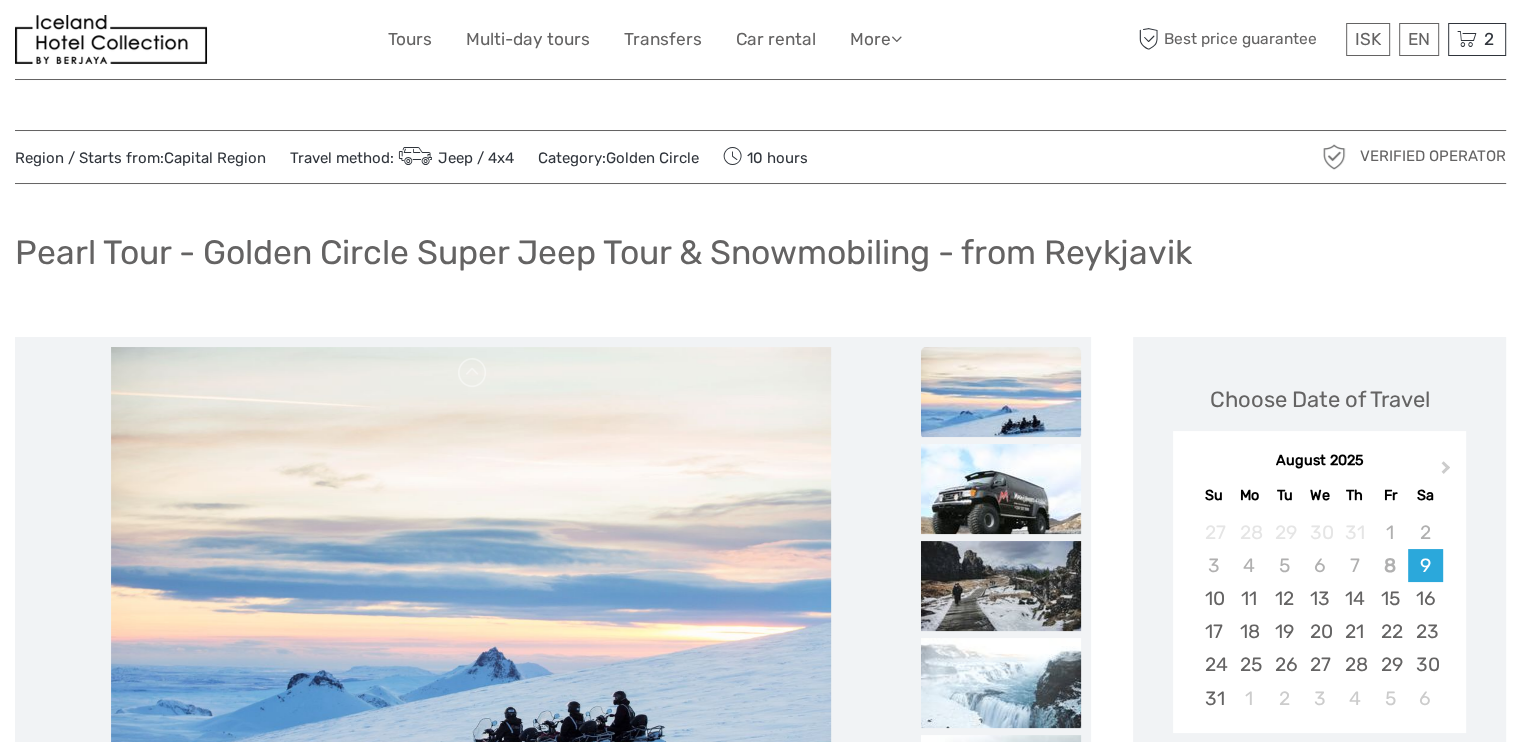 click at bounding box center (1001, 392) 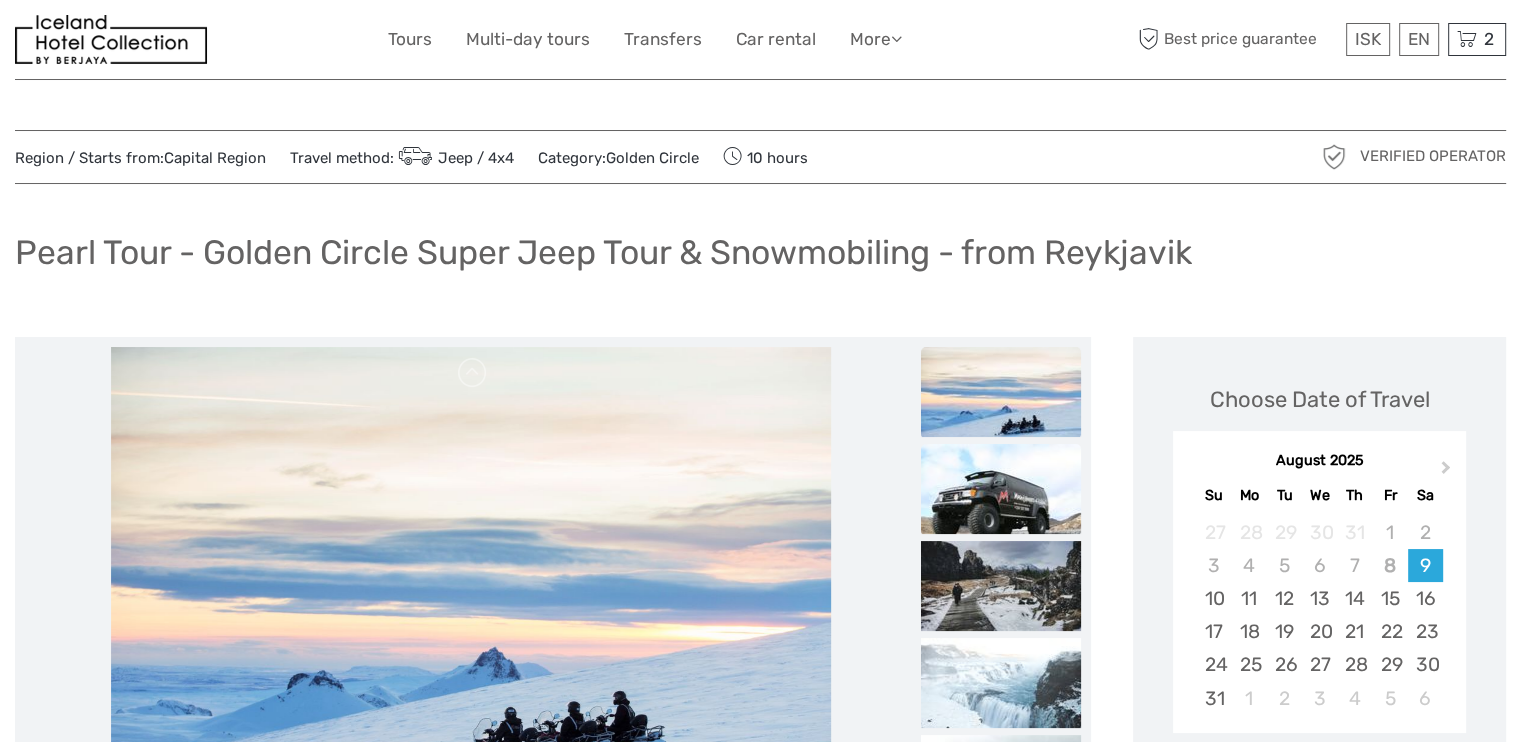 click at bounding box center (1001, 489) 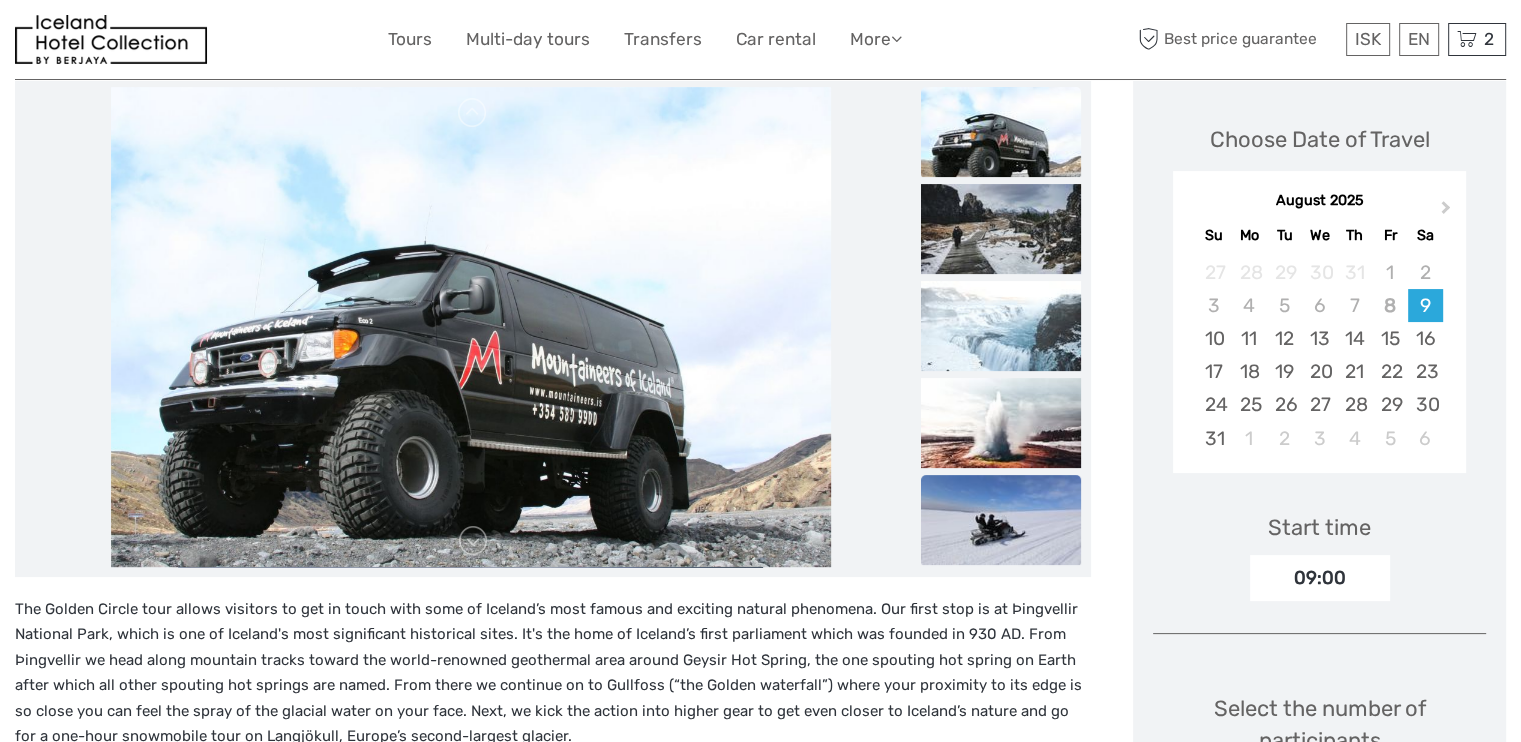 scroll, scrollTop: 261, scrollLeft: 0, axis: vertical 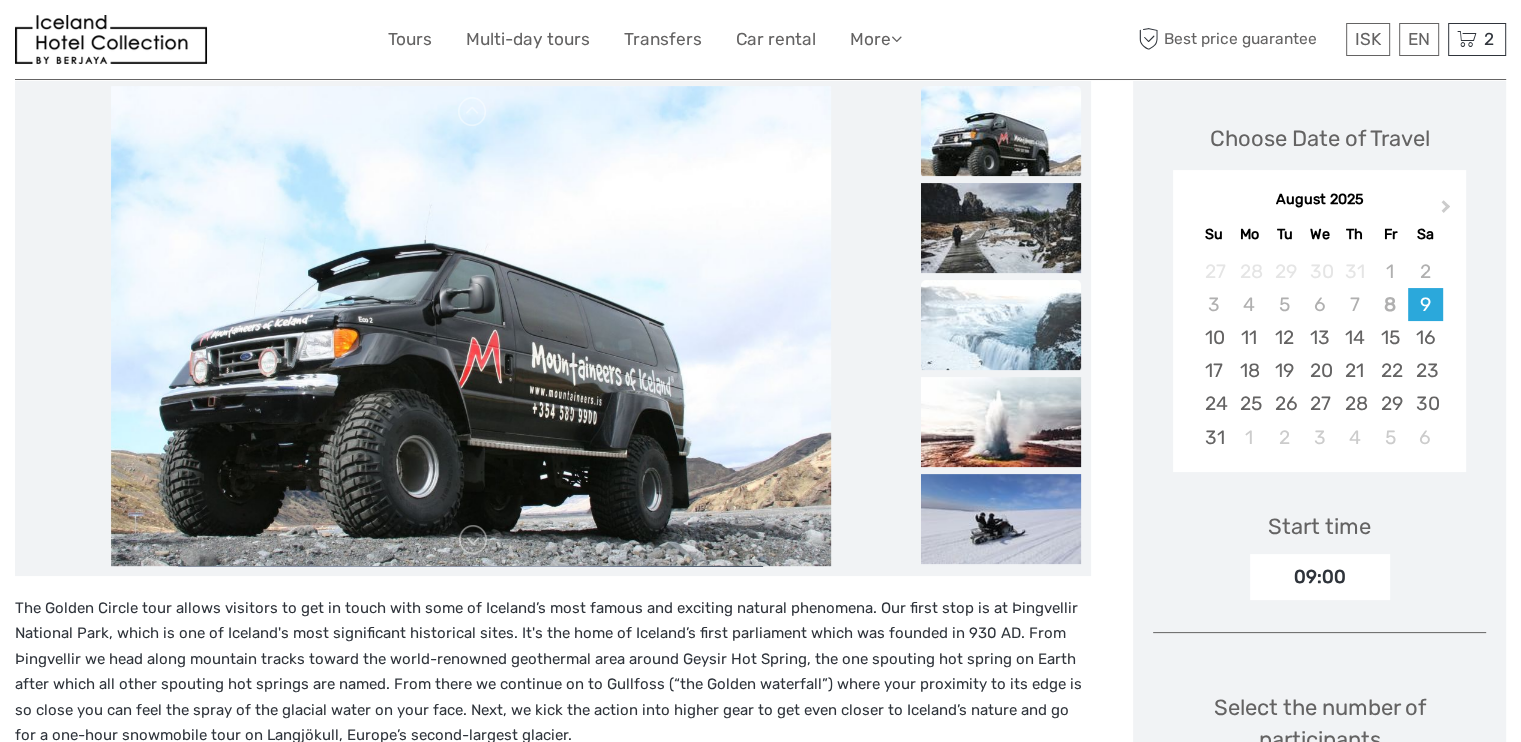 click at bounding box center [1001, 325] 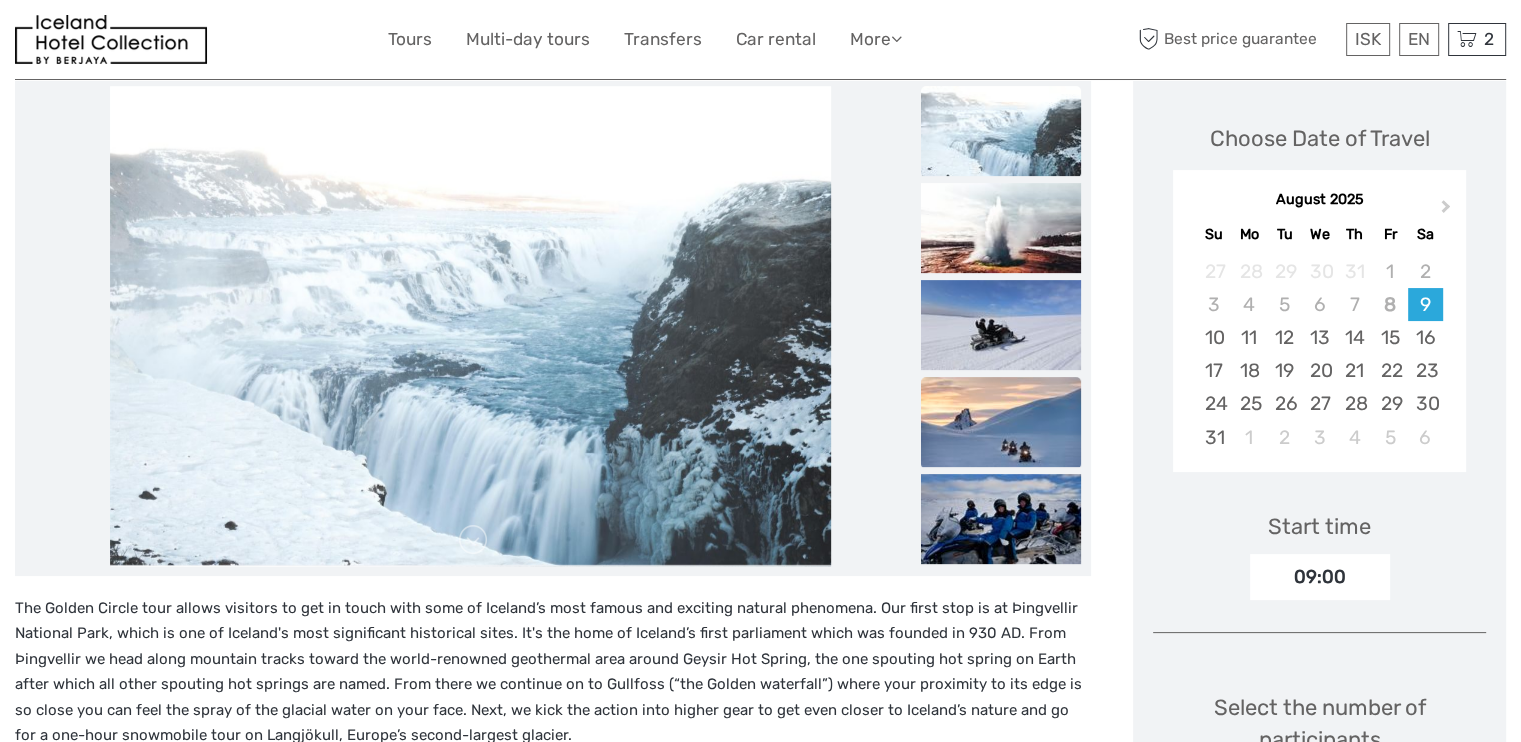 click at bounding box center (1001, 422) 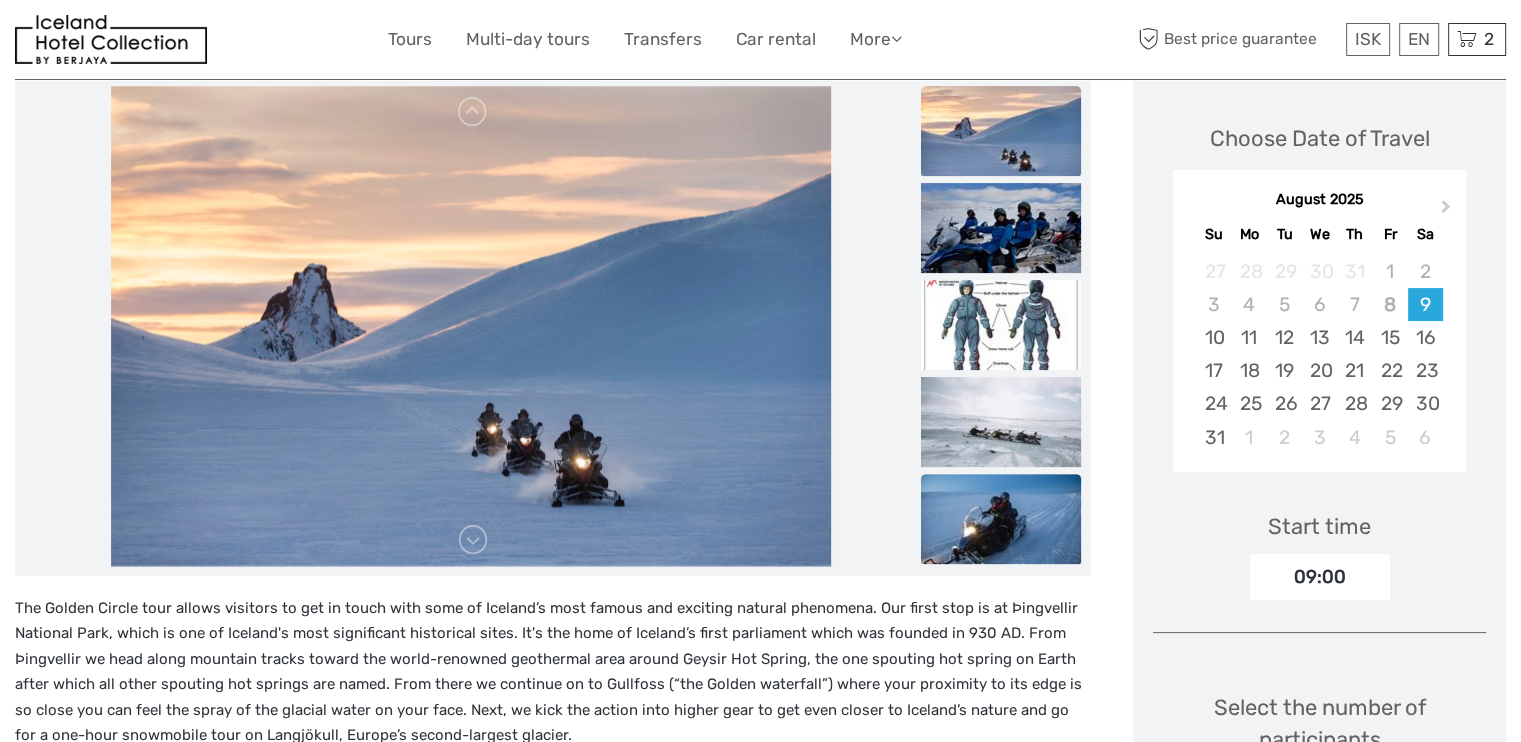 click at bounding box center (1001, 519) 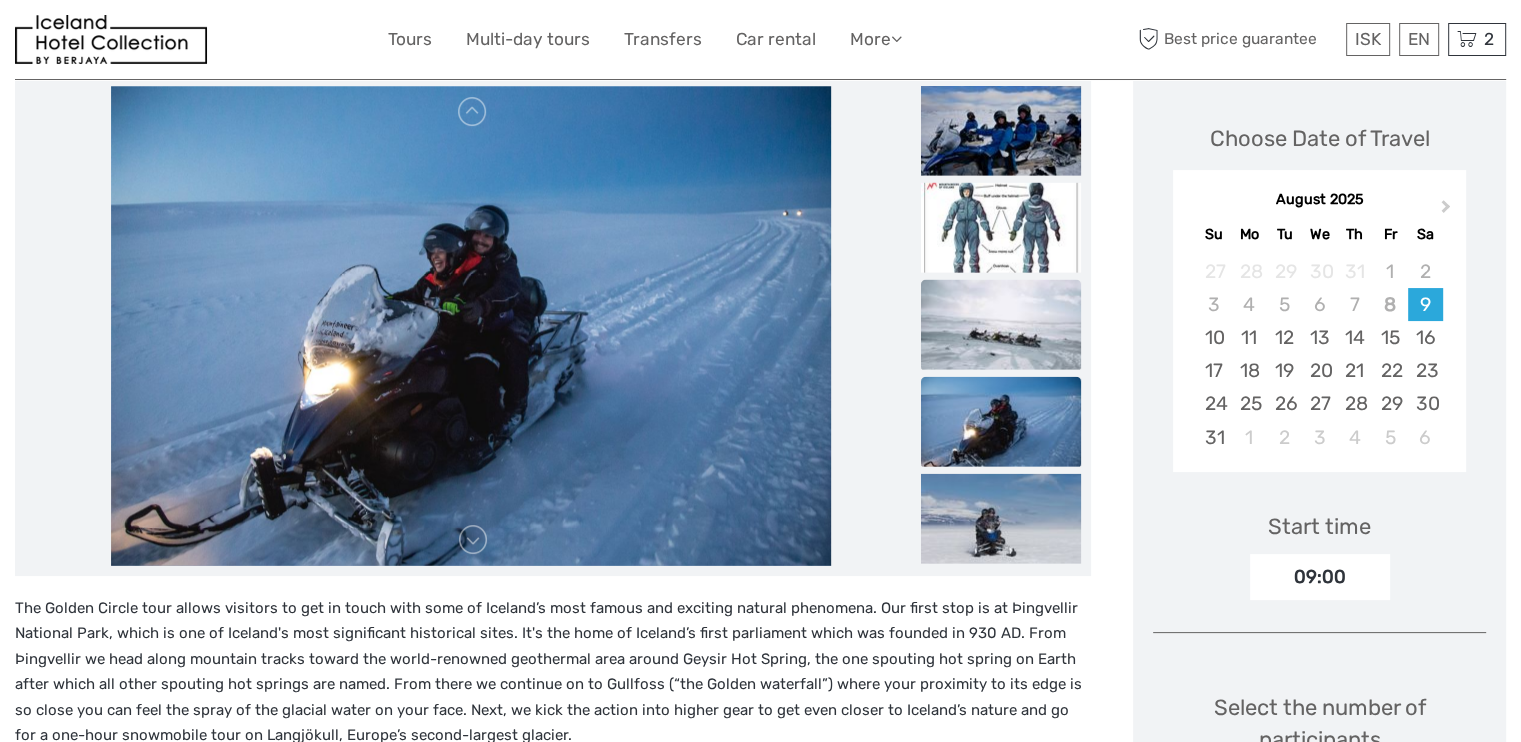 click at bounding box center (1001, 324) 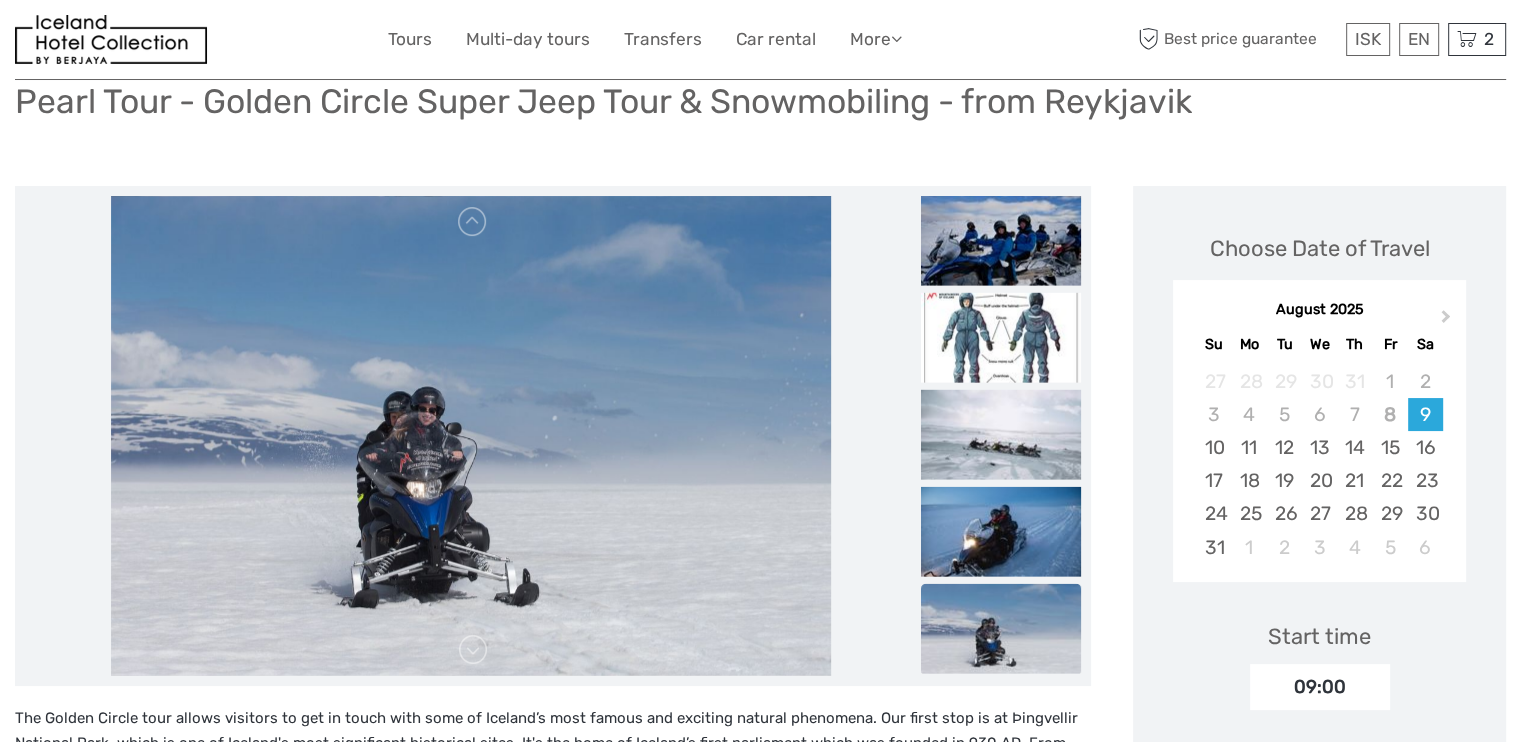 scroll, scrollTop: 153, scrollLeft: 0, axis: vertical 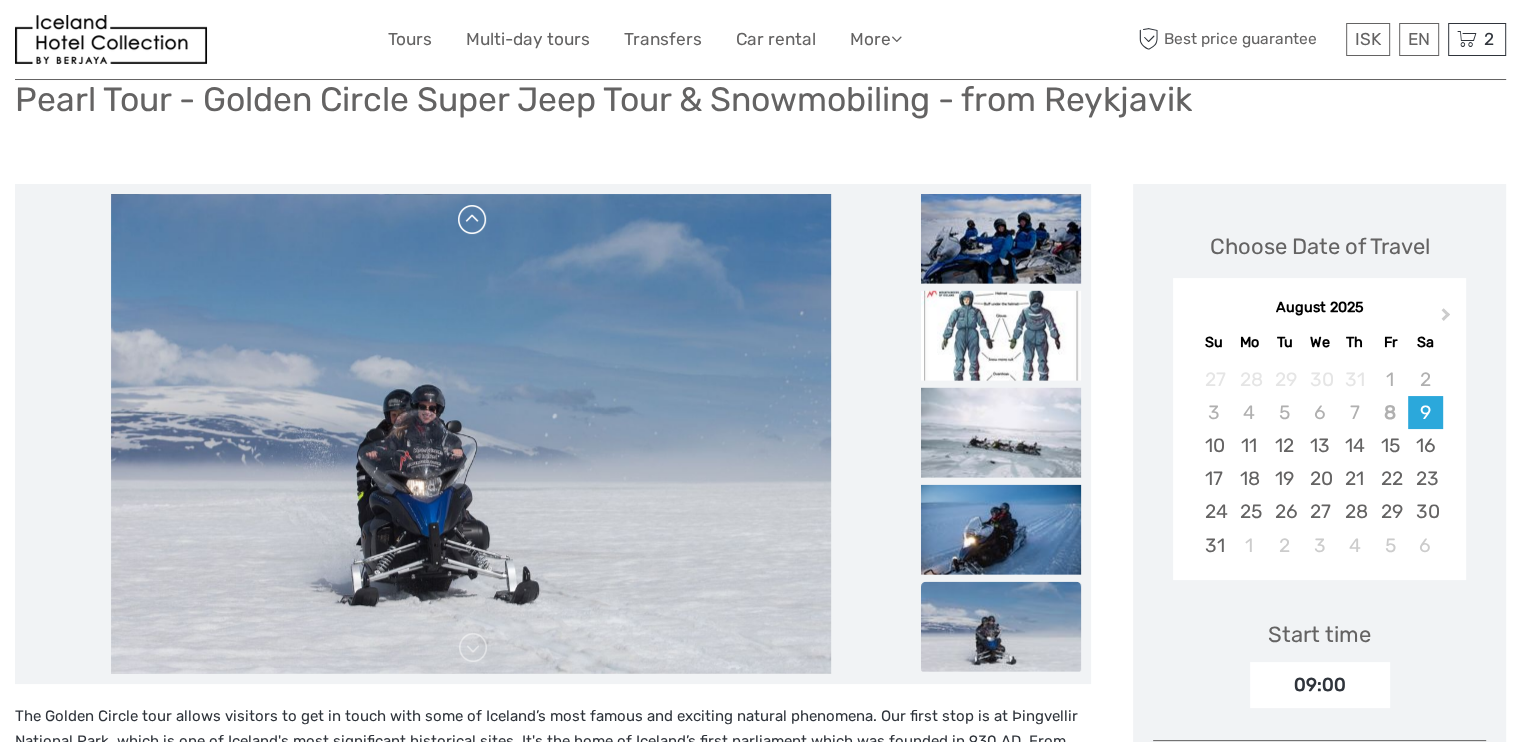 click at bounding box center (473, 220) 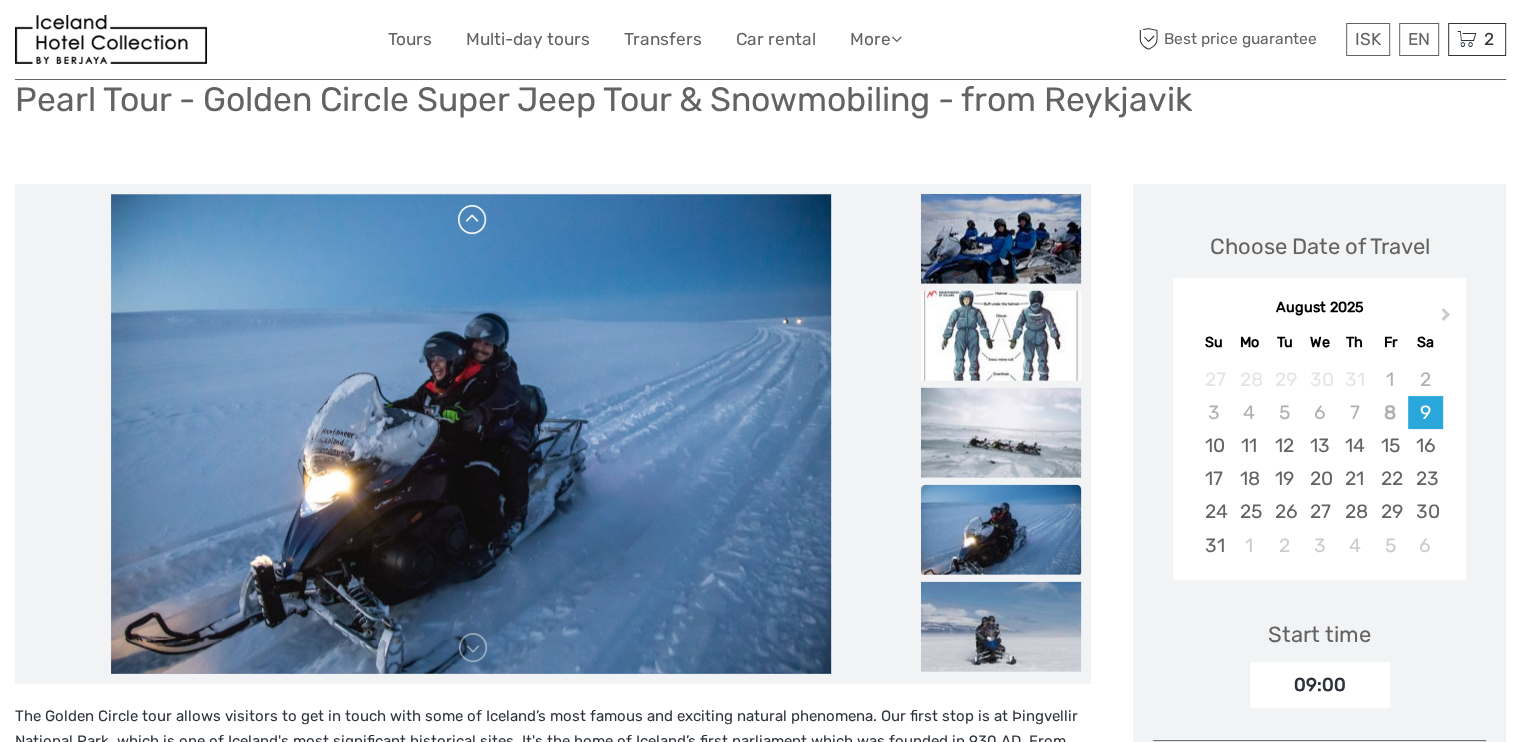 click at bounding box center [473, 220] 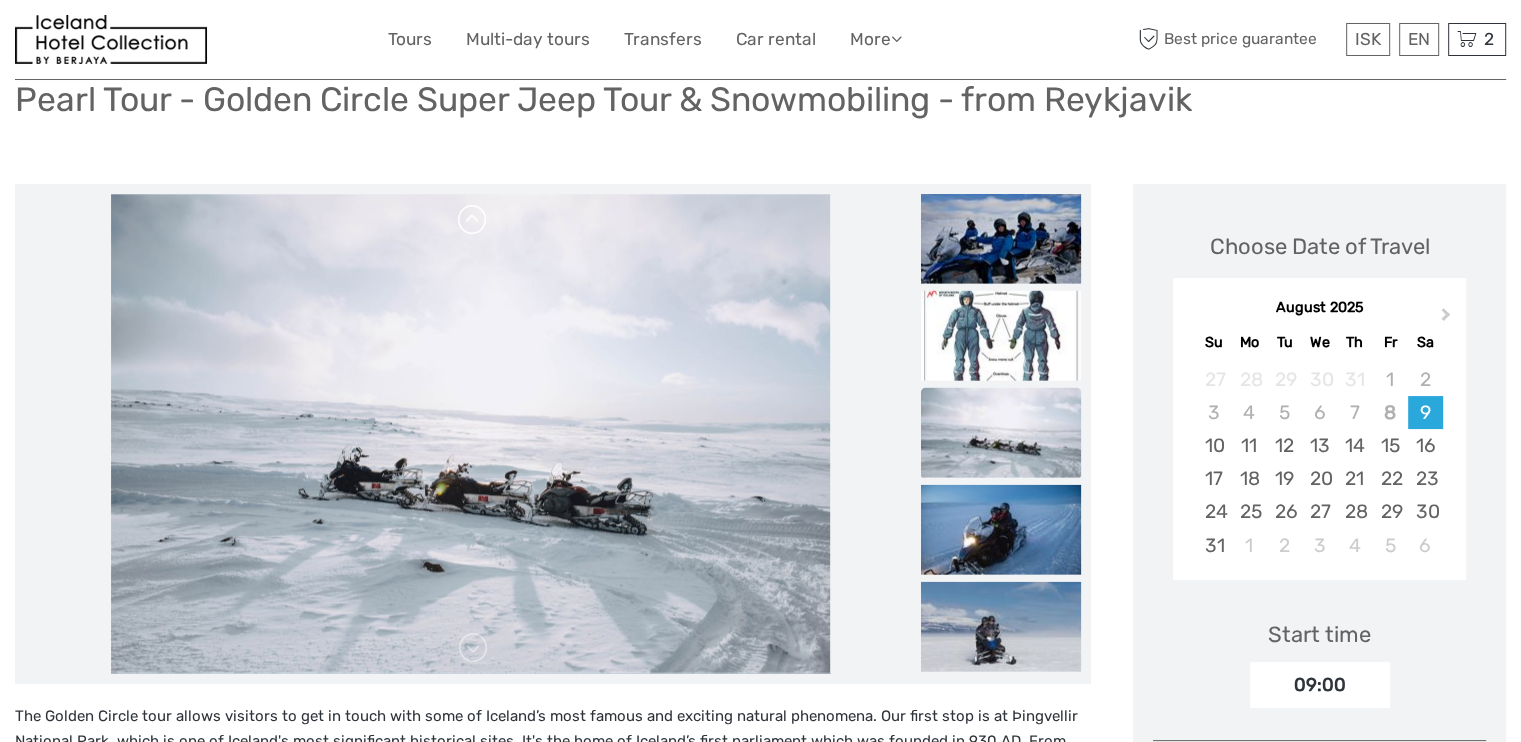 click at bounding box center [473, 220] 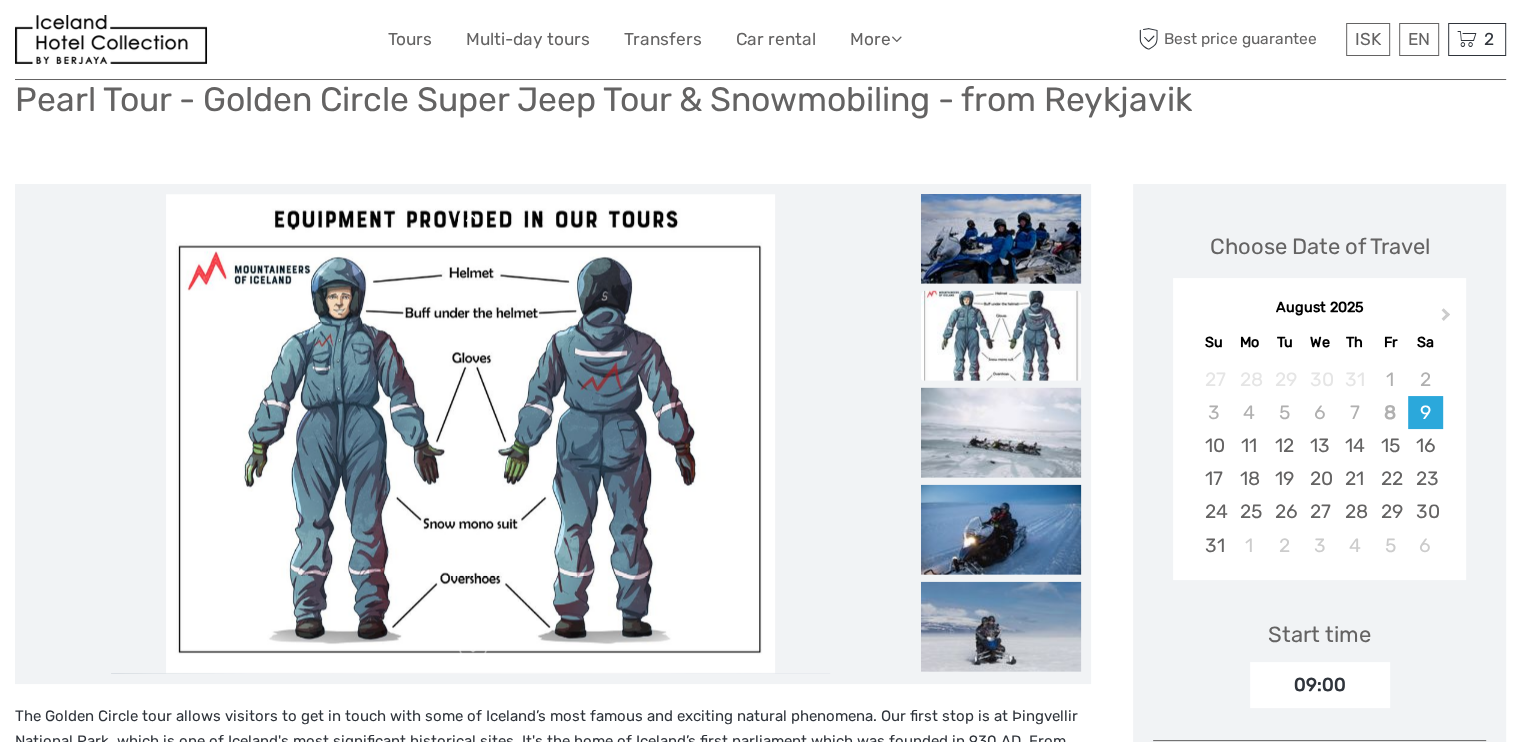 click at bounding box center (473, 220) 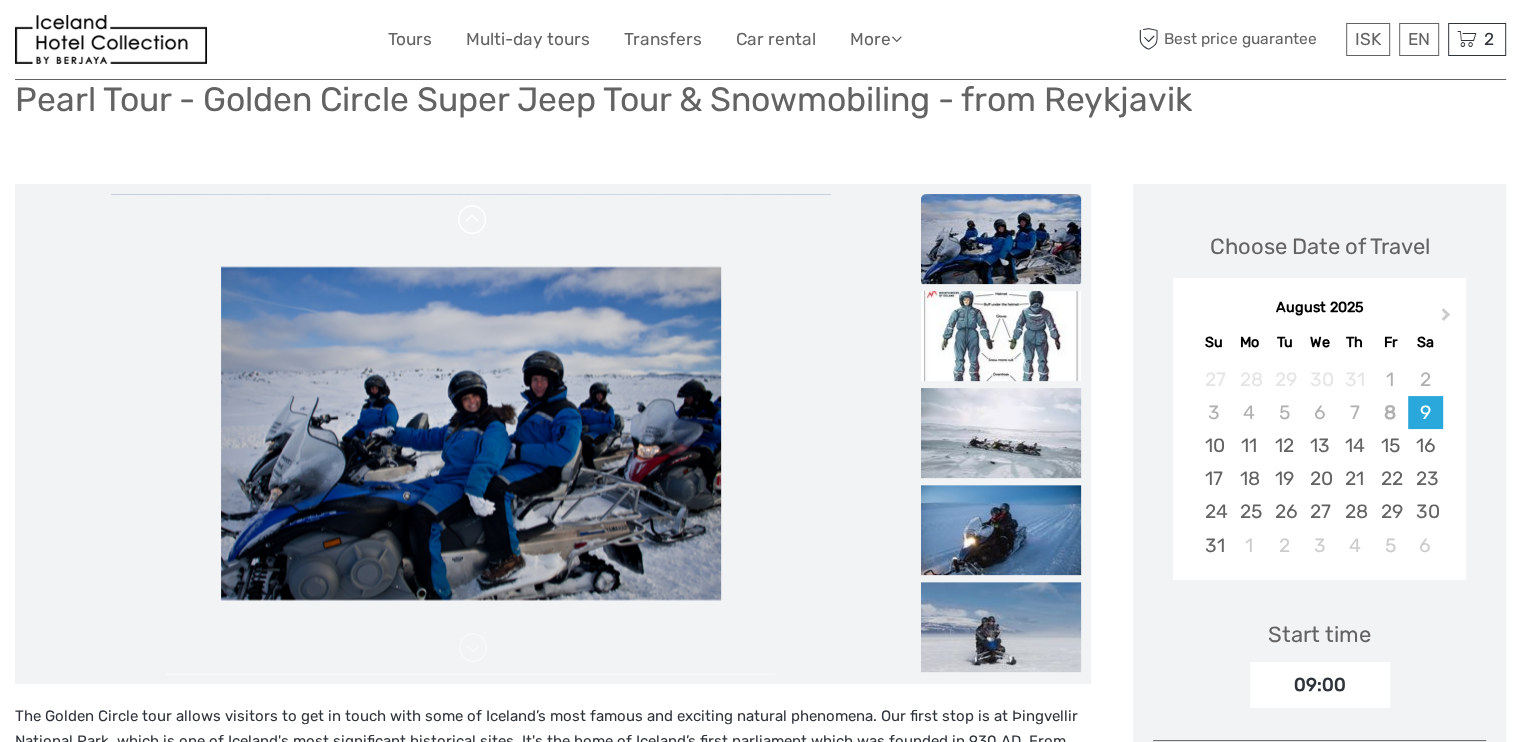click at bounding box center [473, 220] 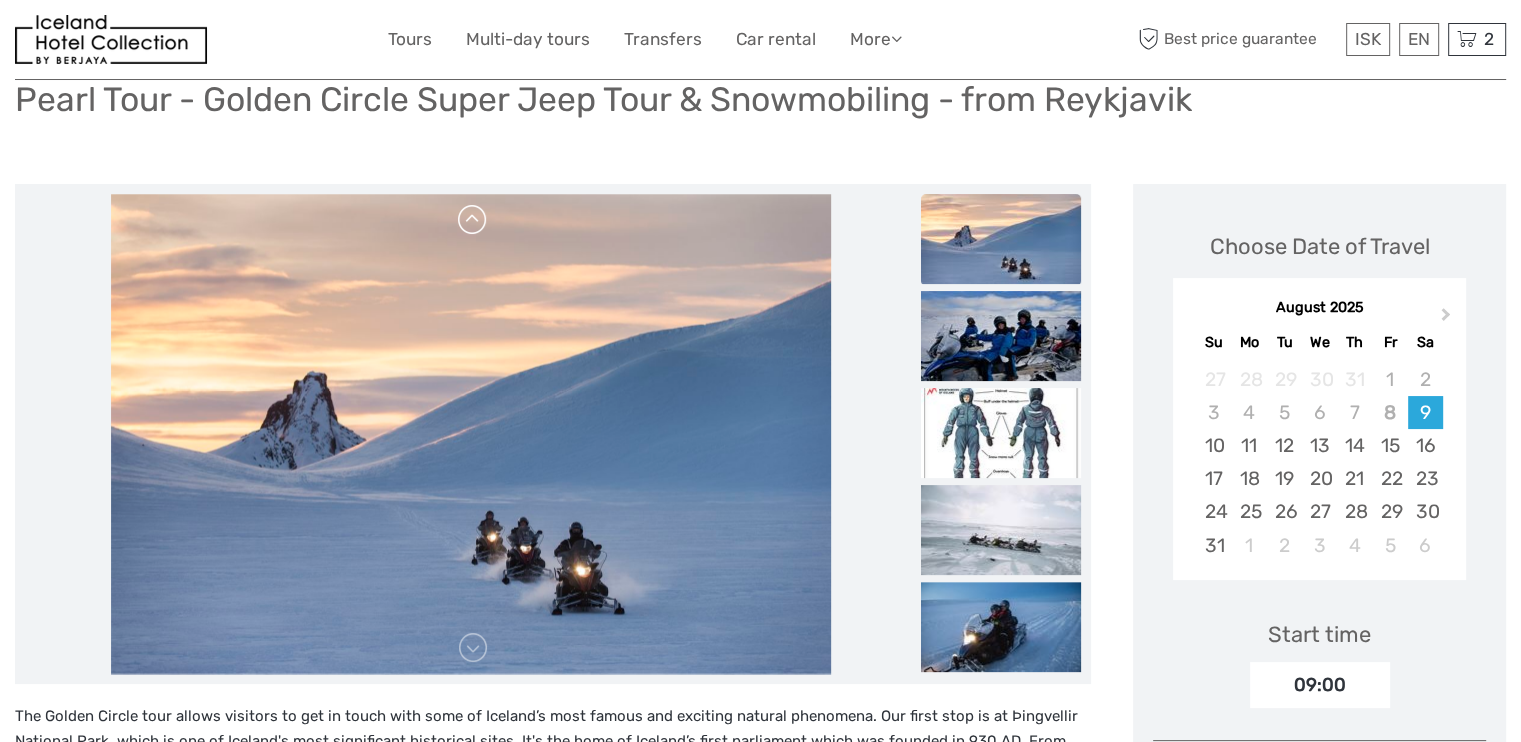 click at bounding box center [473, 220] 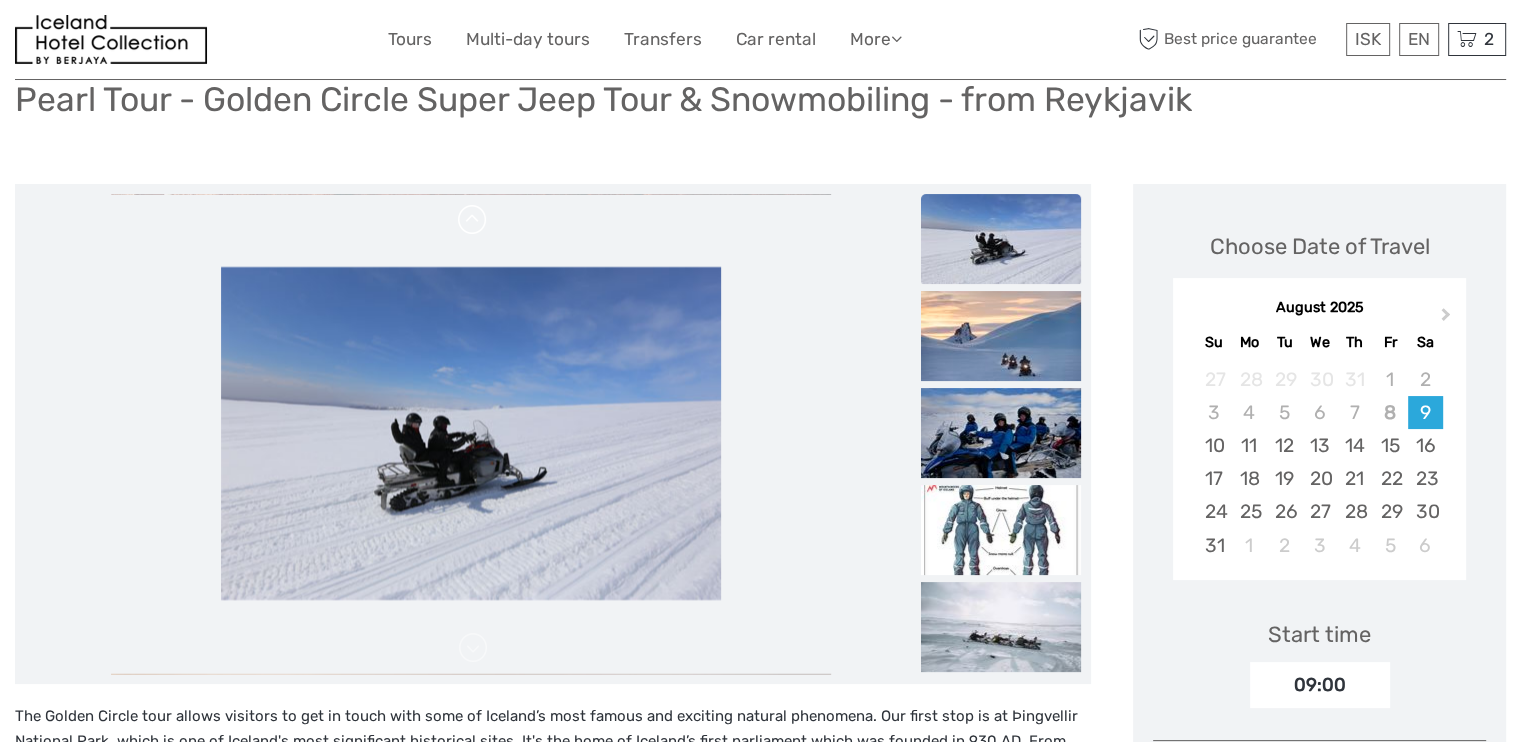 click at bounding box center [473, 220] 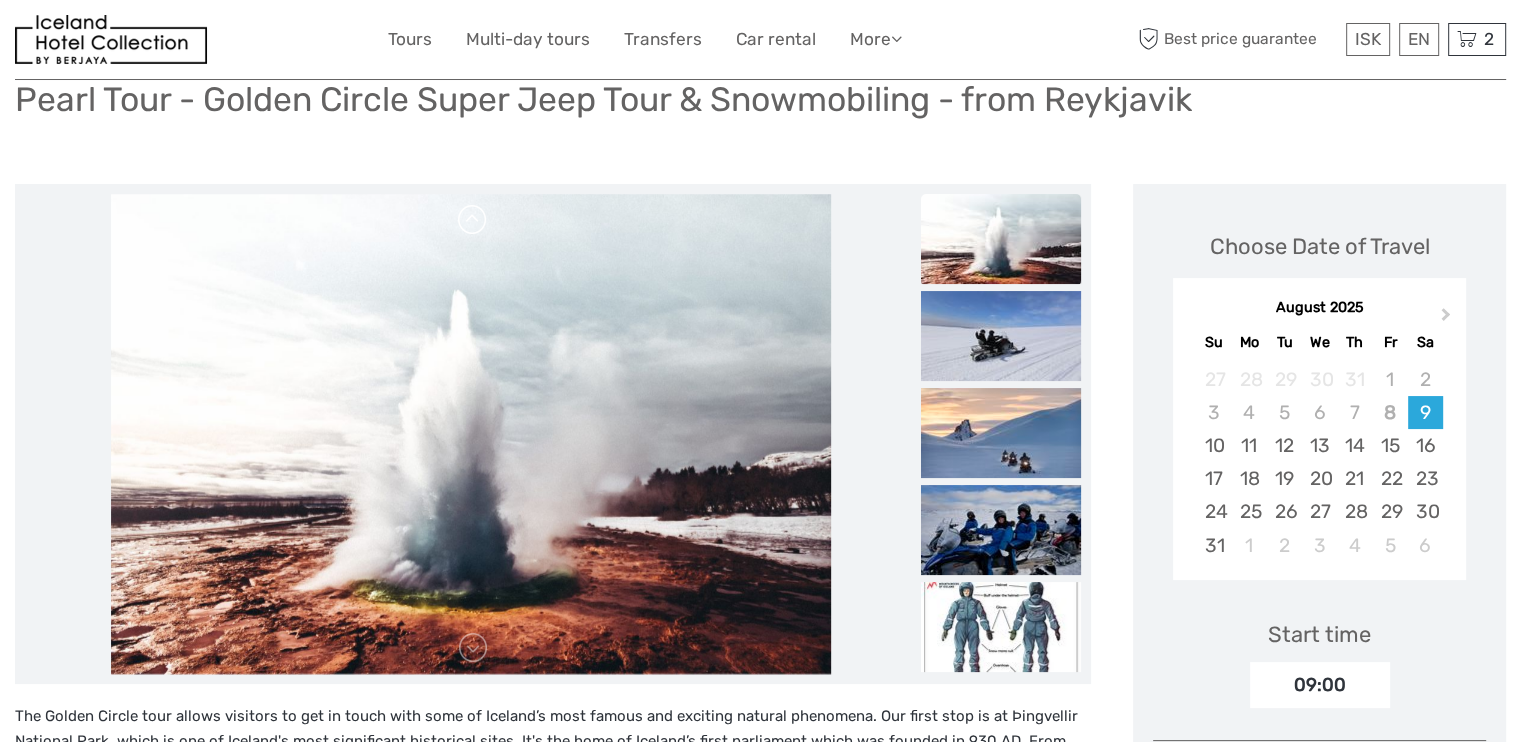 click at bounding box center (473, 220) 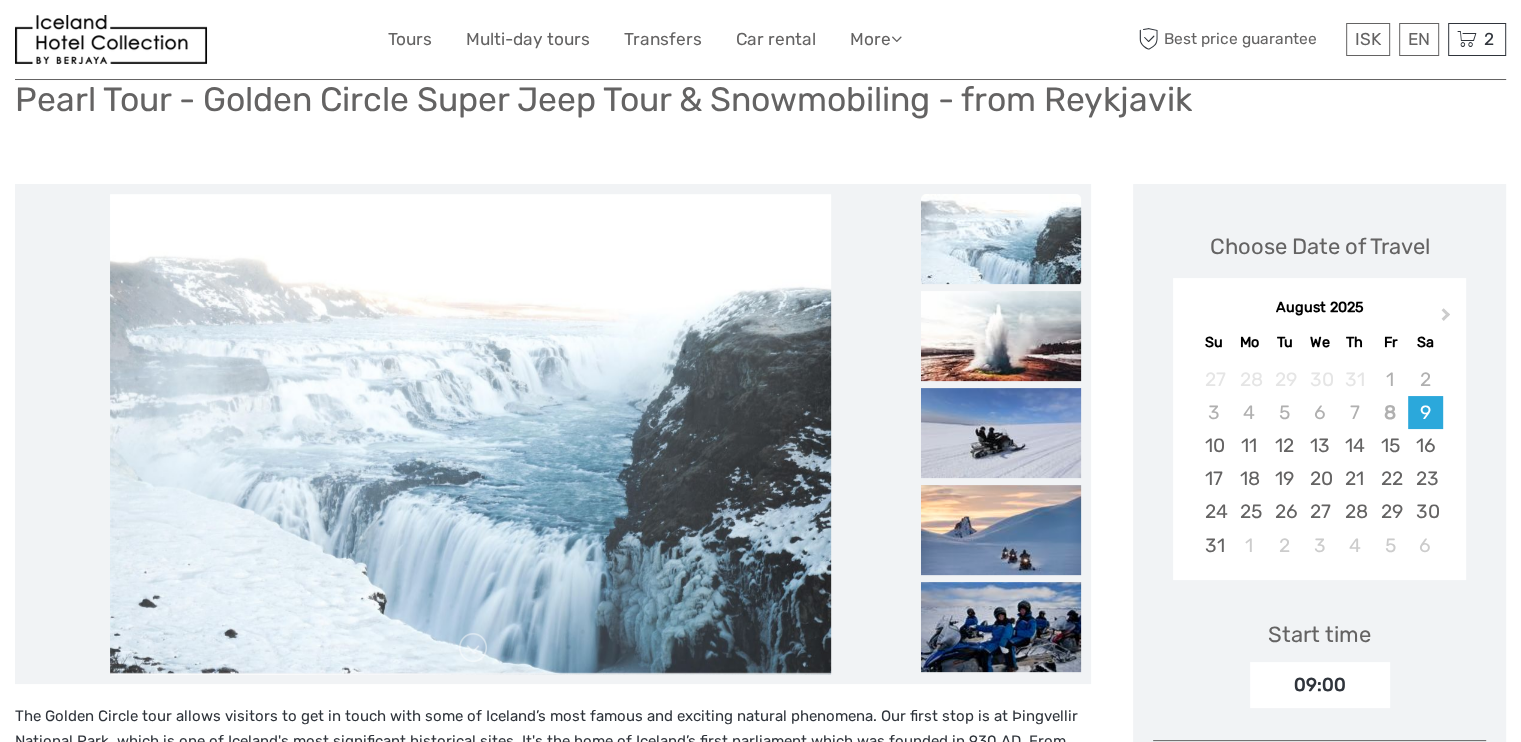 click at bounding box center [473, 220] 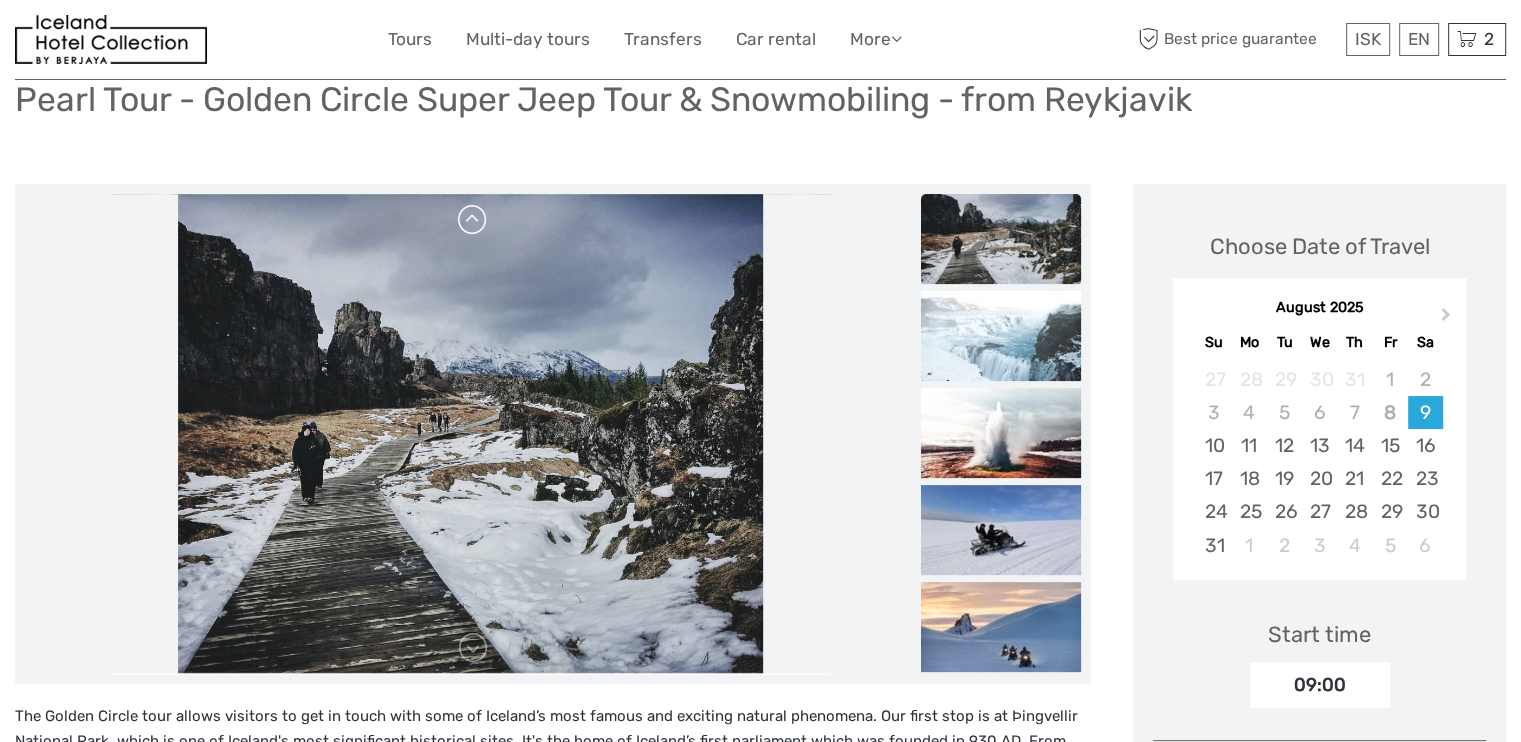 click at bounding box center [473, 220] 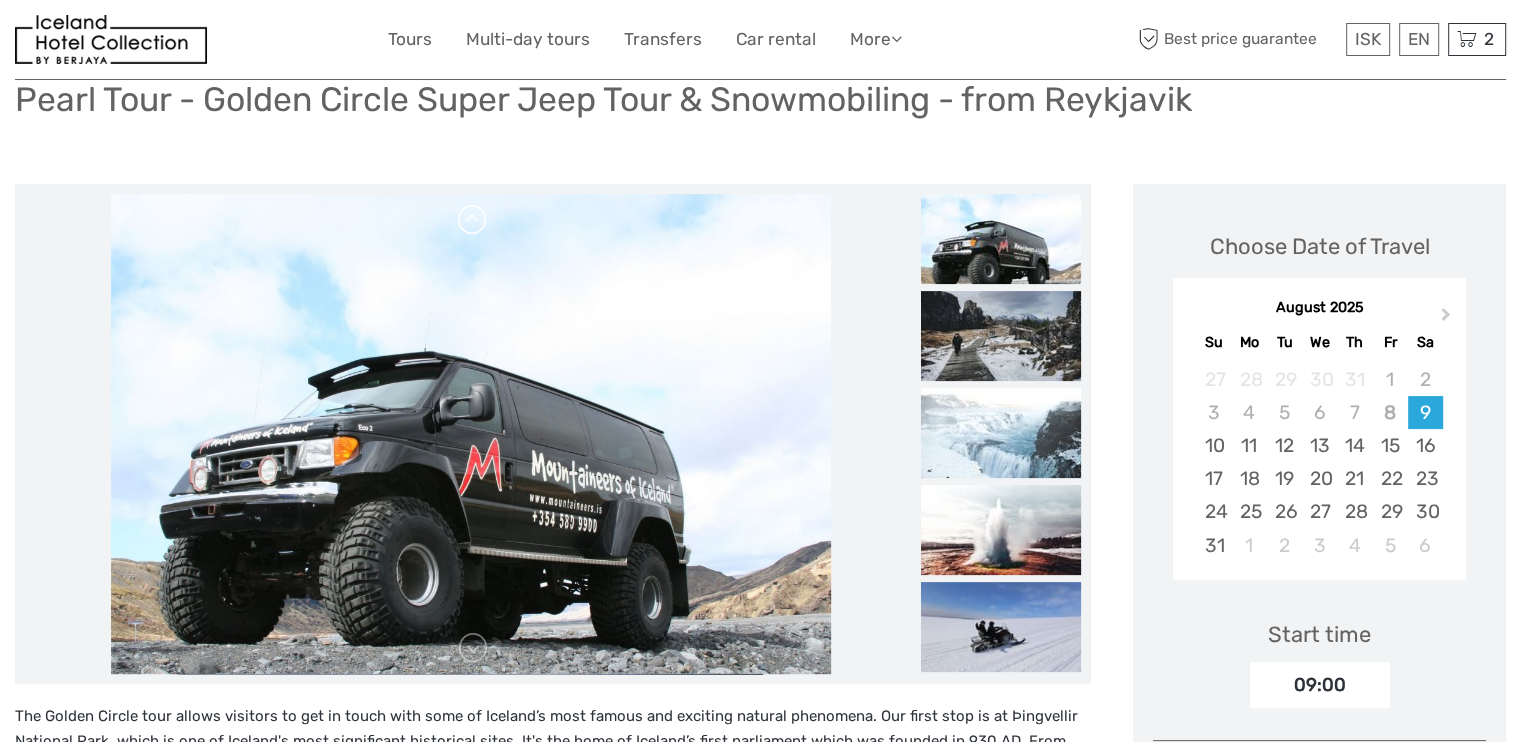 click at bounding box center [473, 220] 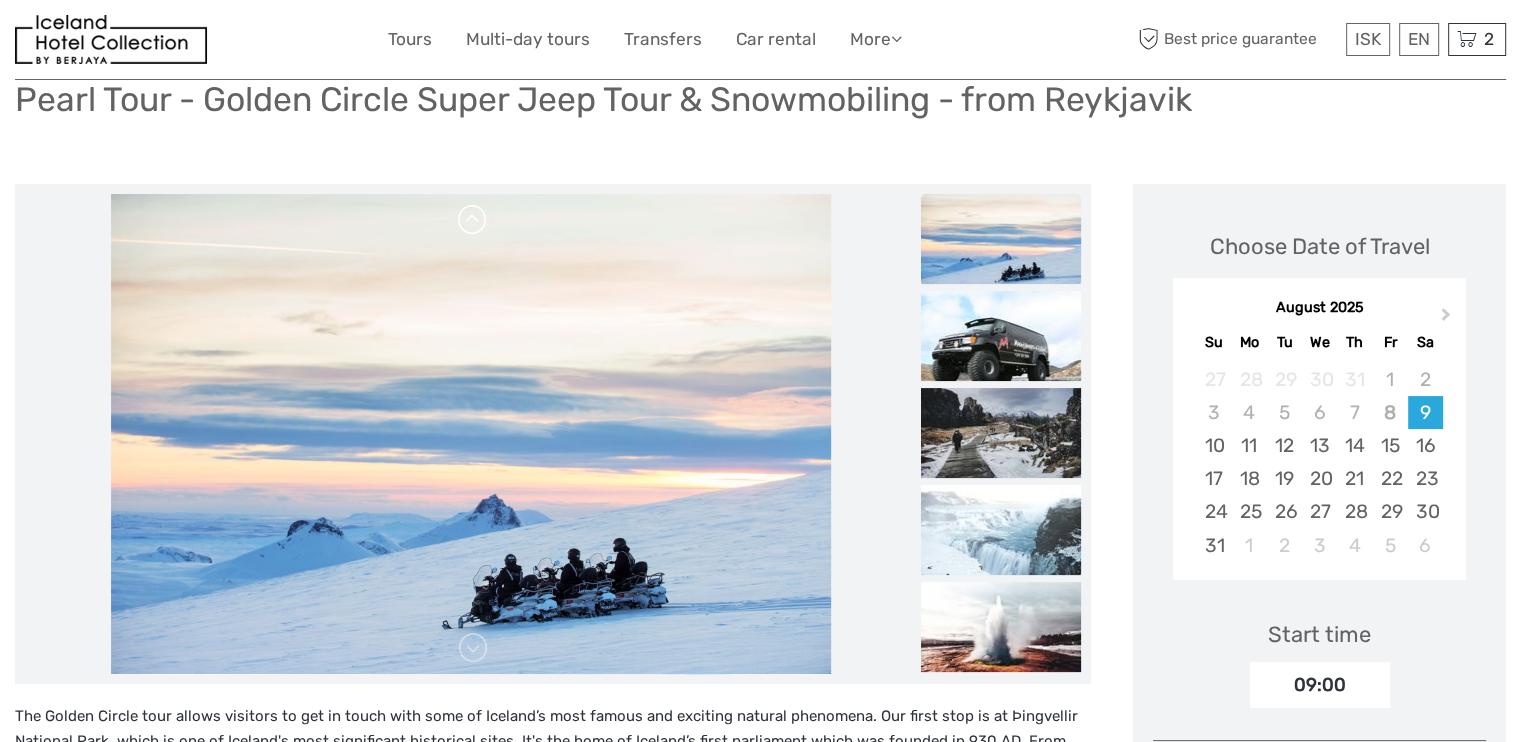 click at bounding box center (473, 220) 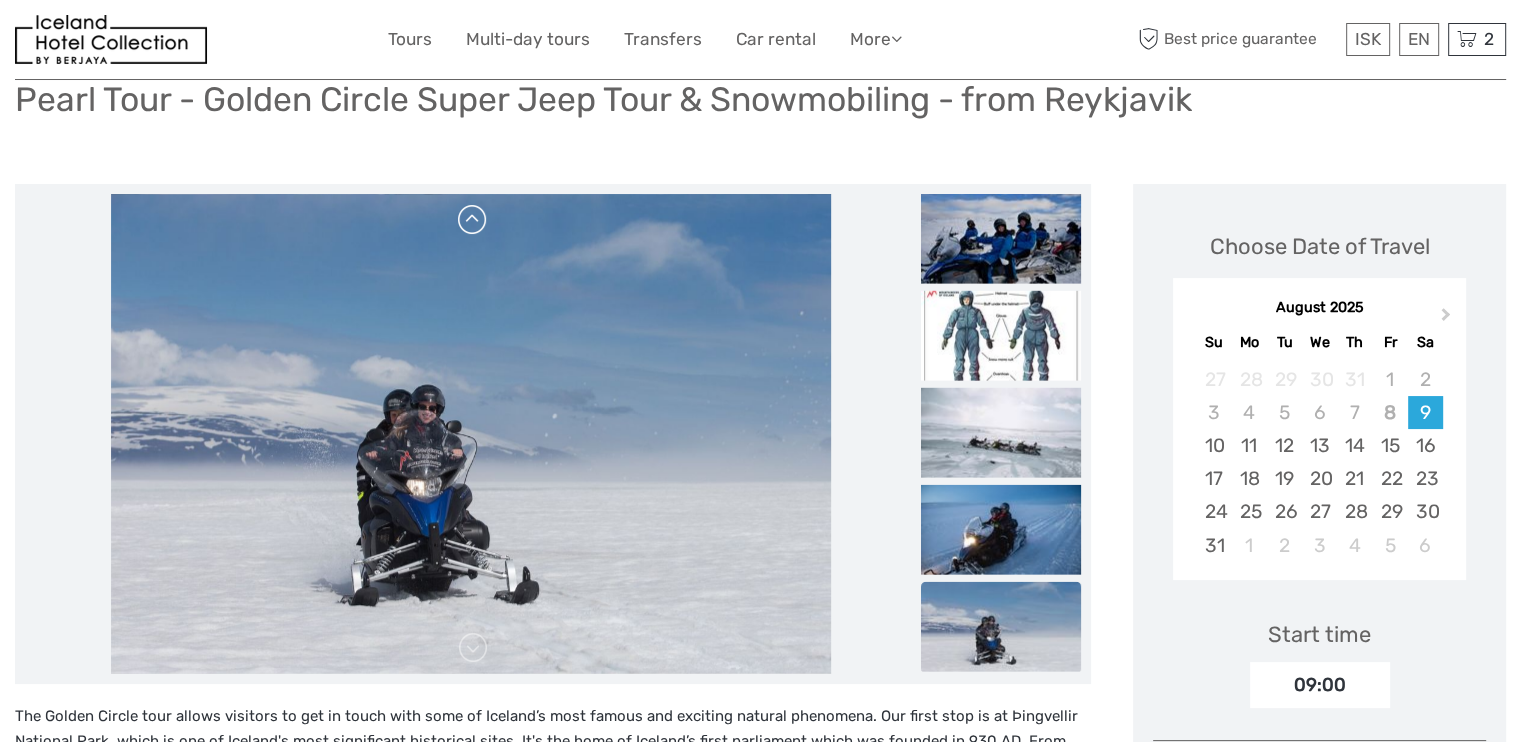 click at bounding box center [473, 220] 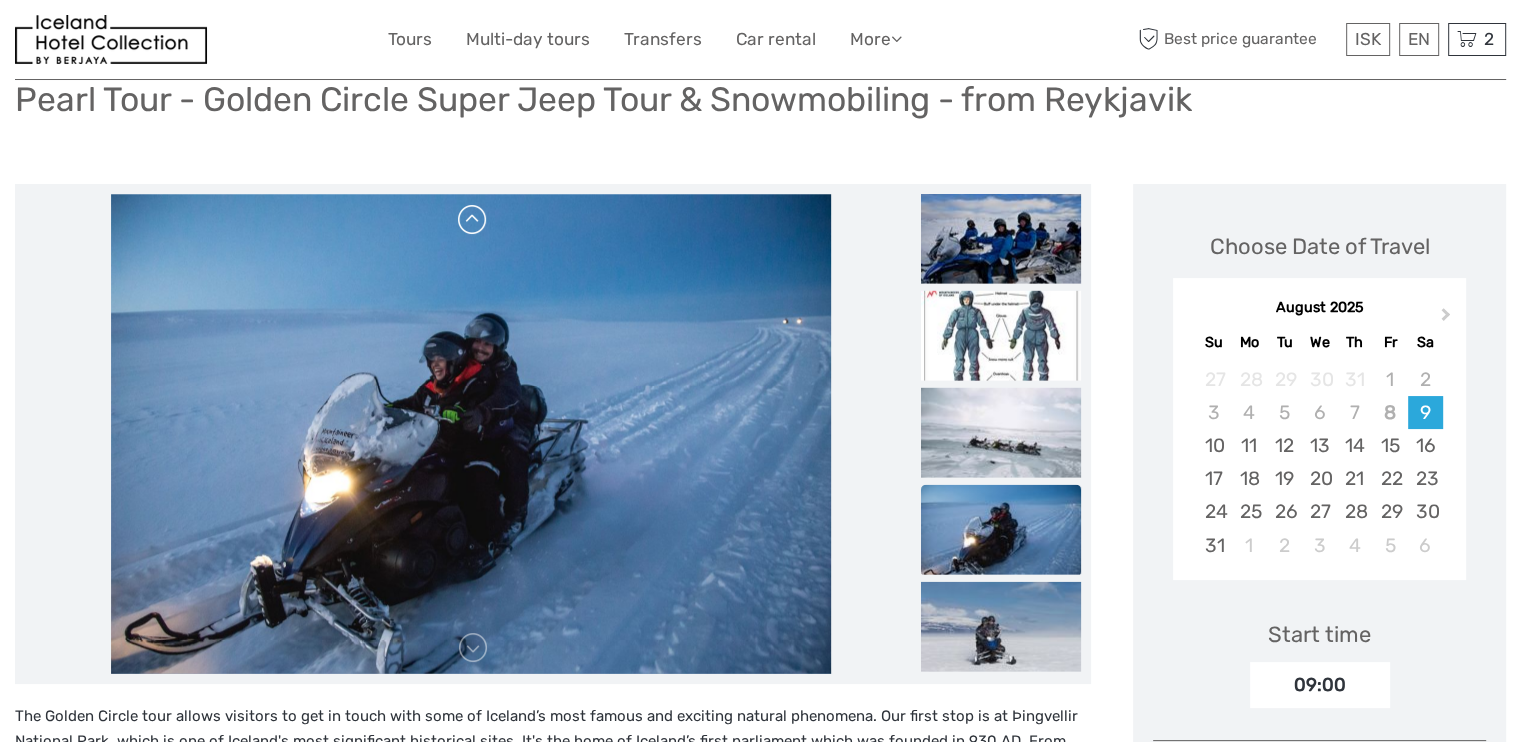 click at bounding box center (473, 220) 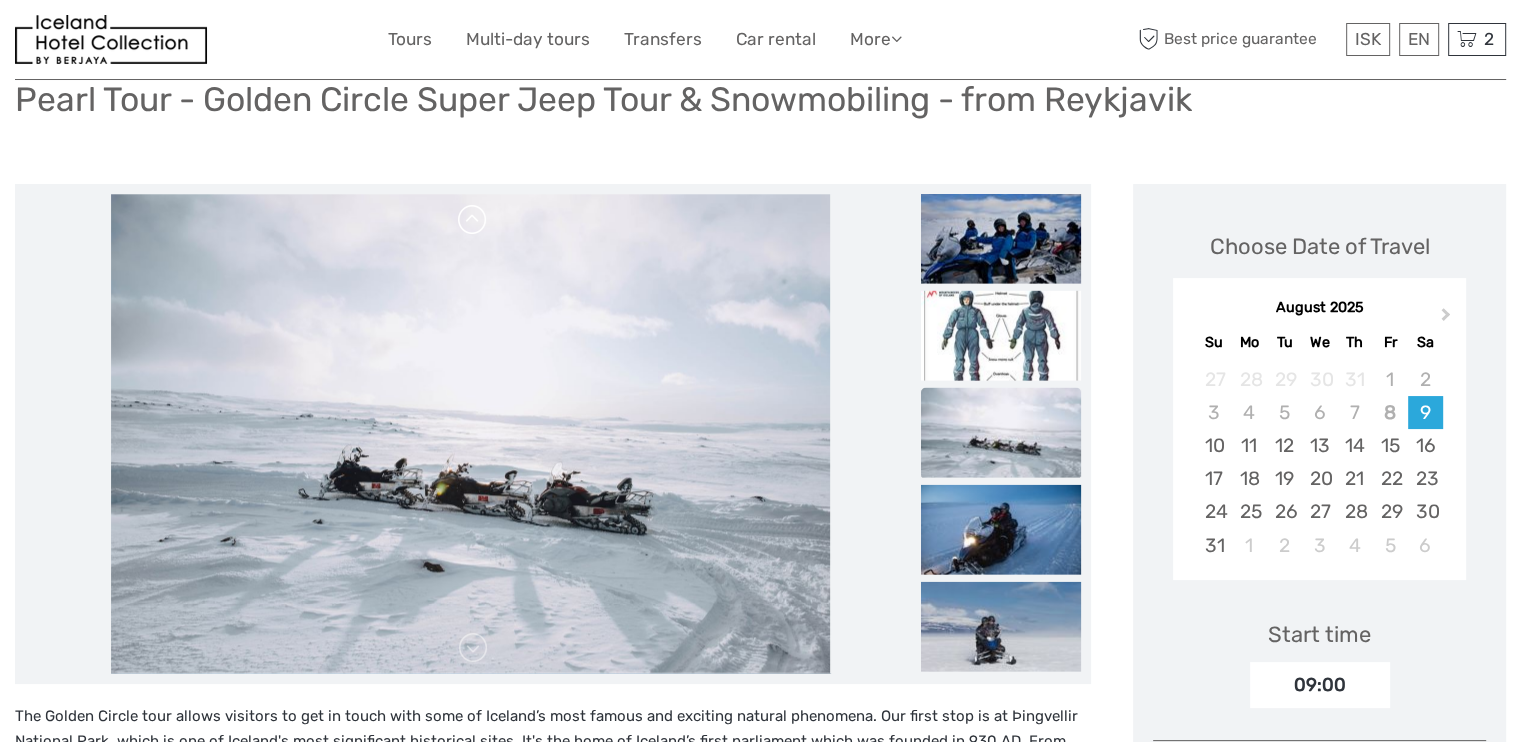 click at bounding box center (473, 220) 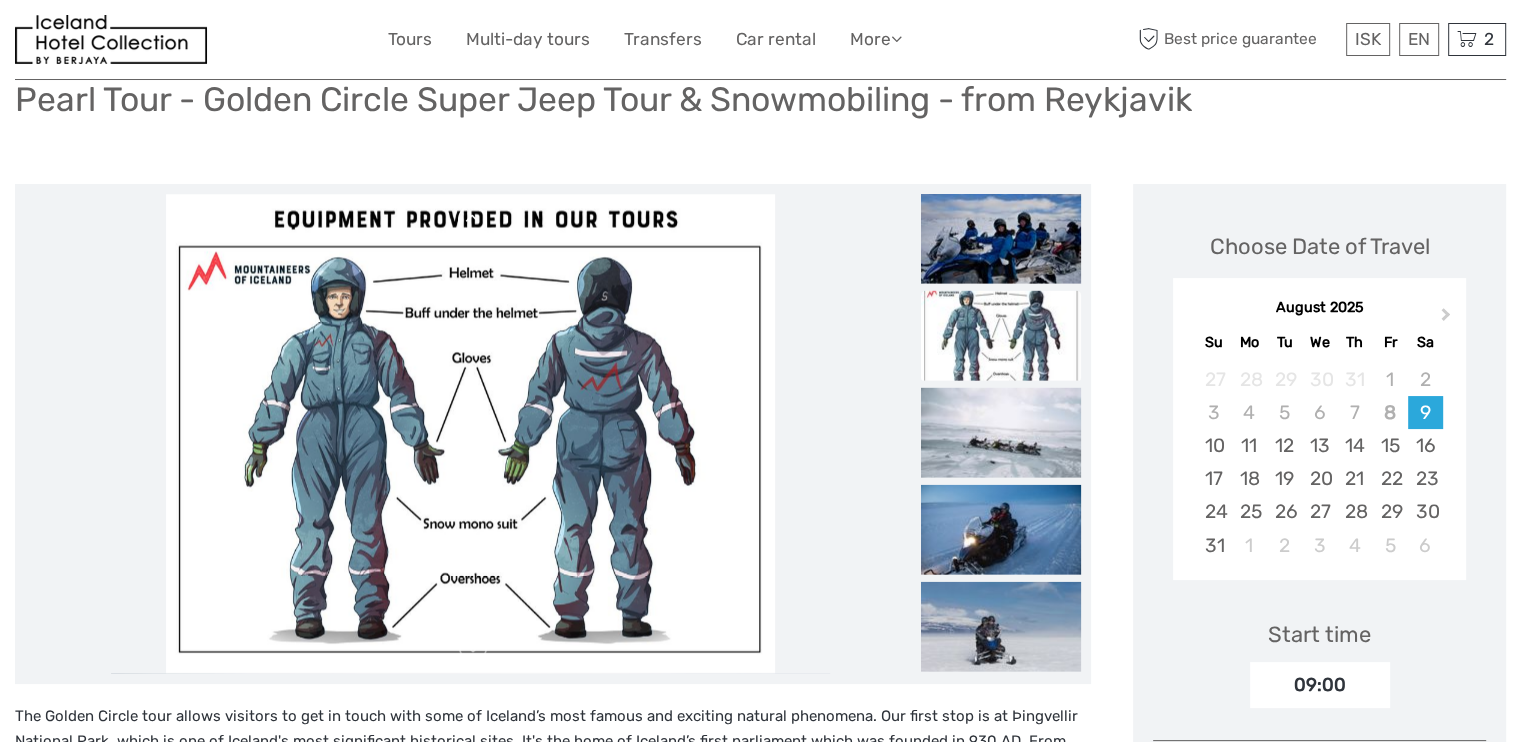click at bounding box center (473, 220) 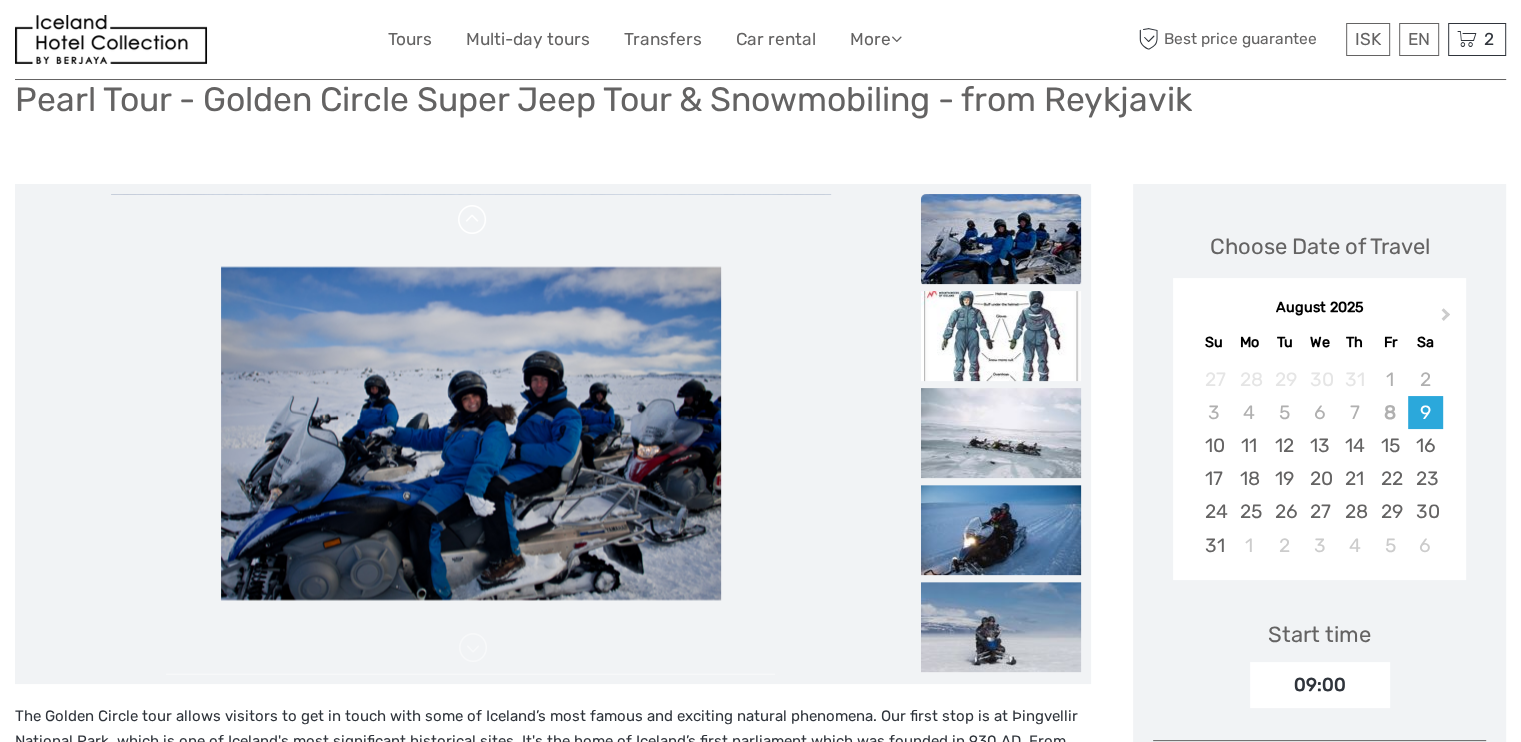 click at bounding box center (473, 220) 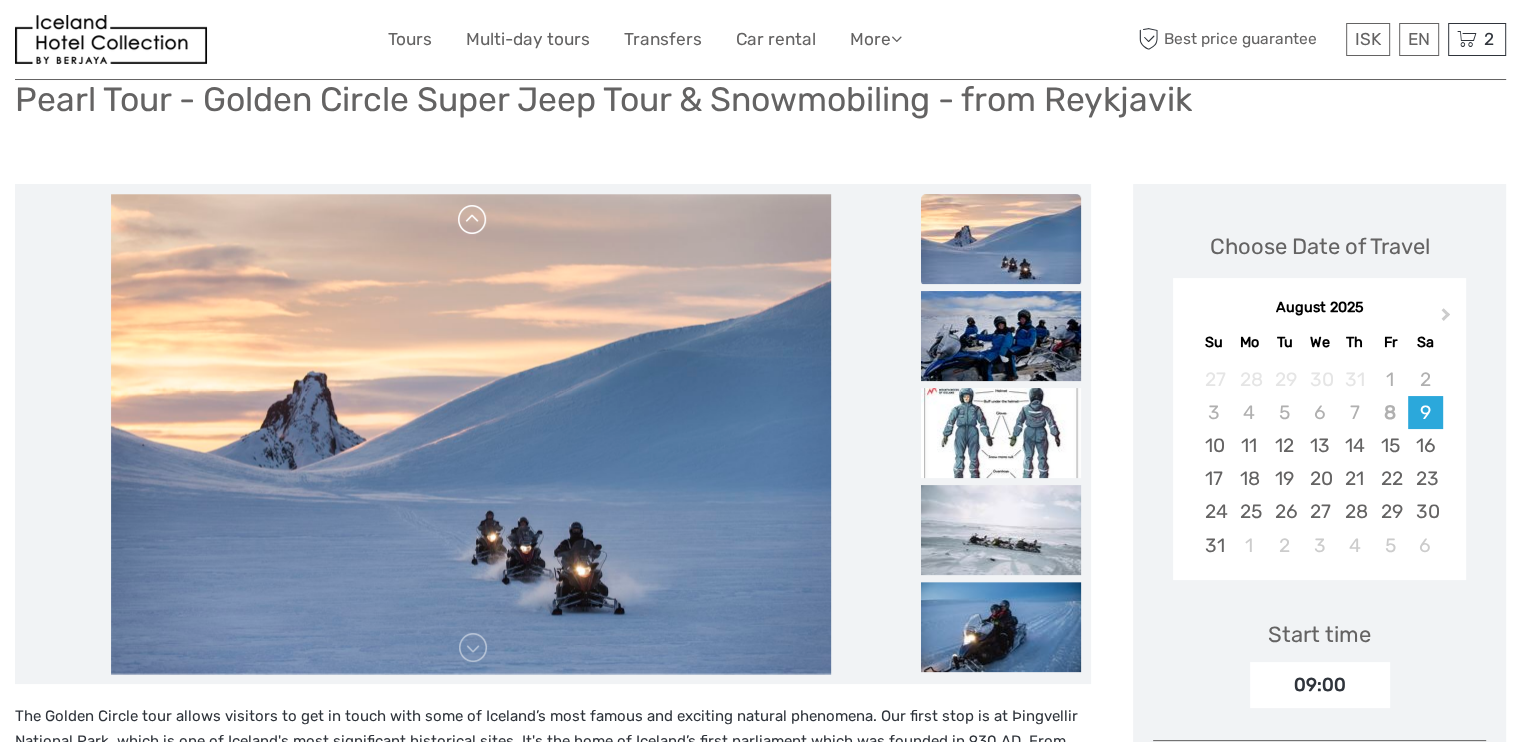click at bounding box center [473, 220] 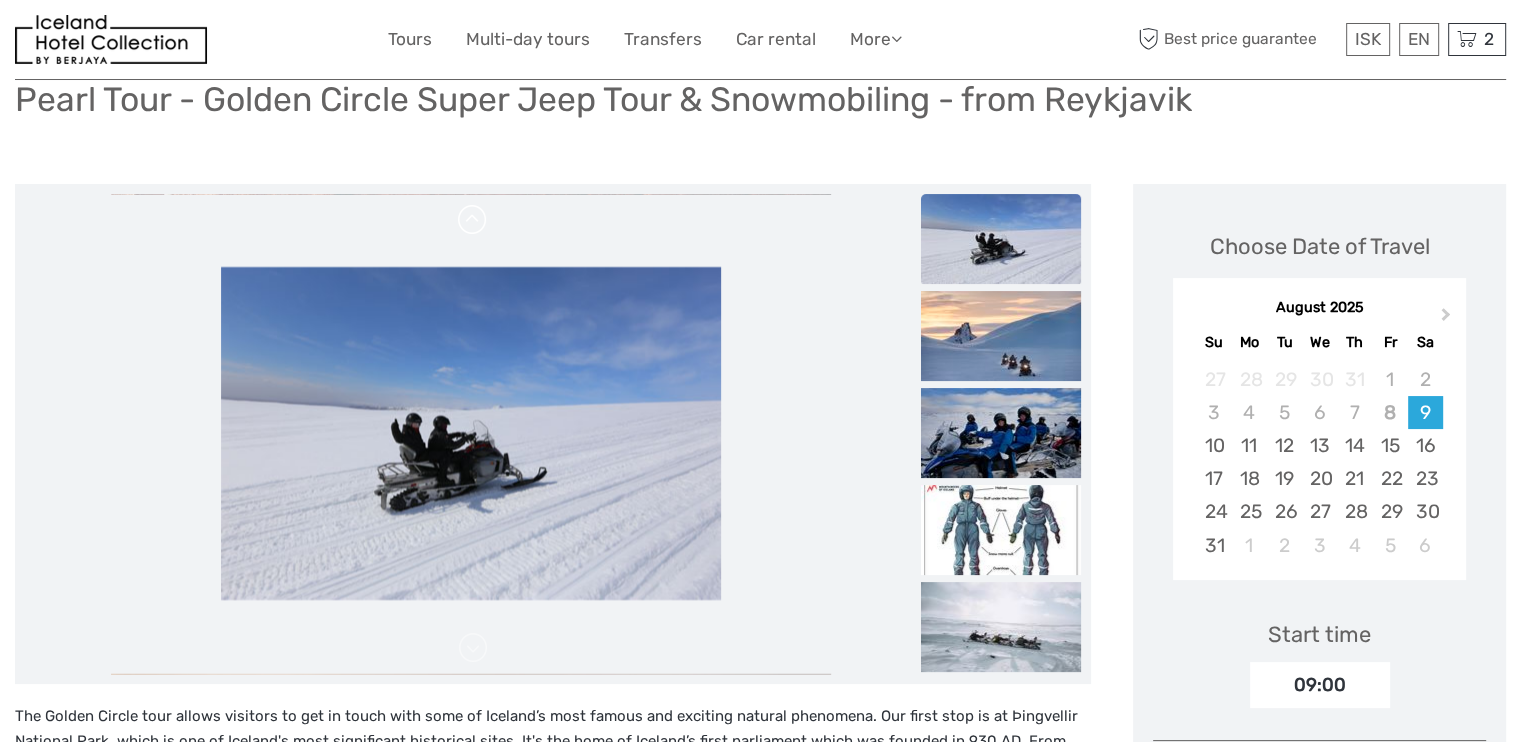 click at bounding box center (473, 220) 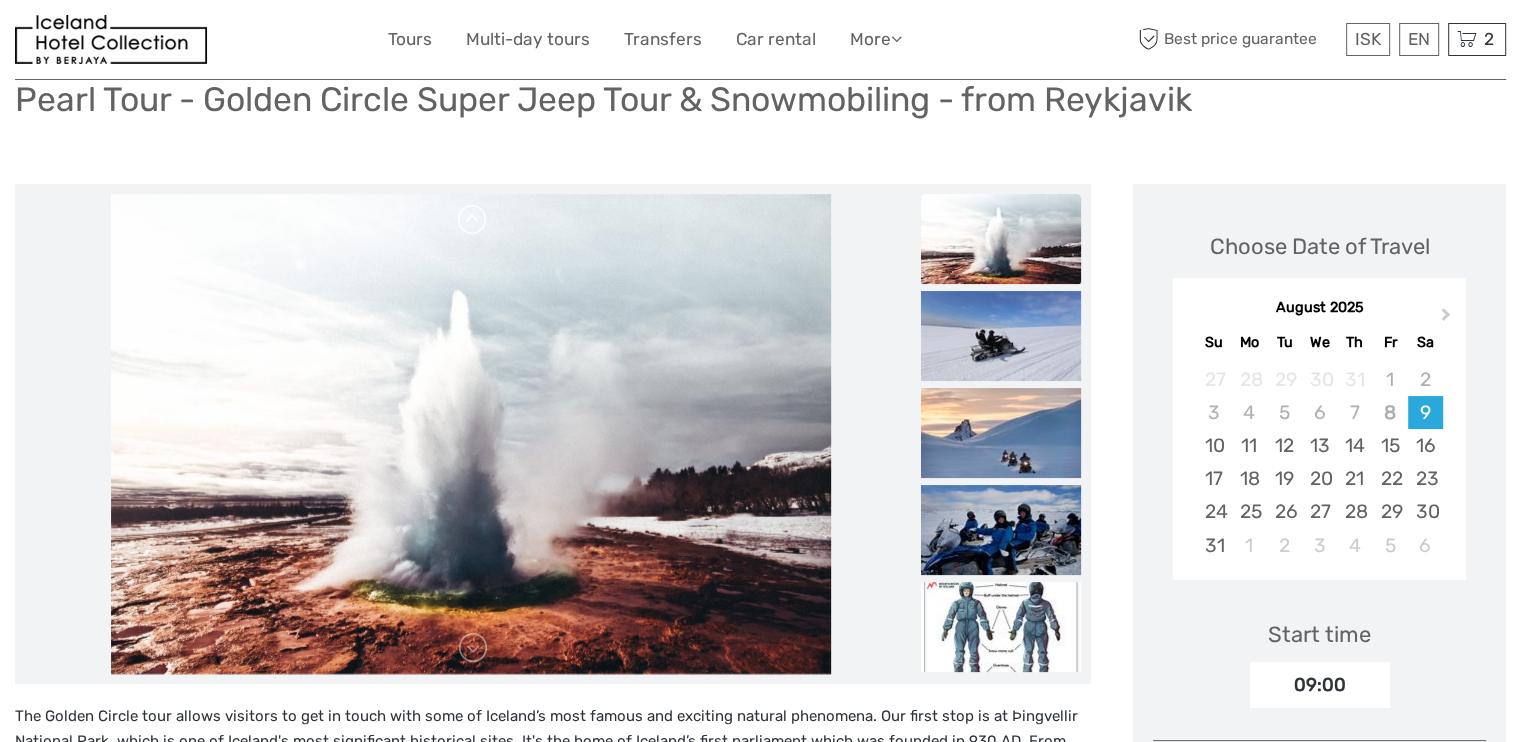 click at bounding box center [473, 220] 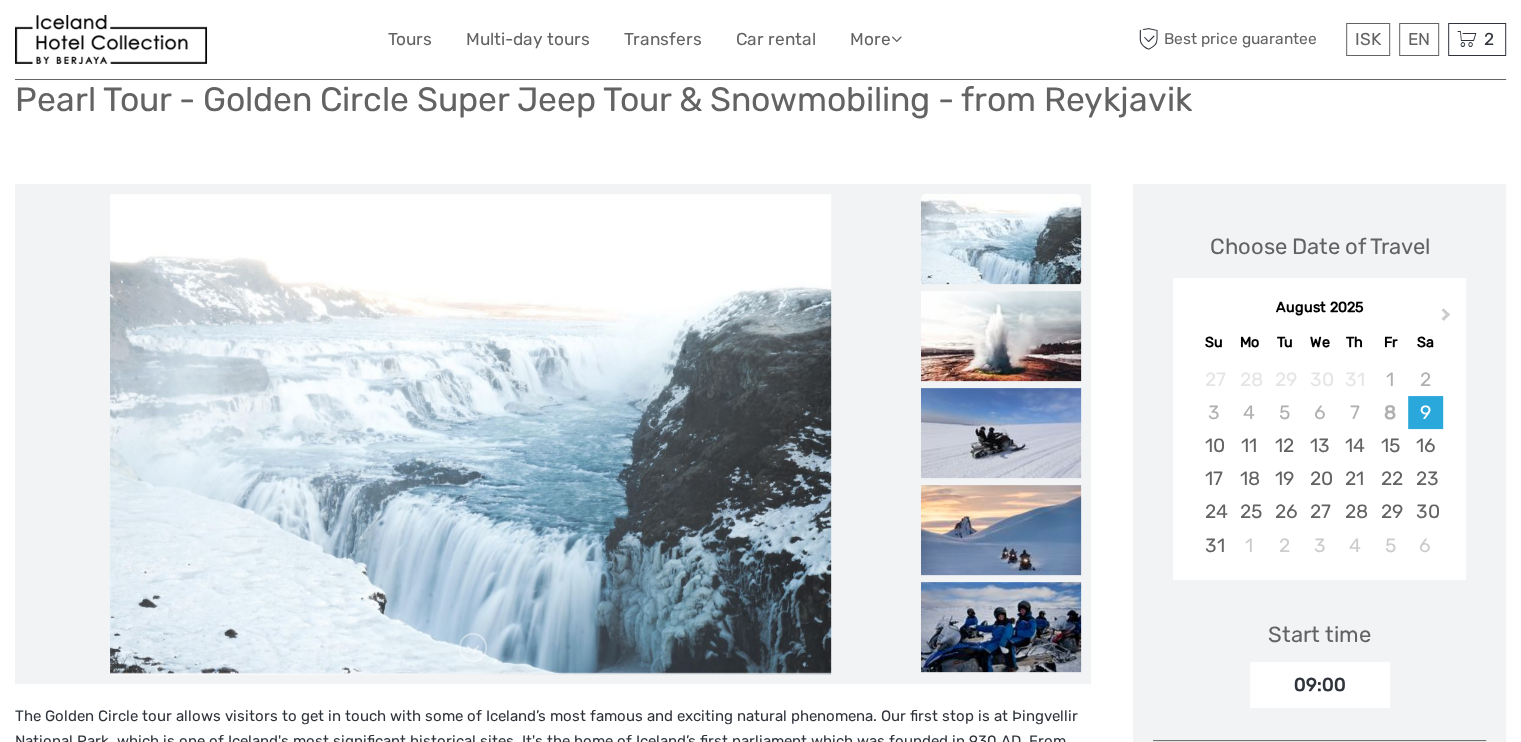 click at bounding box center (473, 220) 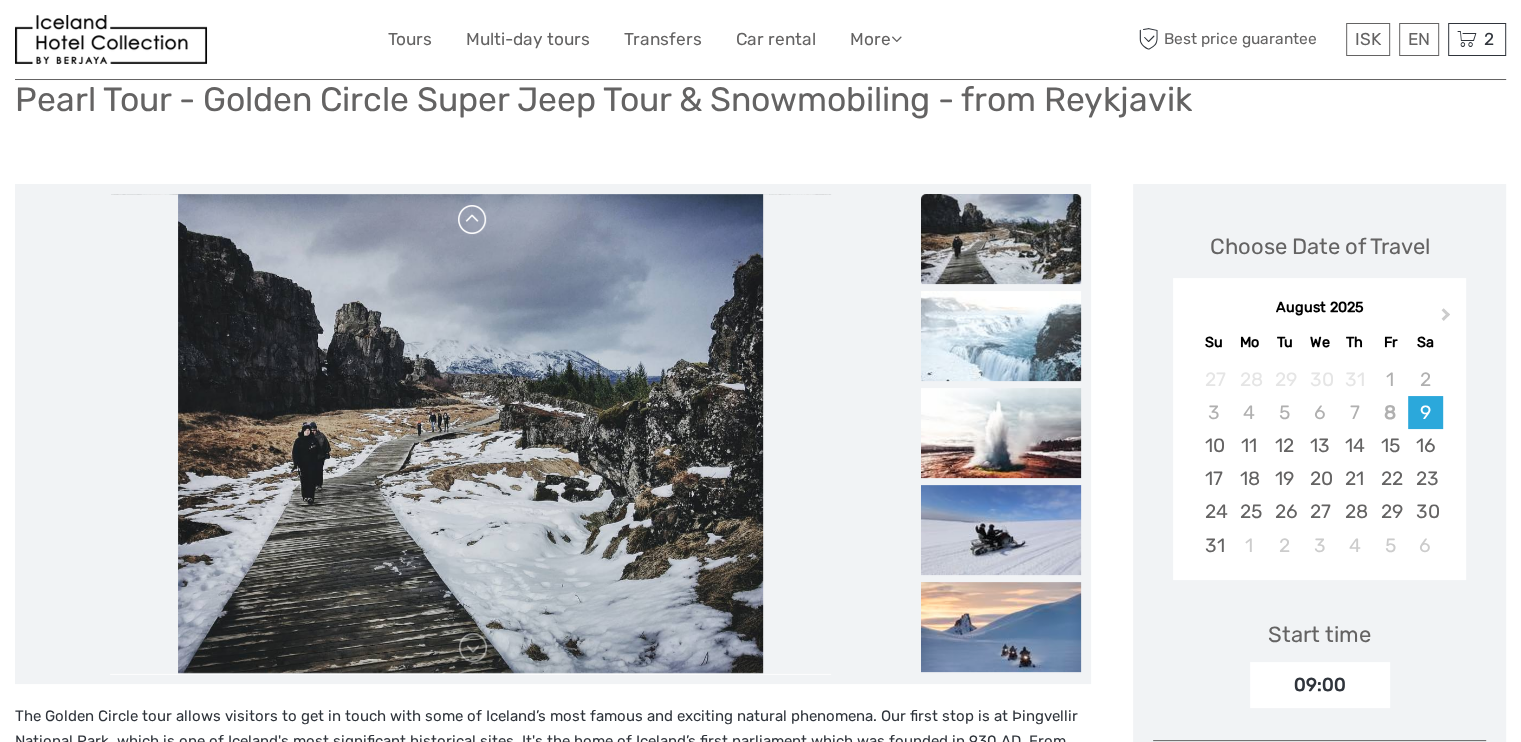 click at bounding box center (473, 220) 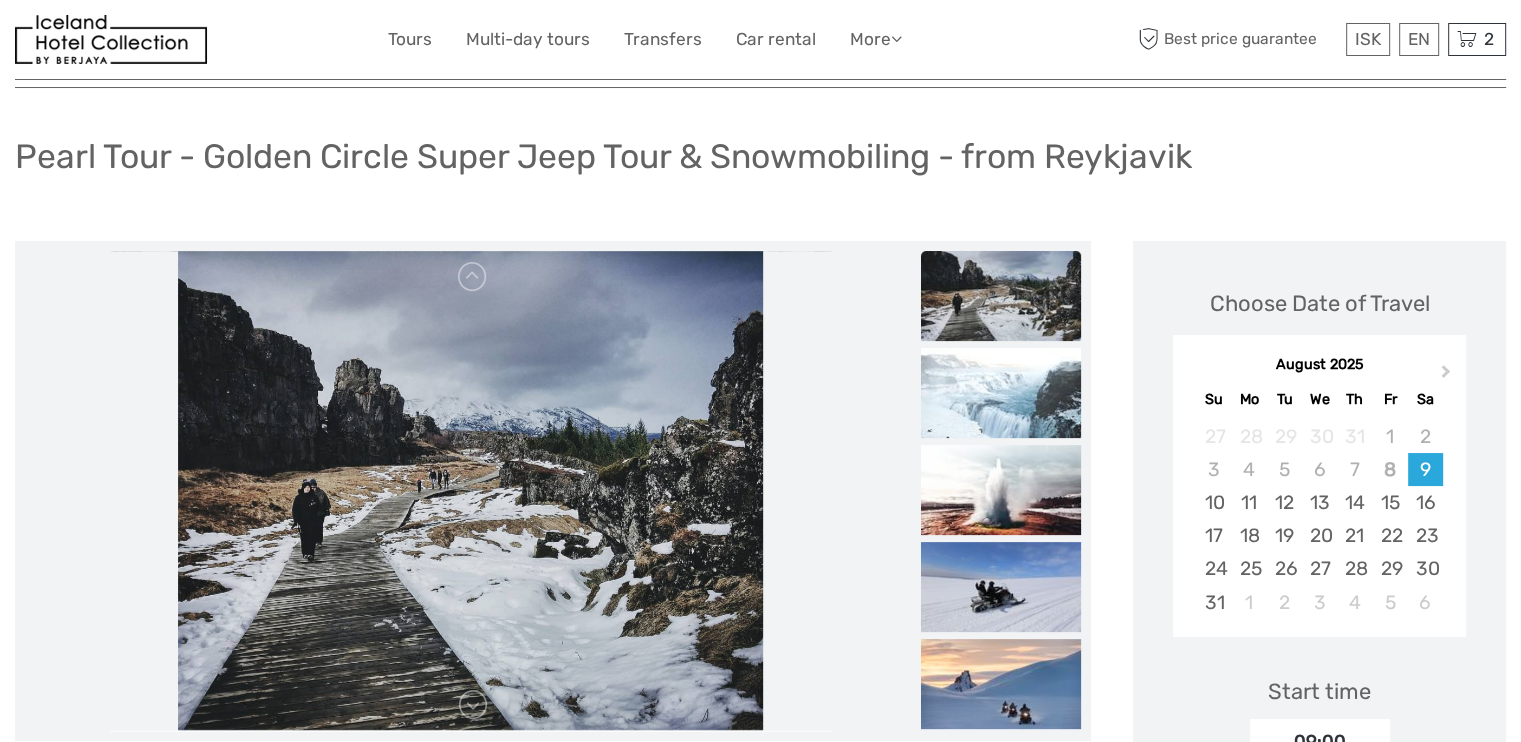 scroll, scrollTop: 170, scrollLeft: 0, axis: vertical 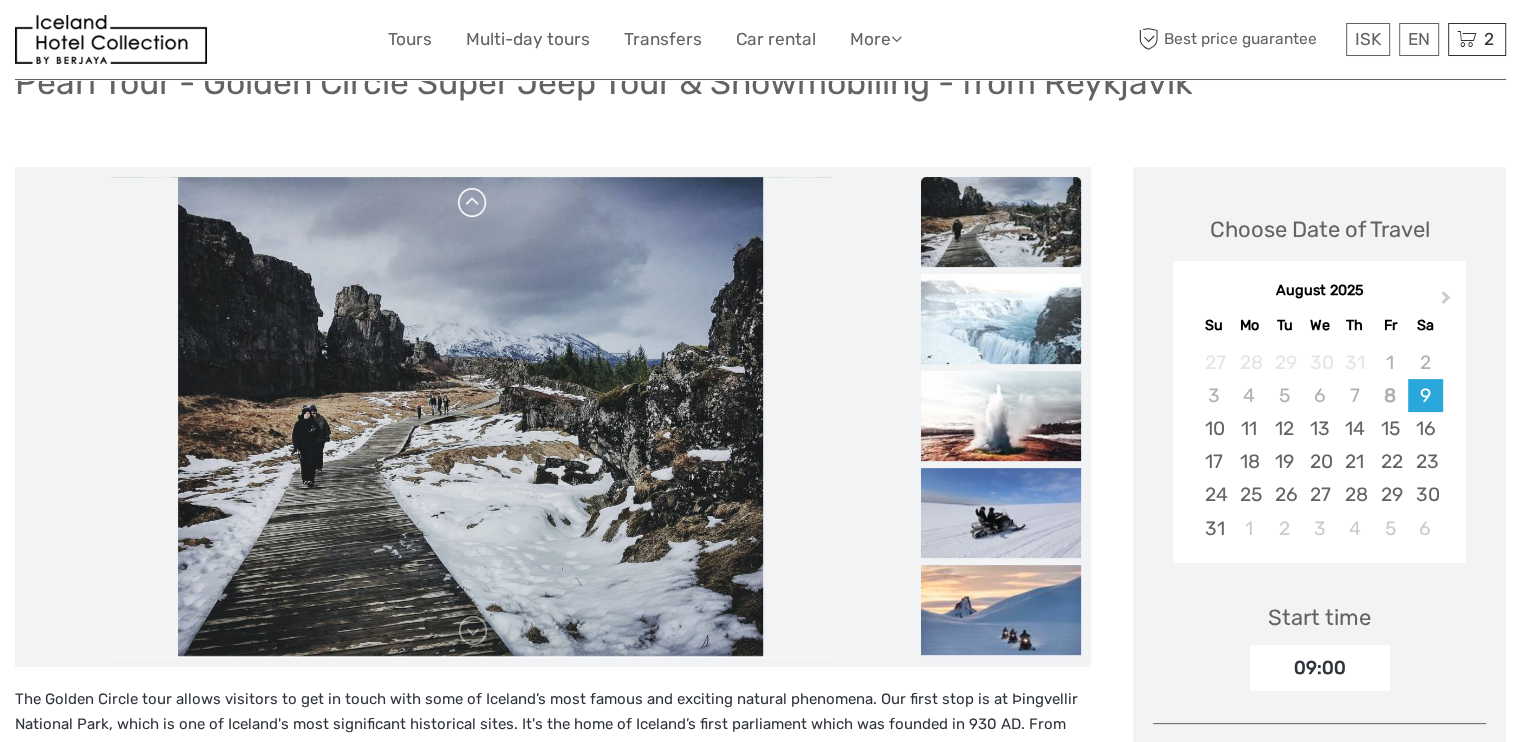 click at bounding box center [473, 203] 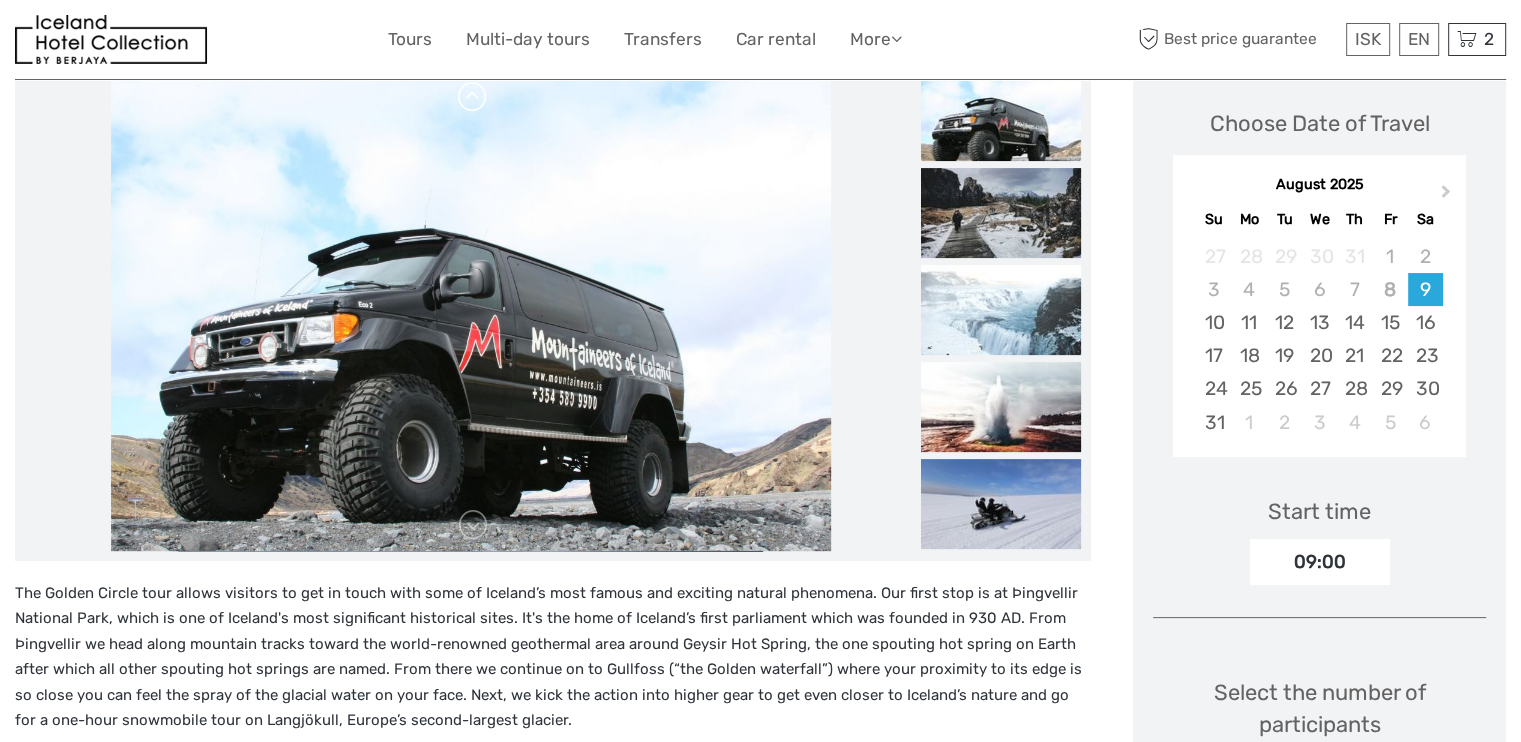scroll, scrollTop: 282, scrollLeft: 0, axis: vertical 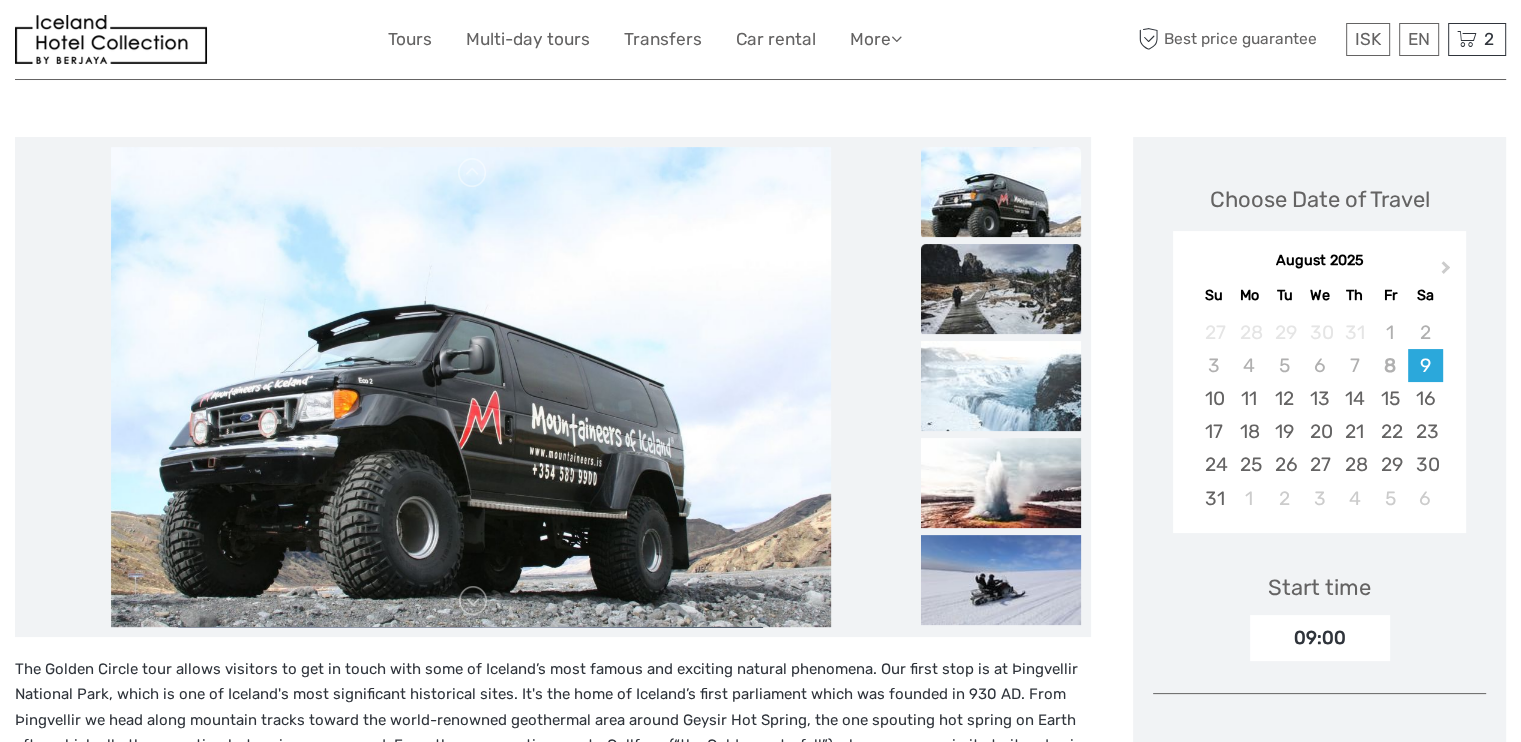 click at bounding box center [1001, 289] 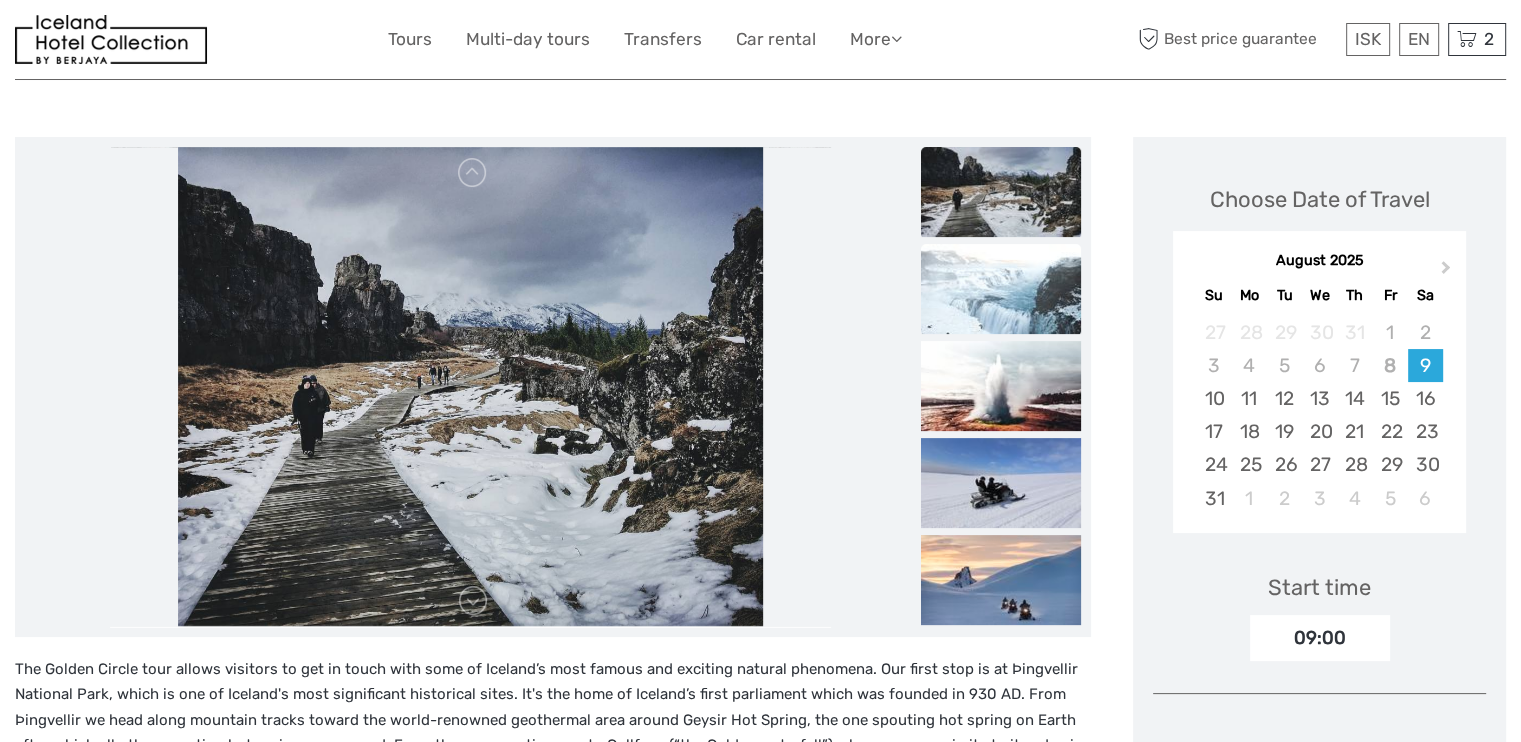 click at bounding box center (1001, 289) 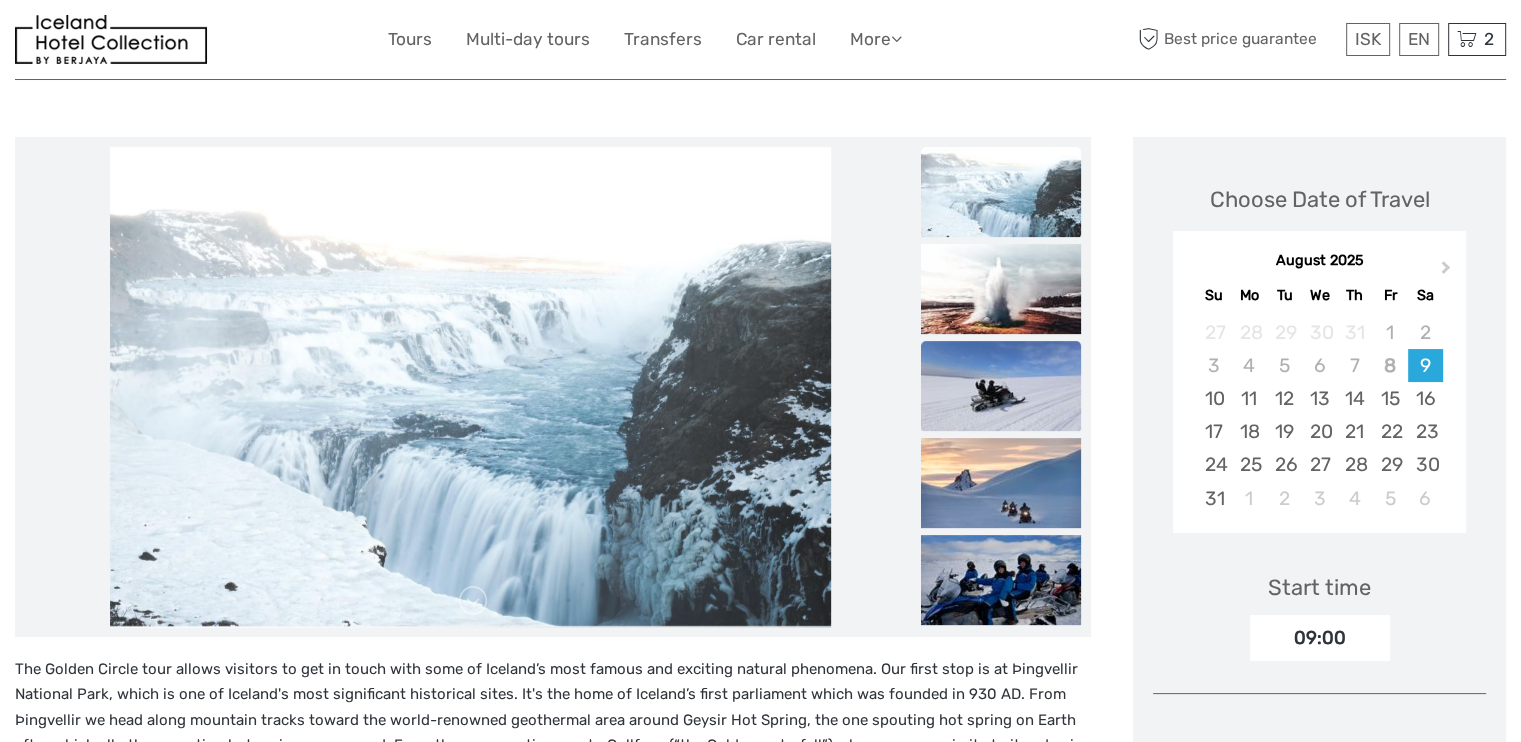 click at bounding box center (1001, 386) 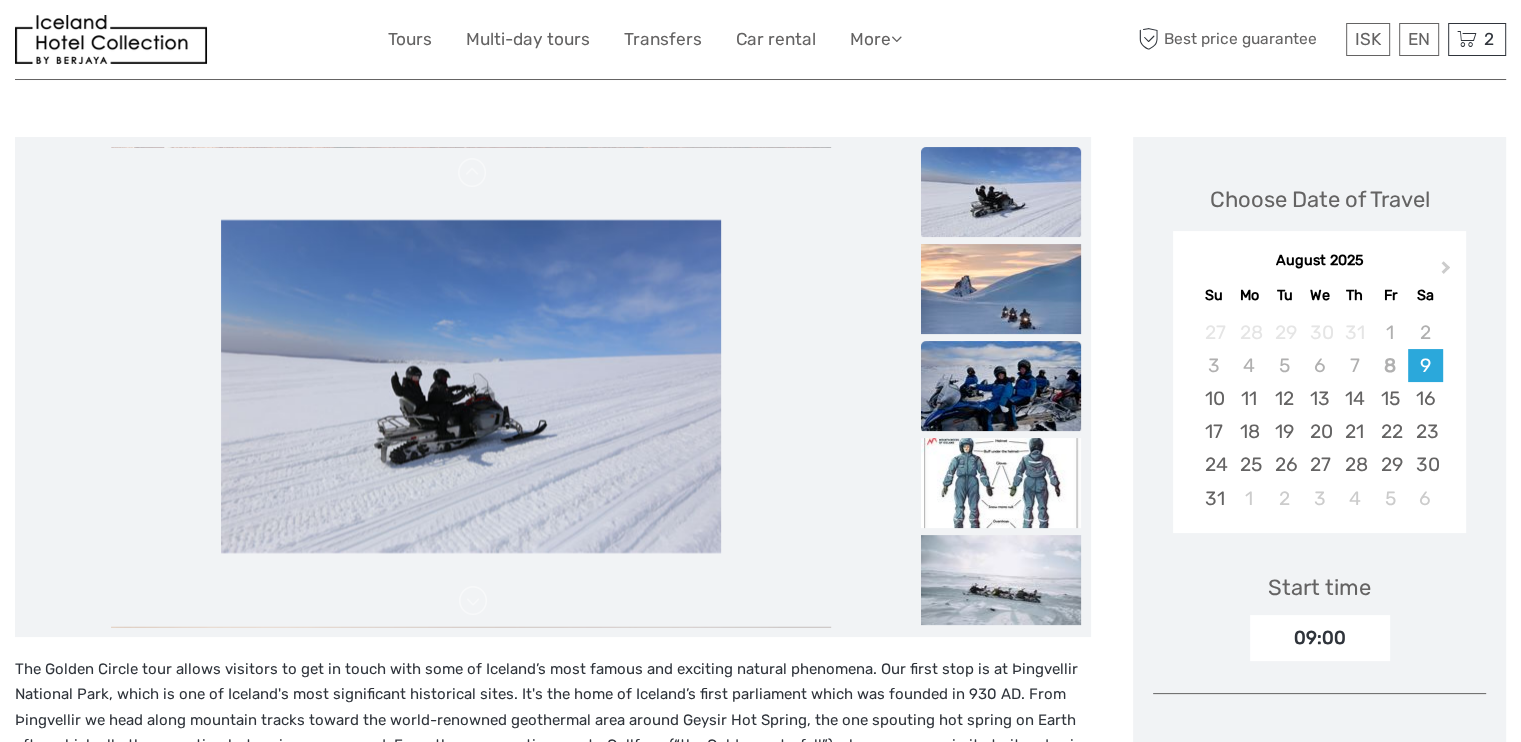 click at bounding box center (1001, 386) 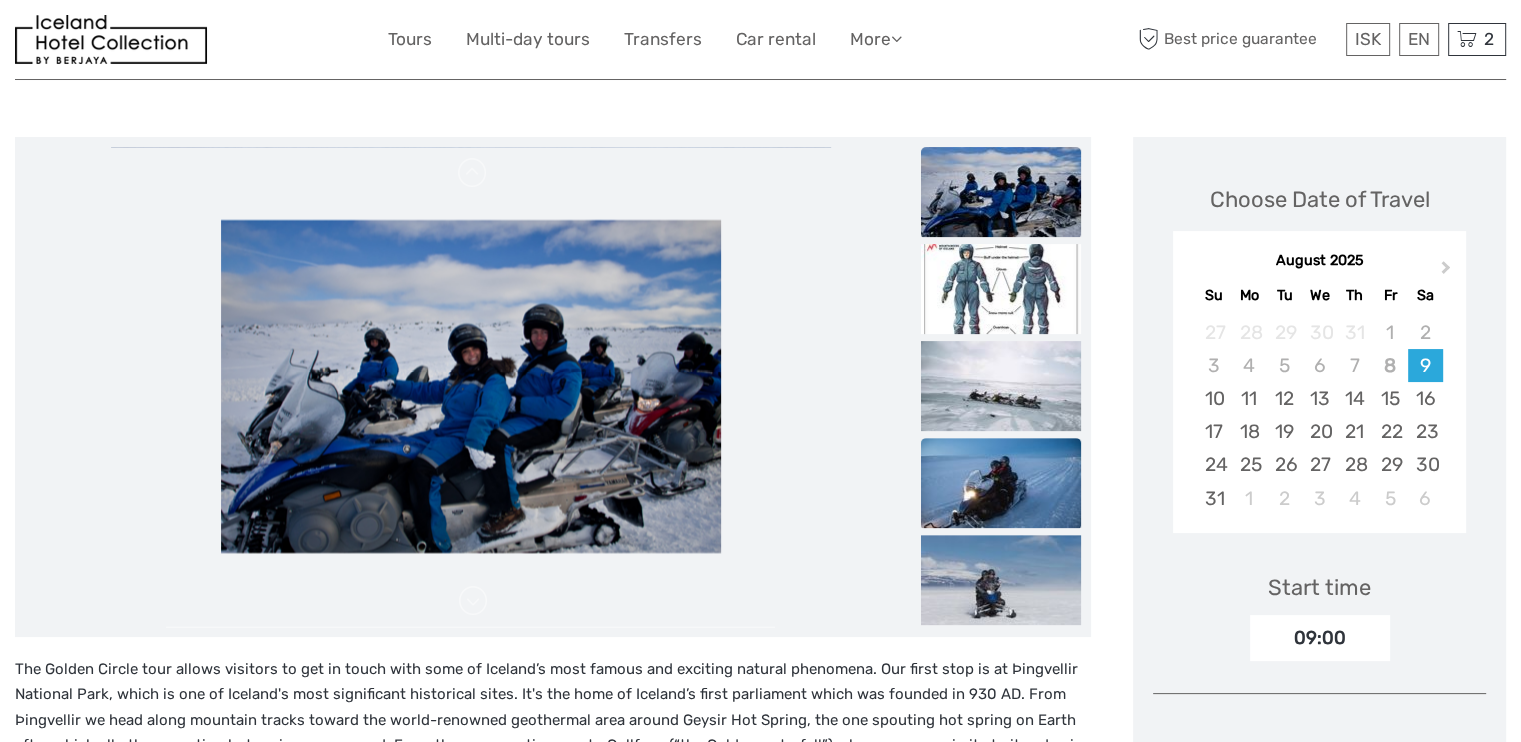 click at bounding box center [1001, 483] 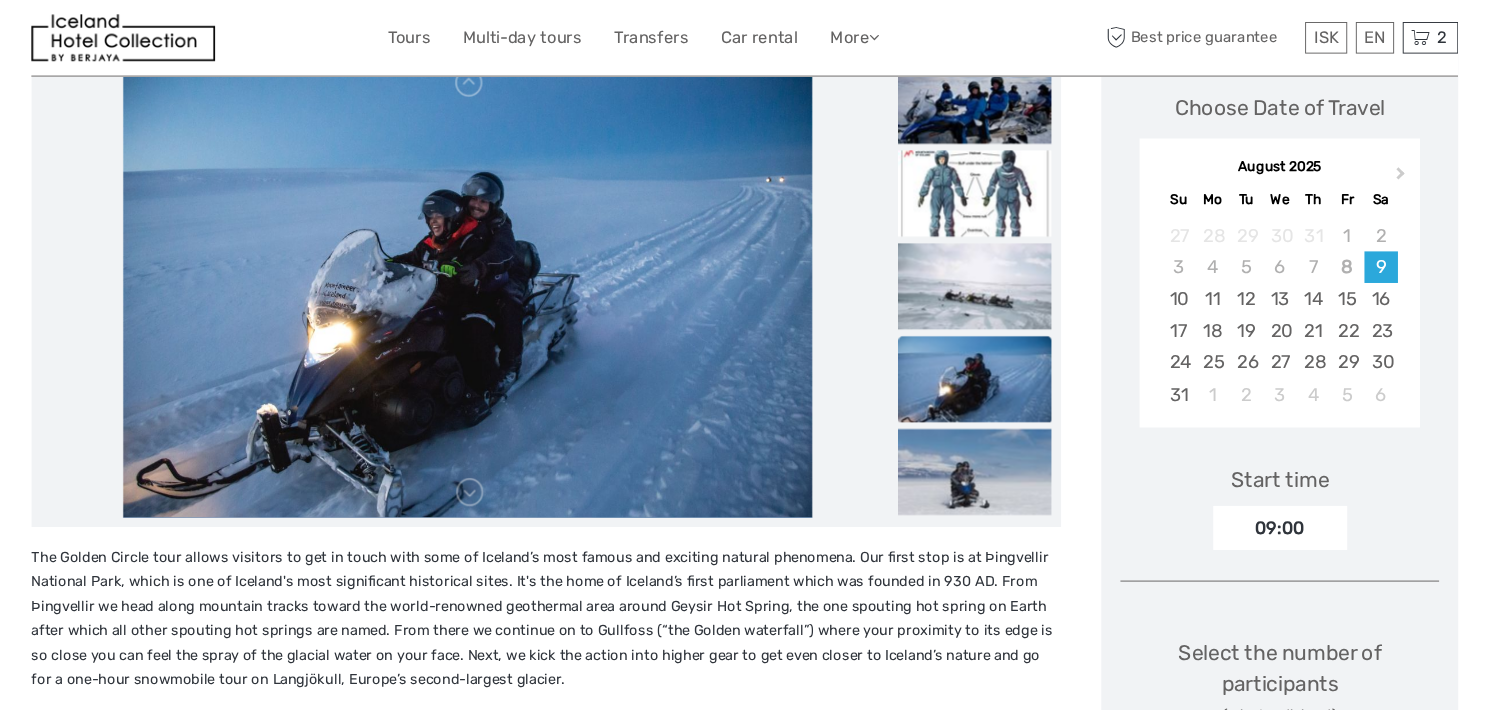 scroll, scrollTop: 276, scrollLeft: 0, axis: vertical 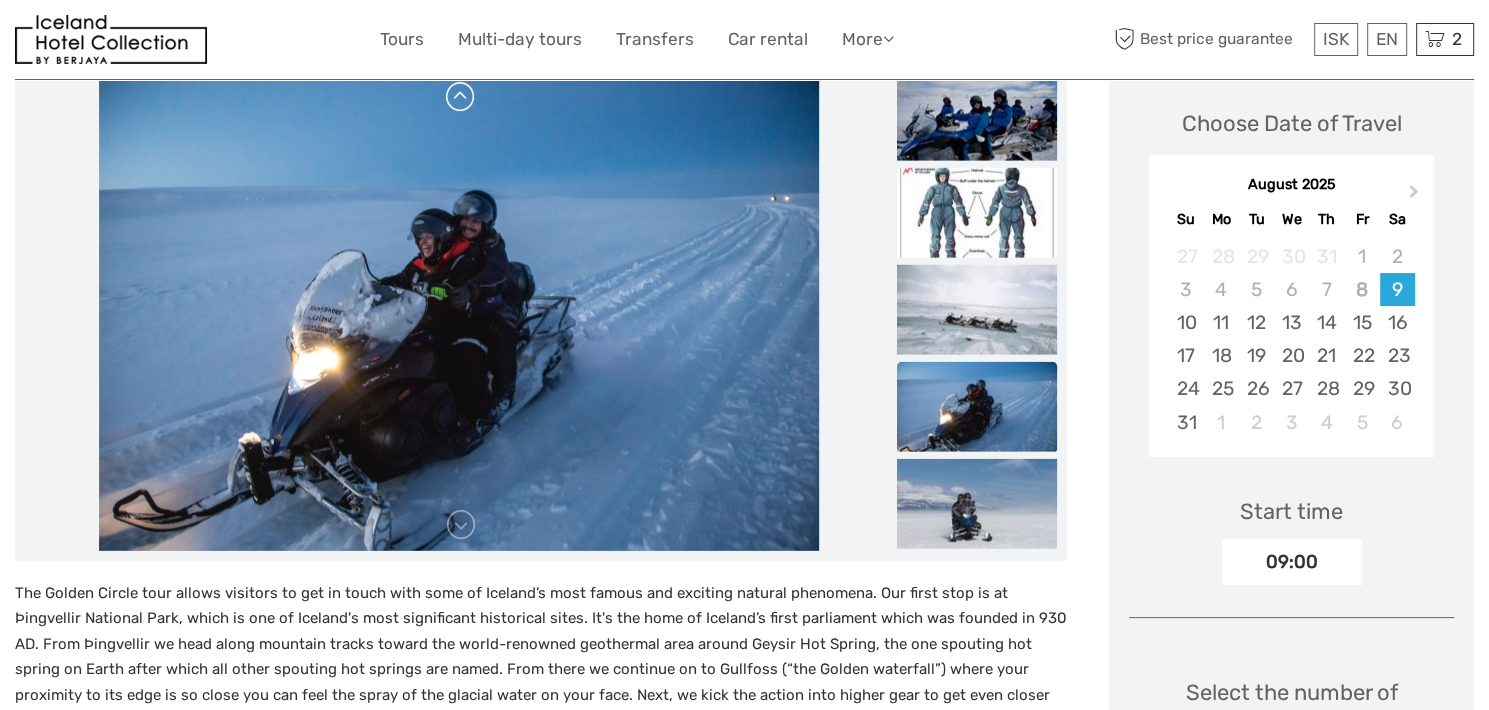 click at bounding box center (461, 97) 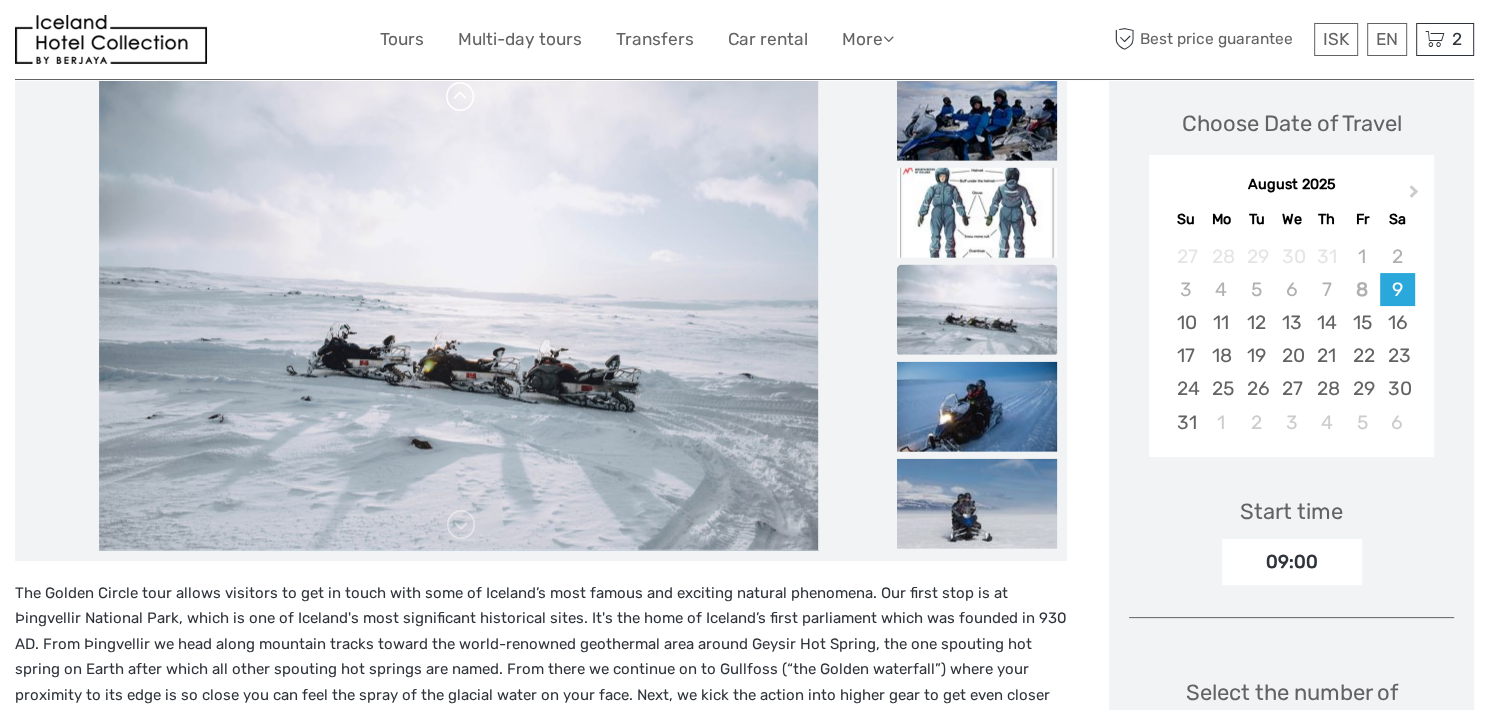 click at bounding box center [461, 97] 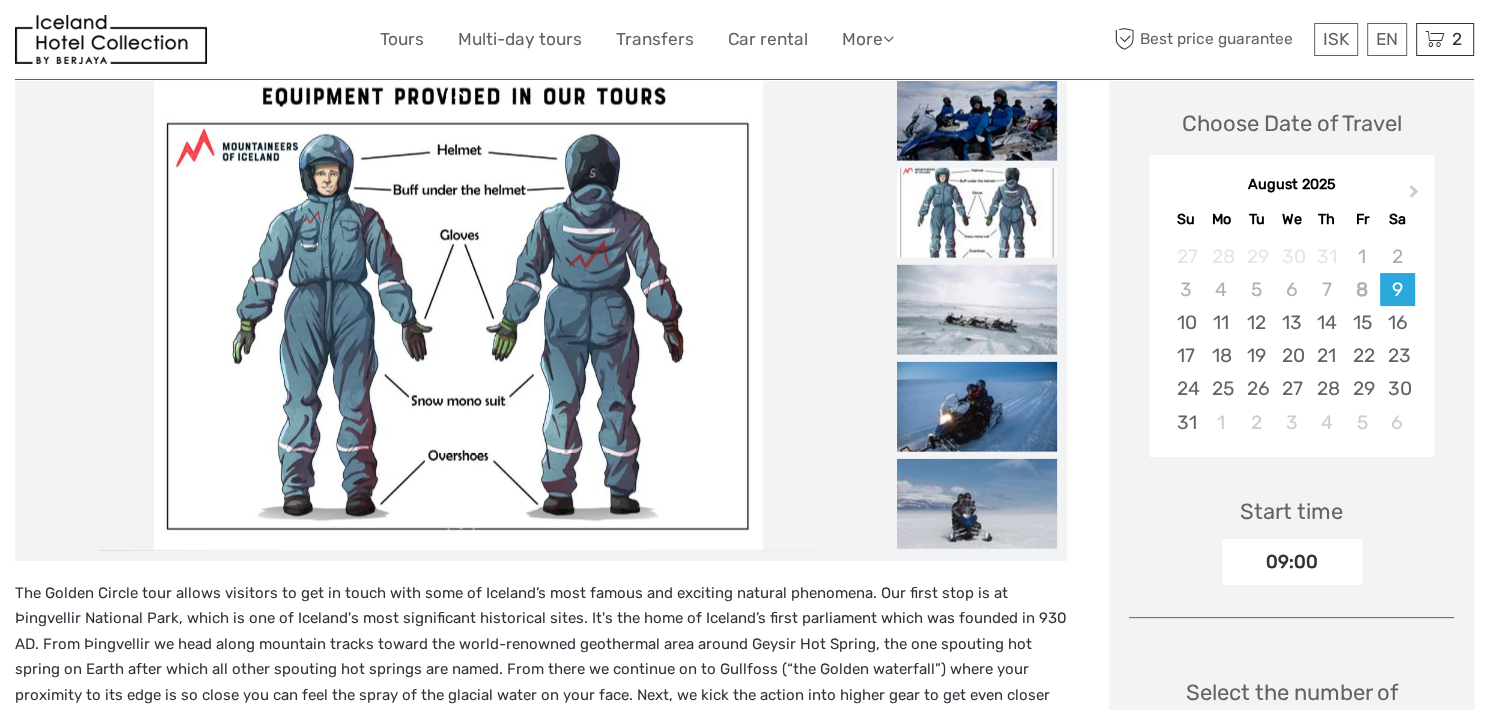 click at bounding box center [461, 97] 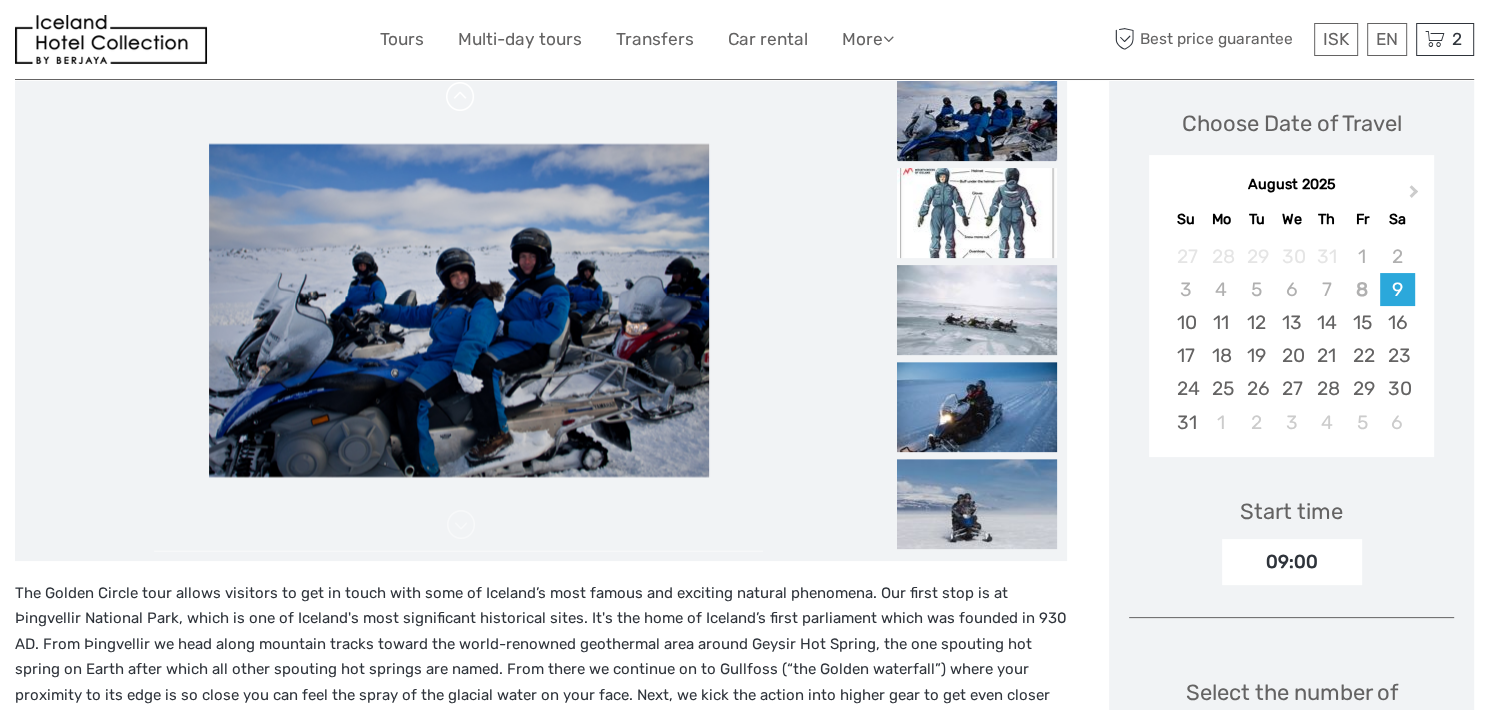 click at bounding box center (461, 97) 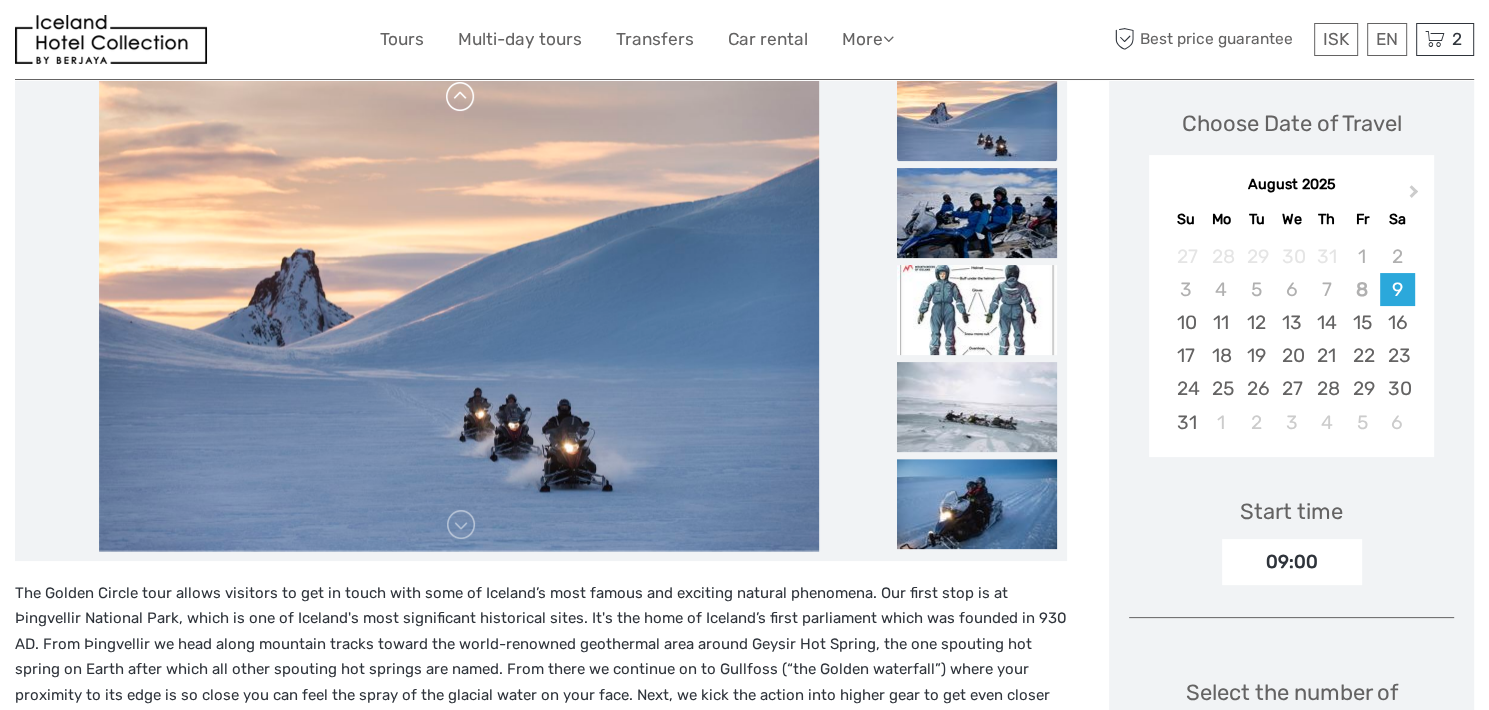 click at bounding box center [461, 97] 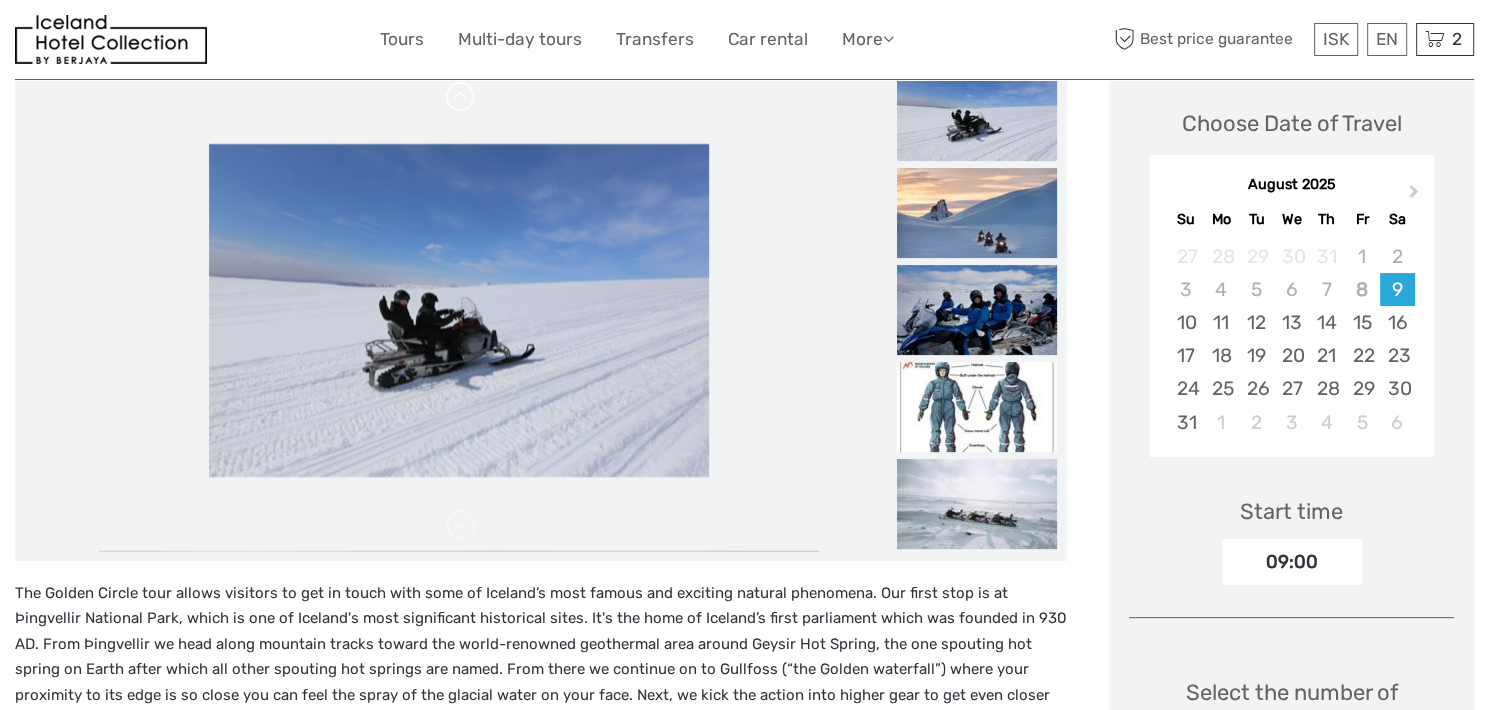 click at bounding box center (461, 97) 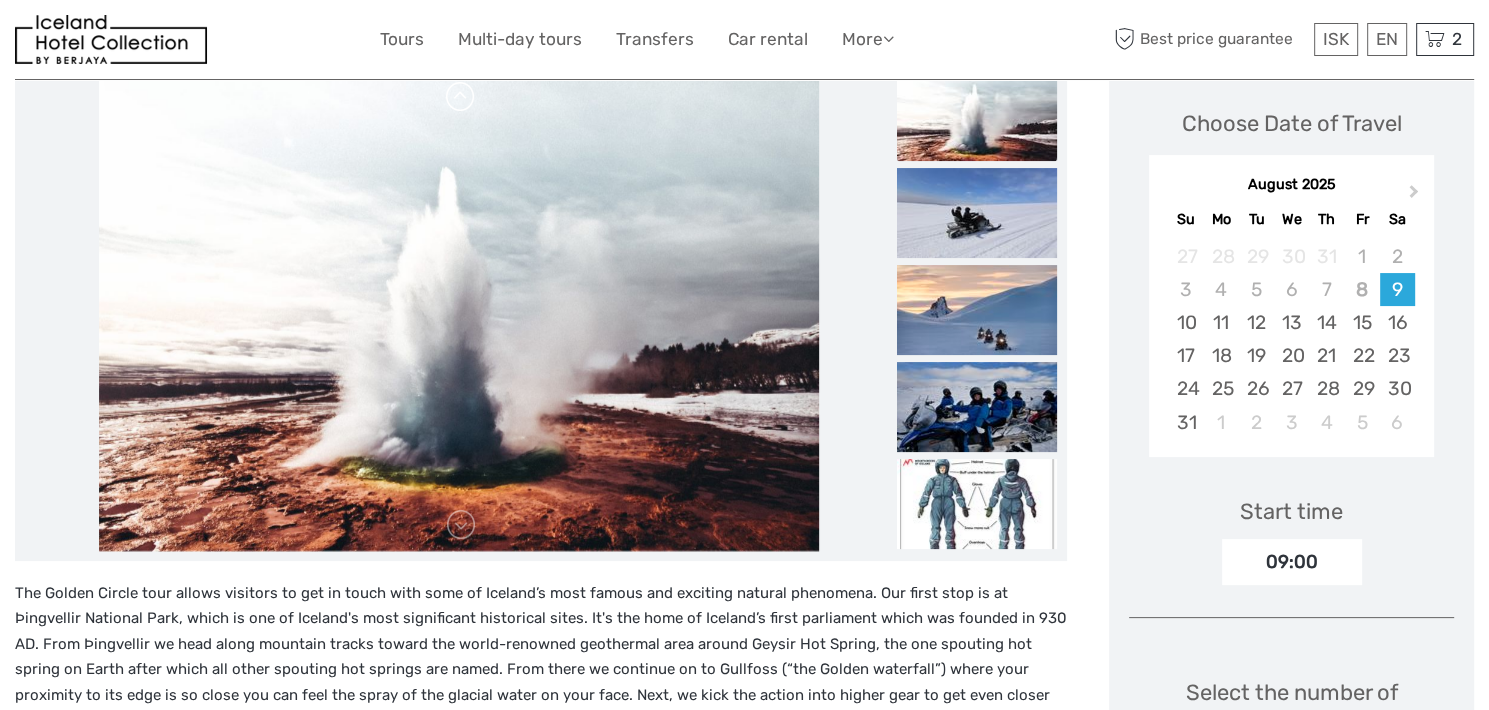 click at bounding box center (461, 97) 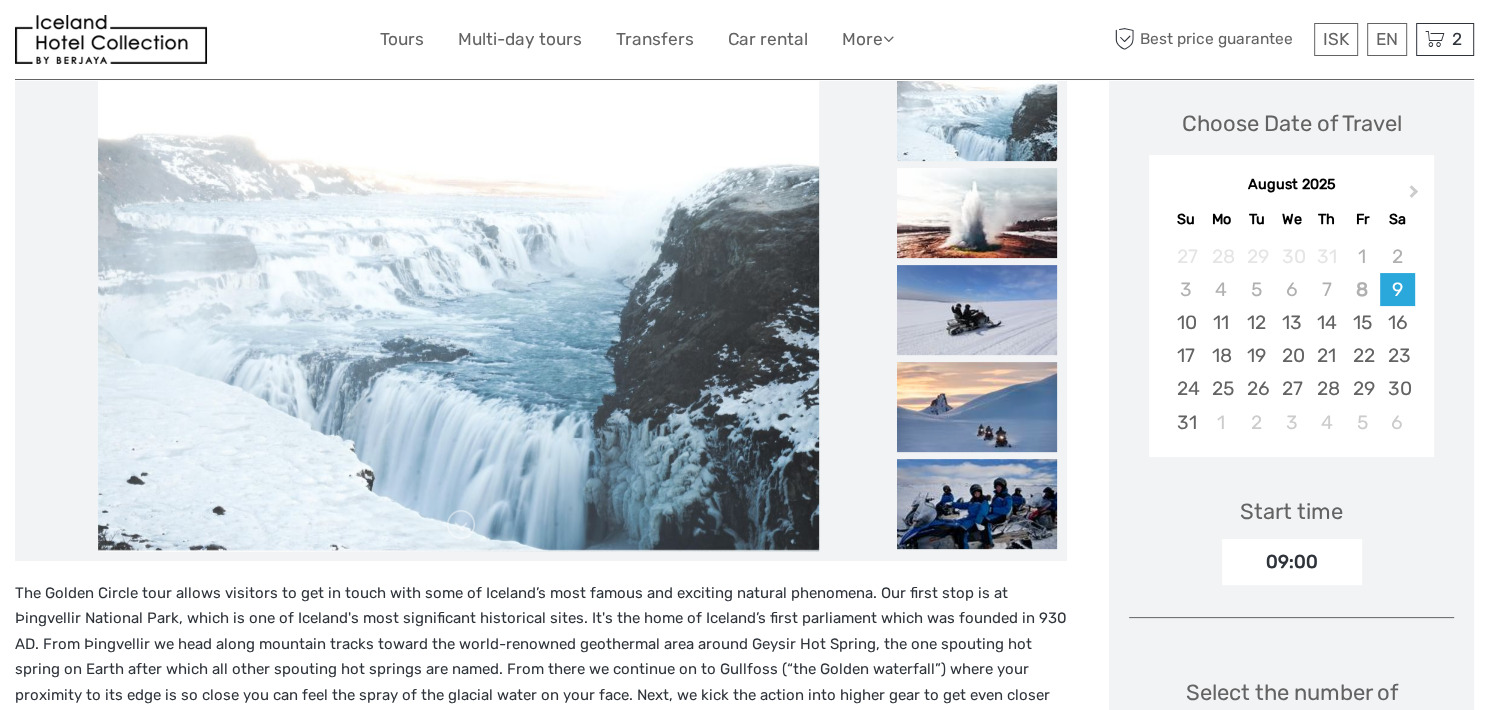 click at bounding box center [461, 97] 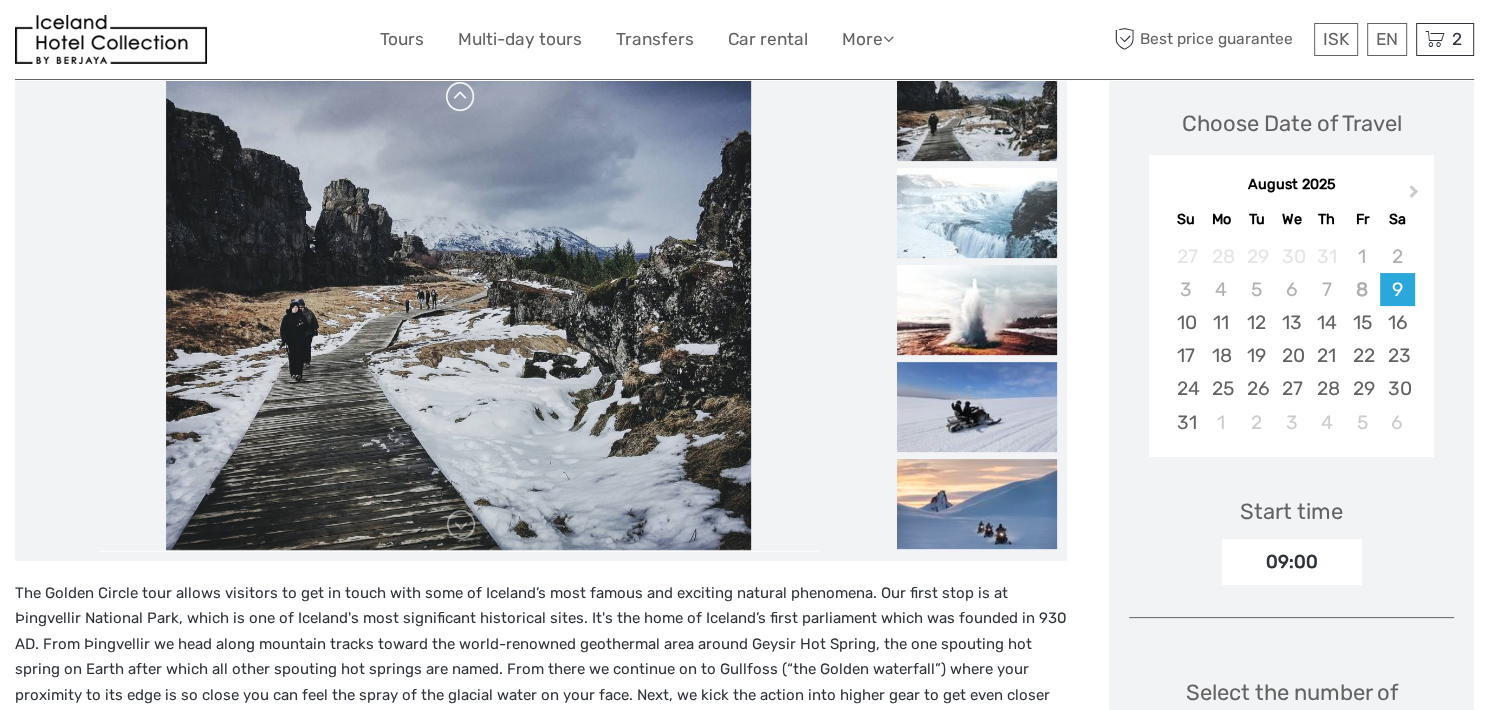 click at bounding box center [461, 97] 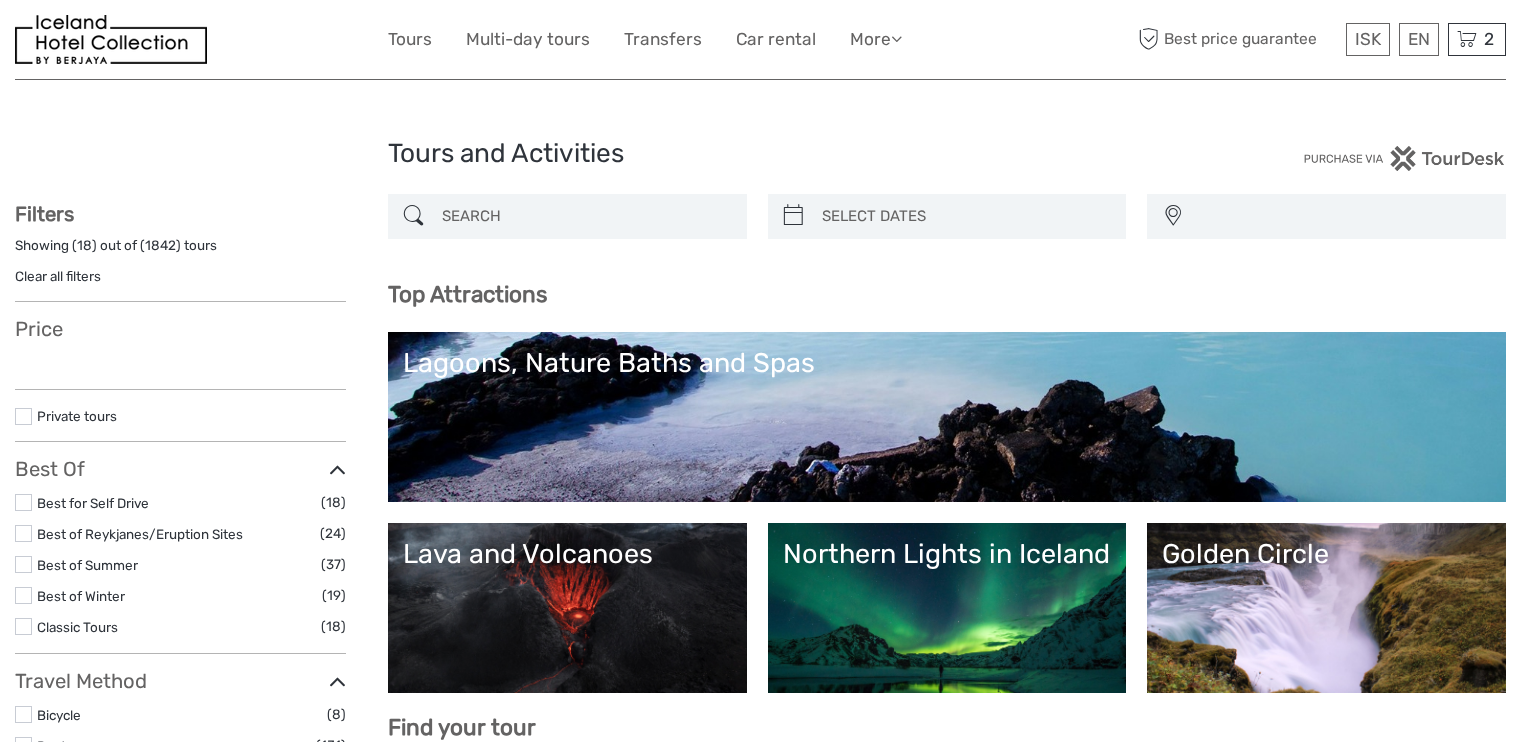 select 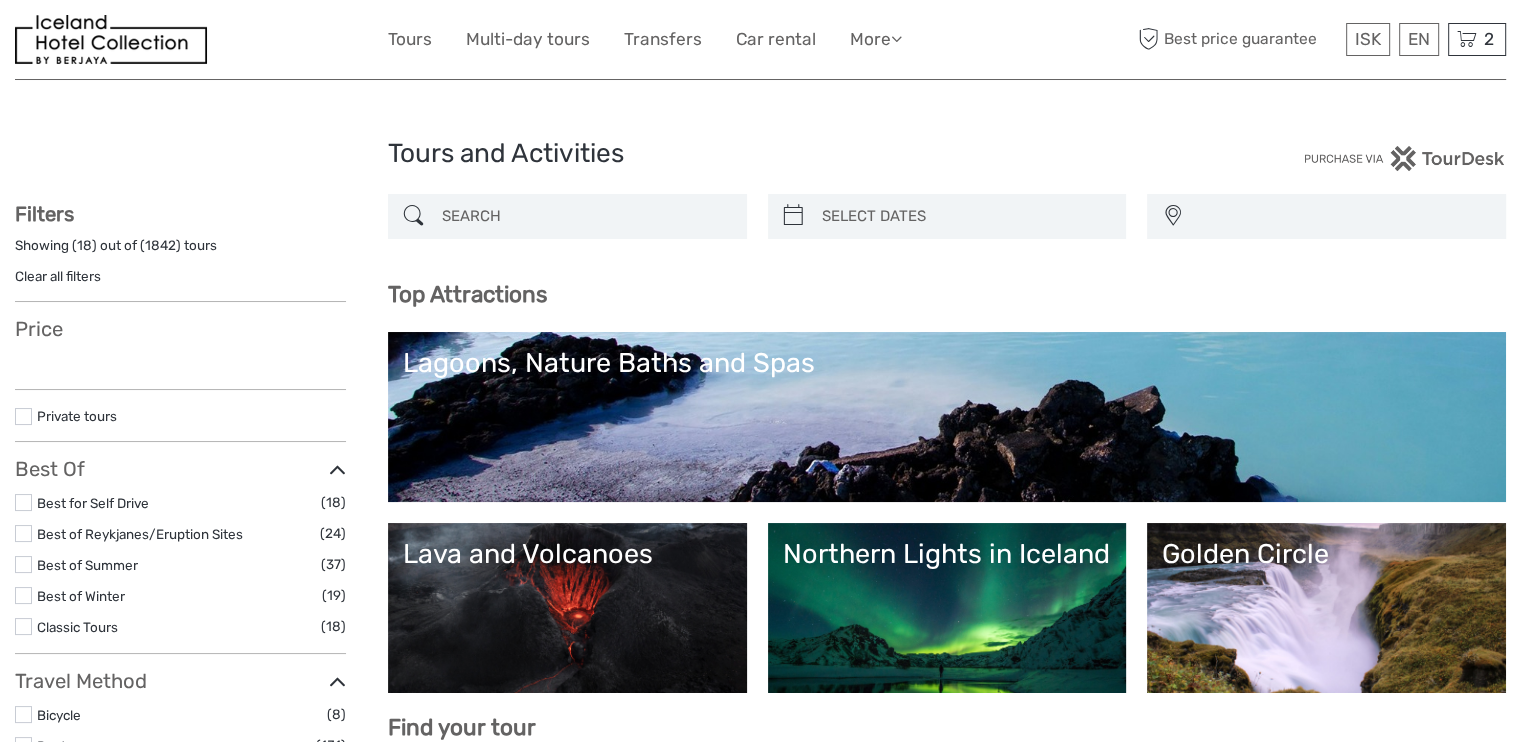 scroll, scrollTop: 0, scrollLeft: 0, axis: both 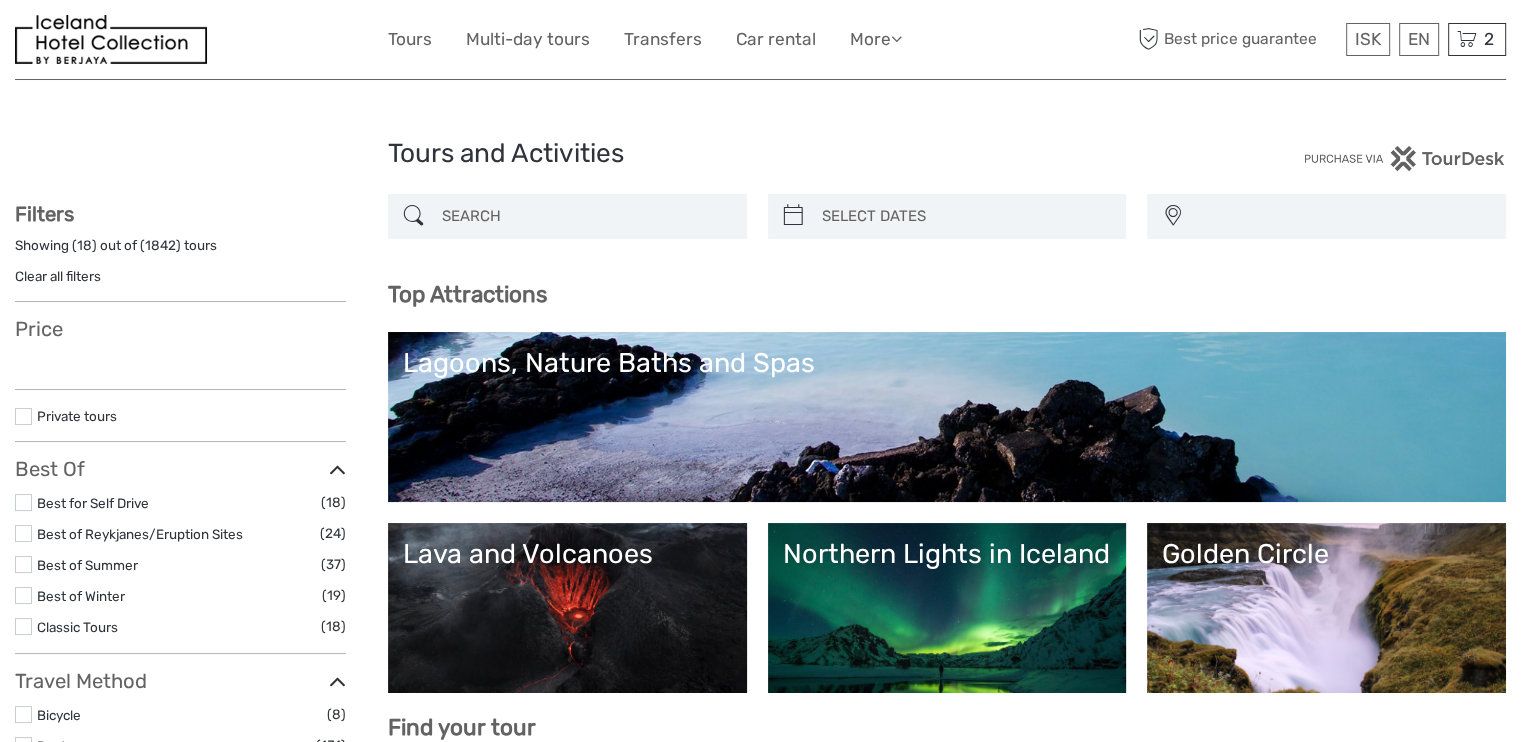 select 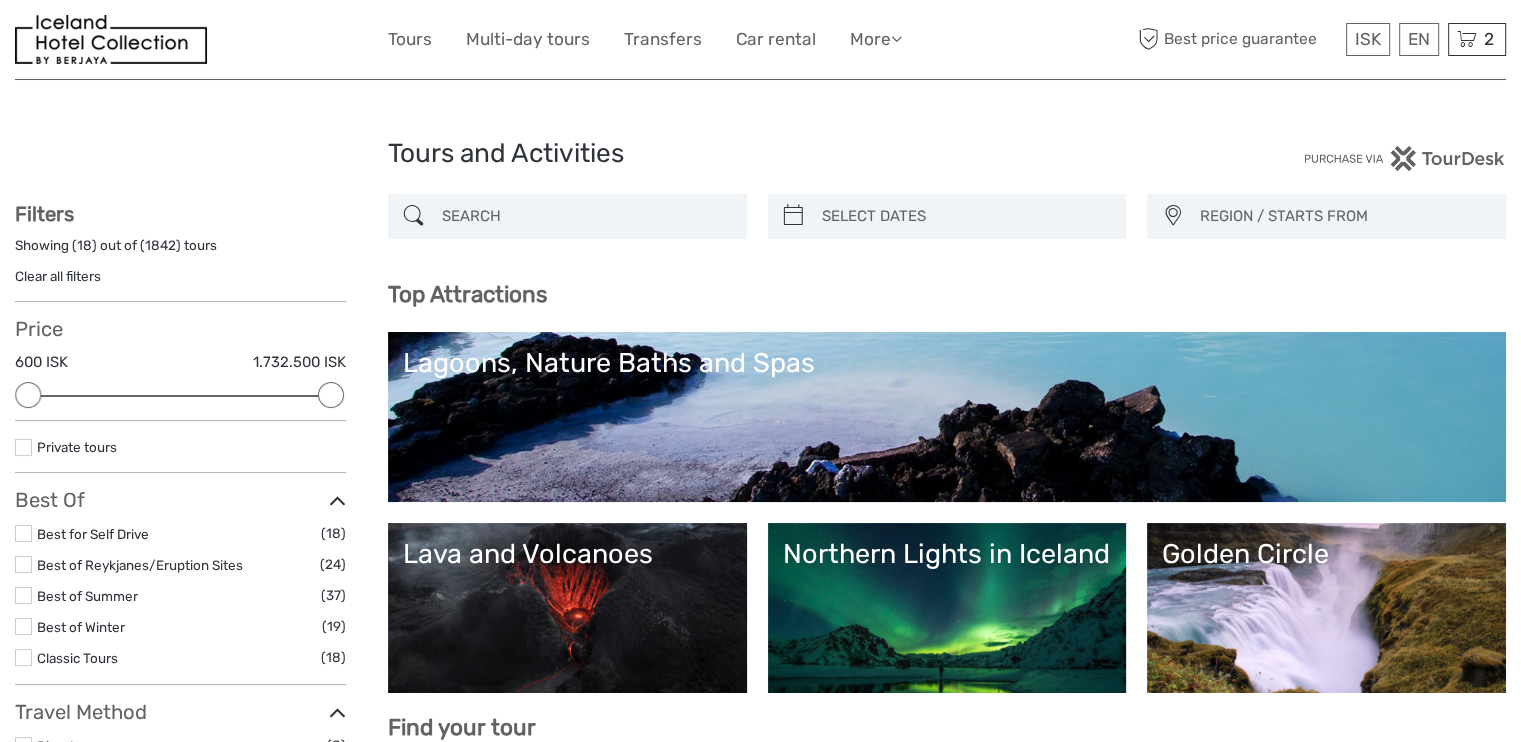 scroll, scrollTop: 0, scrollLeft: 0, axis: both 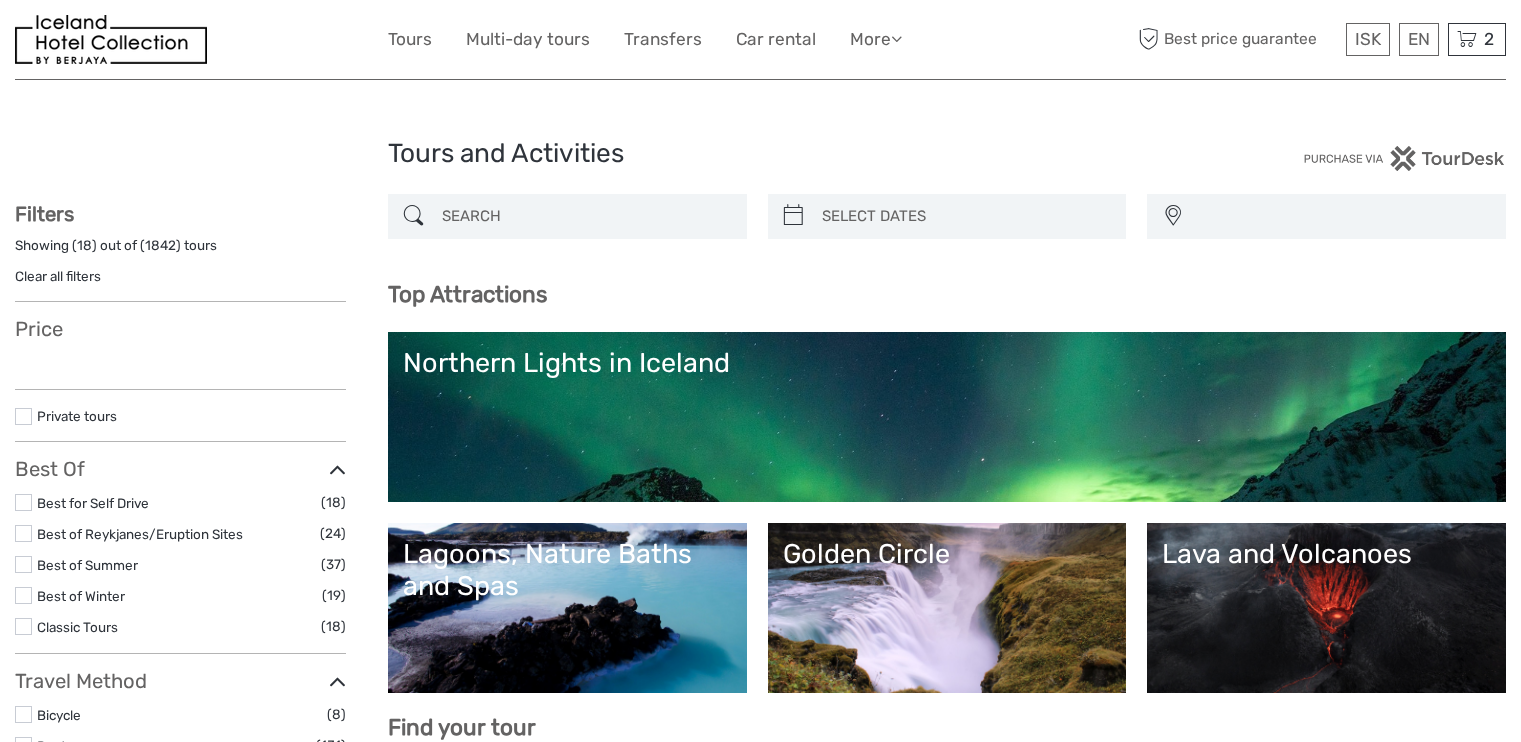 select 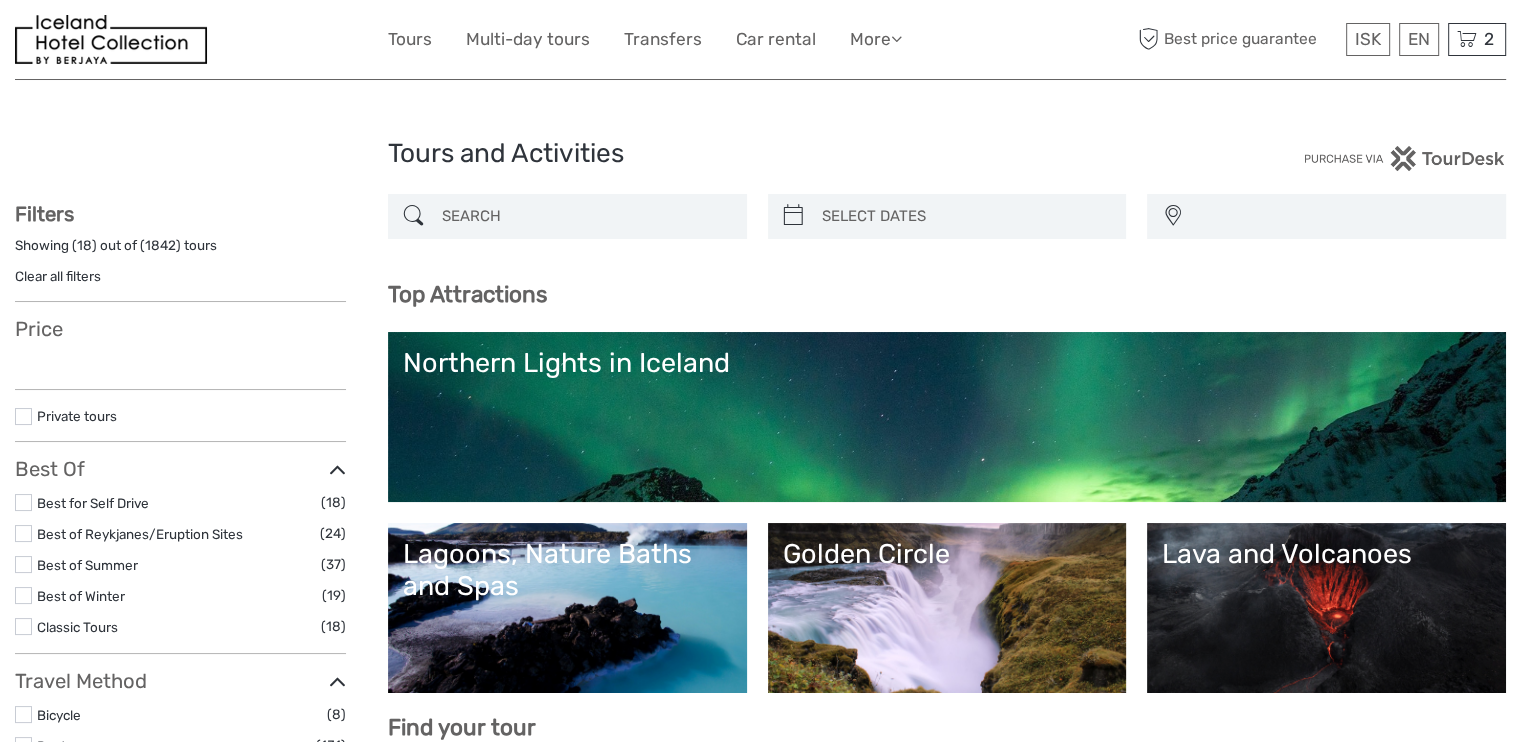 scroll, scrollTop: 0, scrollLeft: 0, axis: both 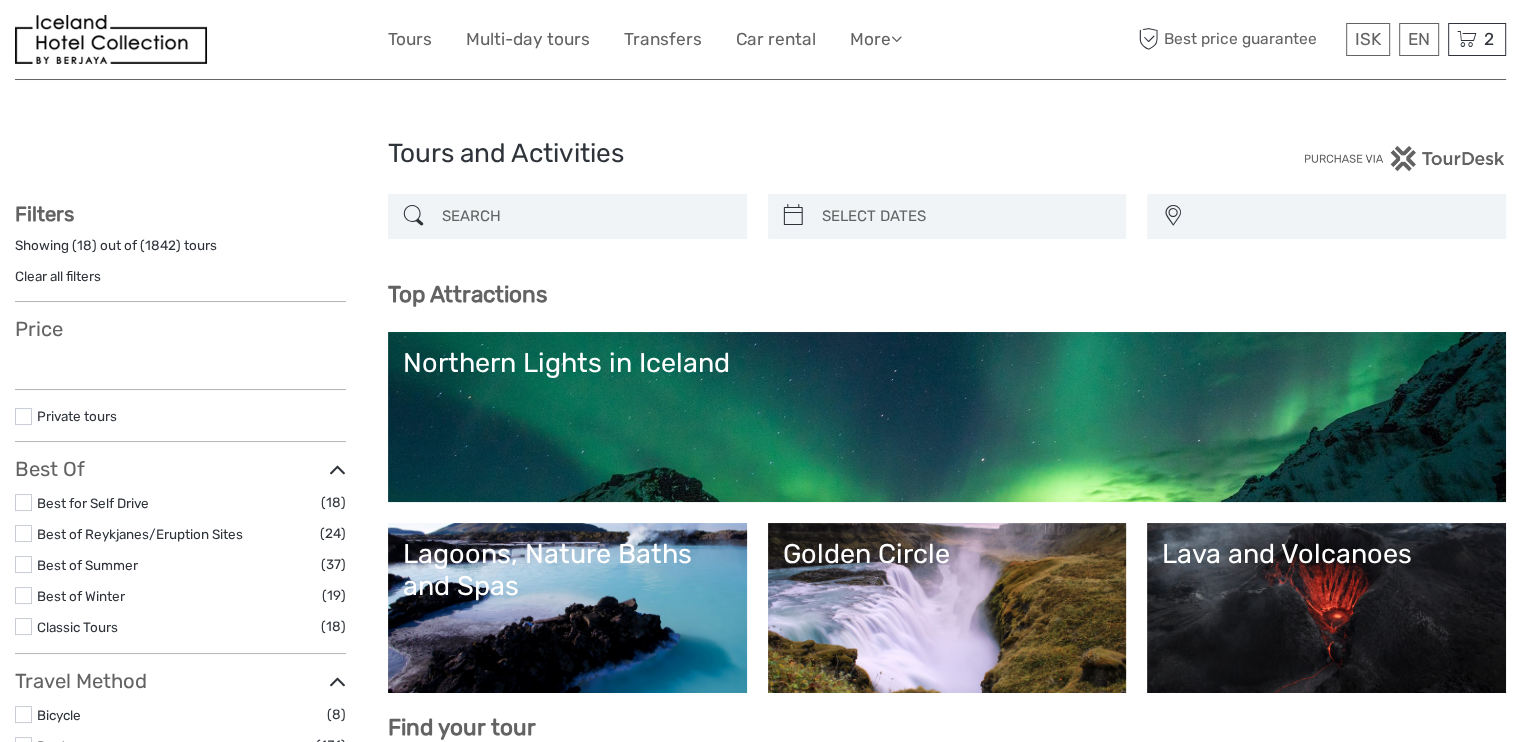 select 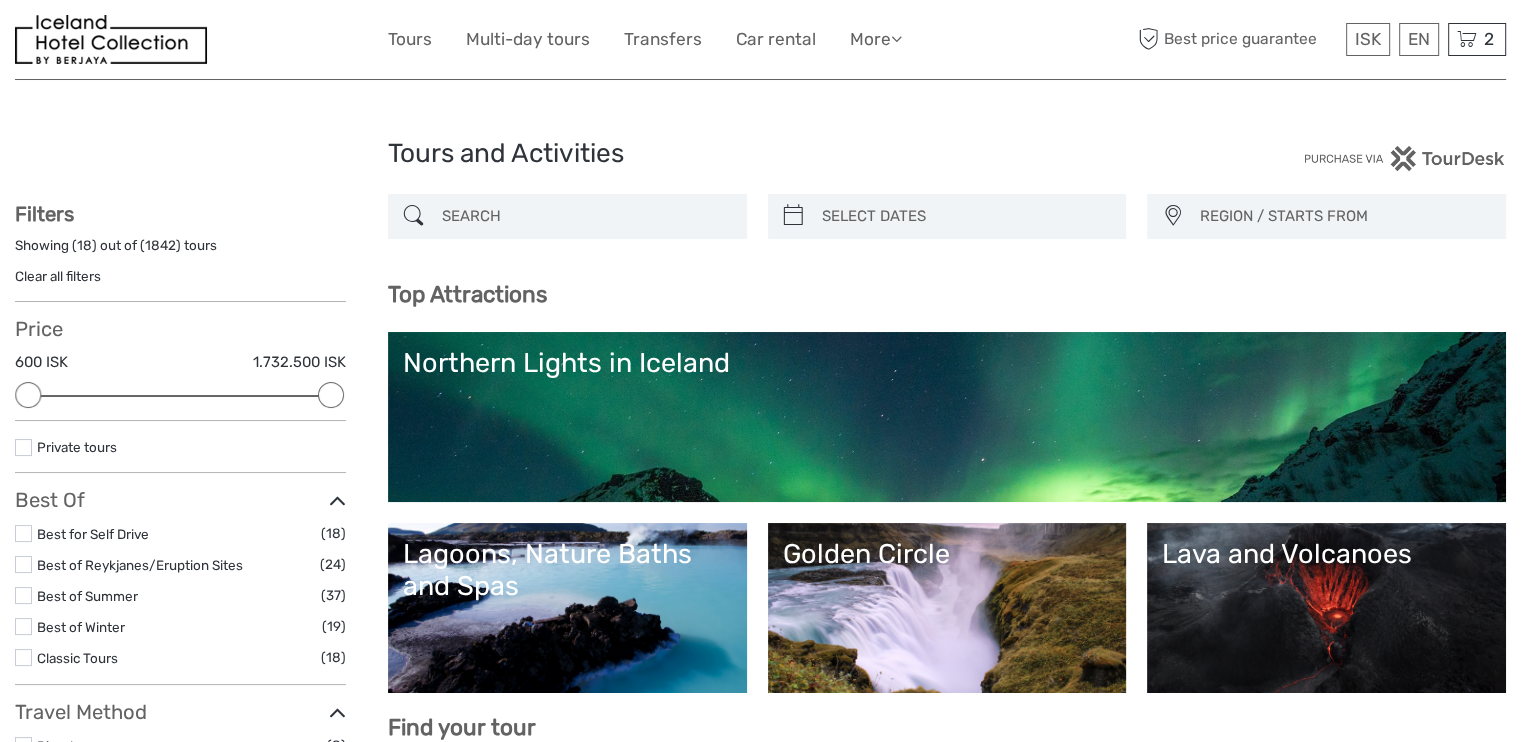 scroll, scrollTop: 0, scrollLeft: 0, axis: both 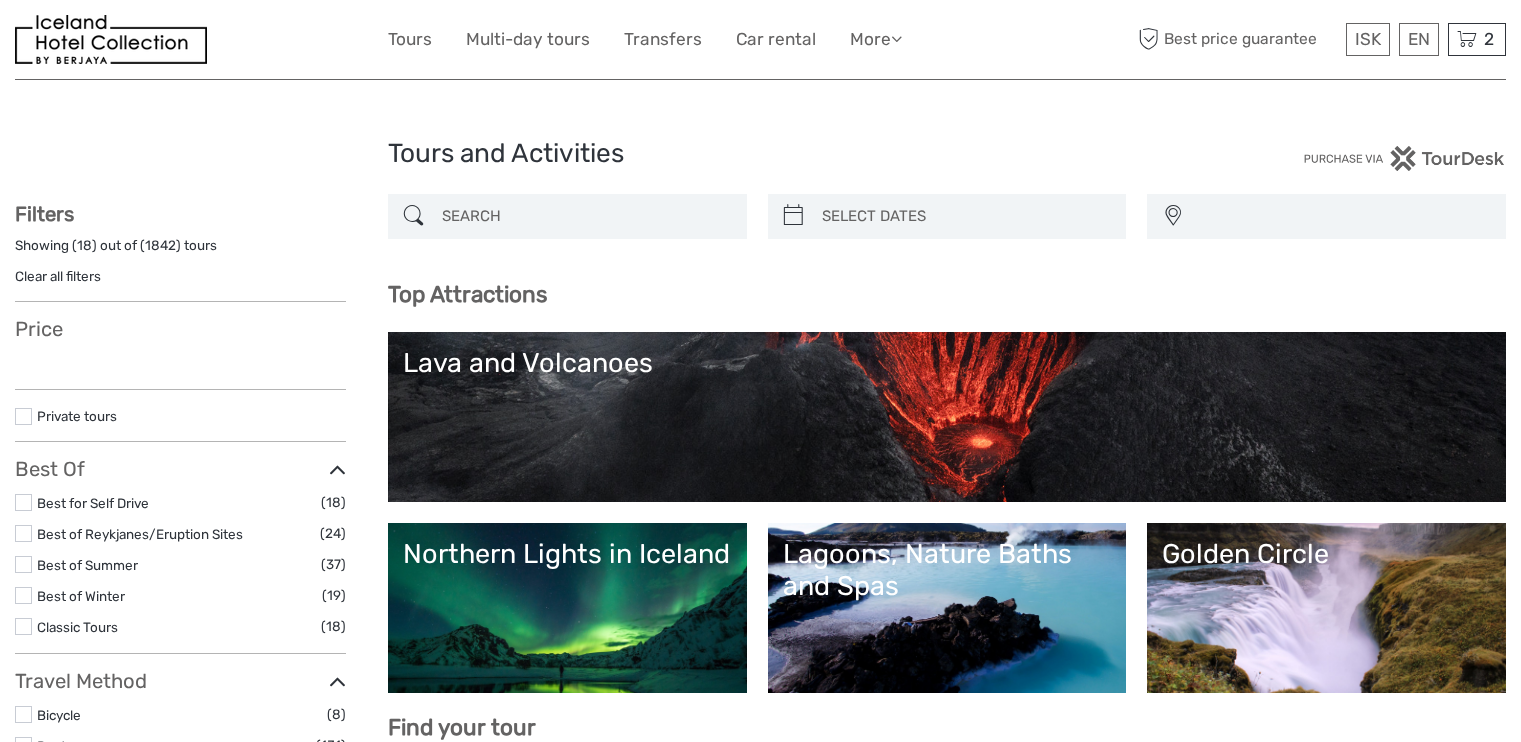 select 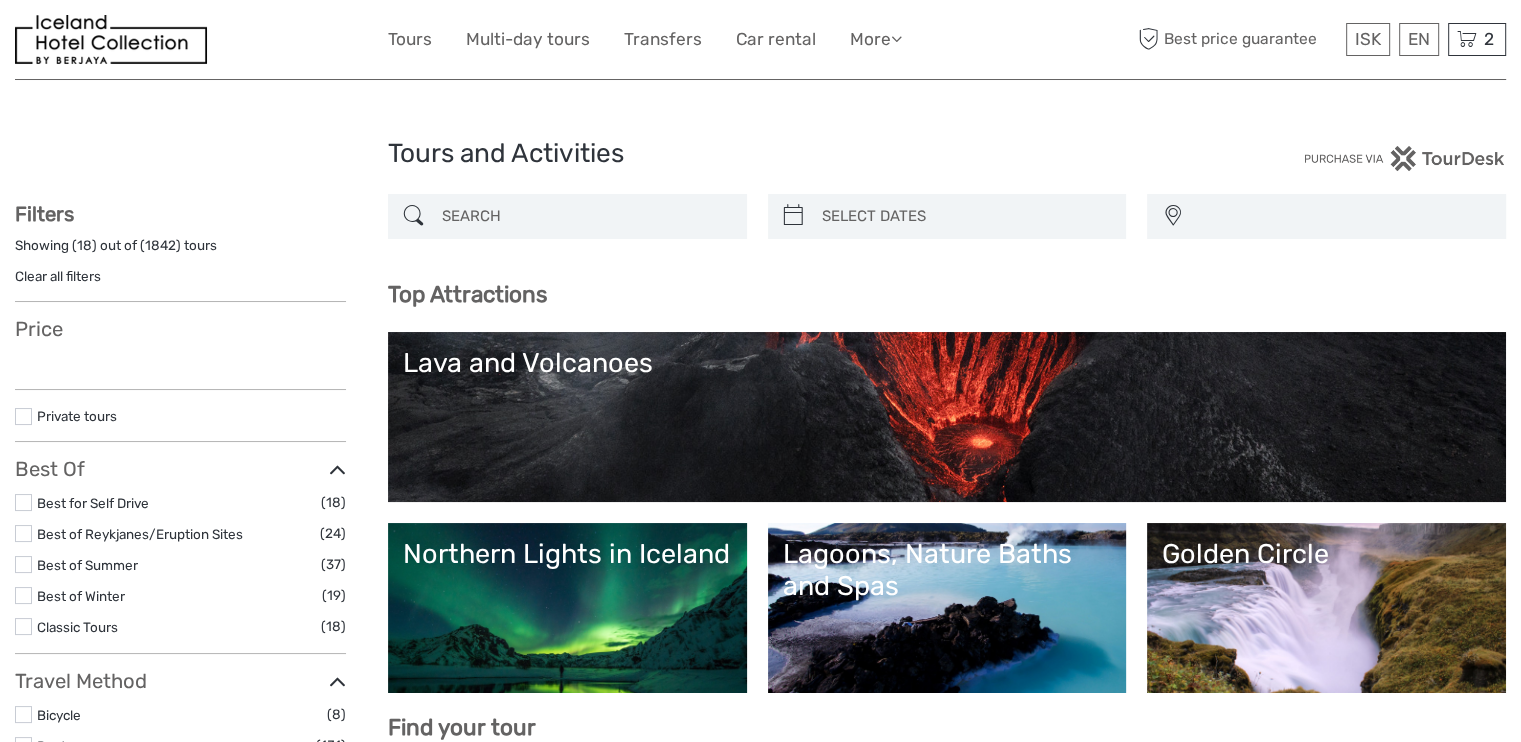 select 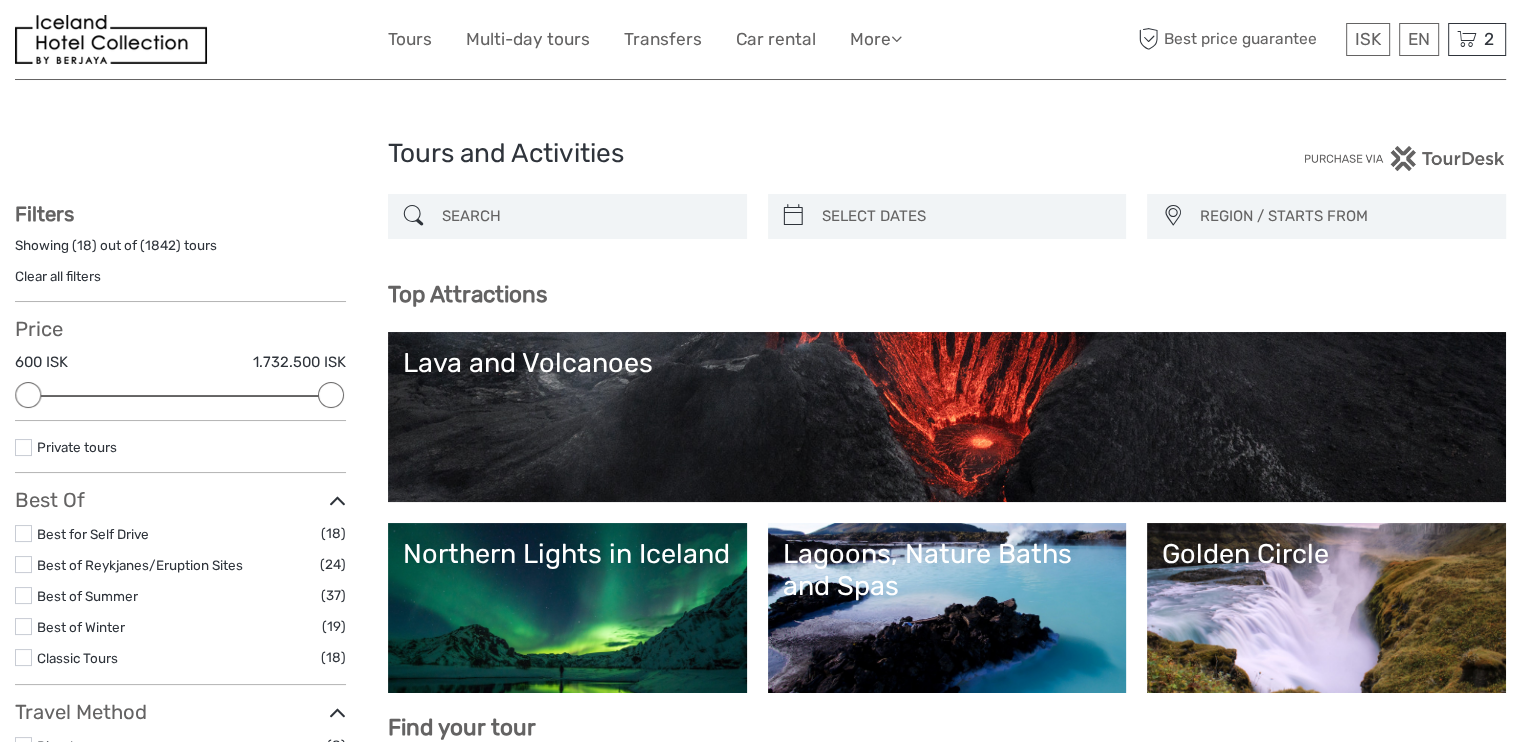scroll, scrollTop: 0, scrollLeft: 0, axis: both 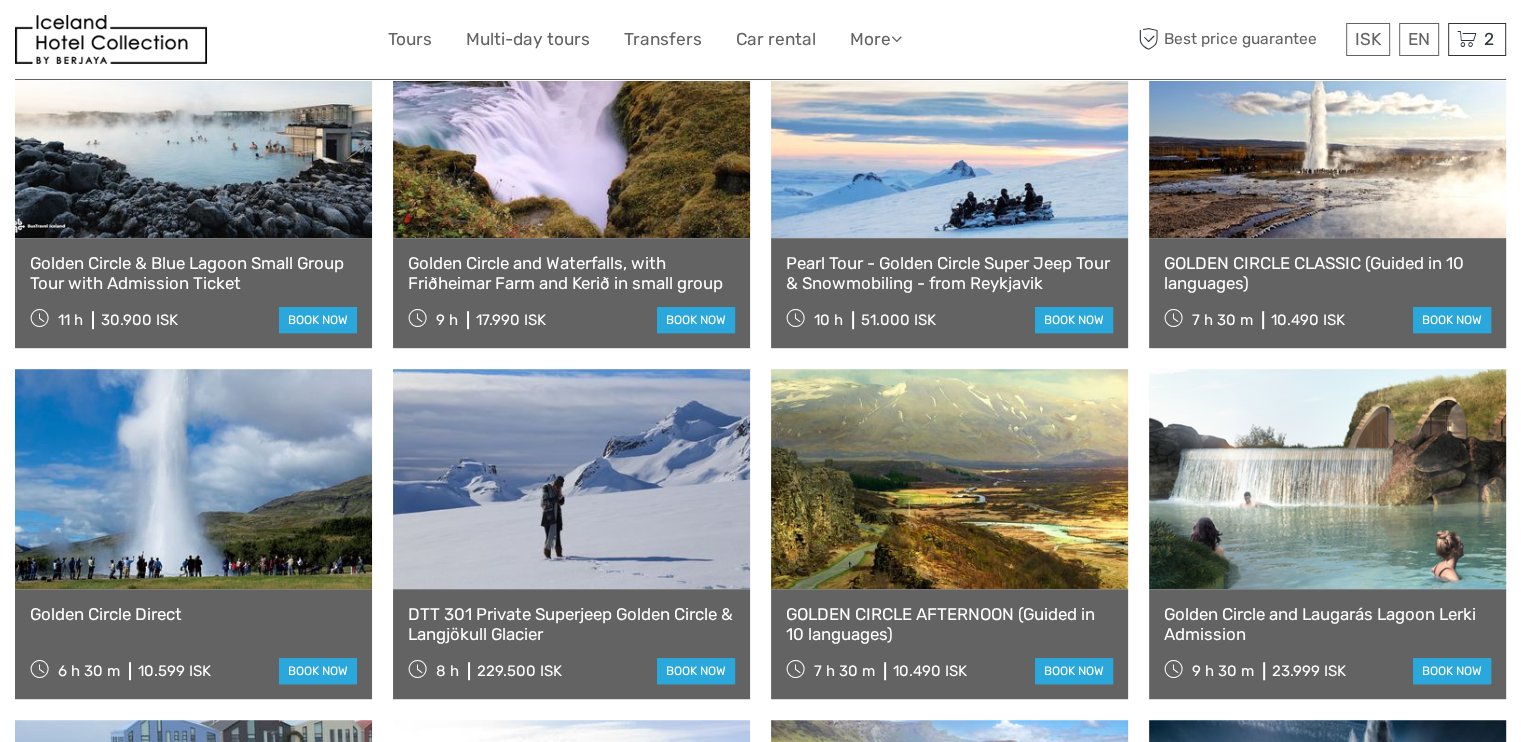 click on "Pearl Tour - Golden Circle Super Jeep Tour & Snowmobiling - from Reykjavik" at bounding box center (949, 273) 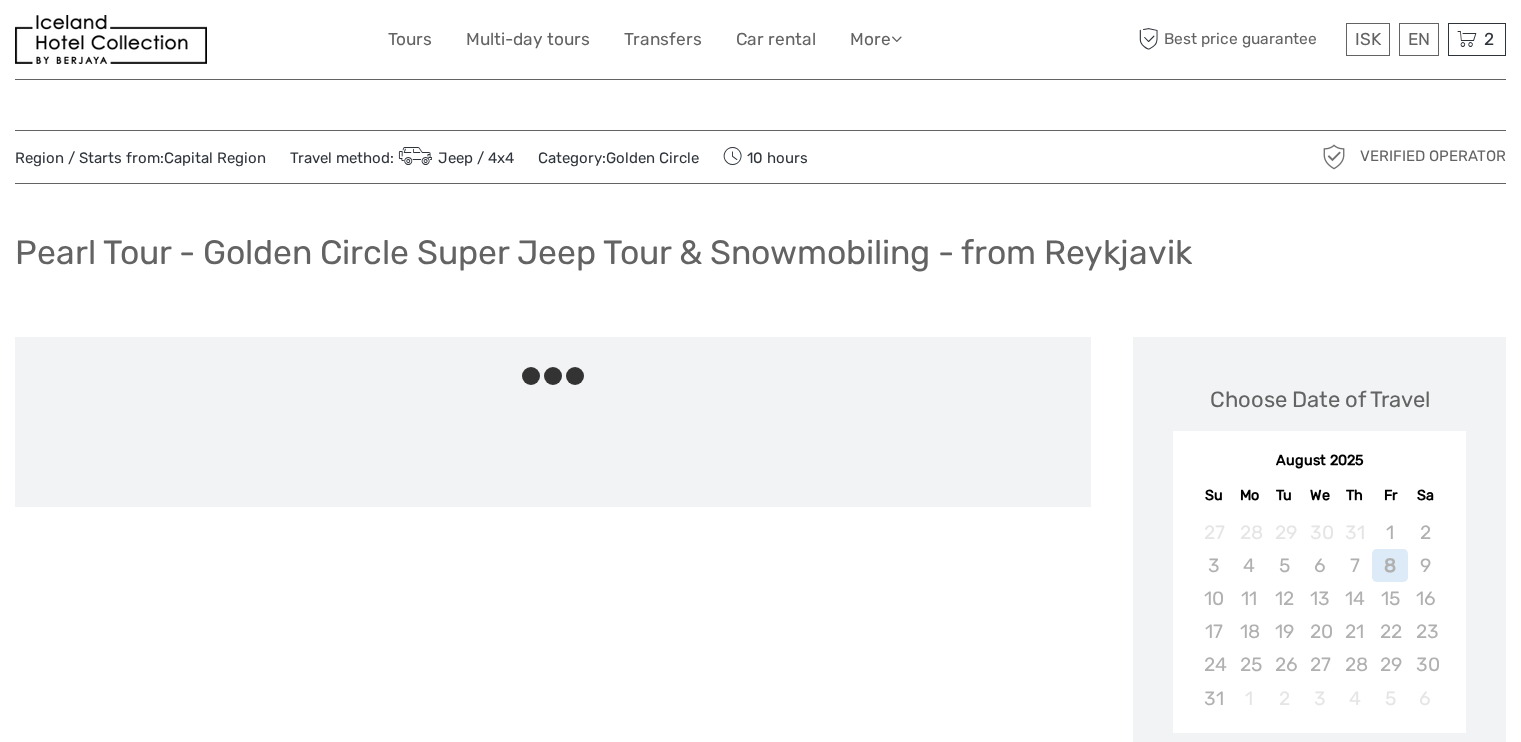 scroll, scrollTop: 0, scrollLeft: 0, axis: both 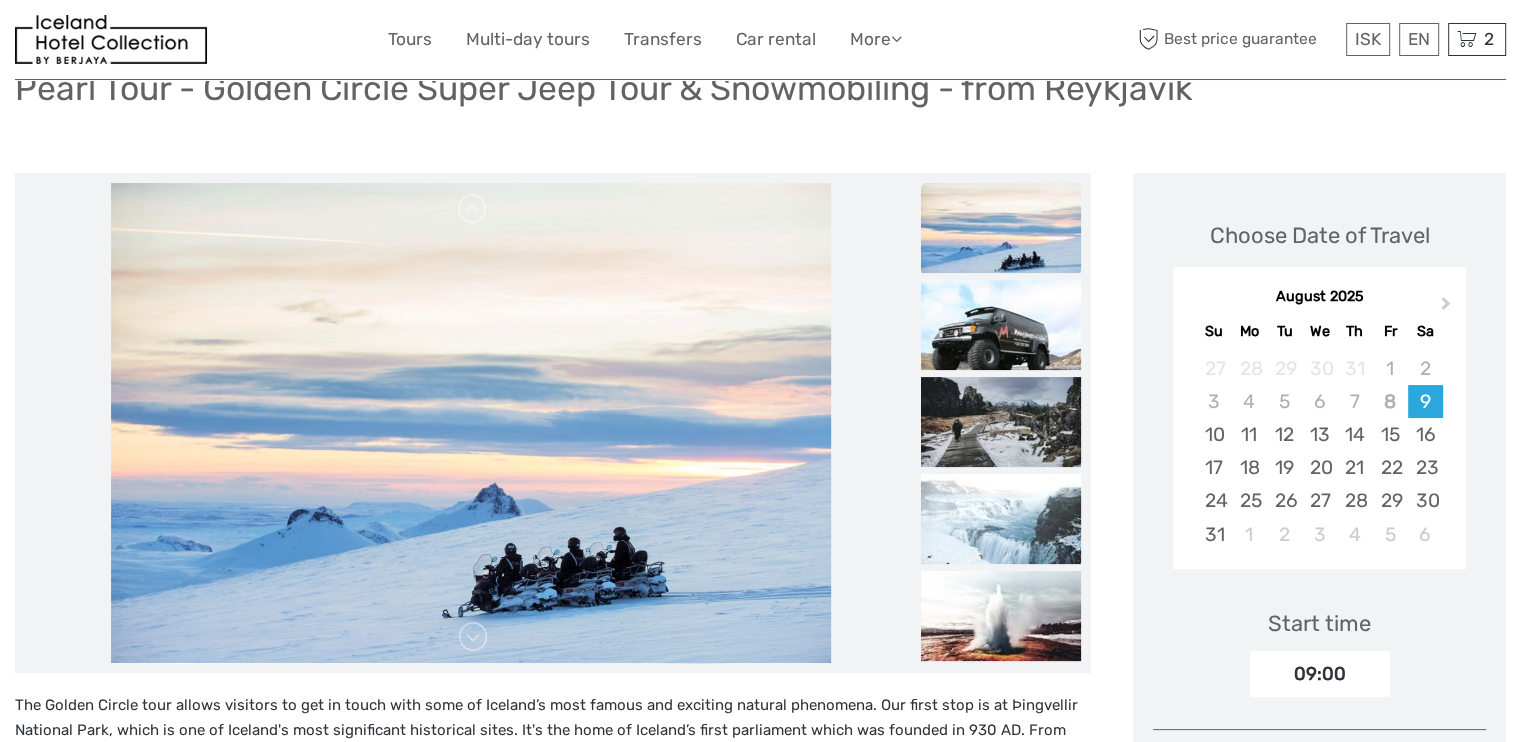 click at bounding box center (1001, 228) 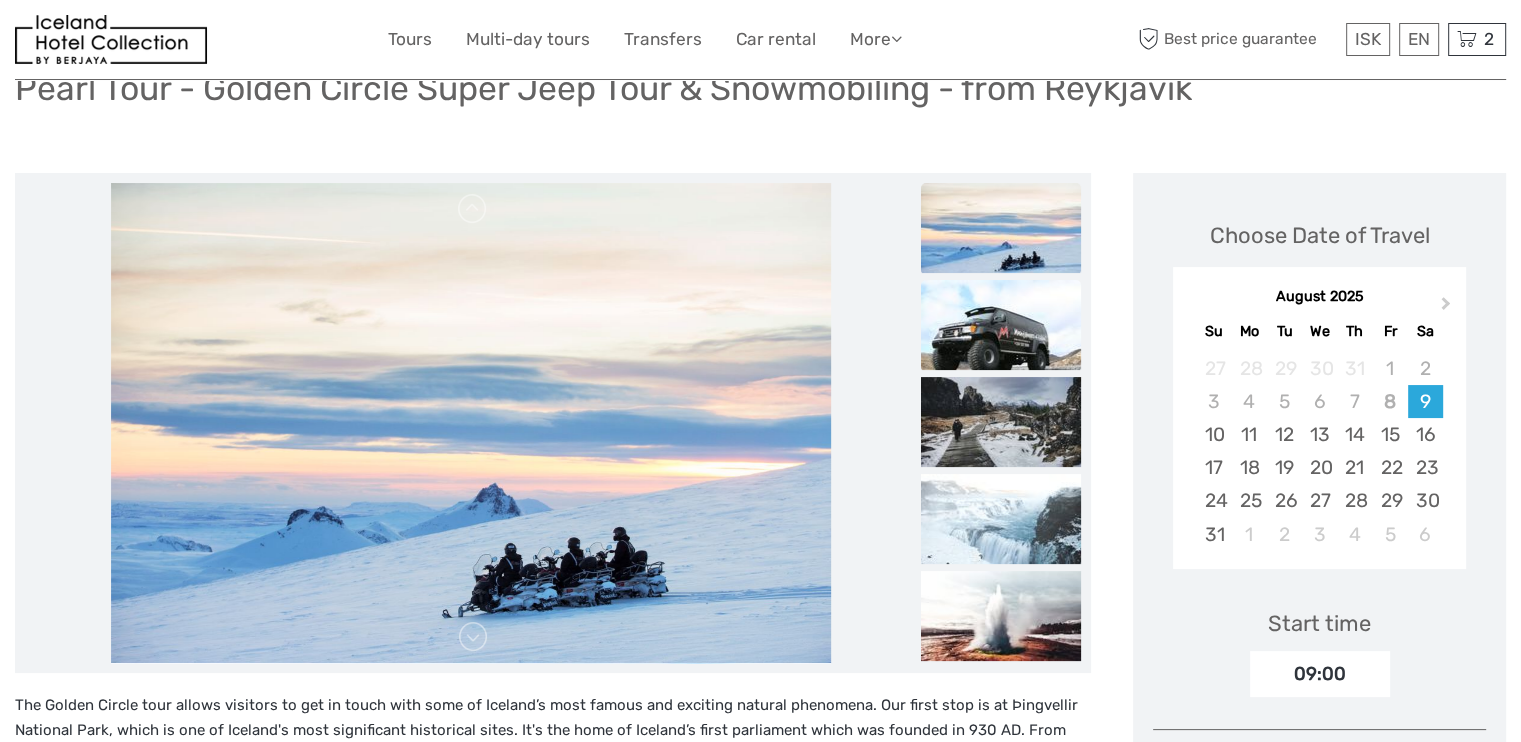 click at bounding box center (1001, 325) 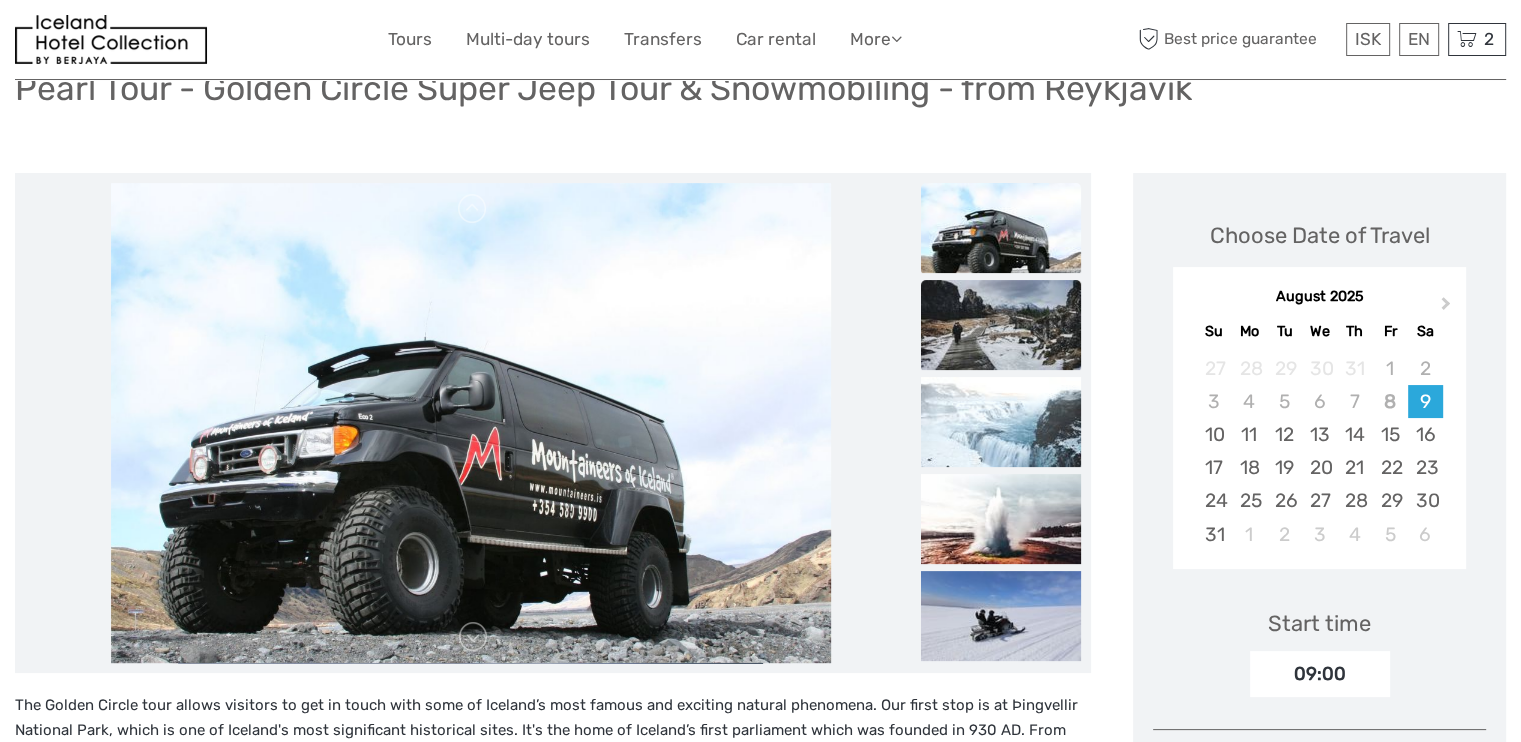 click at bounding box center [1001, 325] 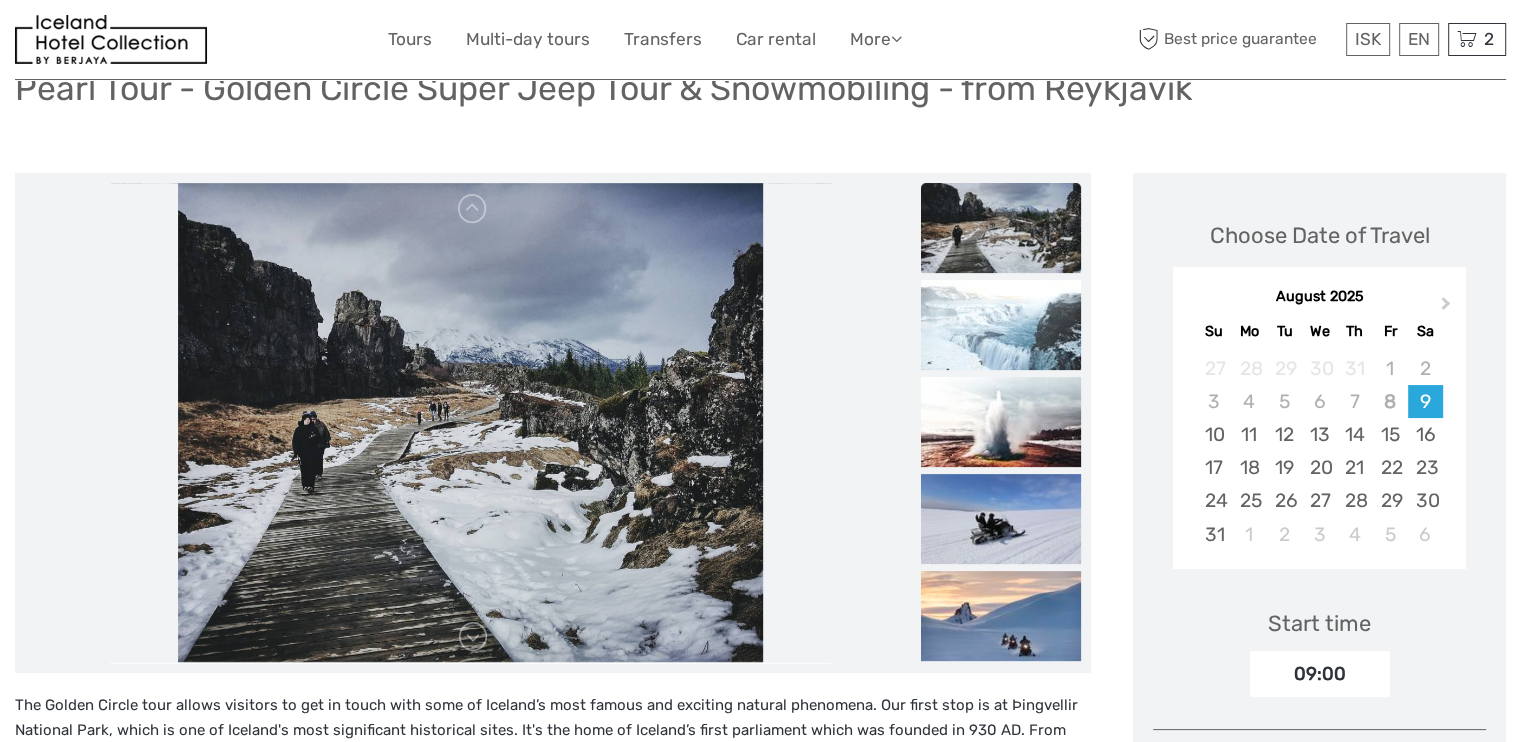 click at bounding box center [1001, 325] 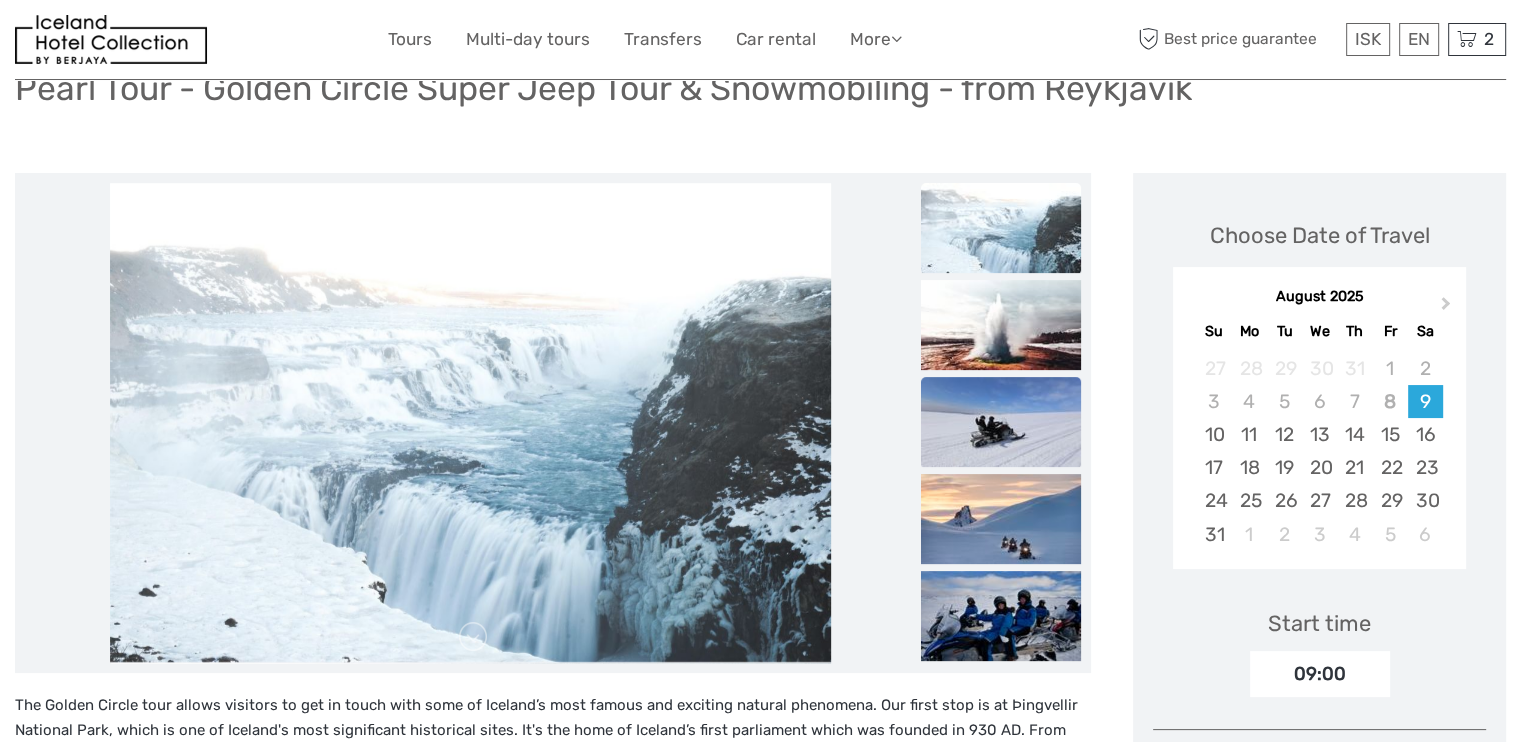 click at bounding box center [1001, 422] 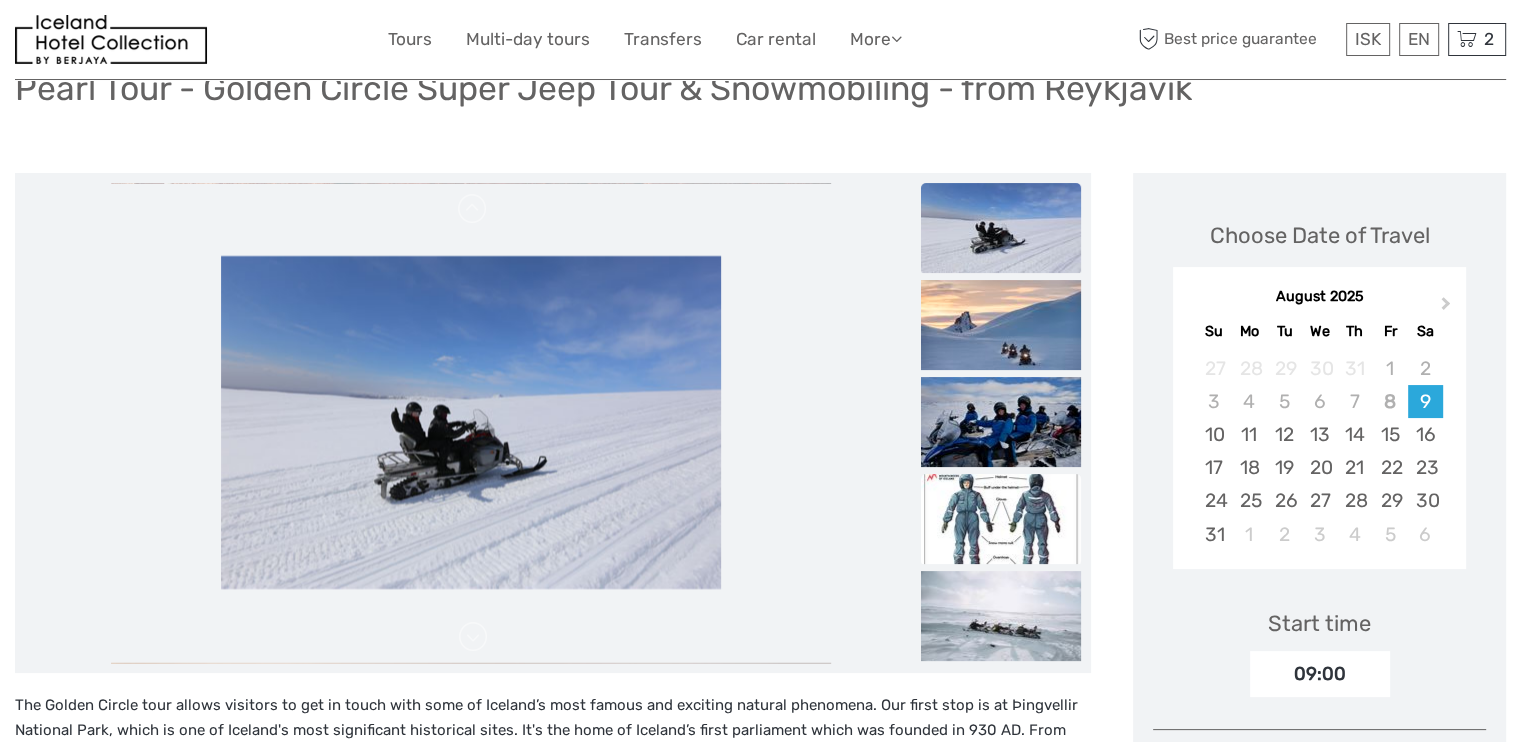 click at bounding box center (1001, 519) 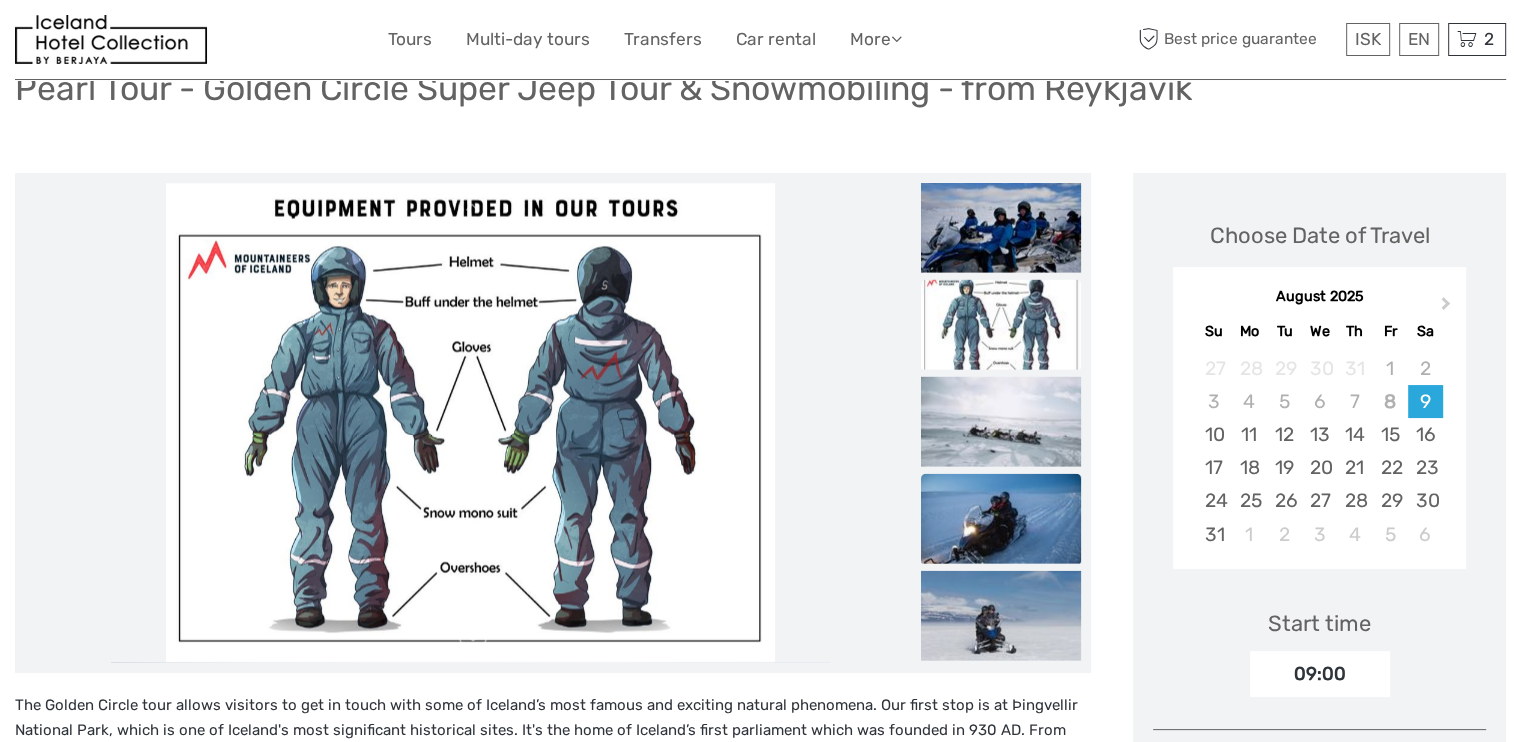 click at bounding box center [1001, 518] 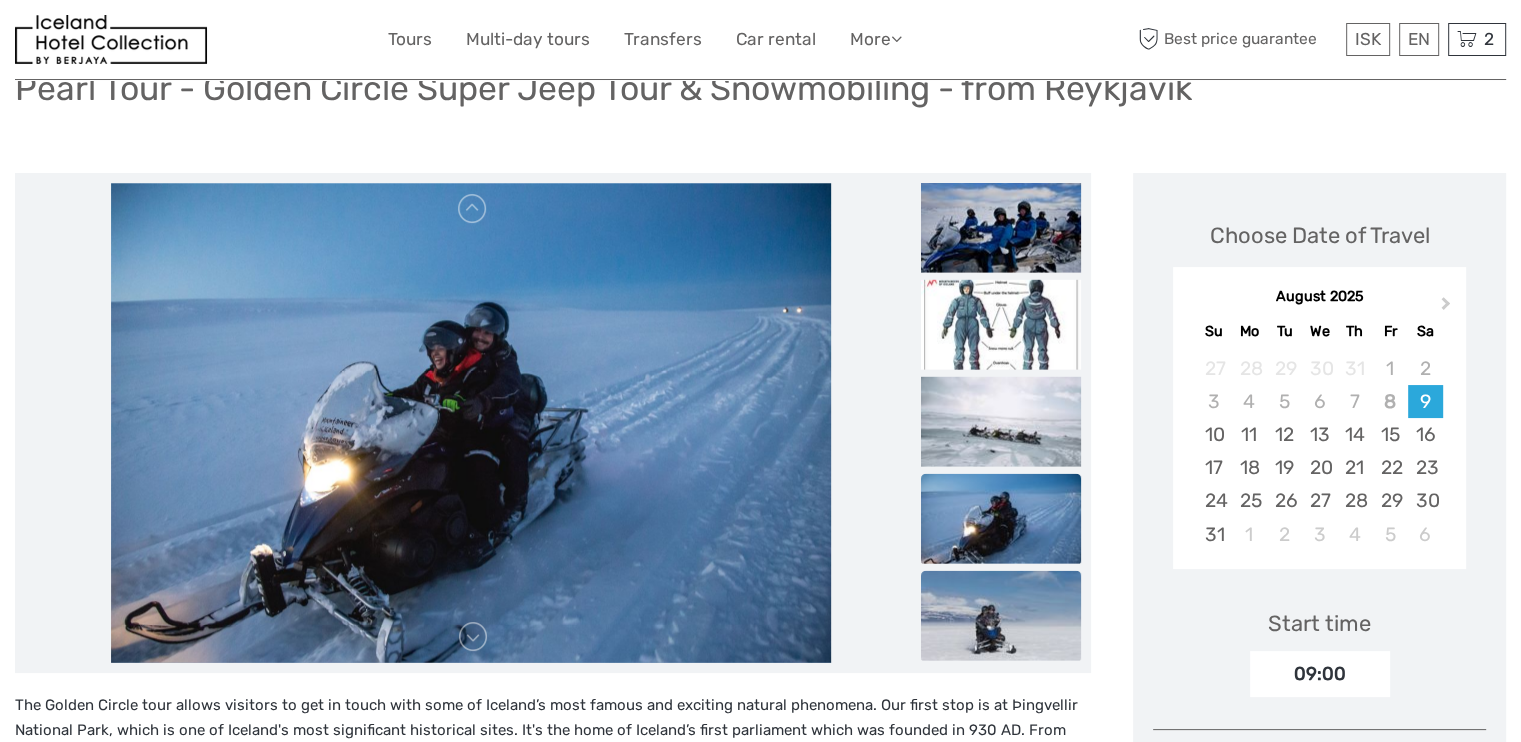 click at bounding box center (1001, 615) 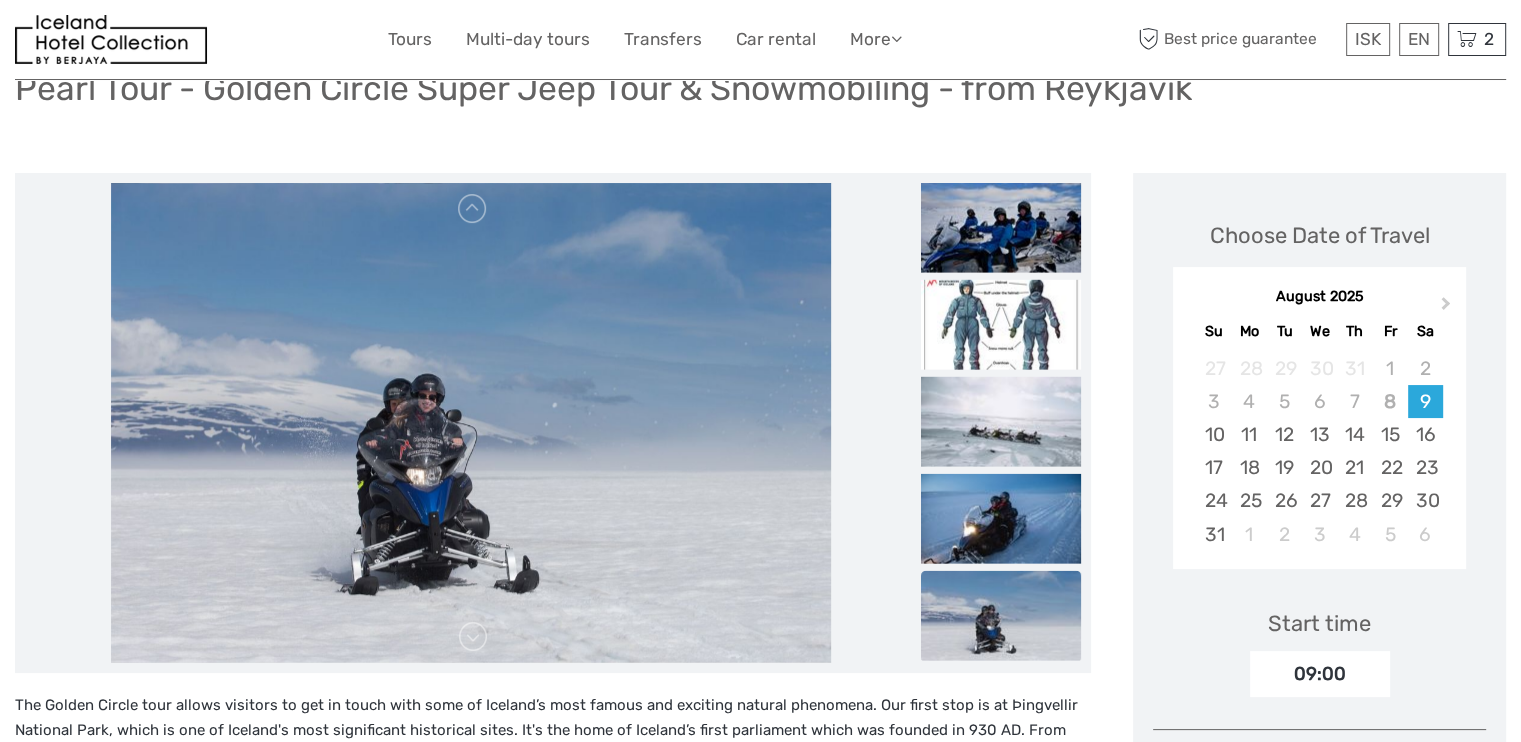 scroll, scrollTop: 340, scrollLeft: 0, axis: vertical 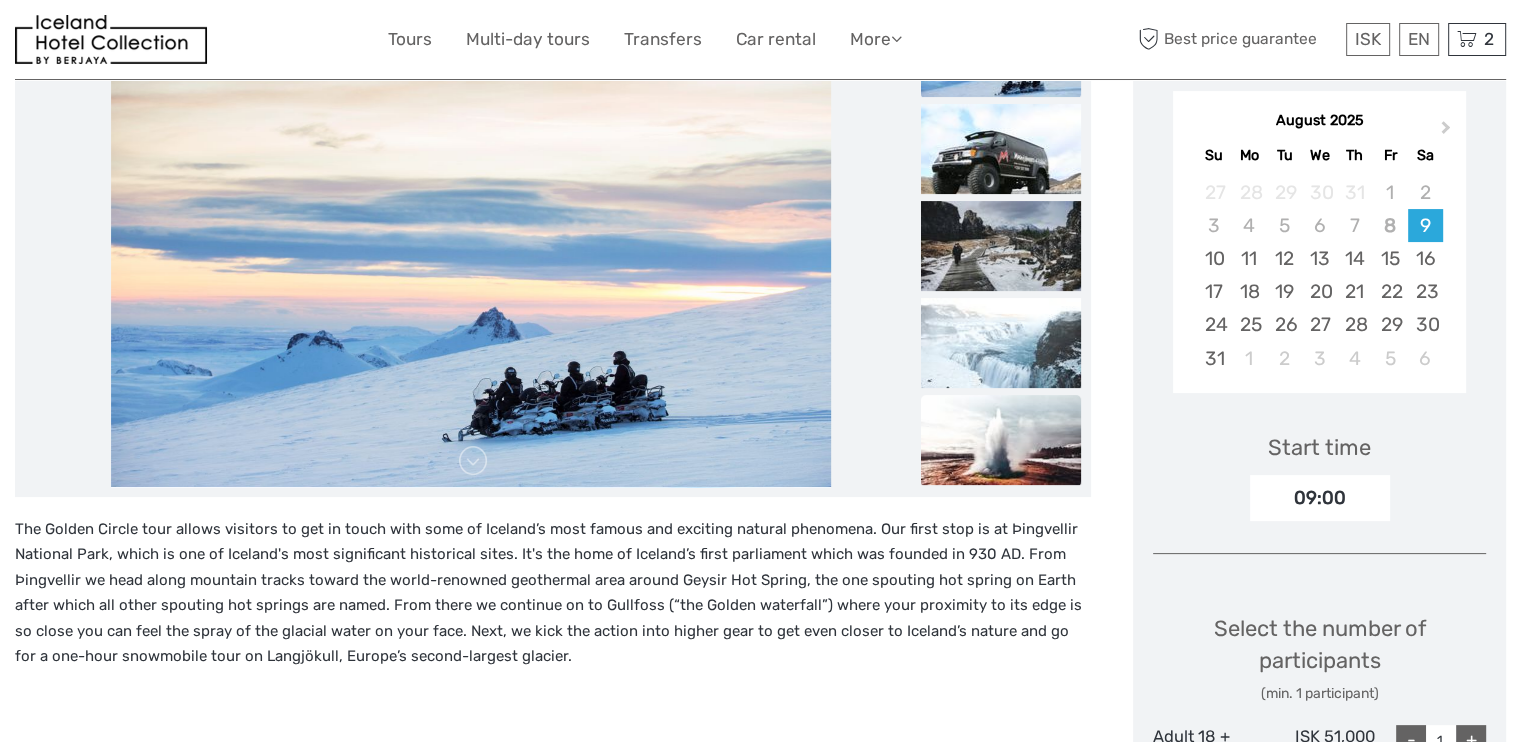 click at bounding box center (1001, 440) 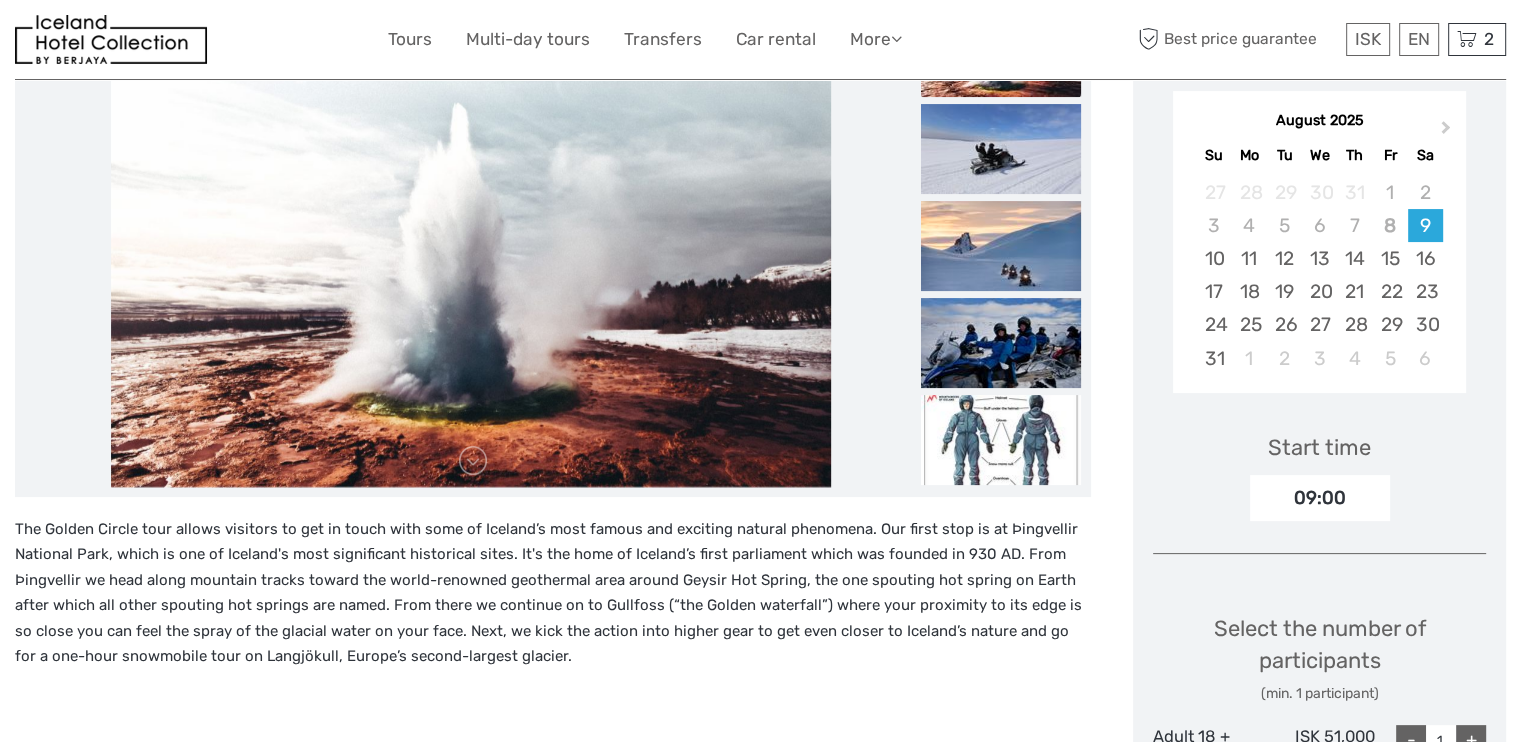 scroll, scrollTop: 211, scrollLeft: 0, axis: vertical 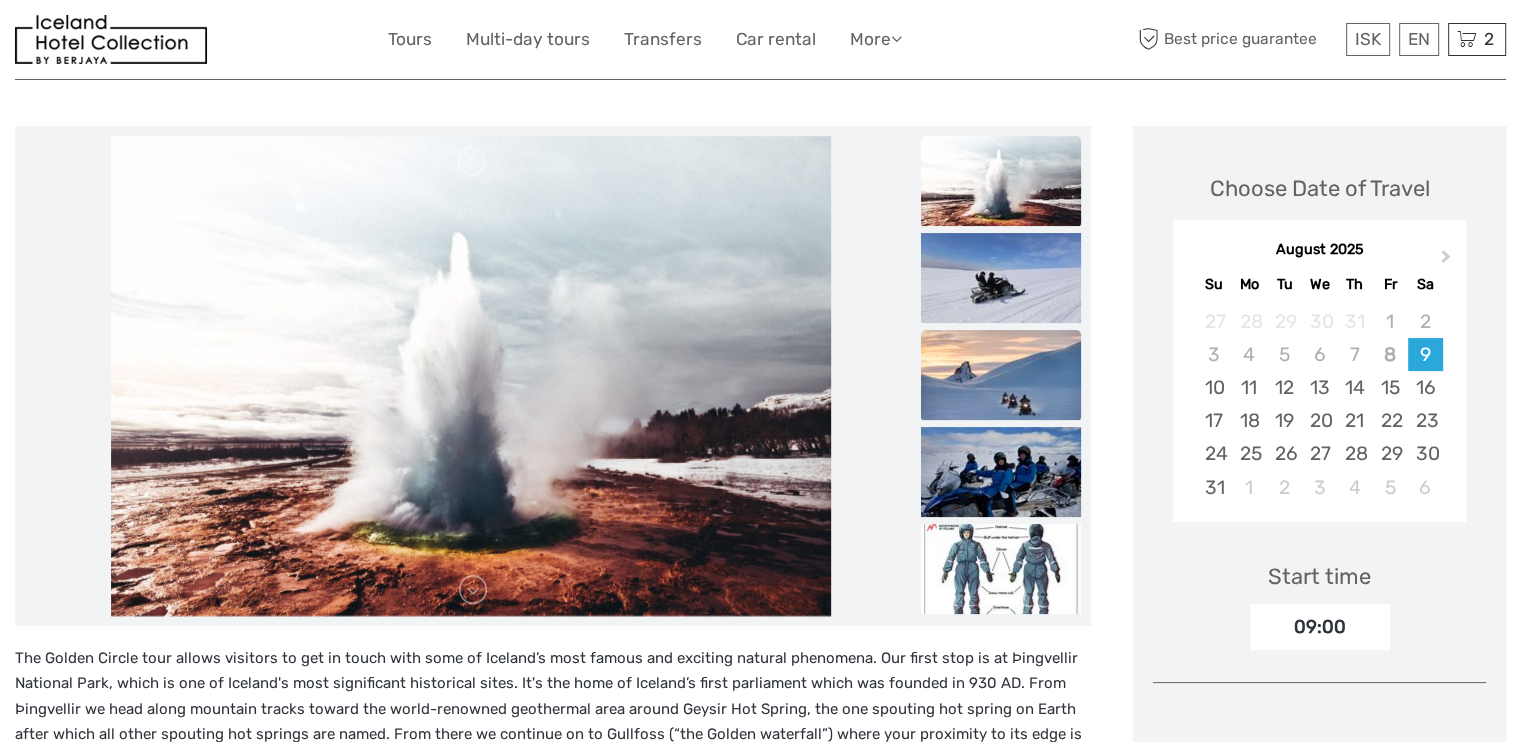 click at bounding box center [1001, 375] 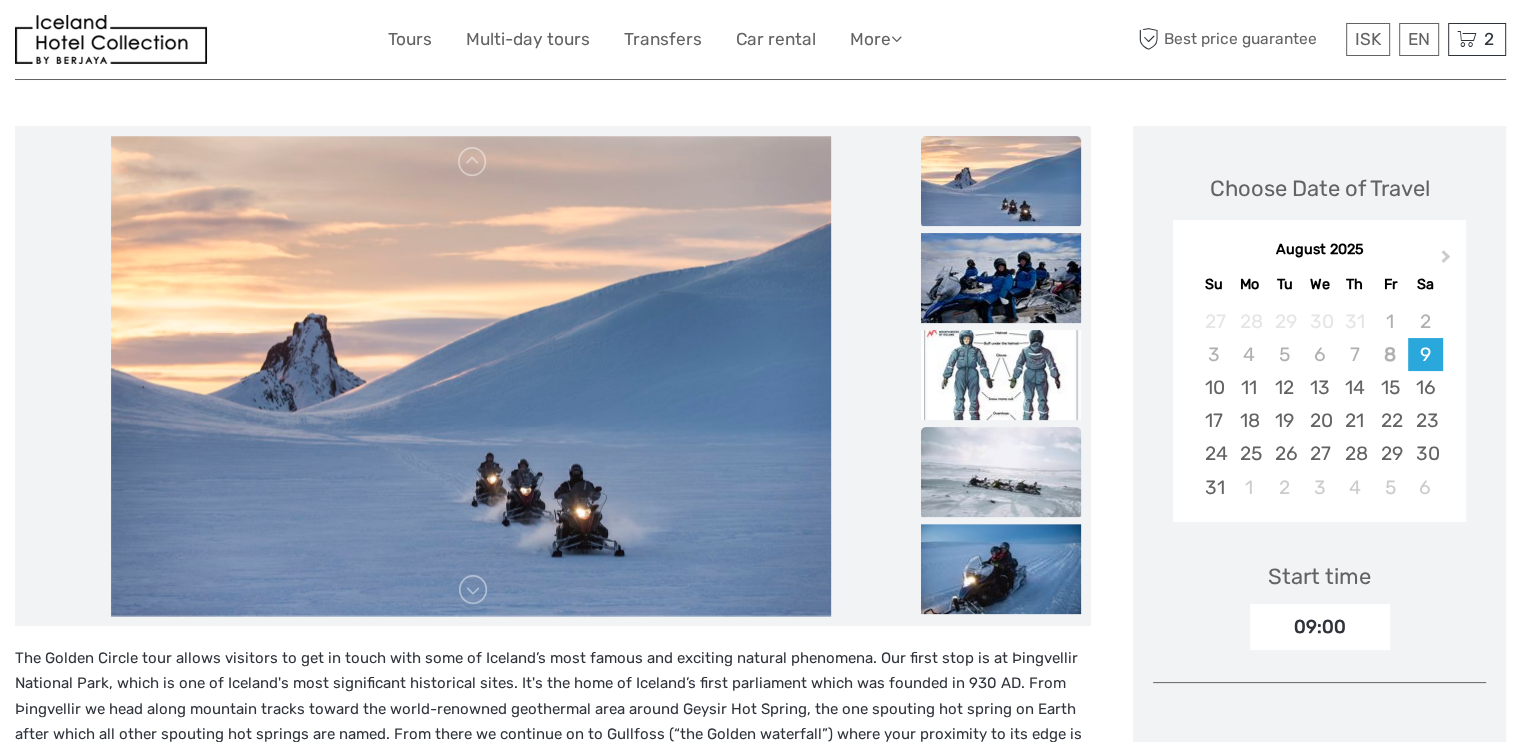 click at bounding box center [1001, 472] 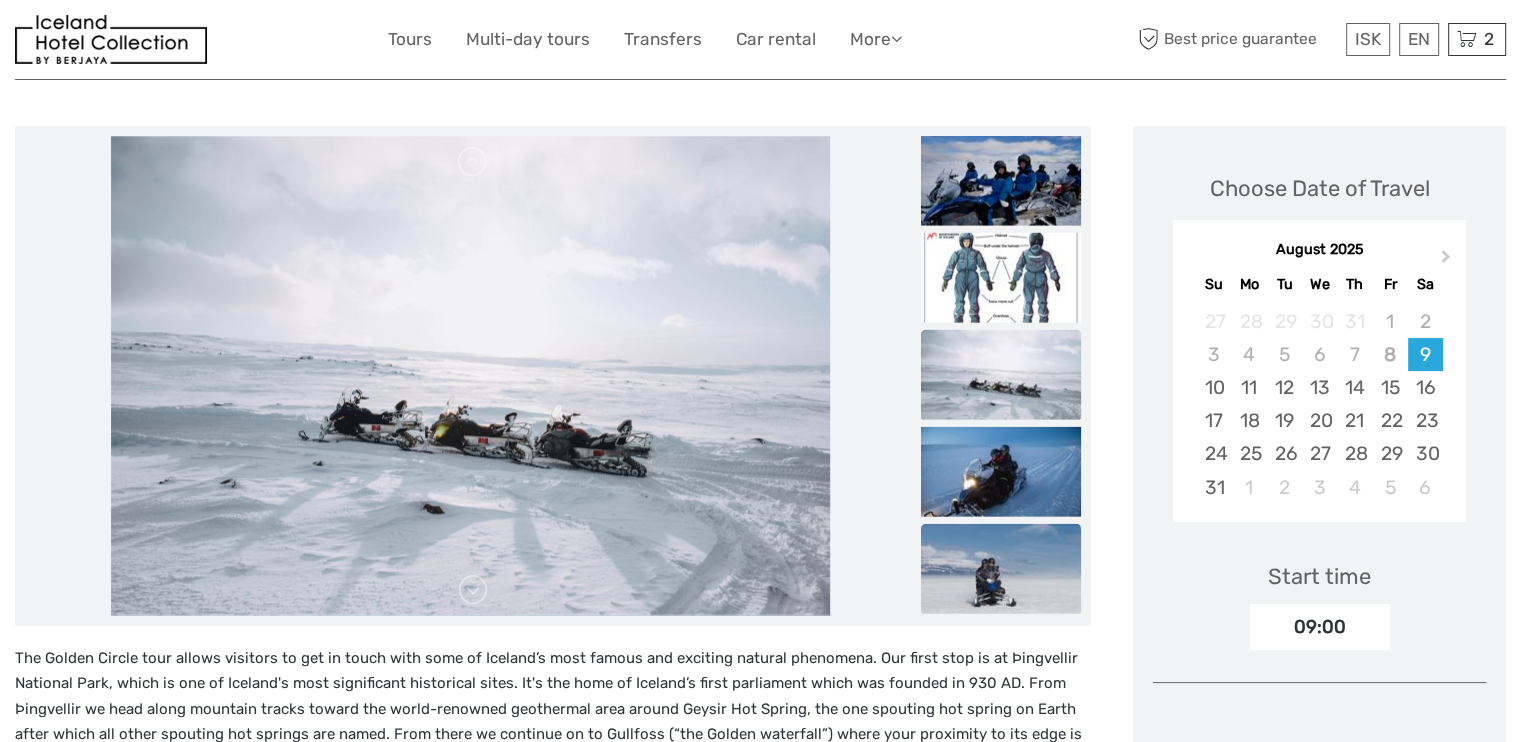 click at bounding box center (1001, 568) 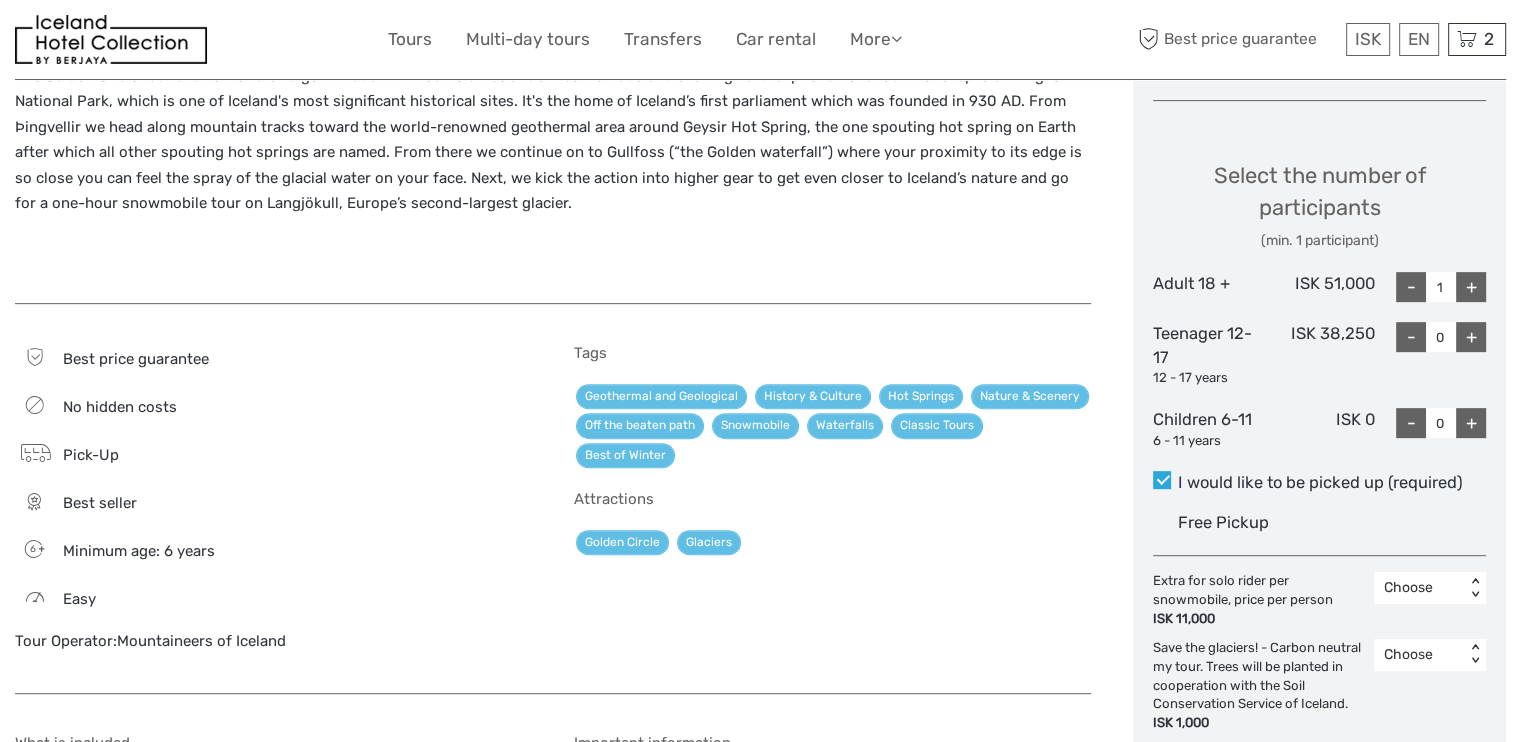 scroll, scrollTop: 0, scrollLeft: 0, axis: both 